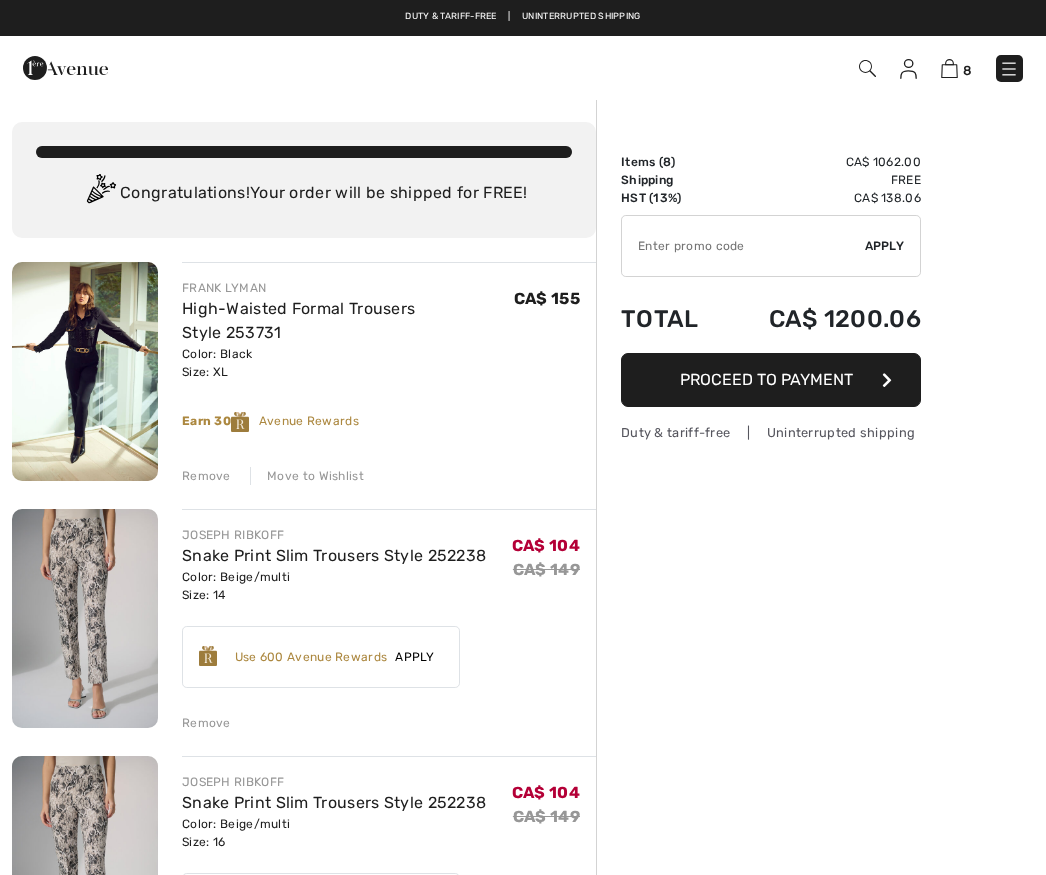 scroll, scrollTop: 0, scrollLeft: 0, axis: both 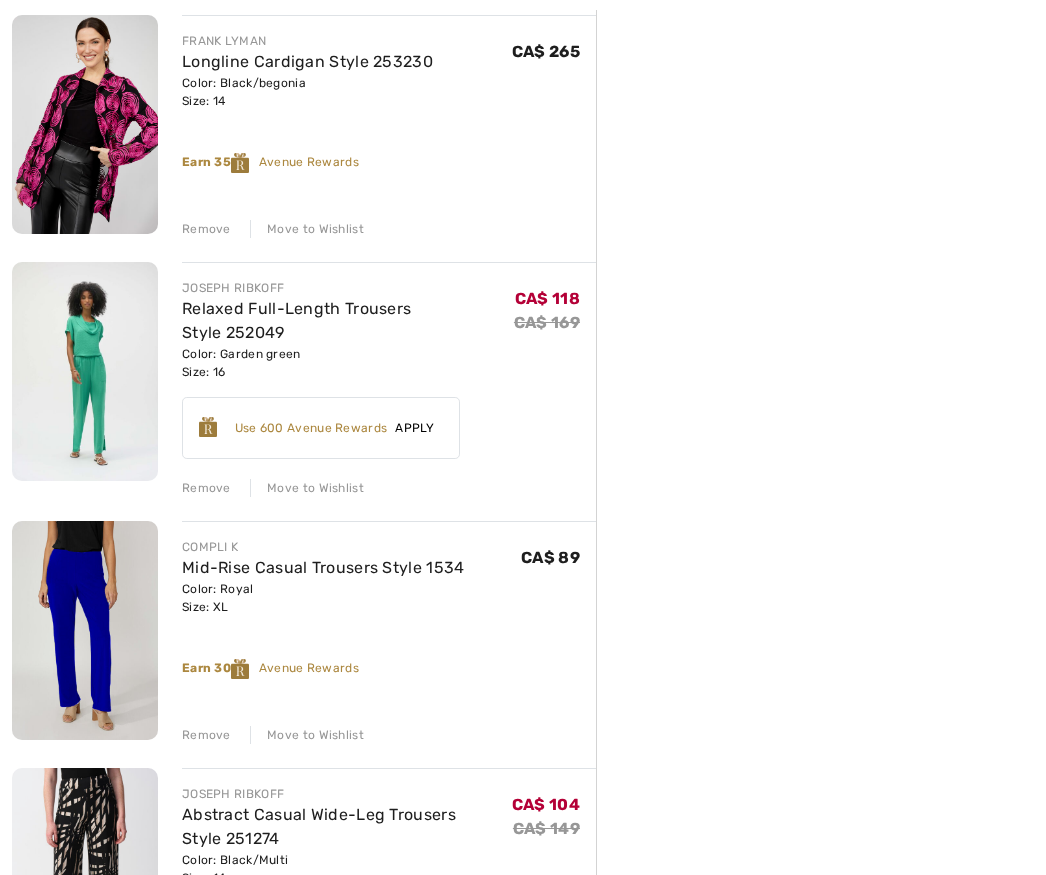 click on "Remove" at bounding box center (206, 489) 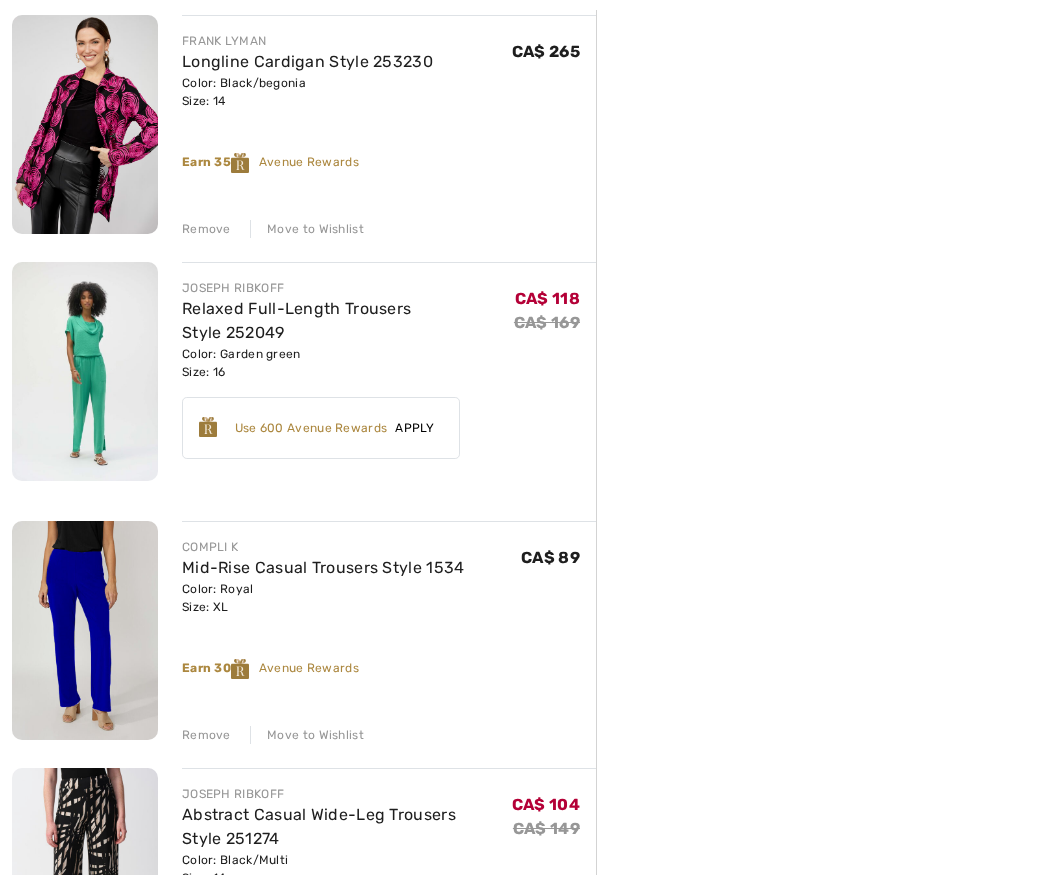 scroll, scrollTop: 988, scrollLeft: 0, axis: vertical 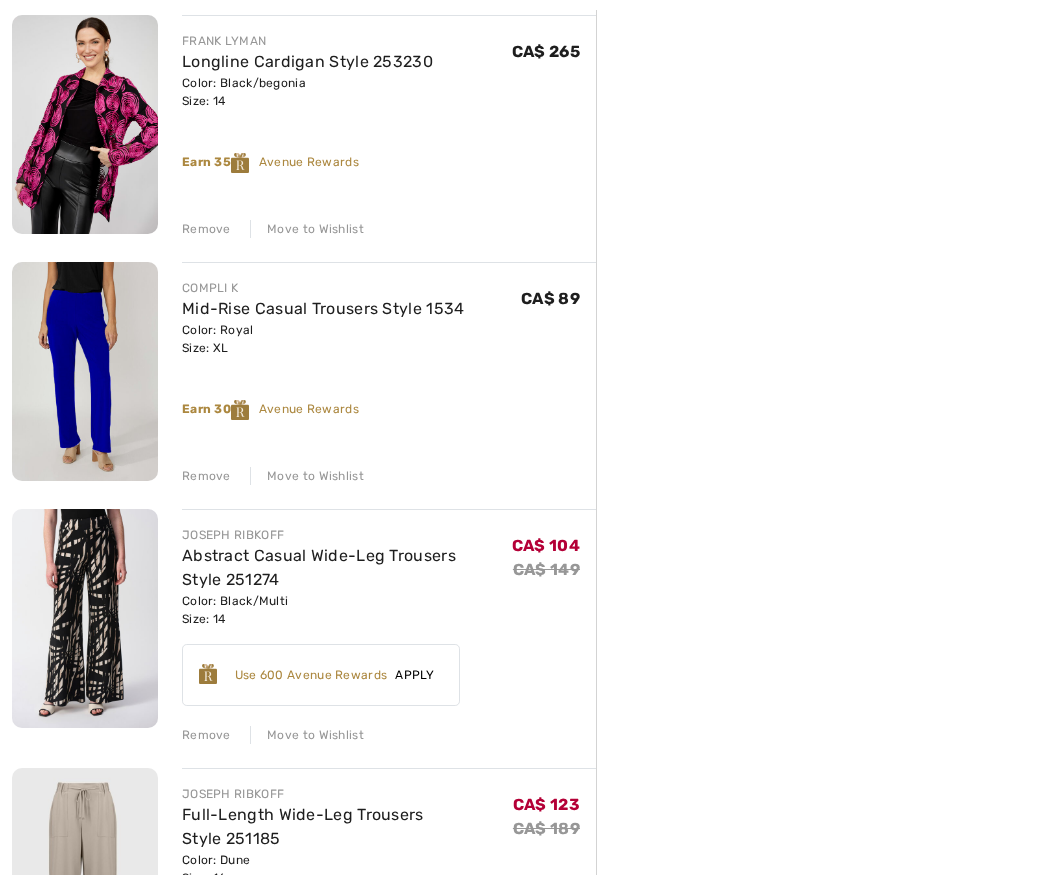 click at bounding box center (85, 371) 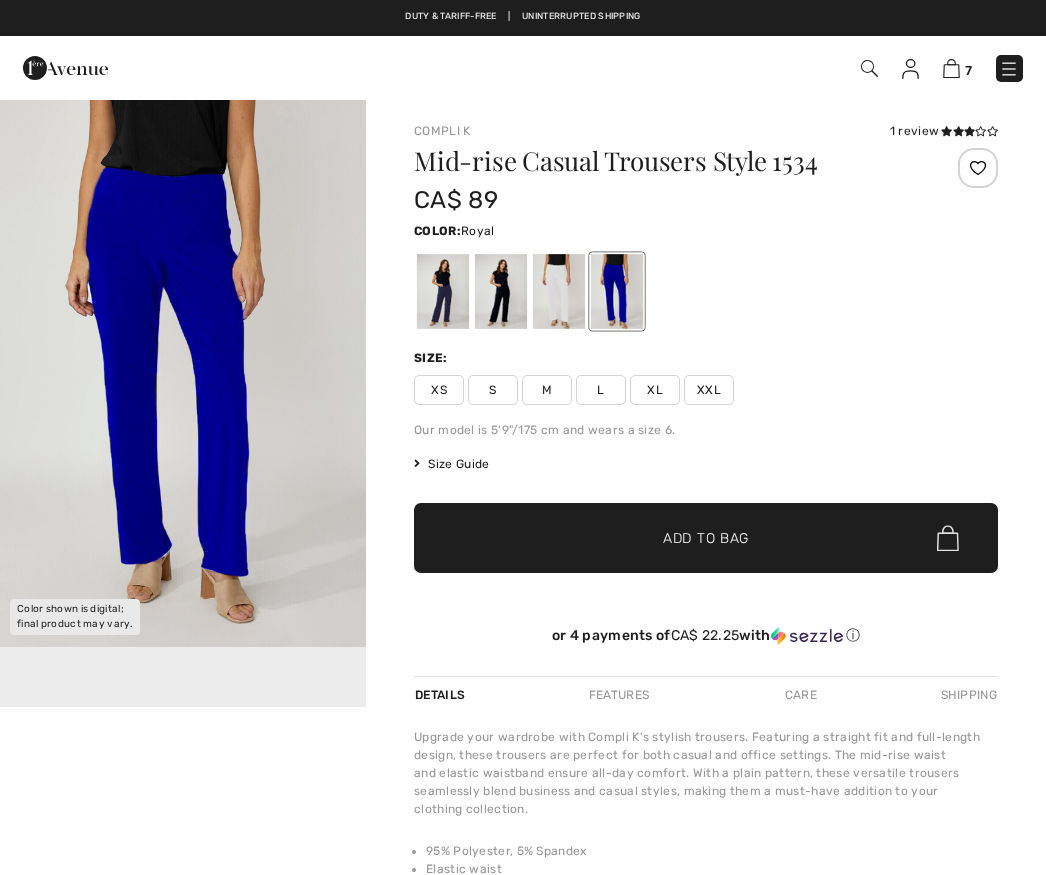 scroll, scrollTop: 0, scrollLeft: 0, axis: both 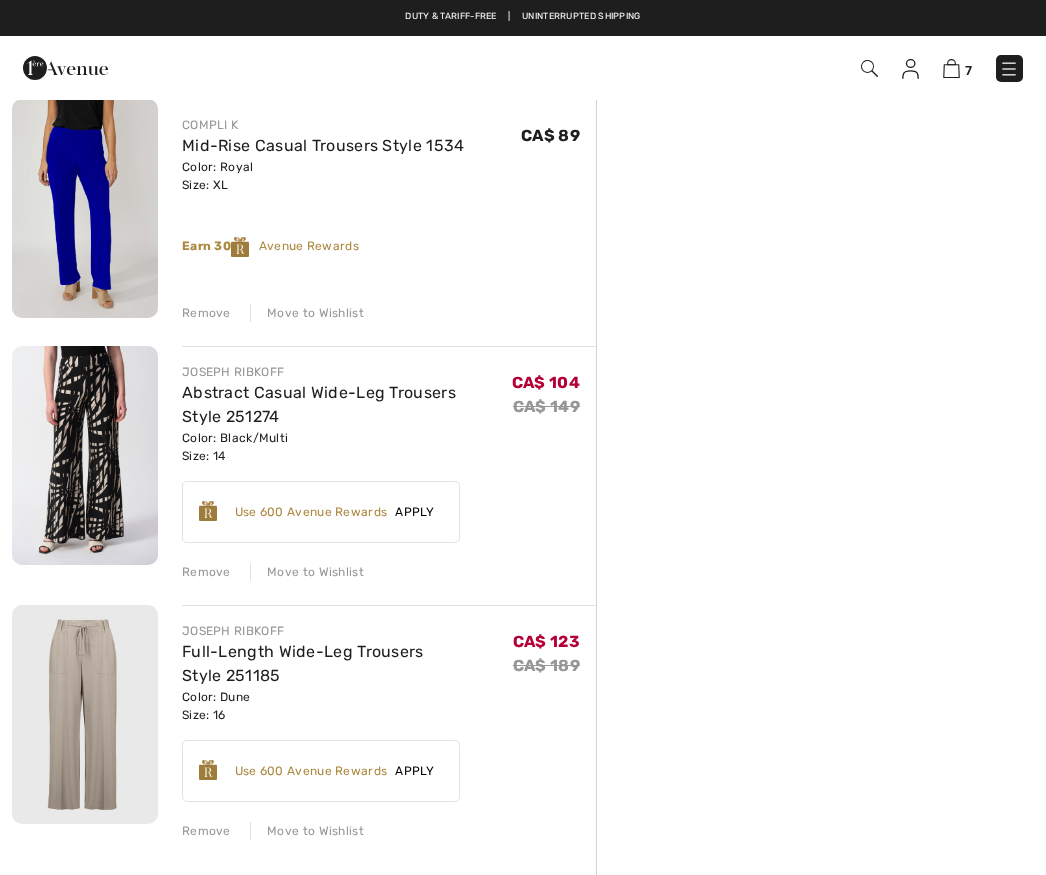 click at bounding box center [85, 714] 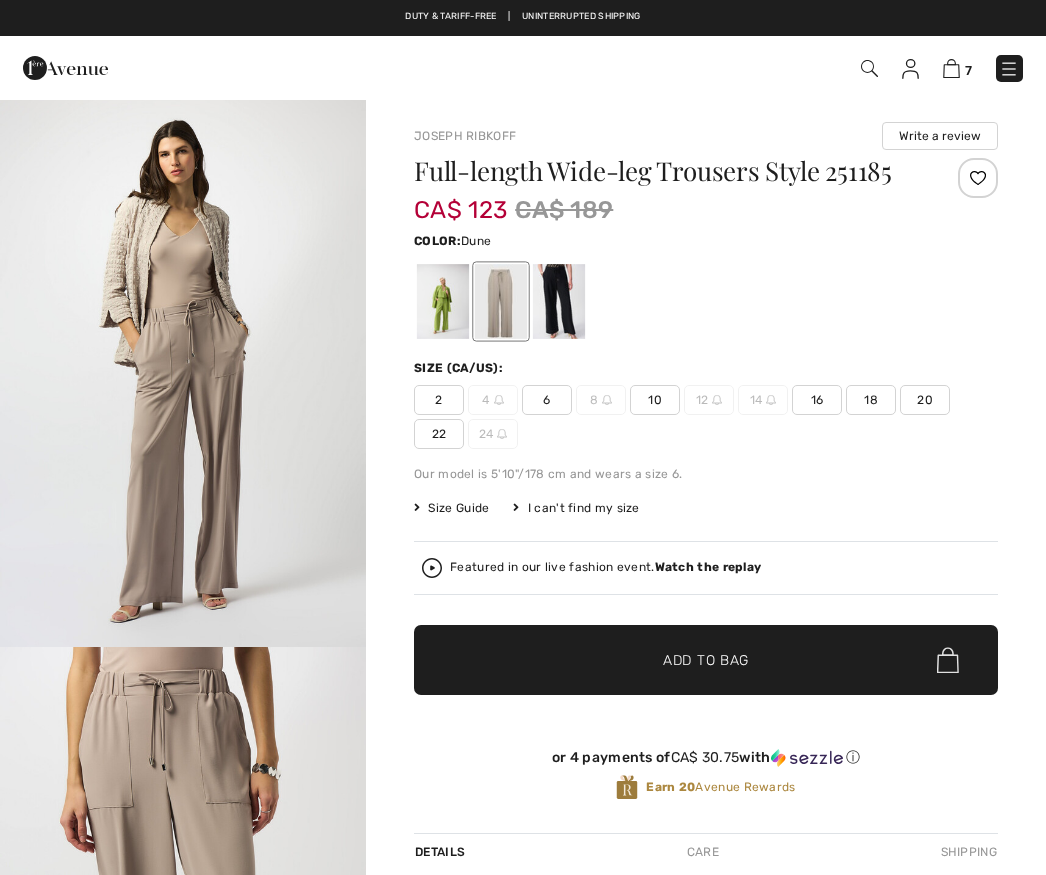 scroll, scrollTop: 0, scrollLeft: 0, axis: both 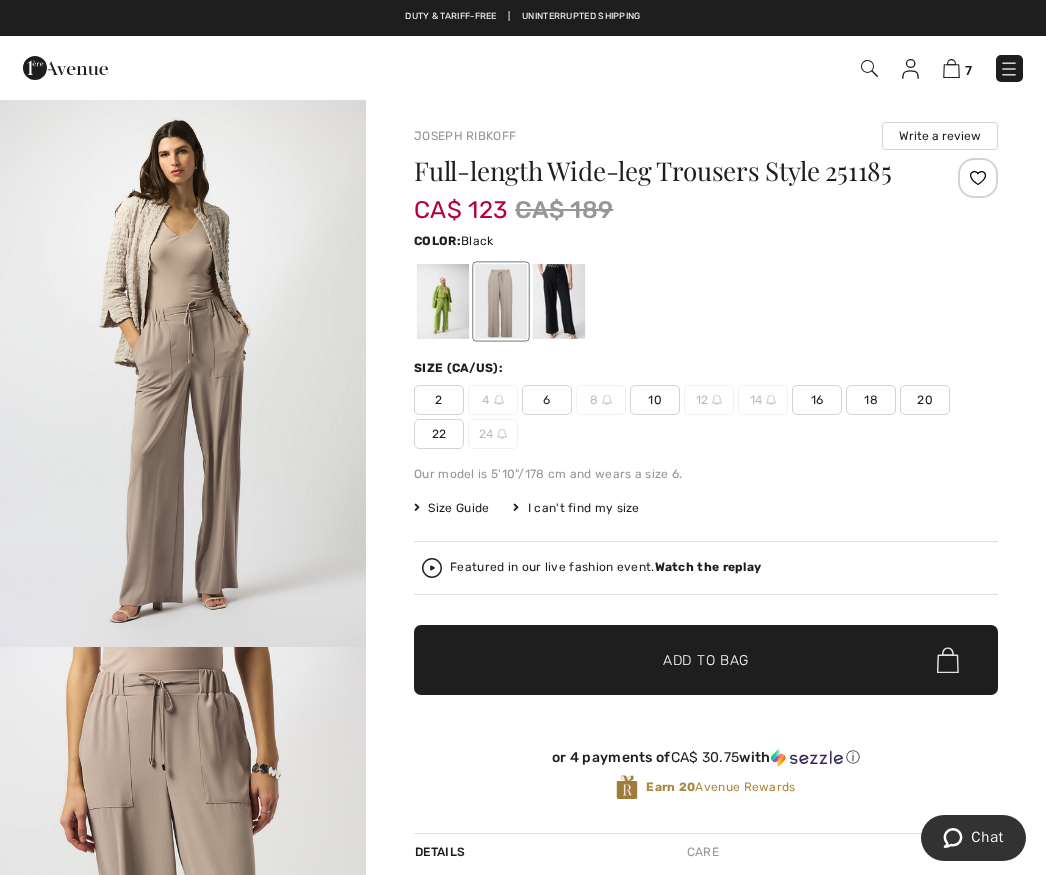 click at bounding box center [559, 301] 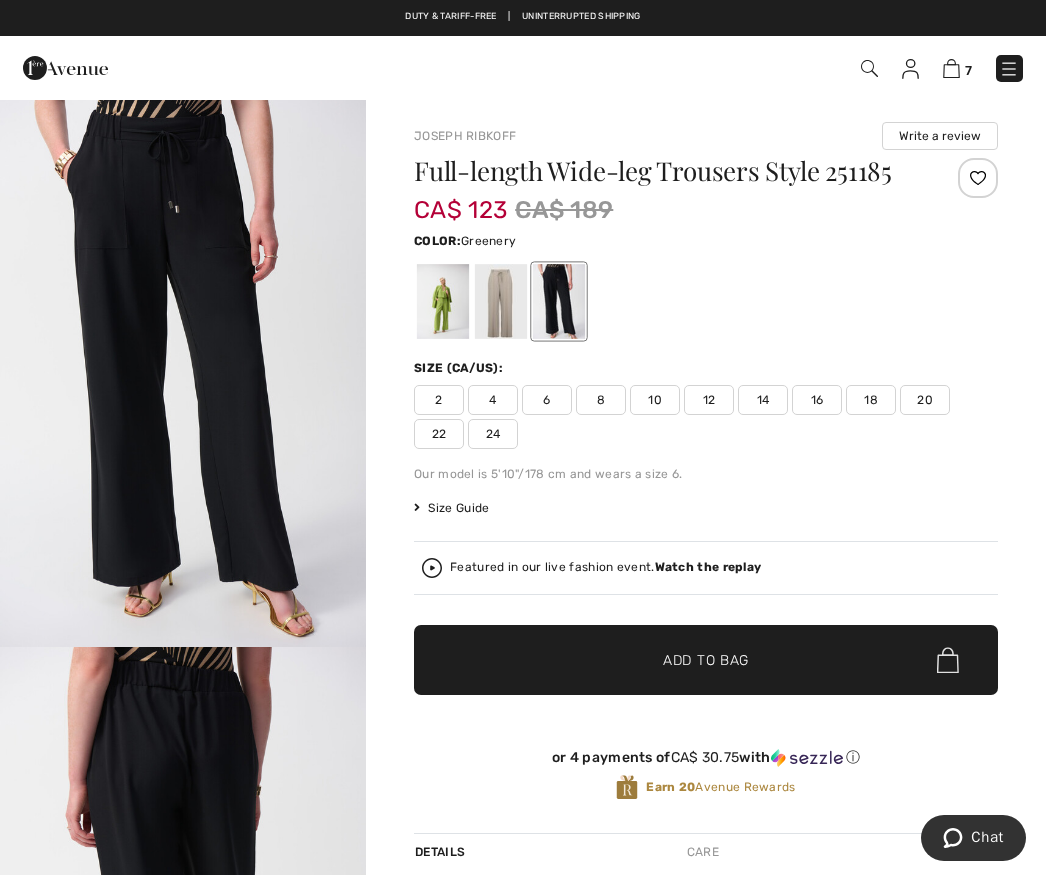 click at bounding box center [443, 301] 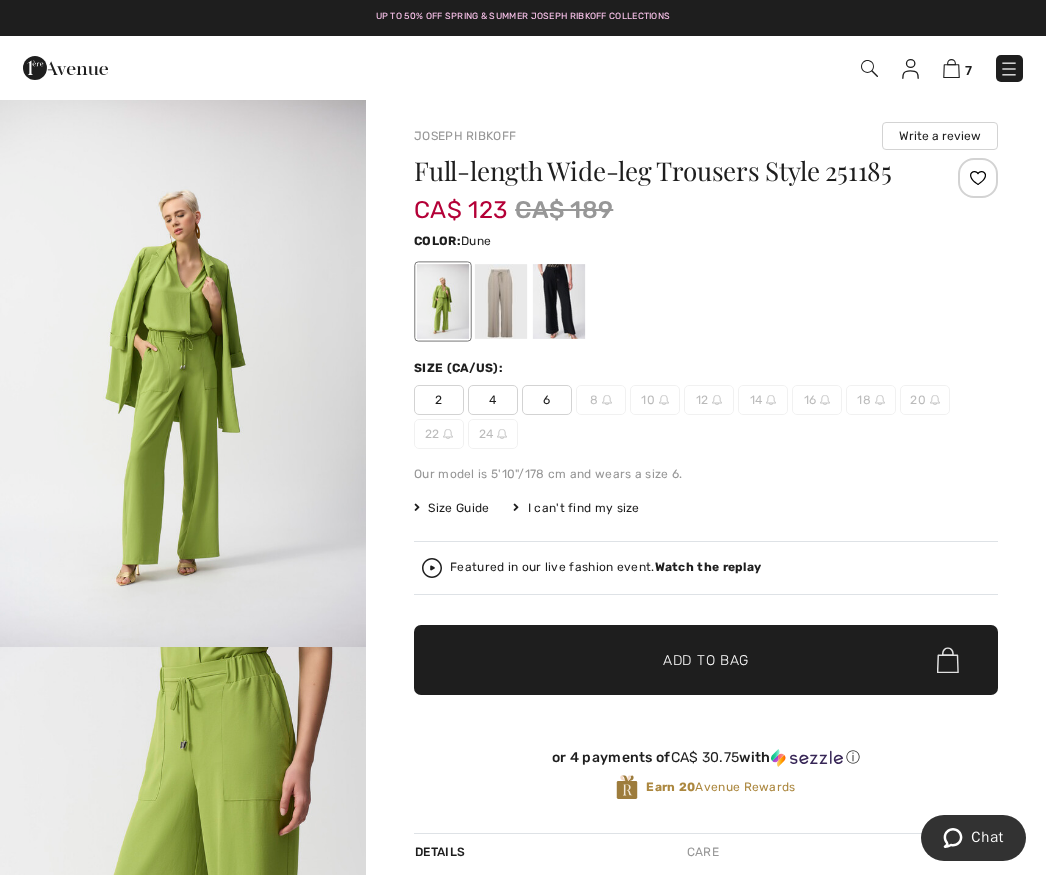 click at bounding box center [501, 301] 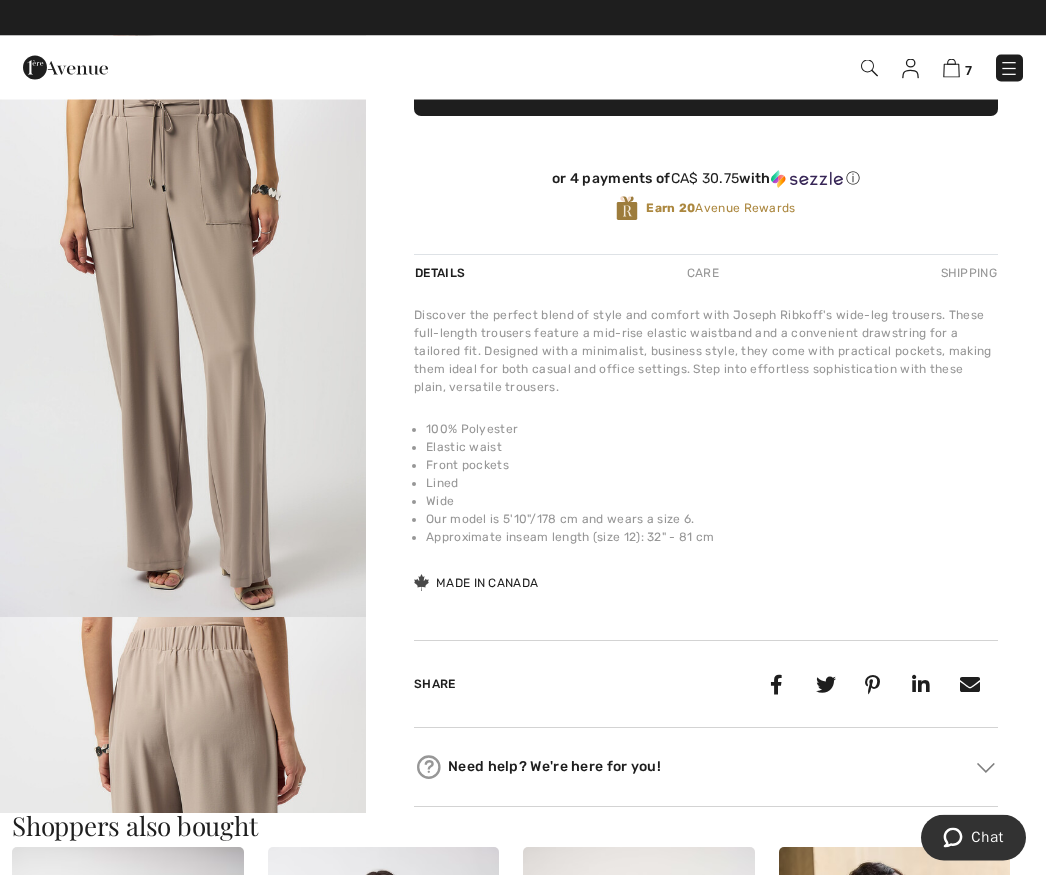 scroll, scrollTop: 579, scrollLeft: 0, axis: vertical 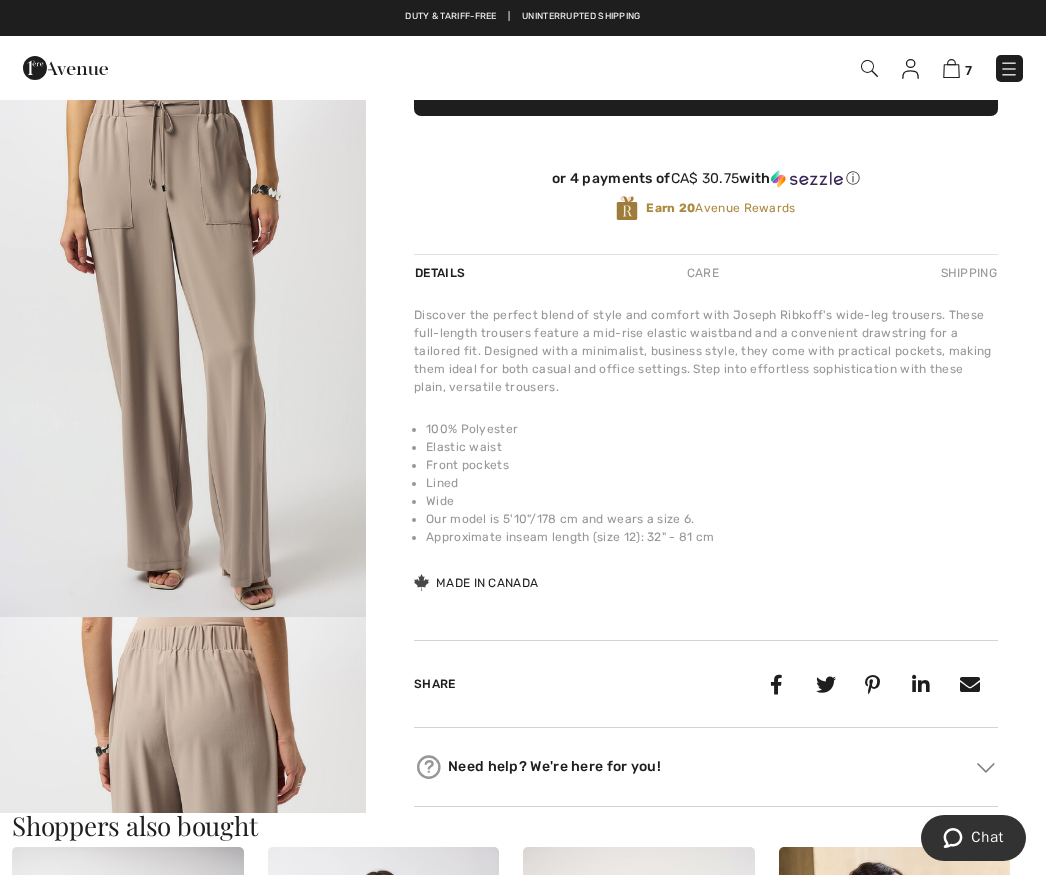 click on "Discover the perfect blend of style and comfort with Joseph Ribkoff's wide-leg trousers. These full-length trousers feature a mid-rise elastic waistband and a convenient drawstring for a tailored fit. Designed with a minimalist, business style, they come with practical pockets, making them ideal for both casual and office settings. Step into effortless sophistication with these plain, versatile trousers. 100% Polyester Elastic waist Front pockets Lined Wide Our model is 5'10"/178 cm and wears a size 6. Approximate inseam length (size 12):  32" - 81 cm Made in Canada" at bounding box center [706, 450] 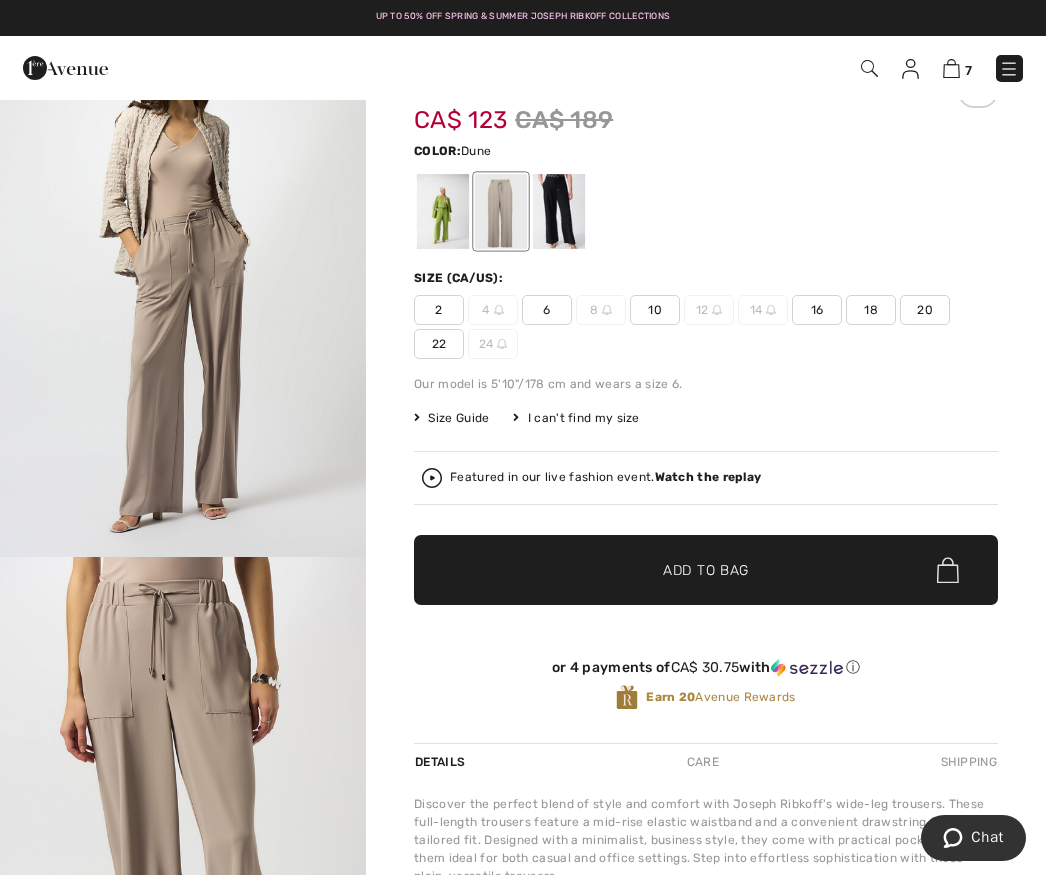 scroll, scrollTop: 0, scrollLeft: 0, axis: both 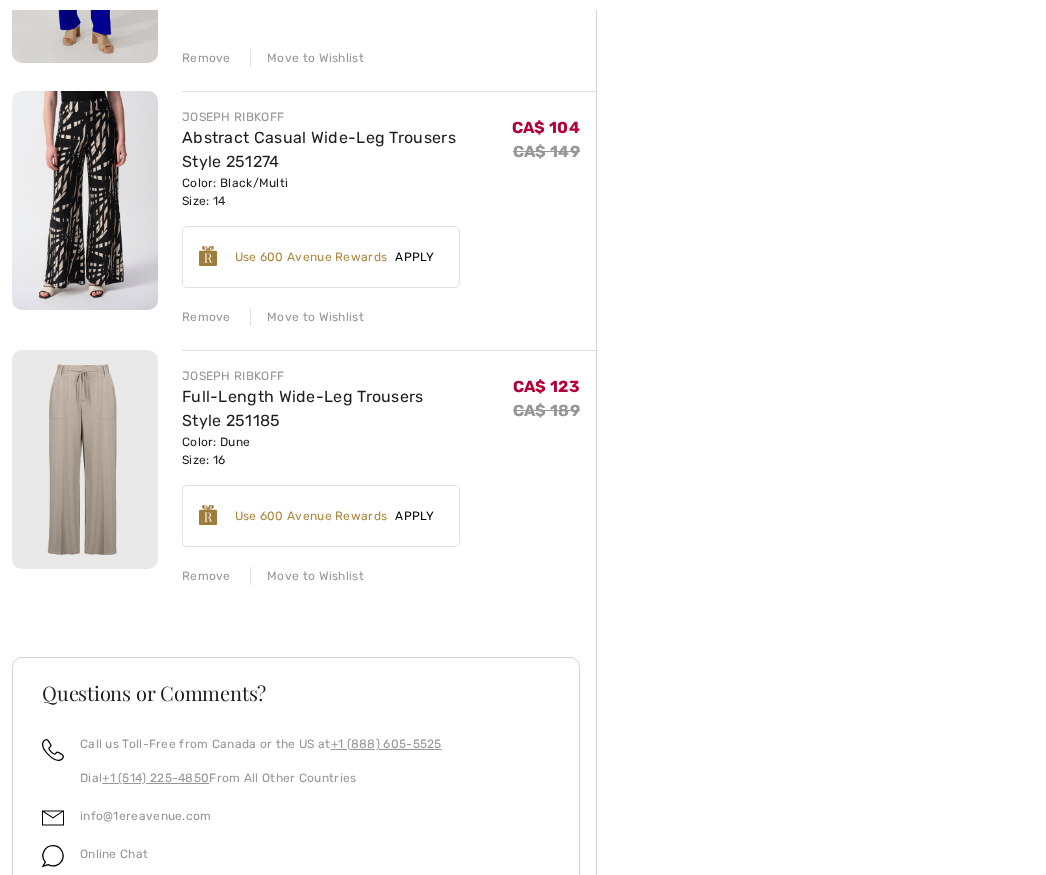 click on "Remove" at bounding box center (206, 576) 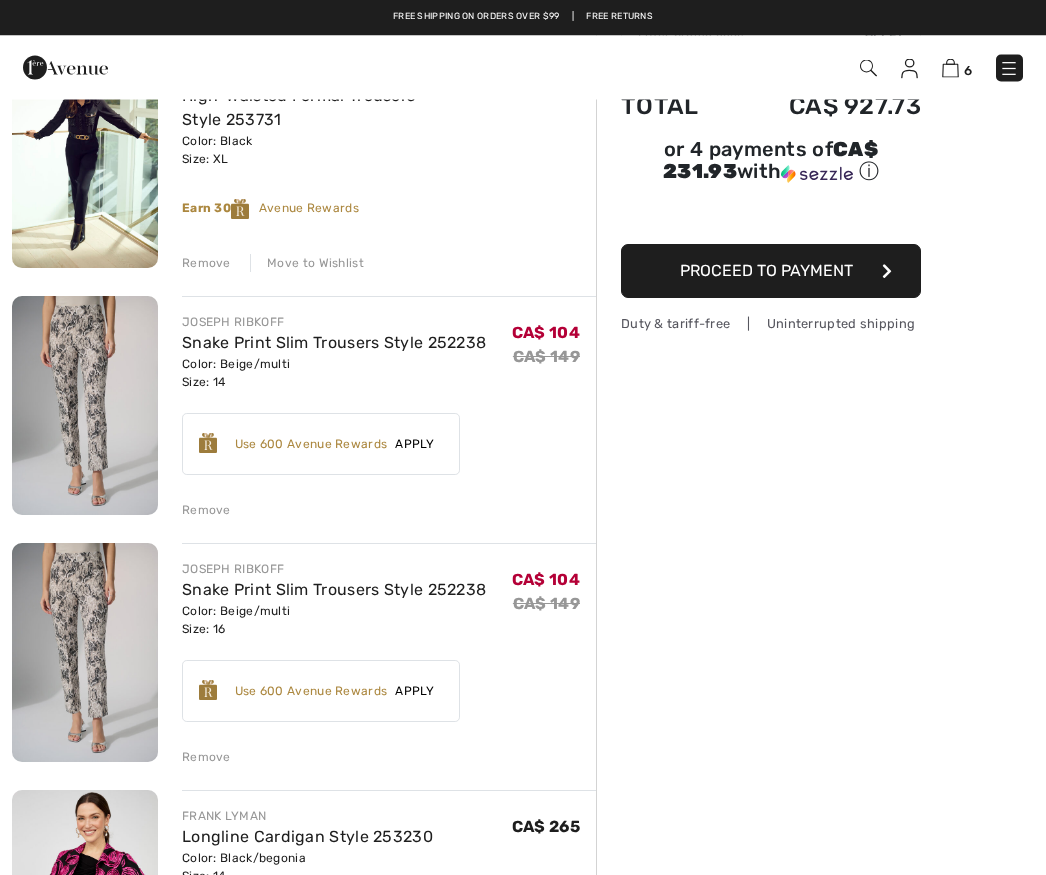scroll, scrollTop: 213, scrollLeft: 0, axis: vertical 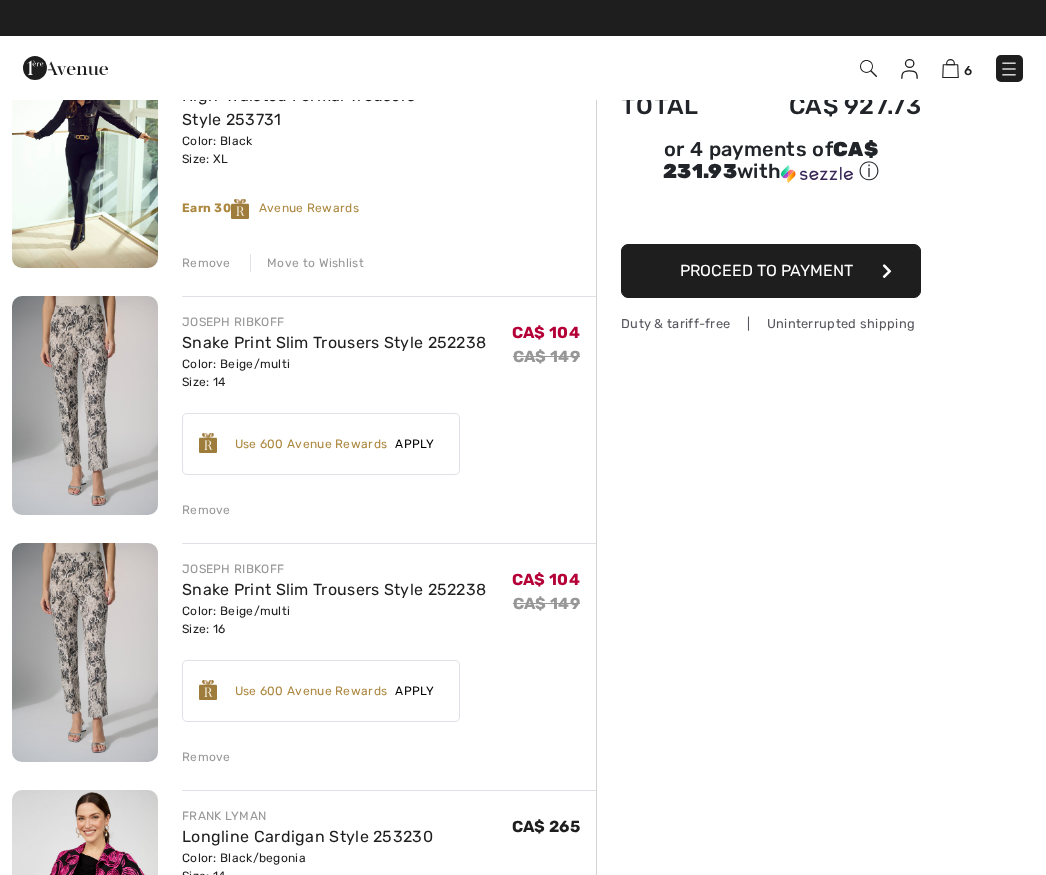 click on "Remove" at bounding box center (206, 510) 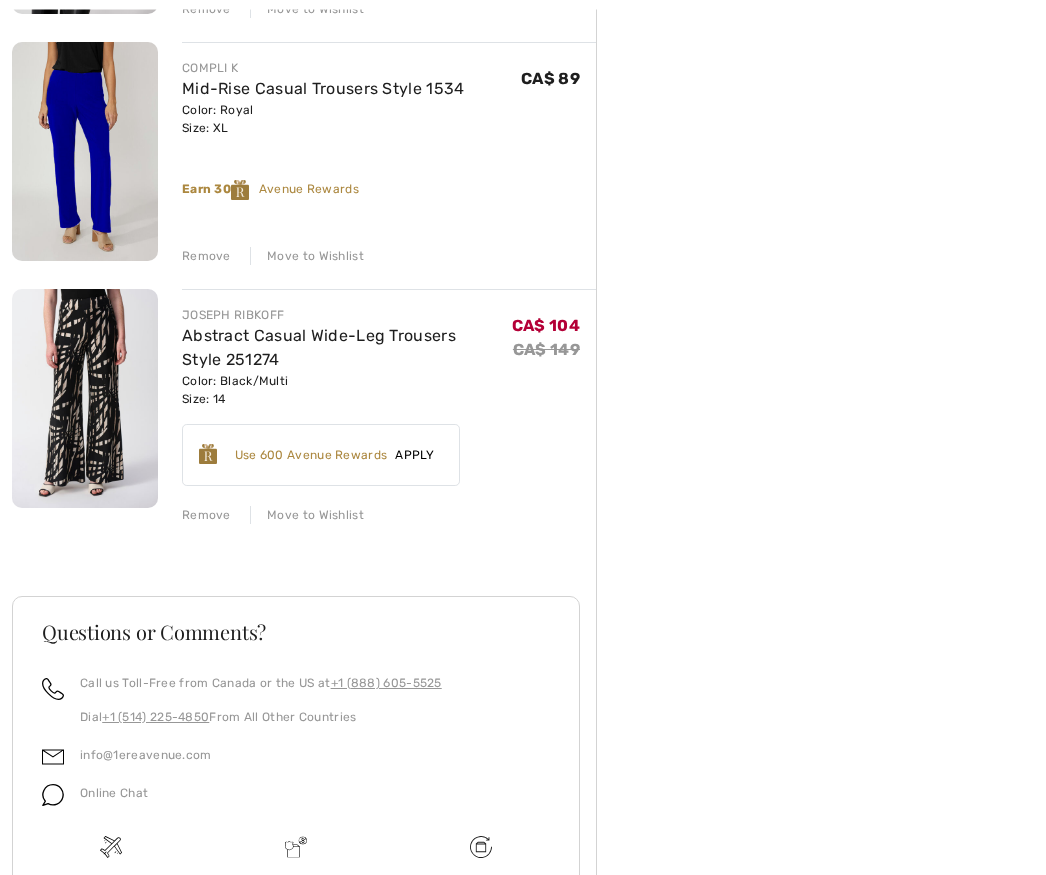 scroll, scrollTop: 962, scrollLeft: 0, axis: vertical 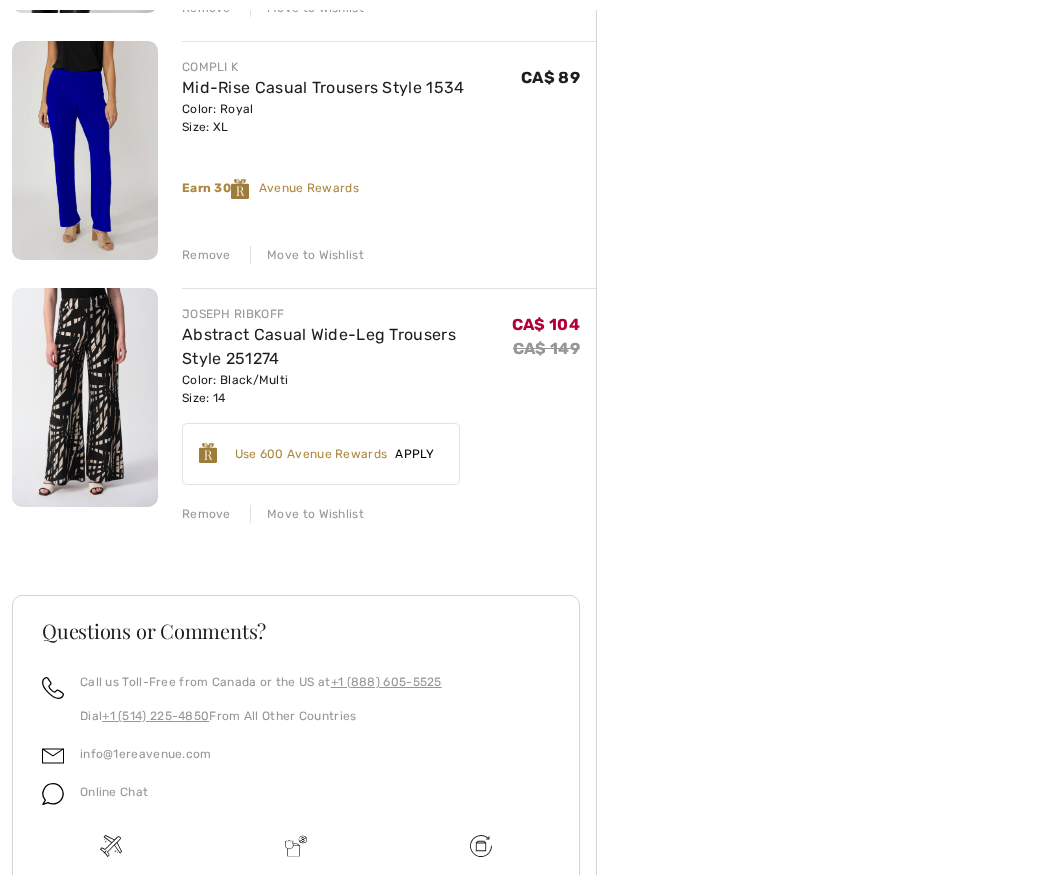 click on "Earn 20   Avenue Rewards
✔
Use 600 Avenue Rewards
Apply
Remove" at bounding box center [321, 454] 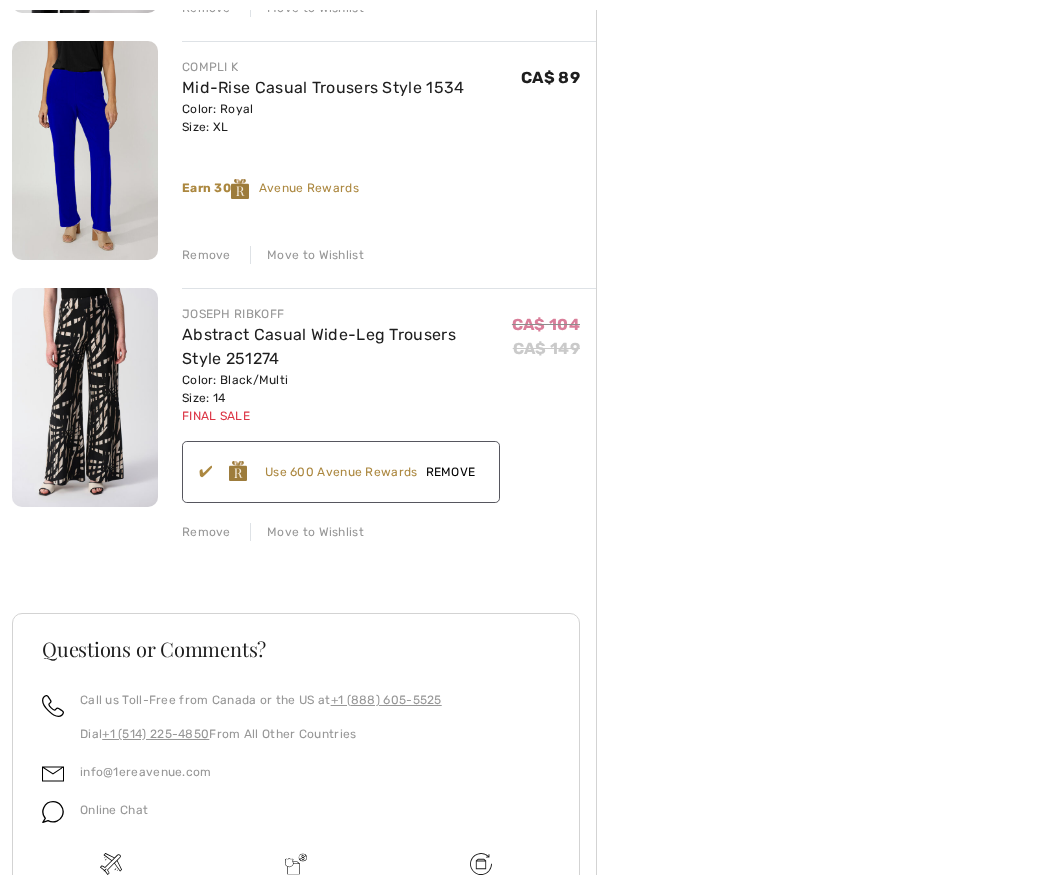 click on "FRANK LYMAN
High-Waisted Formal Trousers Style 253731
Color: Black
Size: XL
Final Sale
CA$ 155
CA$ 155
Remove
Move to Wishlist
Earn 30   Avenue Rewards" at bounding box center [304, 185] 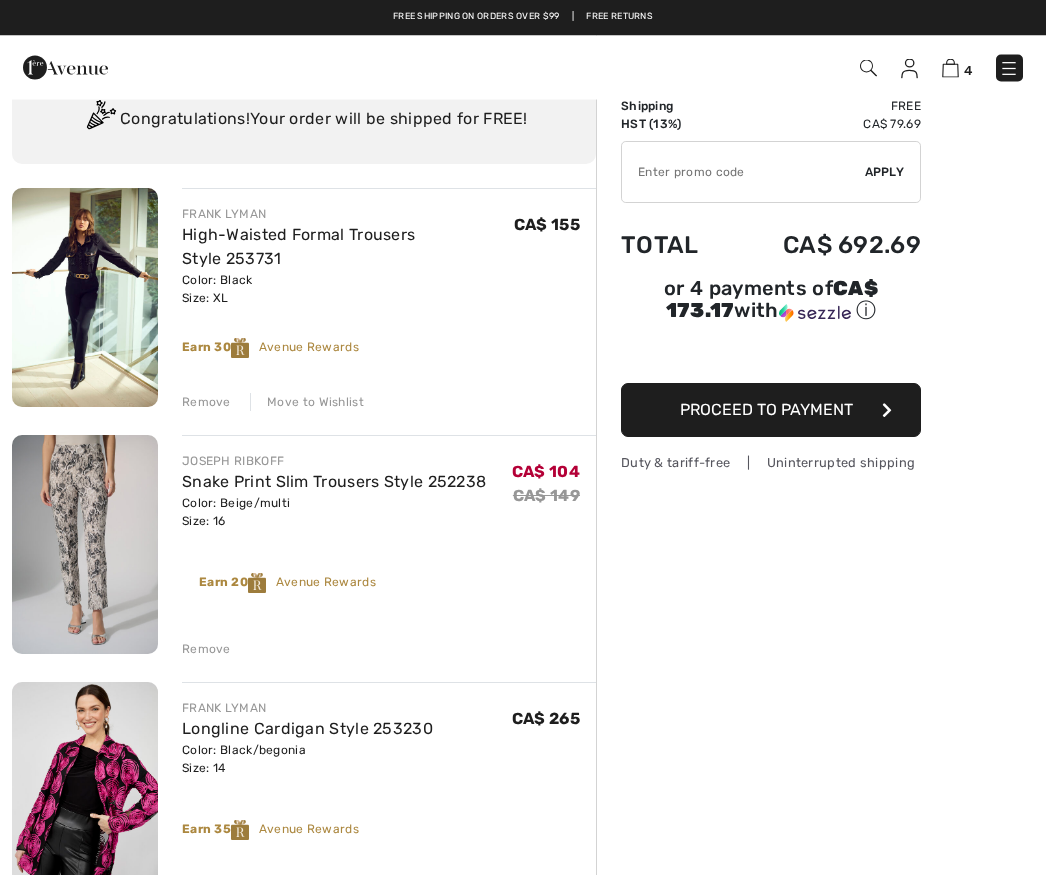 scroll, scrollTop: 0, scrollLeft: 0, axis: both 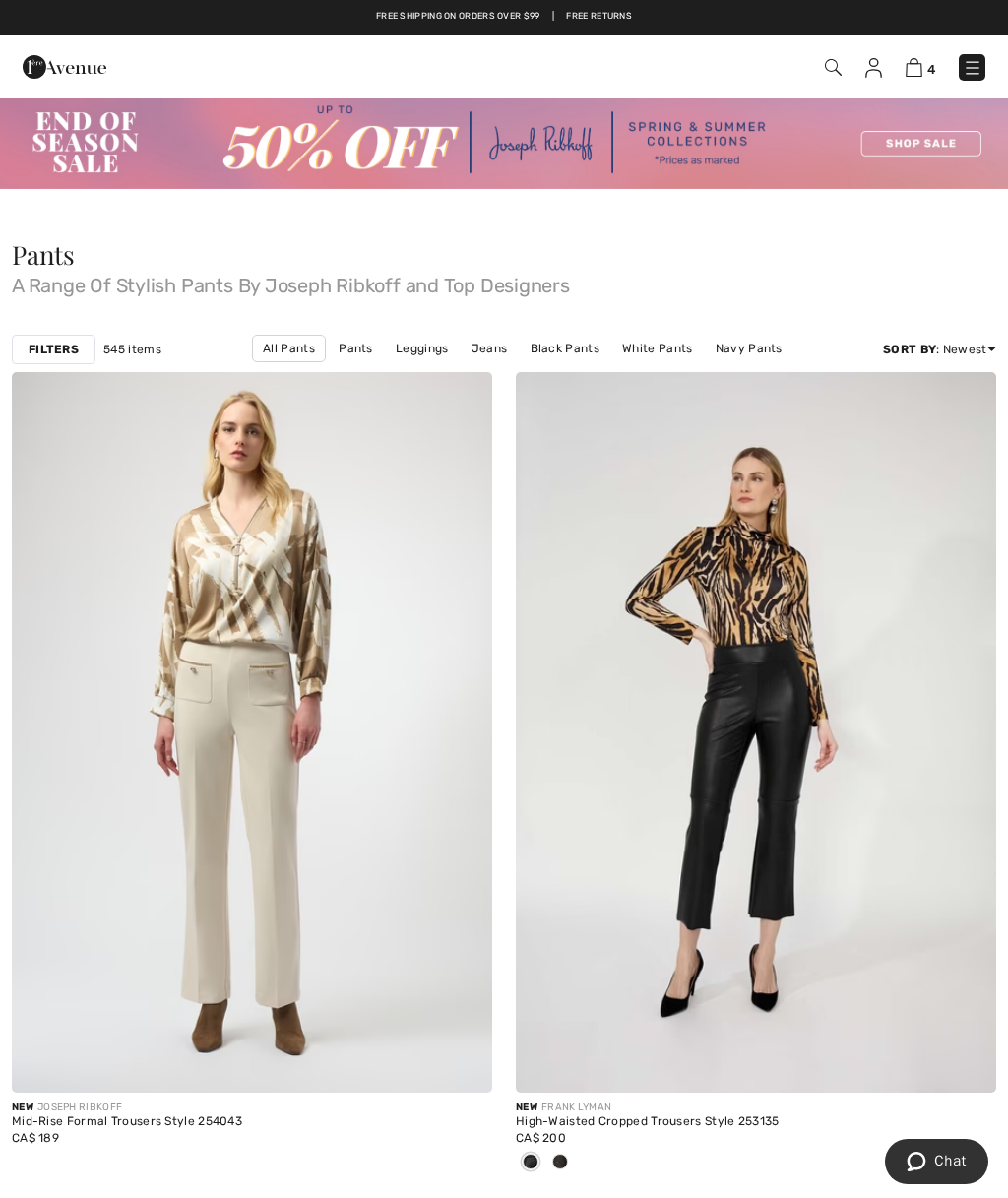 click on "Filters" at bounding box center [53, 349] 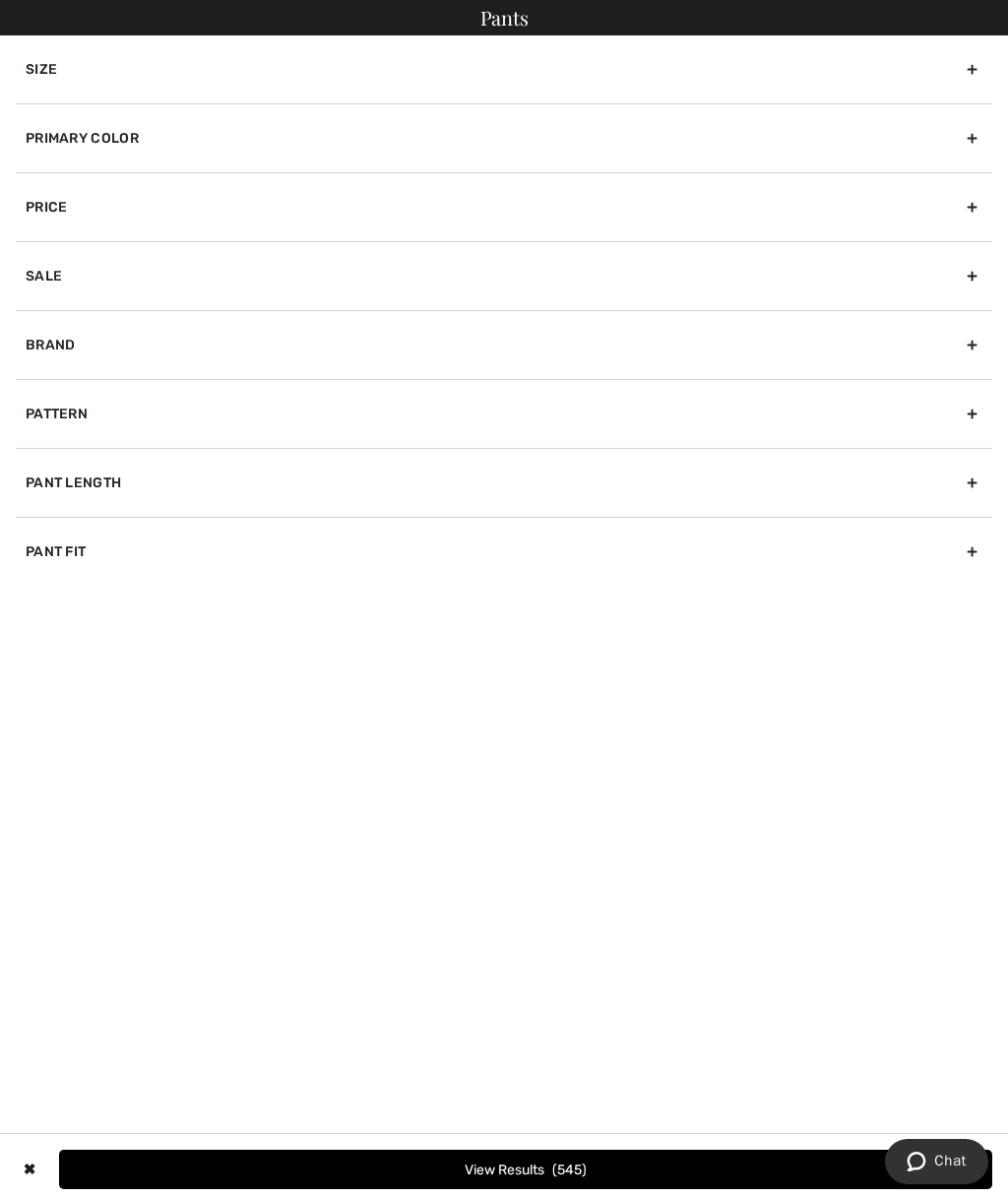 click on "Brand" at bounding box center (504, 345) 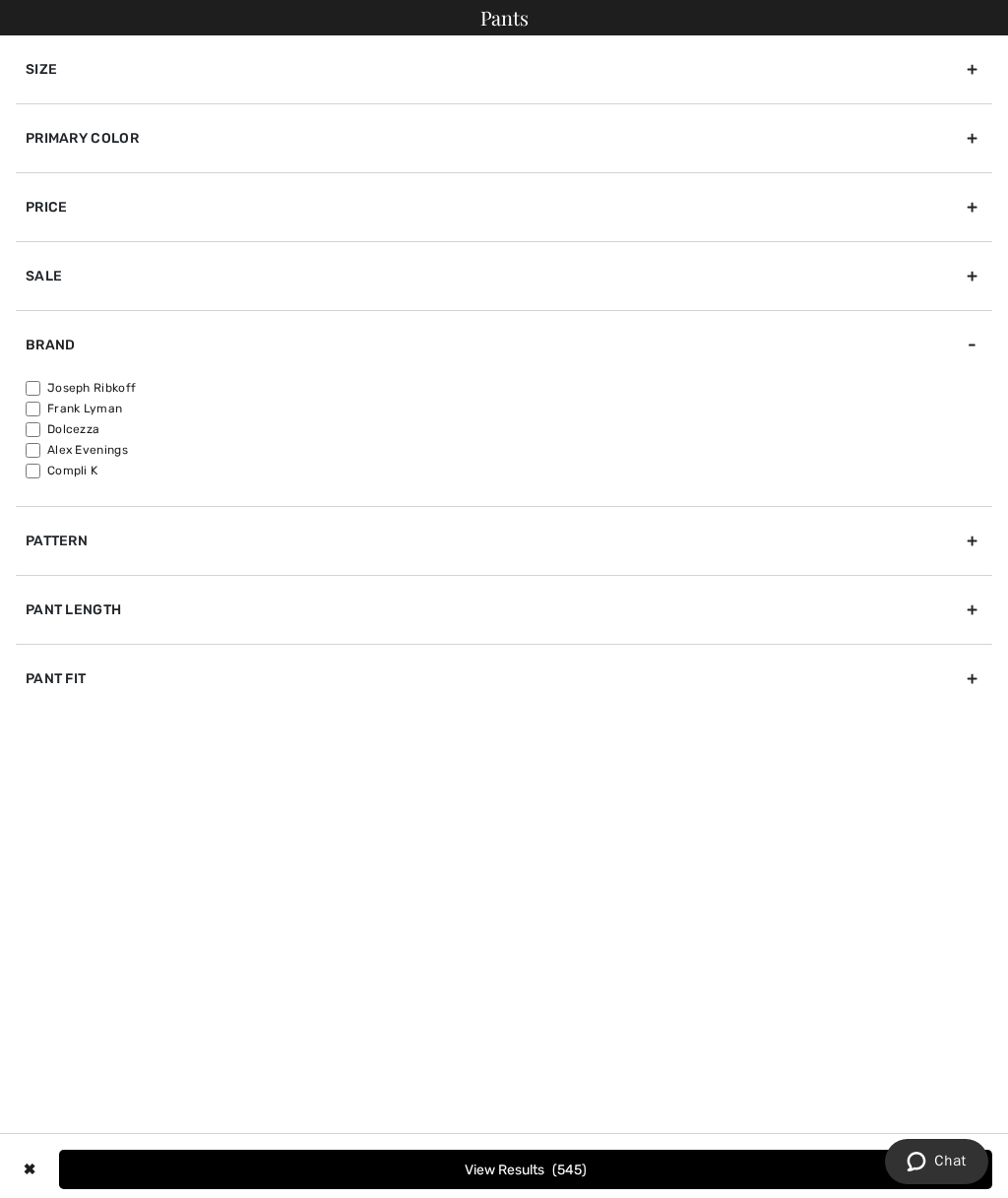 click on "Joseph Ribkoff" at bounding box center (32, 388) 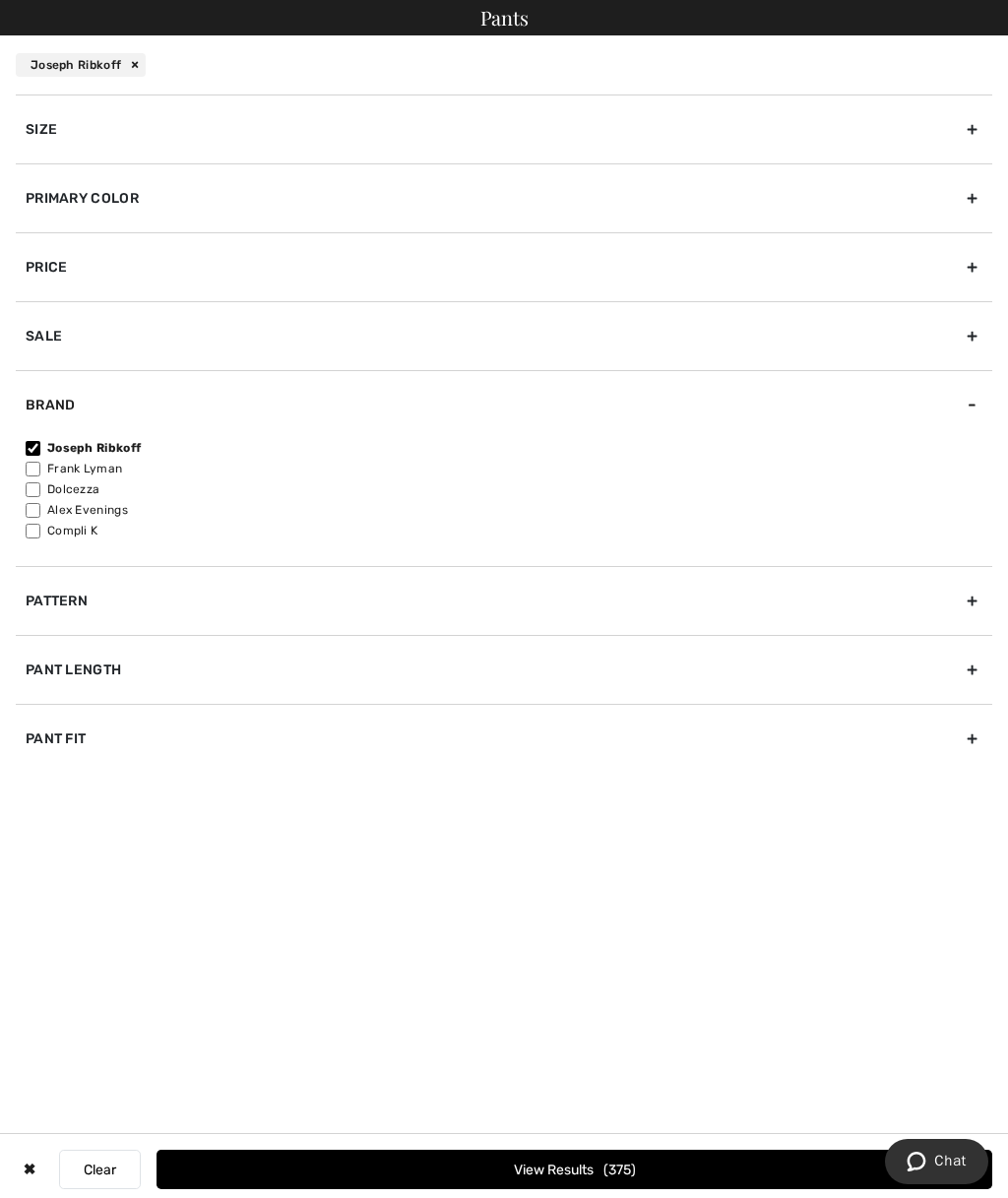 click on "Frank Lyman" at bounding box center (32, 469) 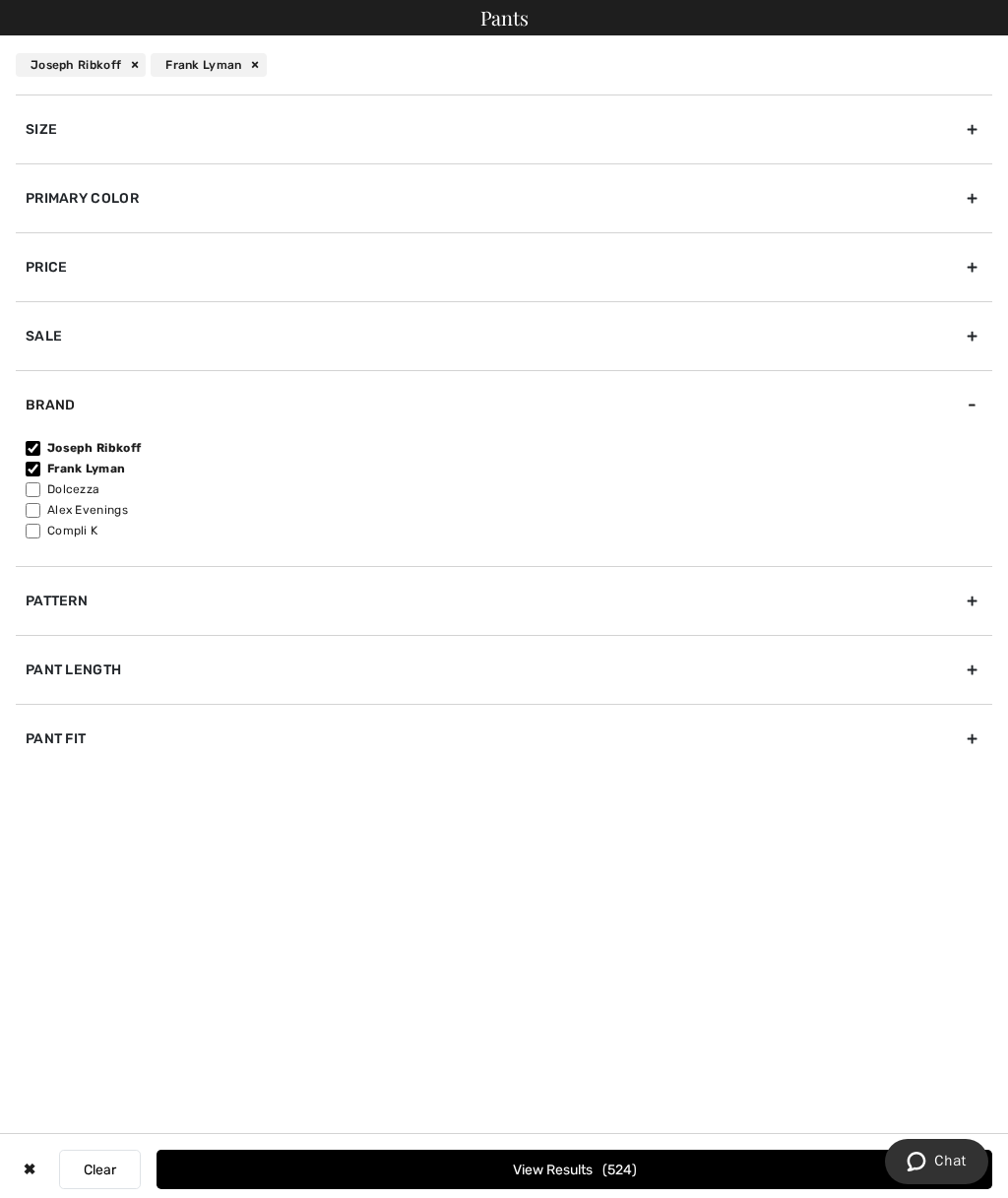 click on "Frank Lyman" at bounding box center (32, 469) 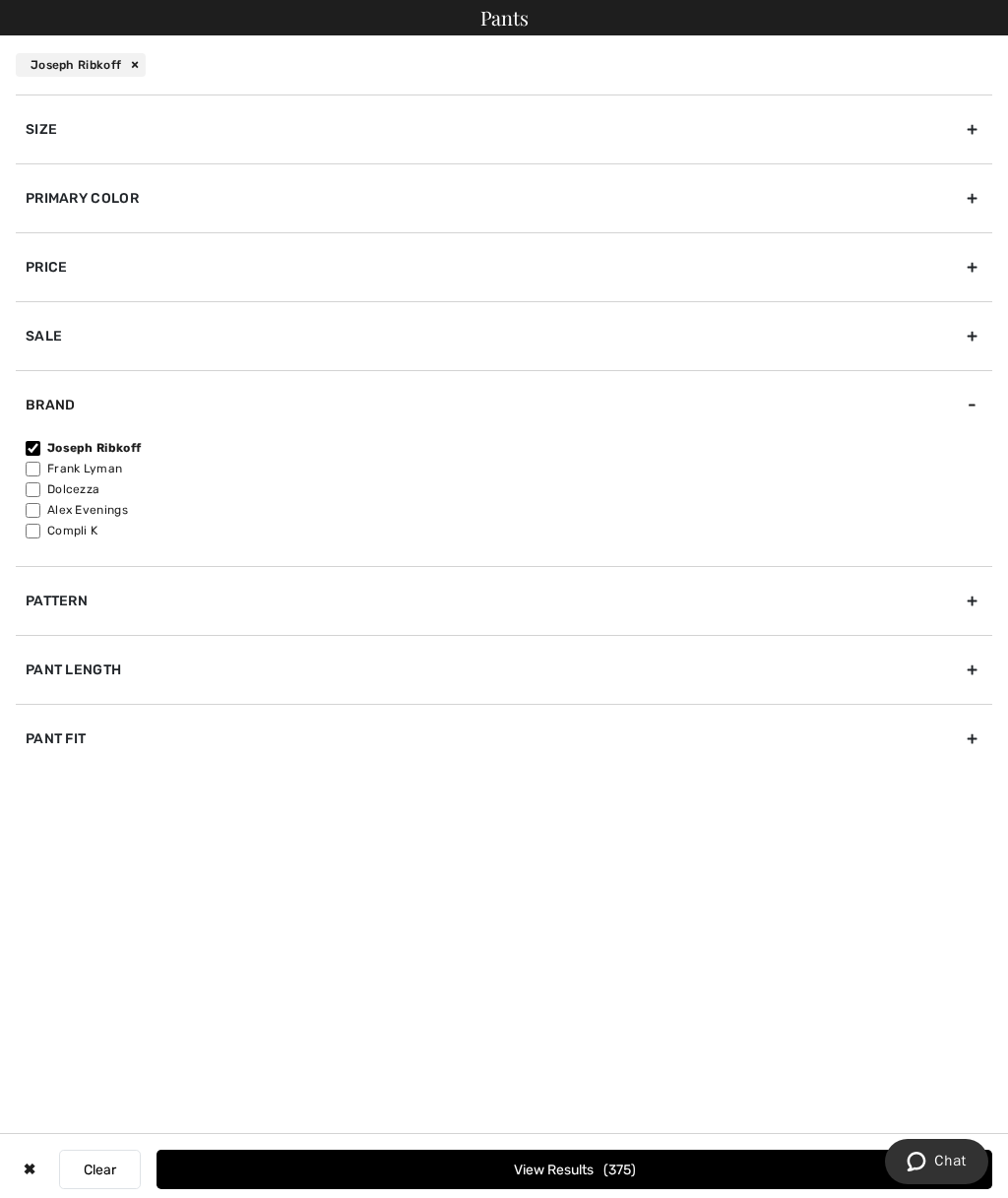 click on "Joseph Ribkoff" at bounding box center (32, 448) 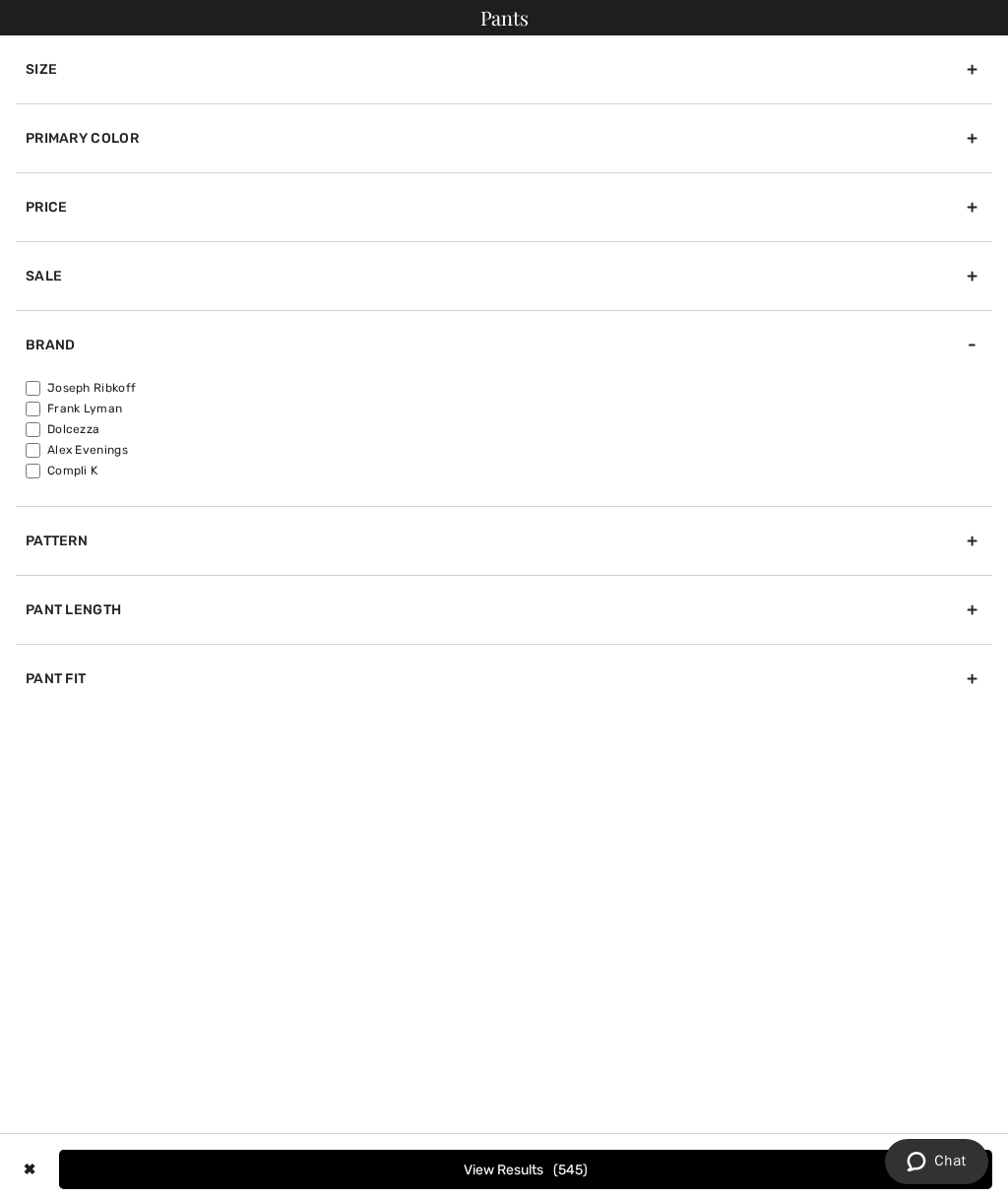 click on "Brand" at bounding box center [504, 345] 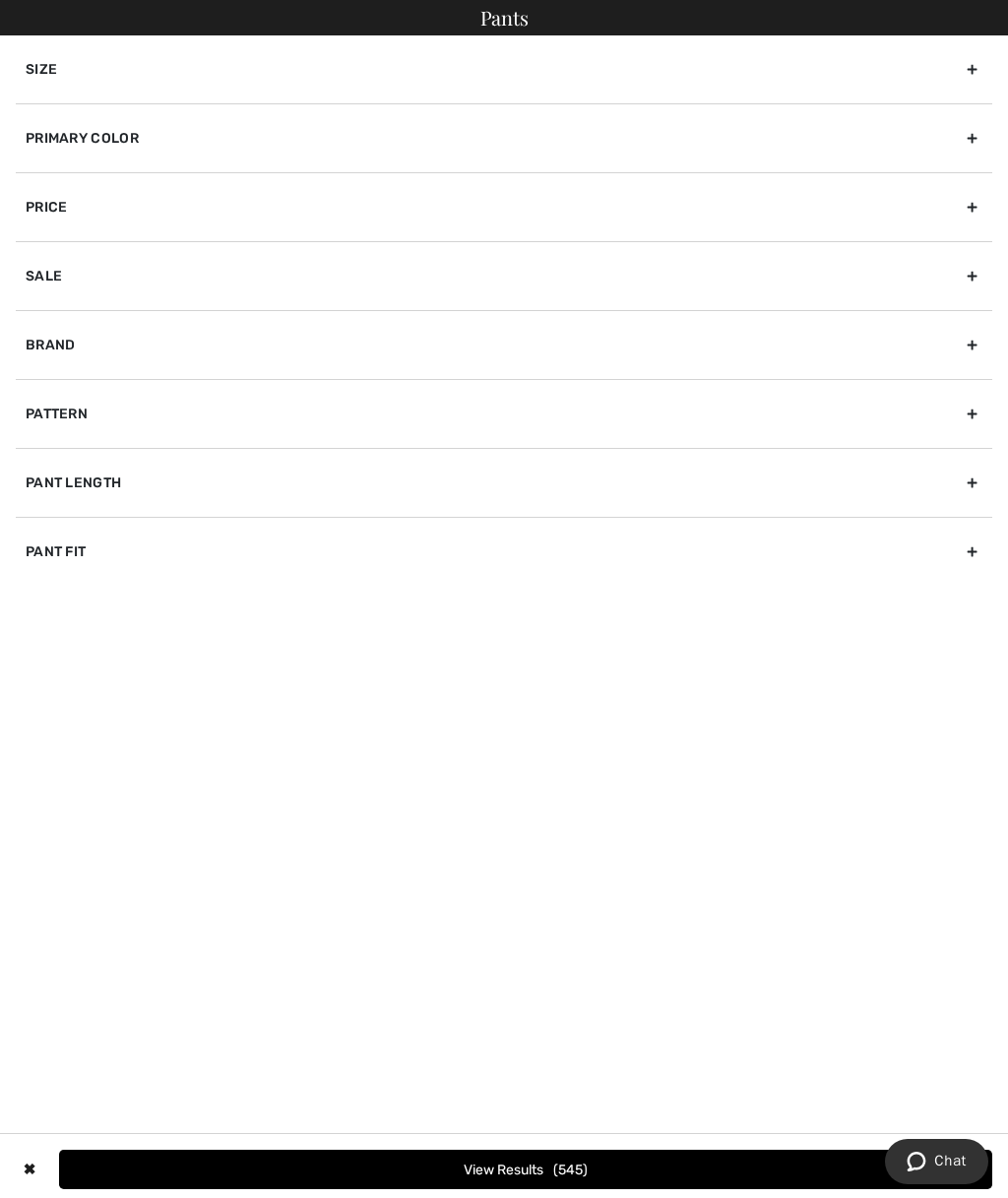 click on "Brand" at bounding box center (504, 345) 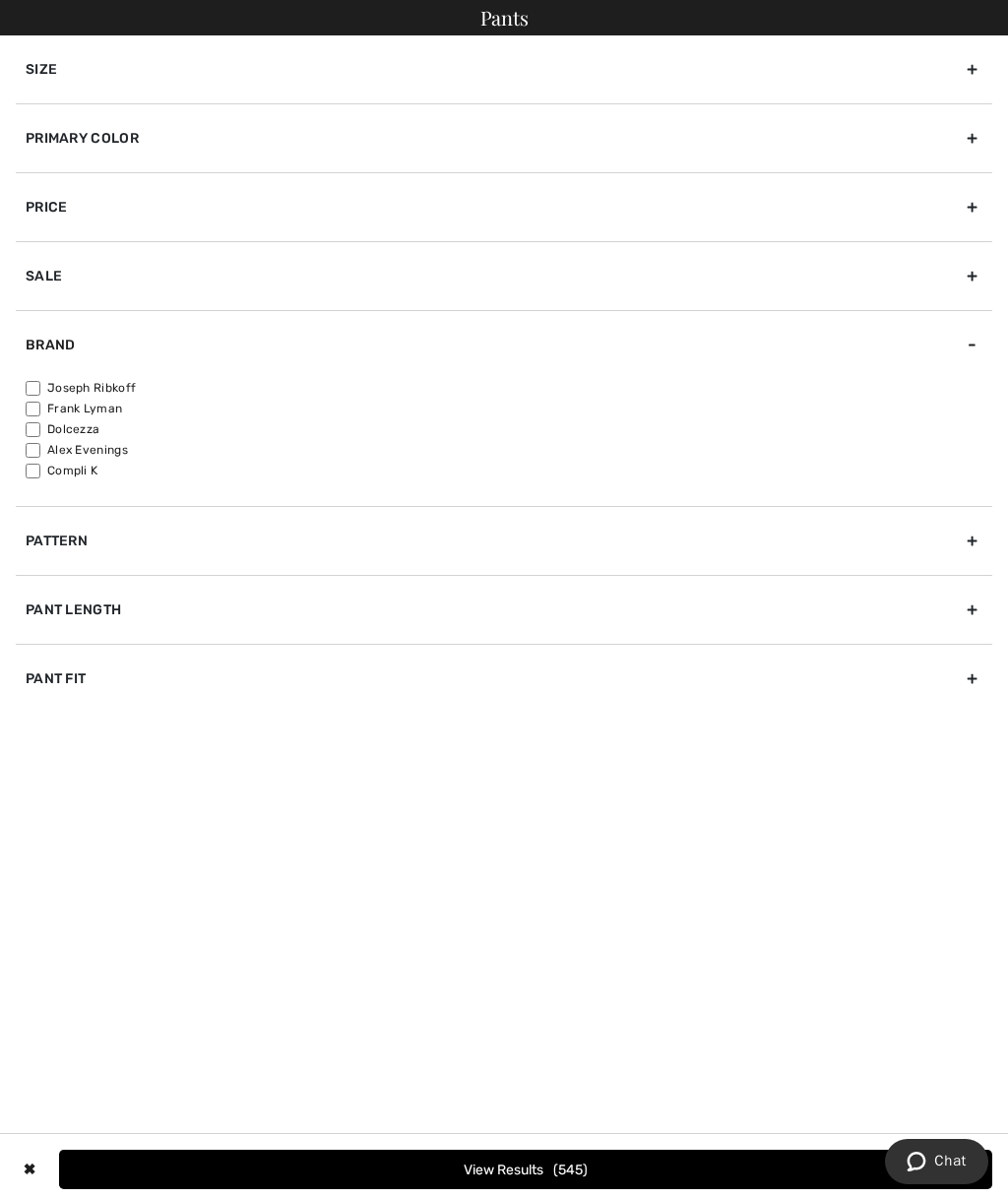 scroll, scrollTop: 28, scrollLeft: 0, axis: vertical 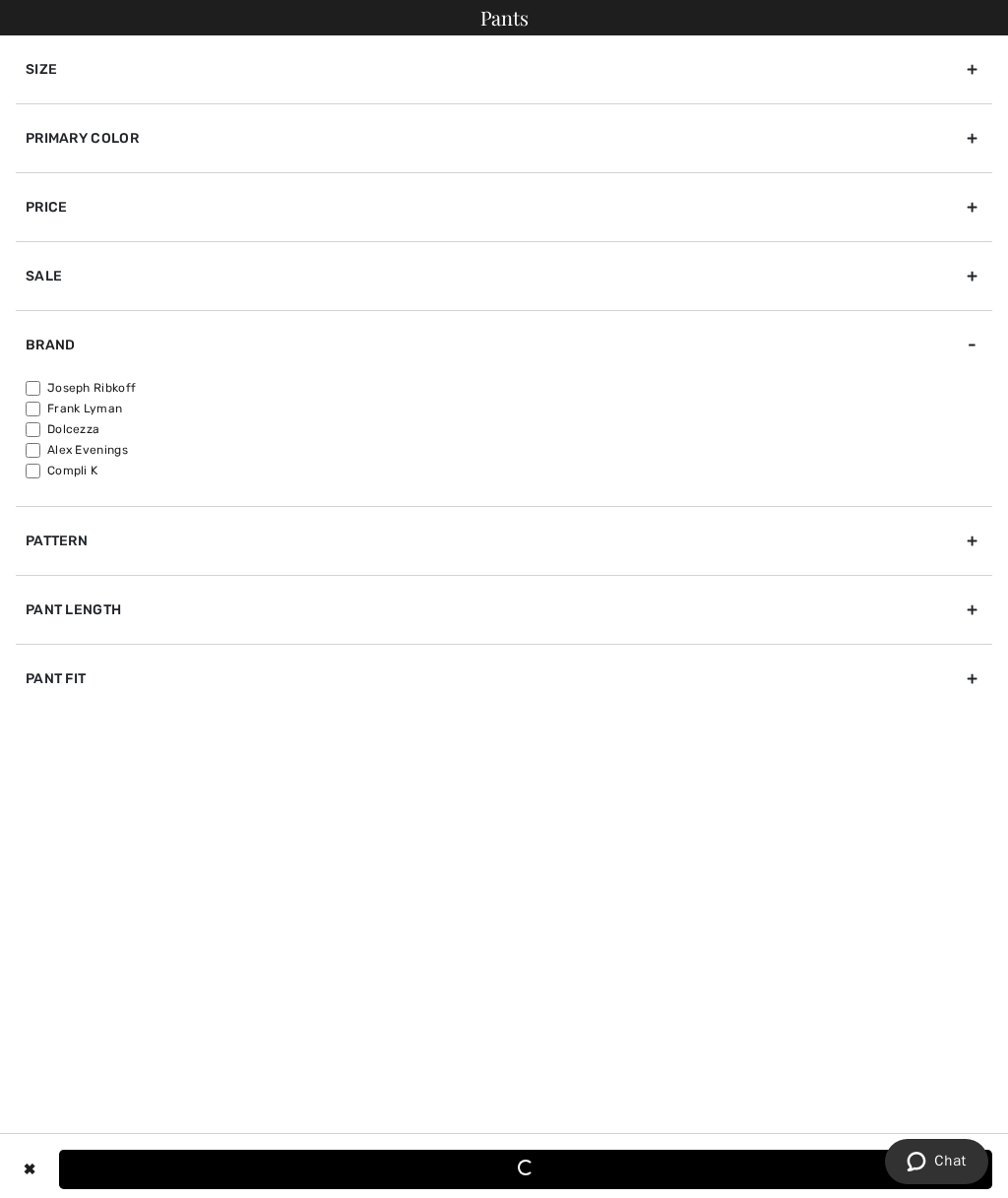 click on "Joseph Ribkoff" at bounding box center (32, 388) 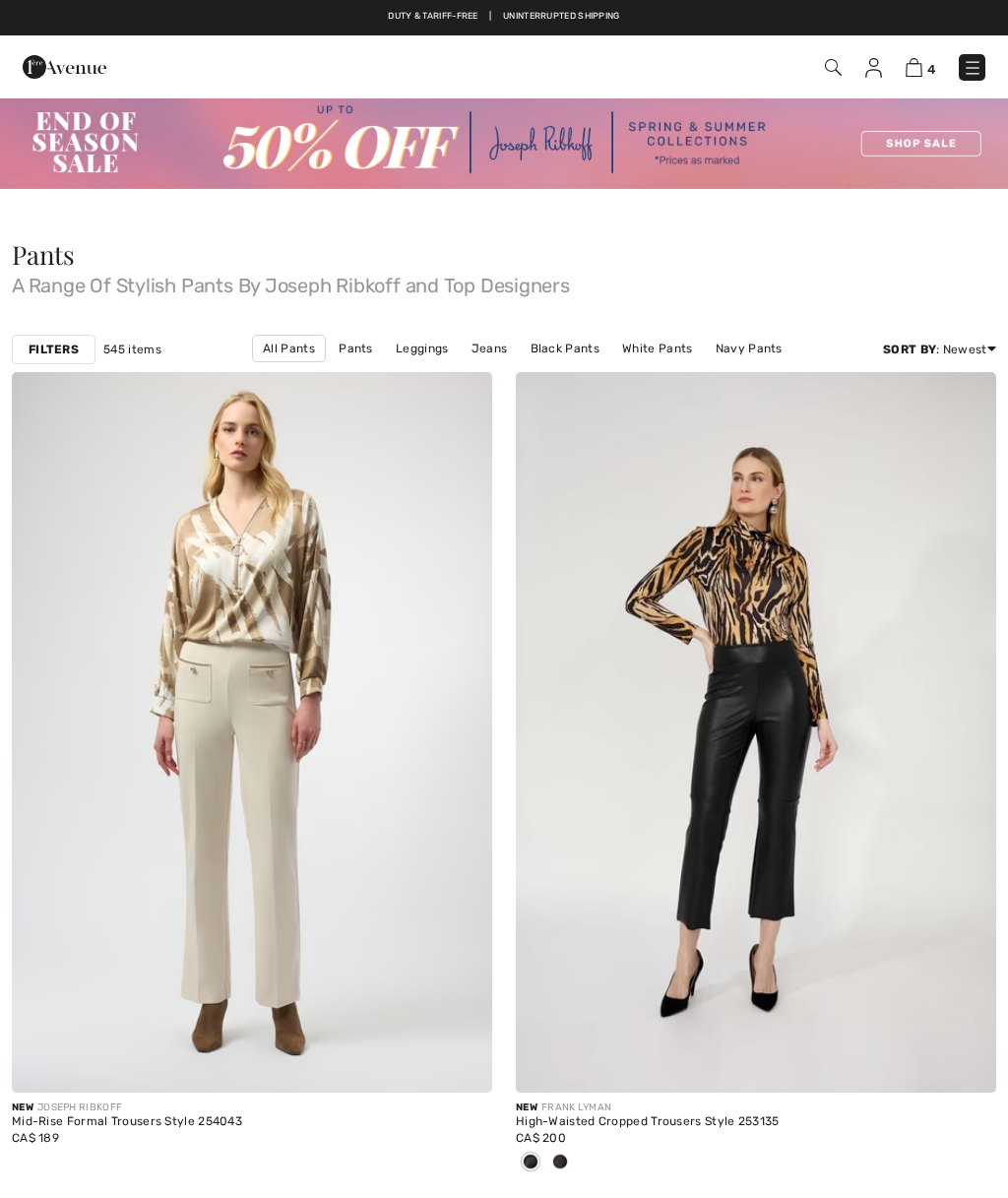 scroll, scrollTop: 0, scrollLeft: 0, axis: both 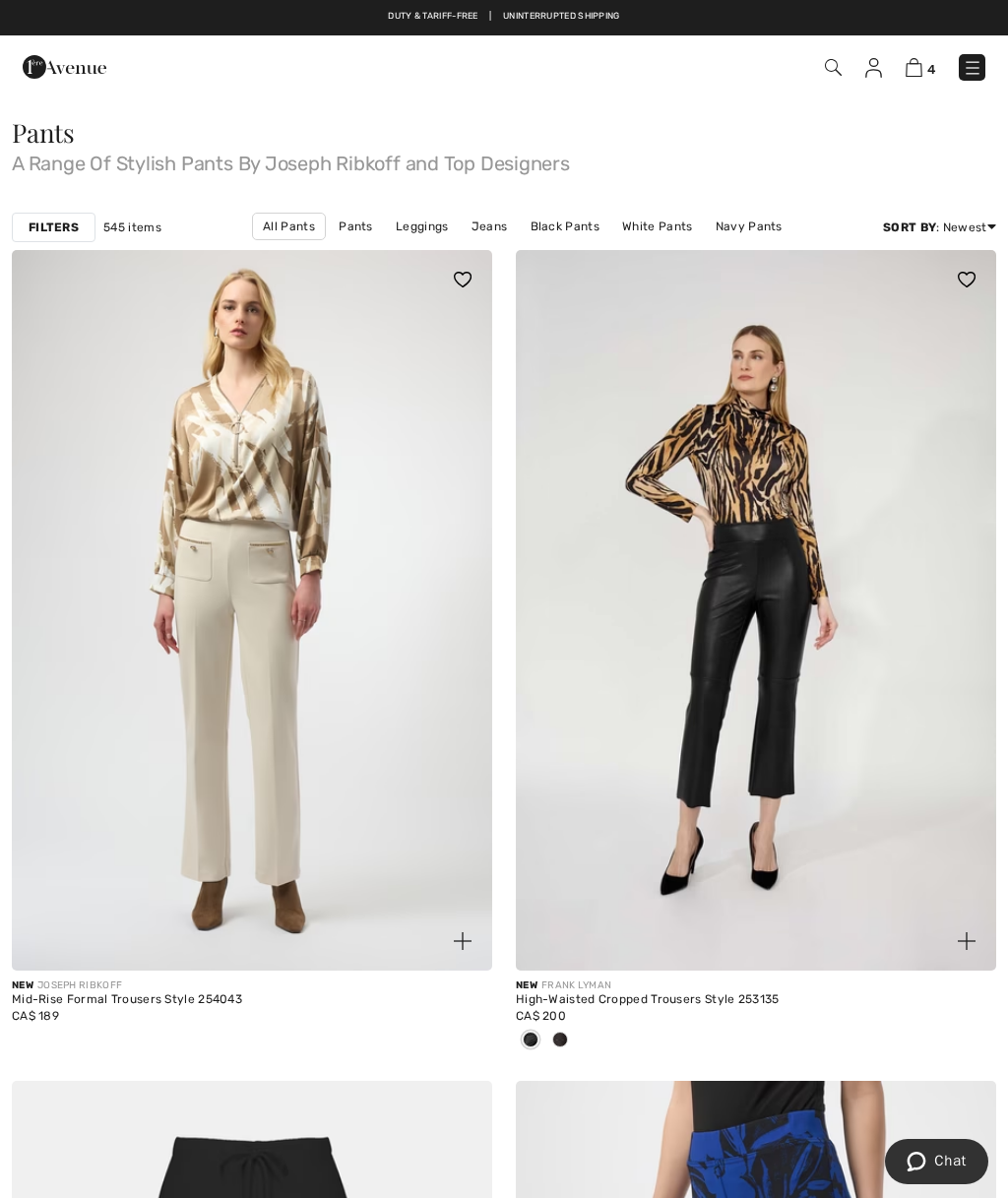 click on "Filters" at bounding box center [53, 227] 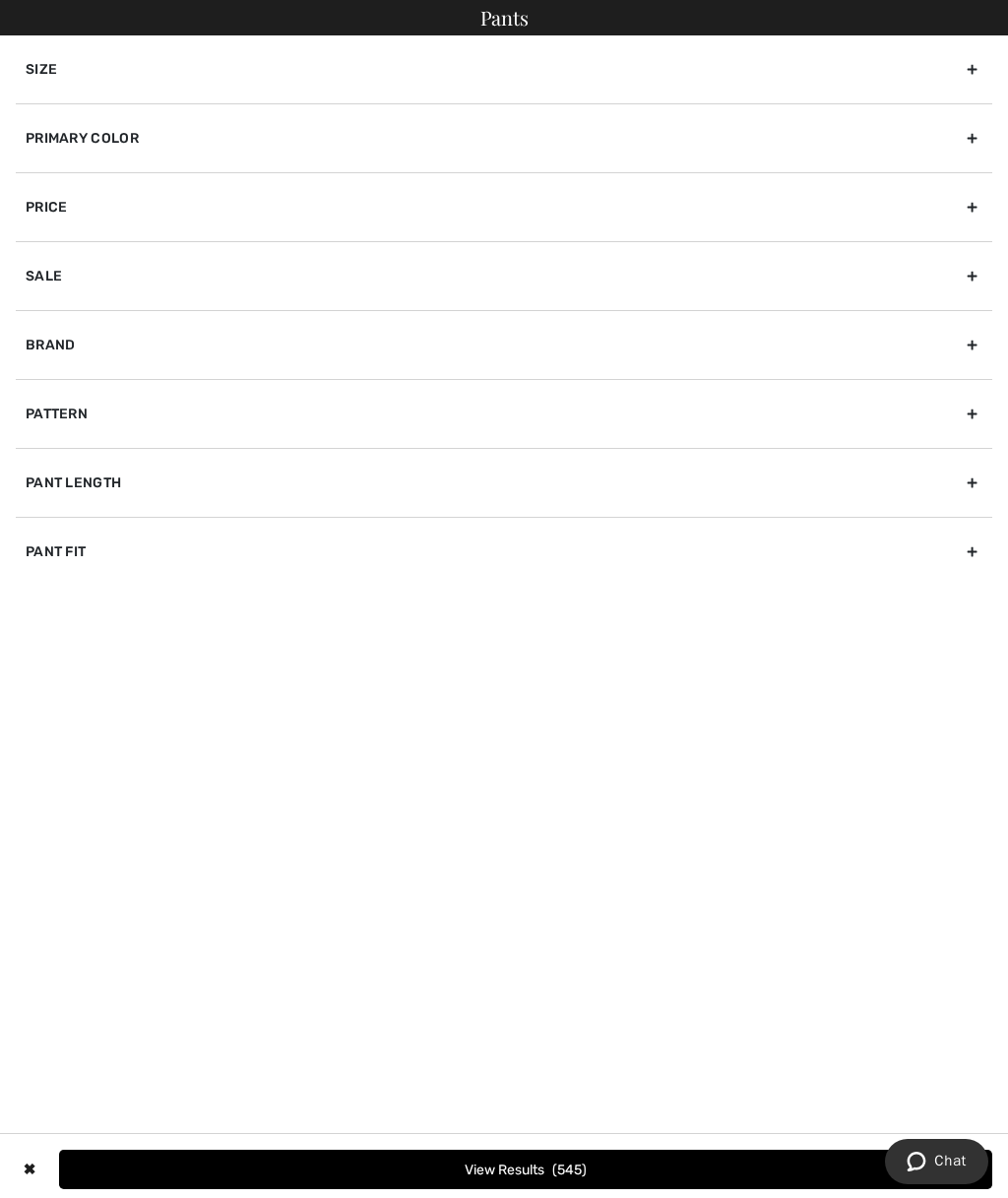 click on "Sale" at bounding box center (504, 276) 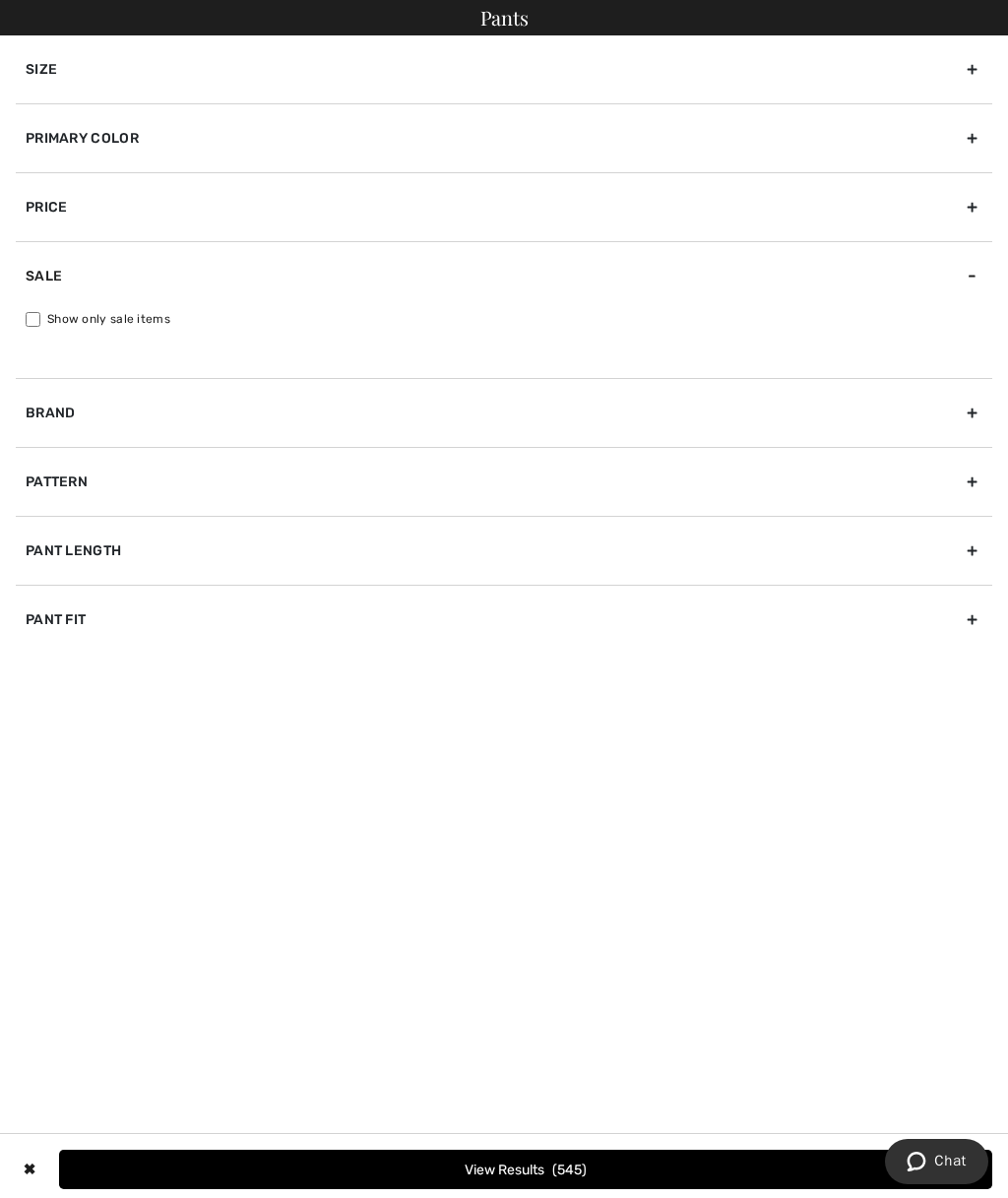 click on "Sale" at bounding box center [504, 276] 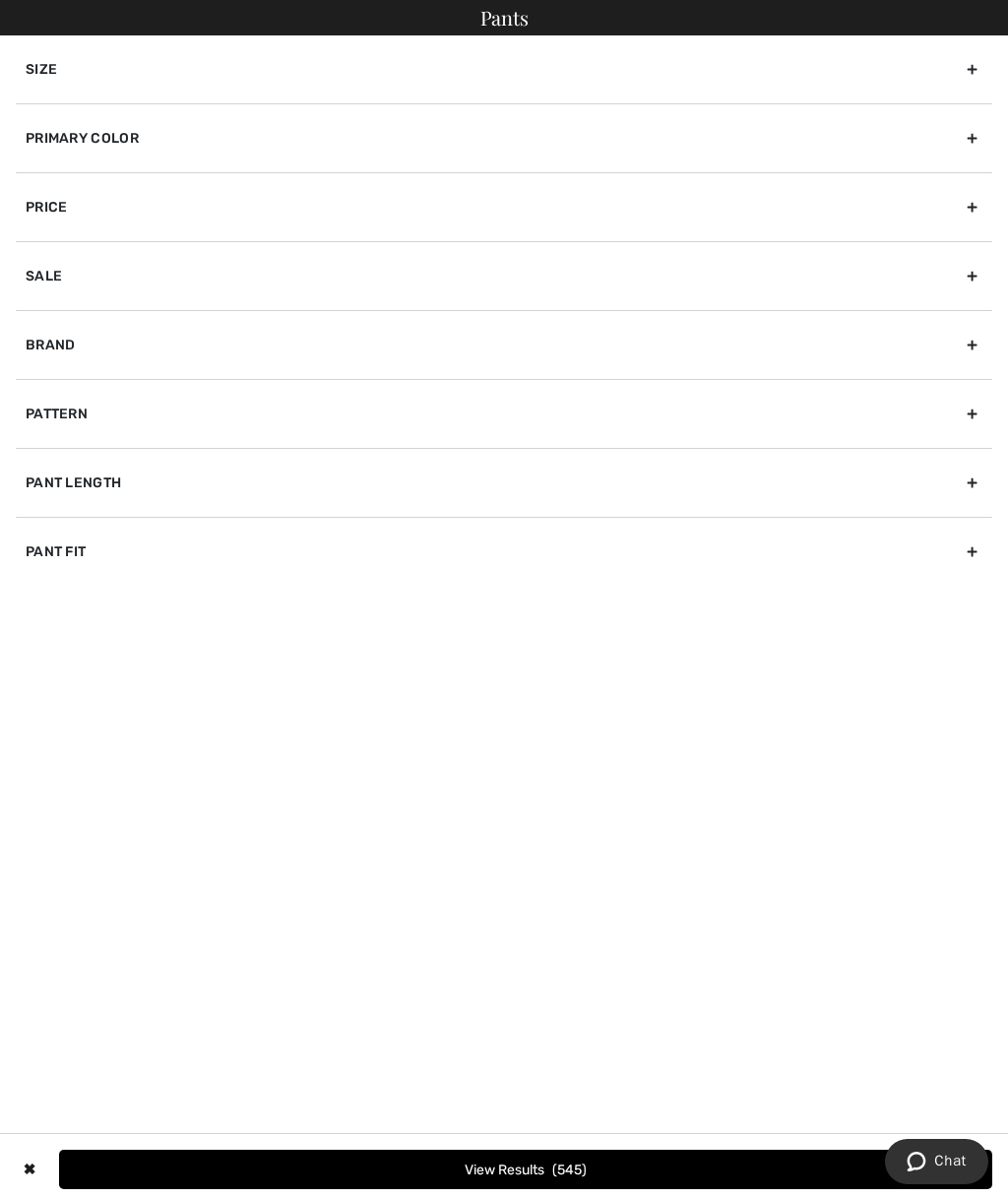 scroll, scrollTop: 118, scrollLeft: 0, axis: vertical 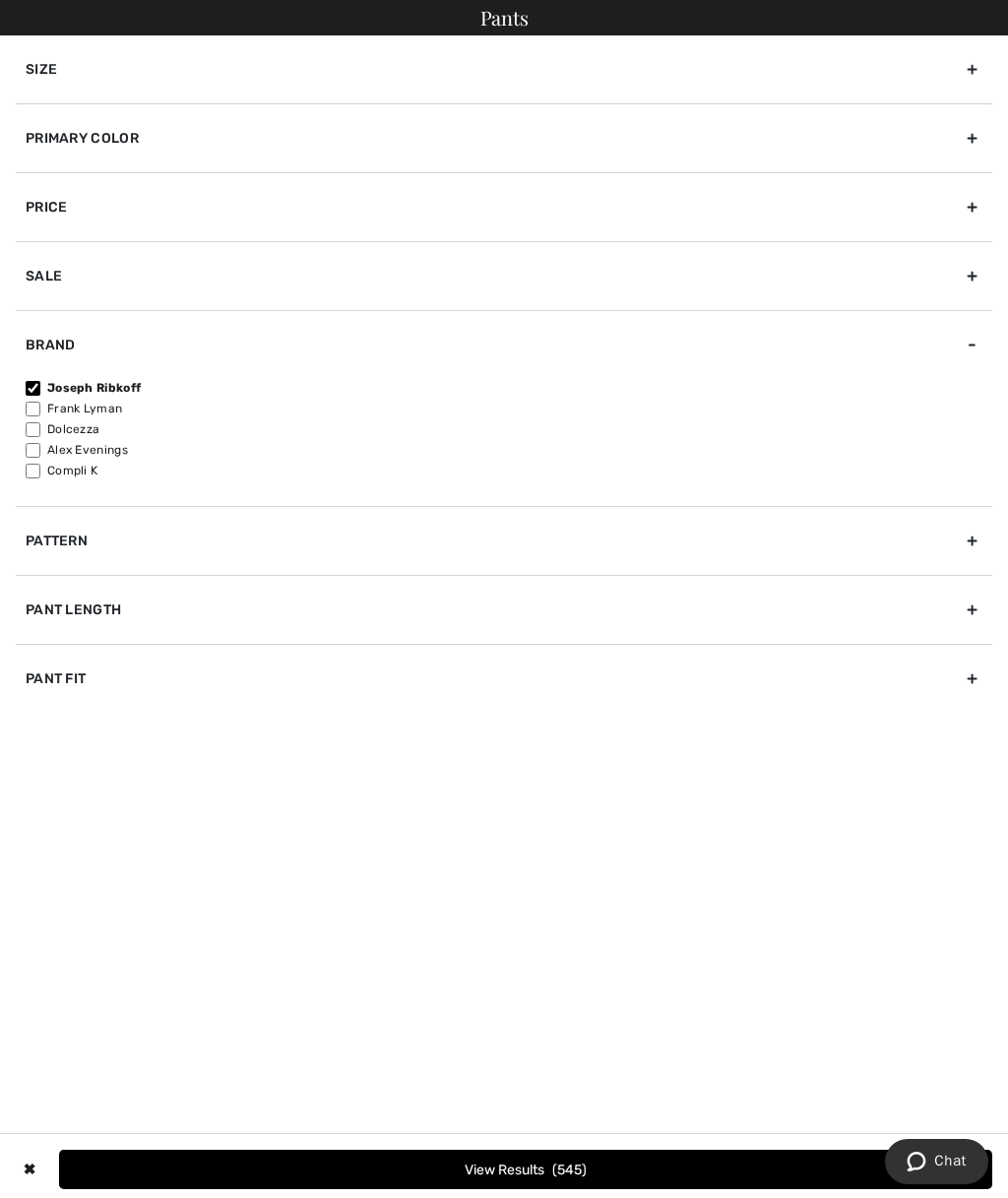 click on "Frank Lyman" at bounding box center [32, 409] 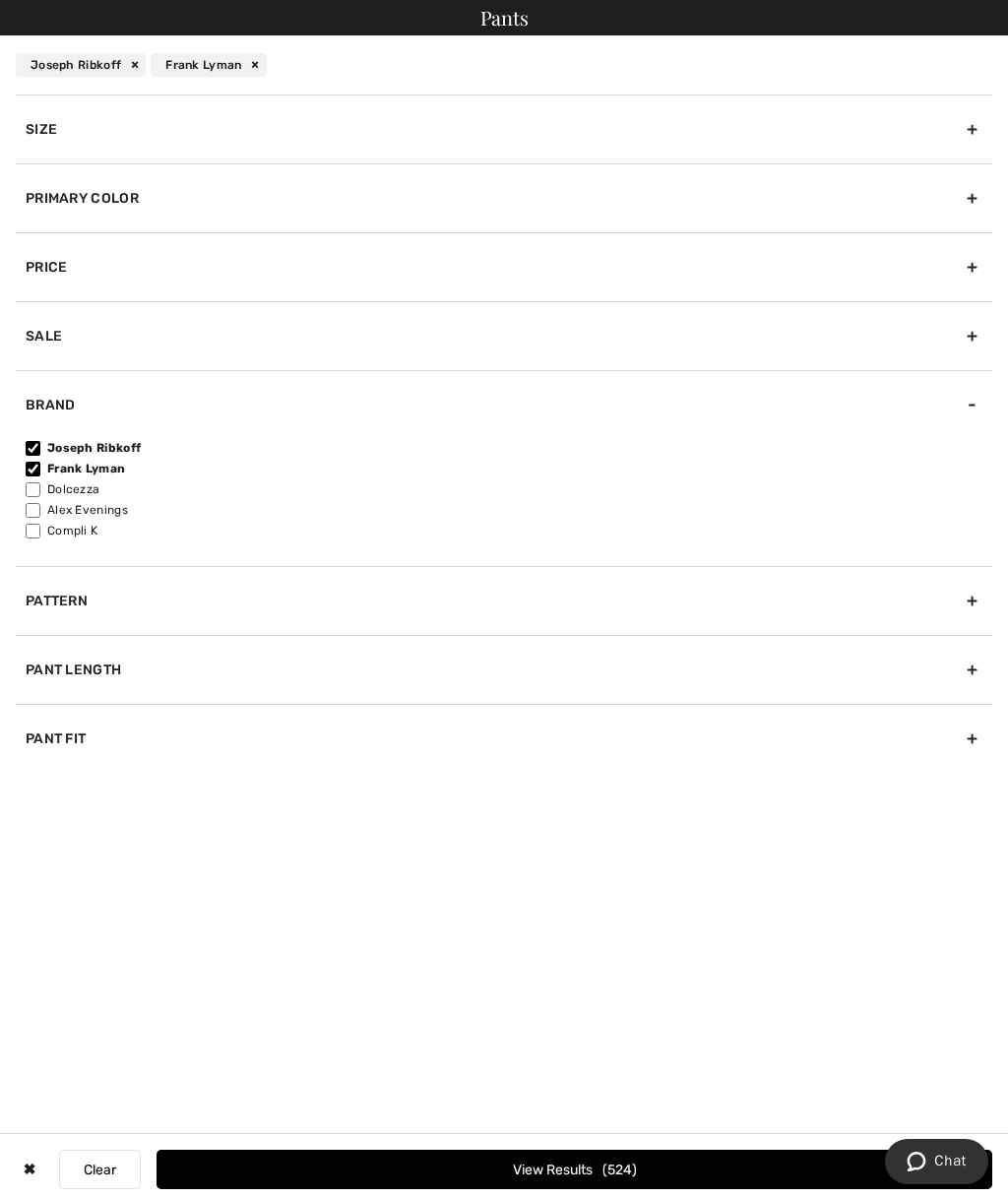 click on "Dolcezza" at bounding box center (32, 489) 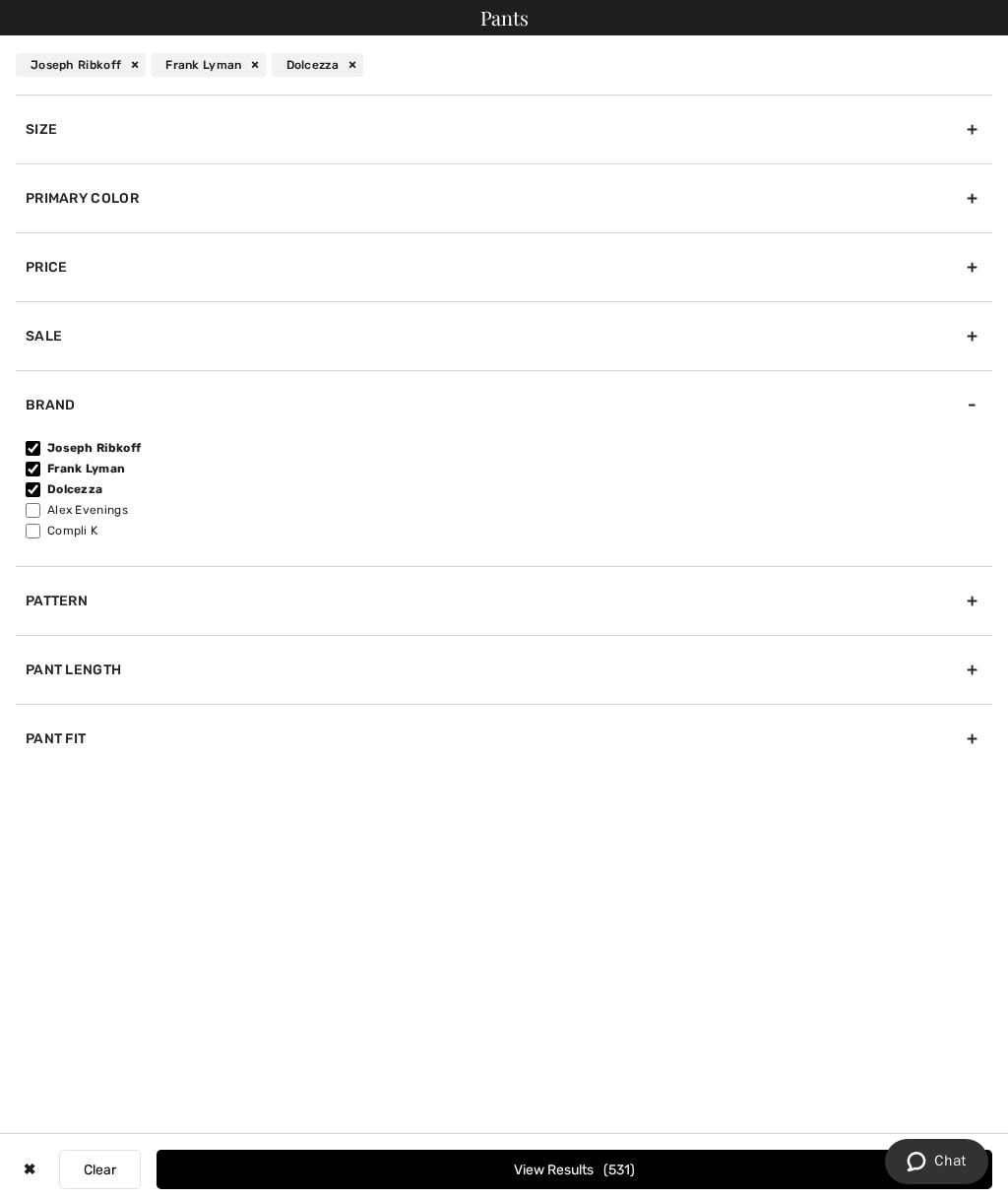 scroll, scrollTop: 0, scrollLeft: 0, axis: both 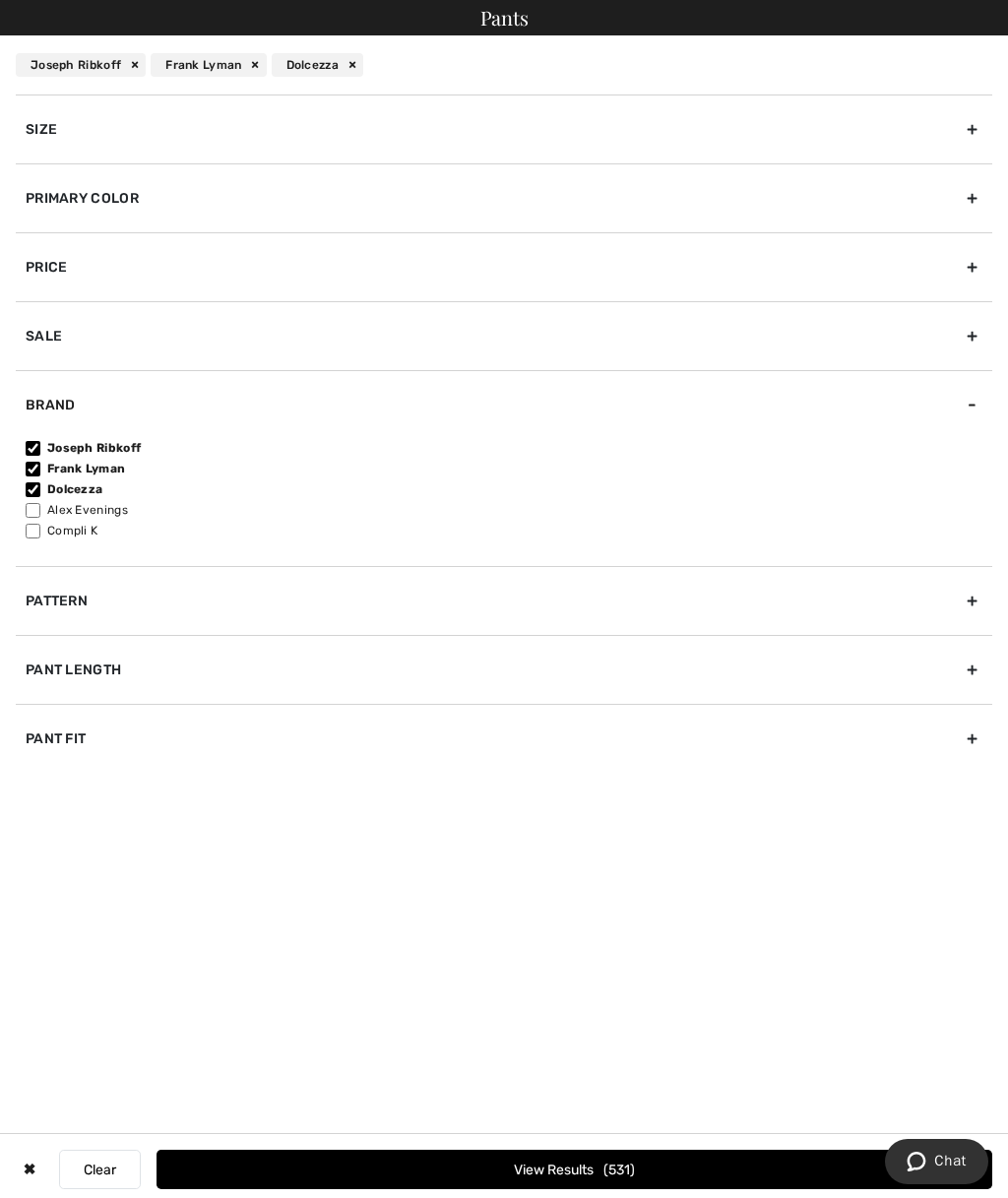 click on "Size" at bounding box center (504, 129) 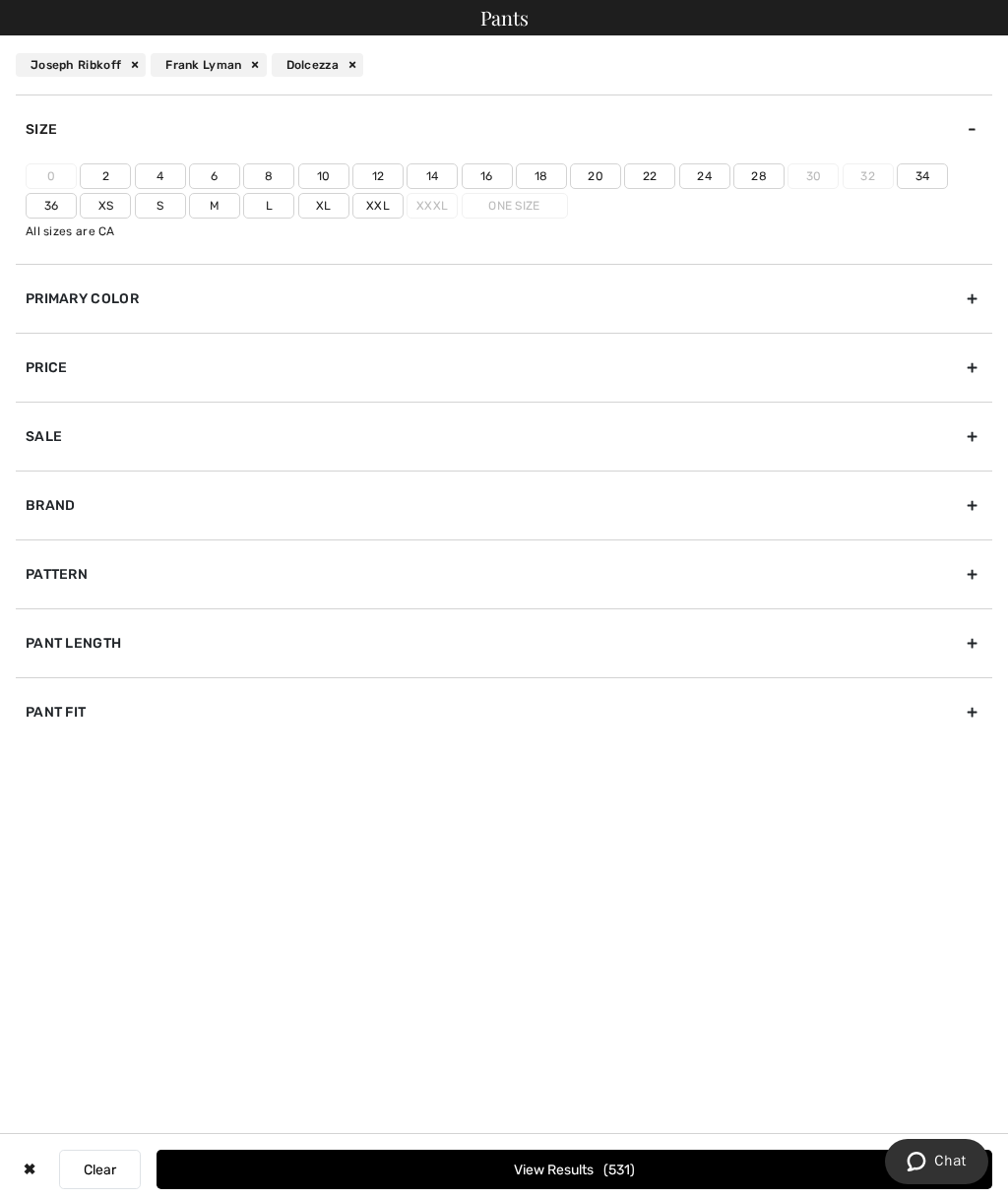 click on "✖" at bounding box center (30, 1169) 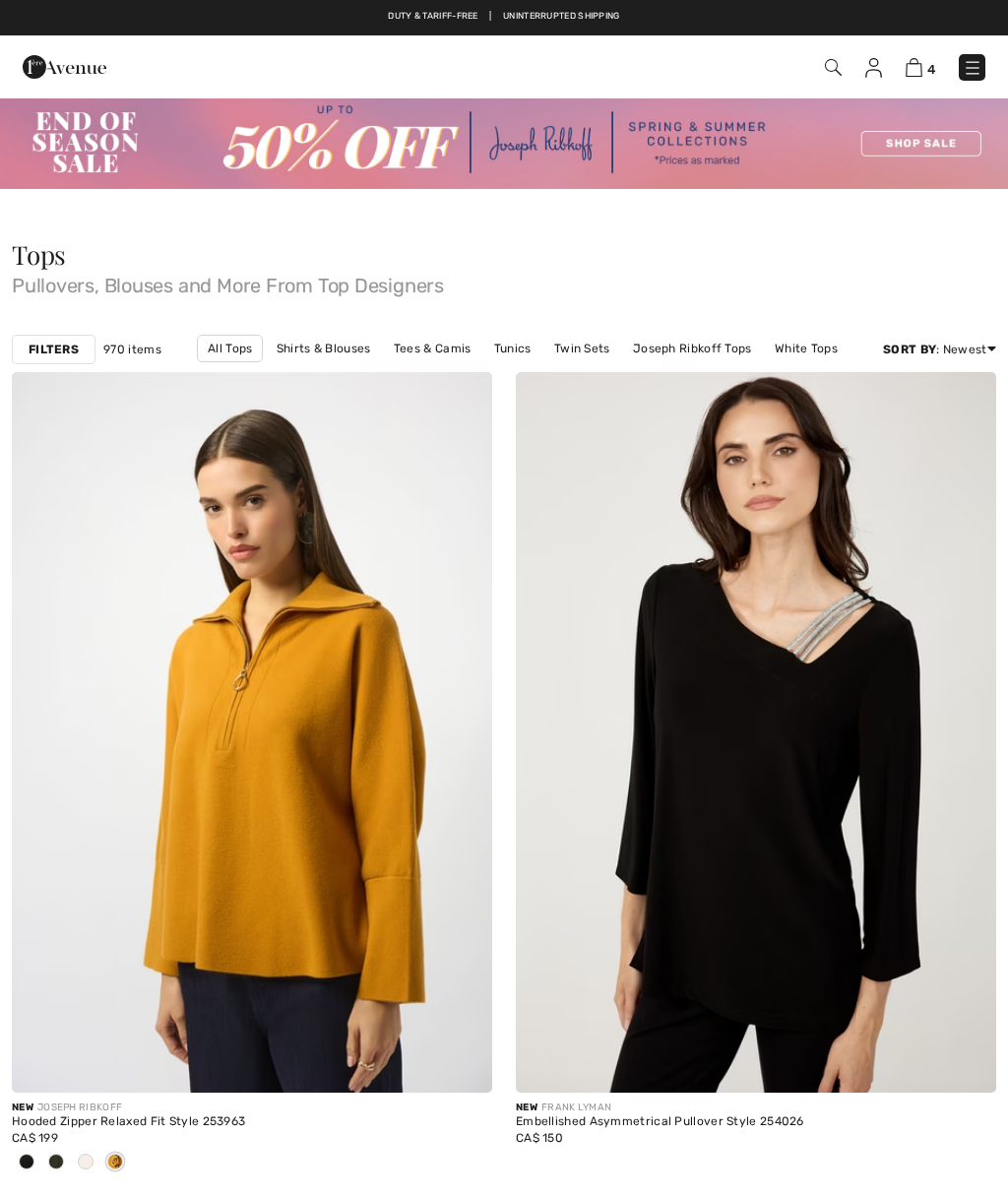 scroll, scrollTop: 0, scrollLeft: 0, axis: both 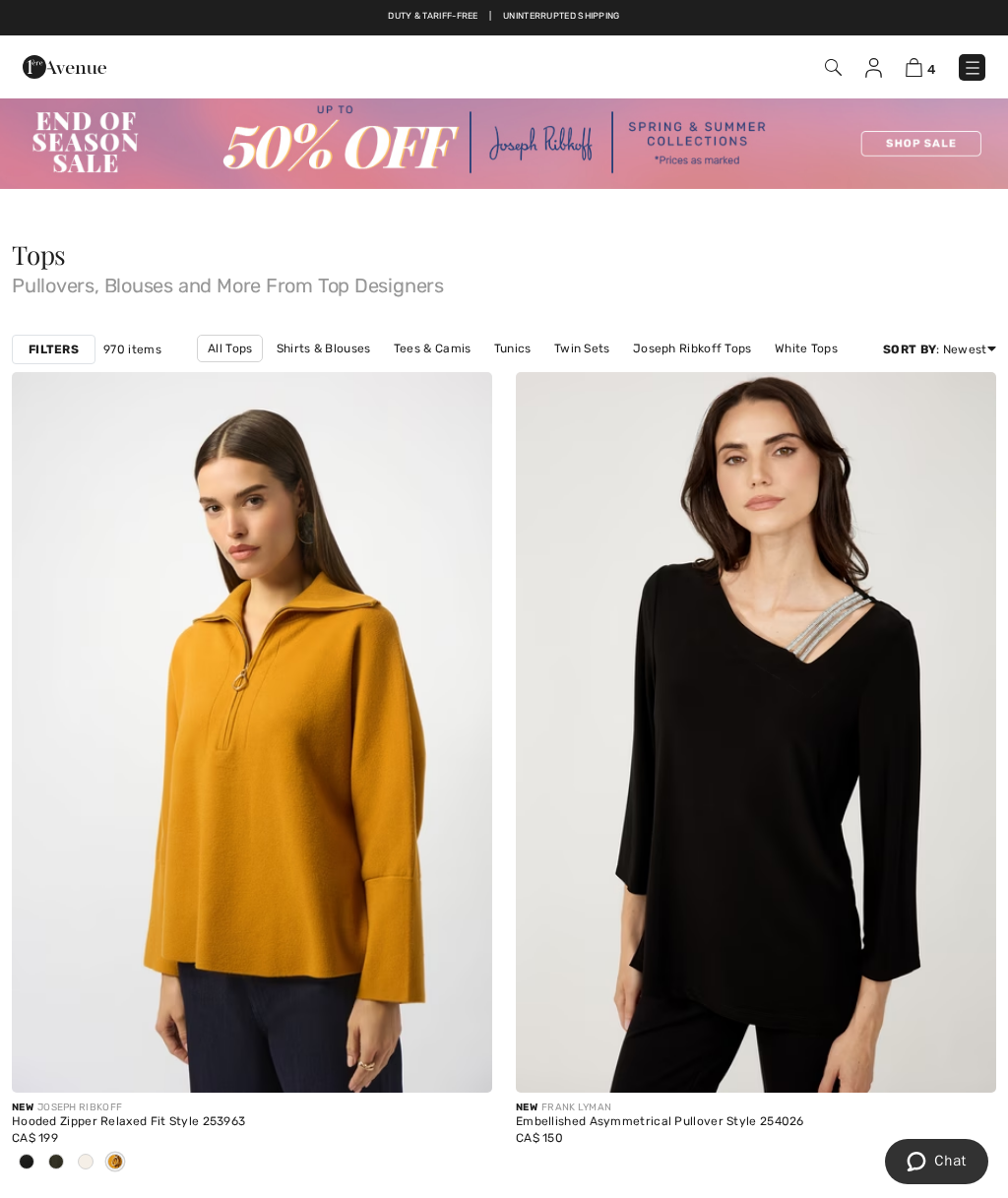 click on "Filters" at bounding box center [53, 349] 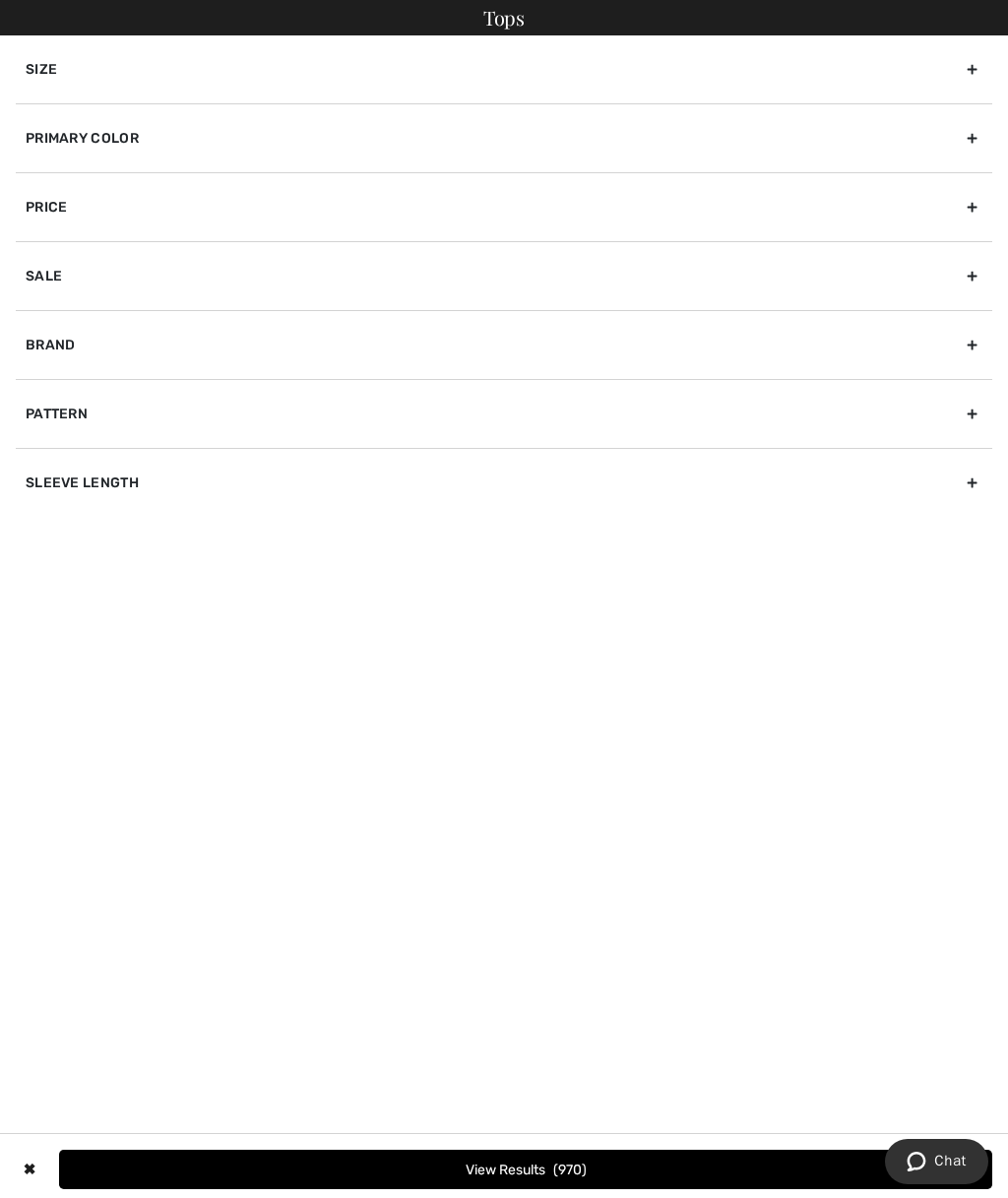 click on "Primary Color" at bounding box center [504, 138] 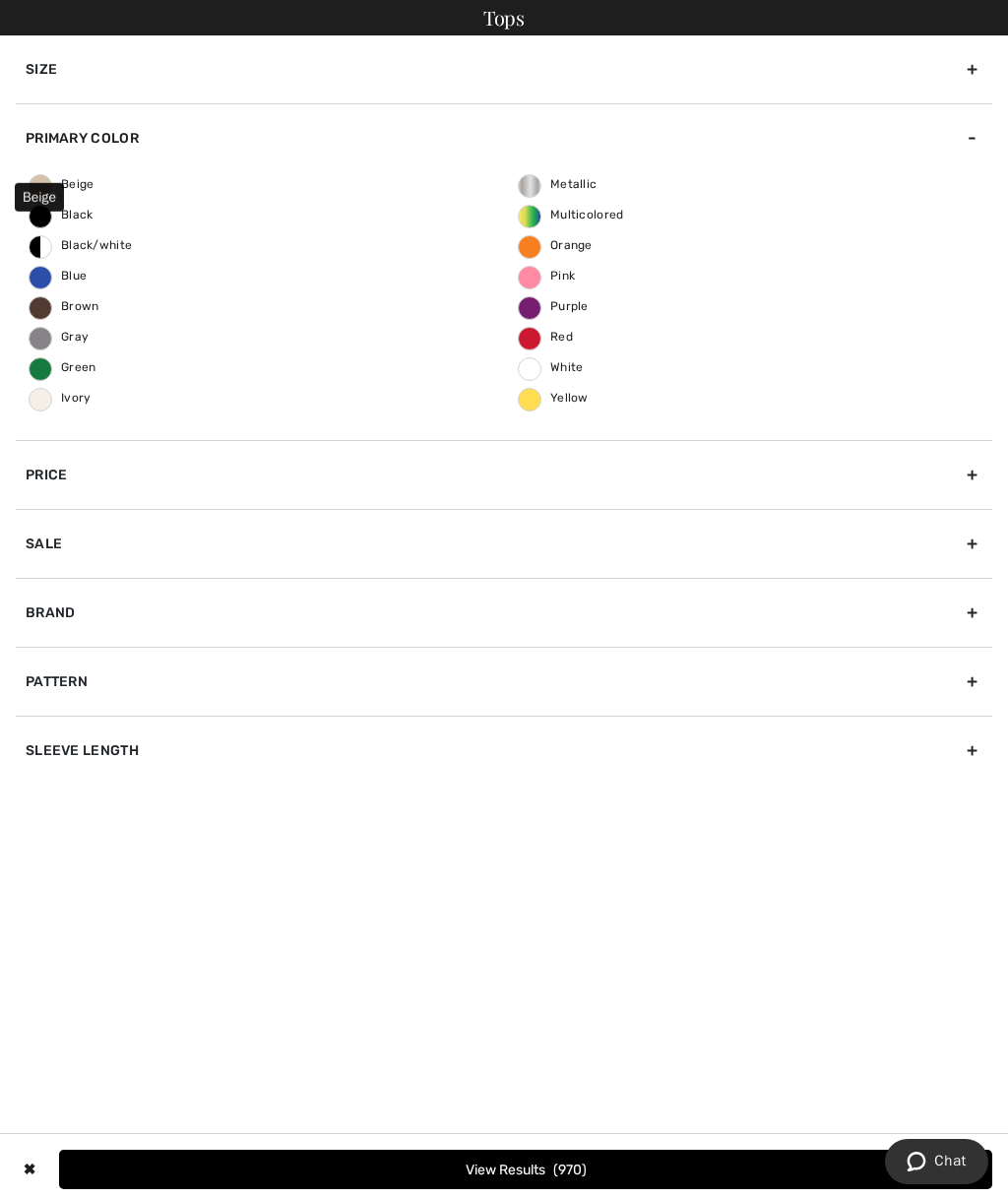 click on "Beige" at bounding box center [62, 184] 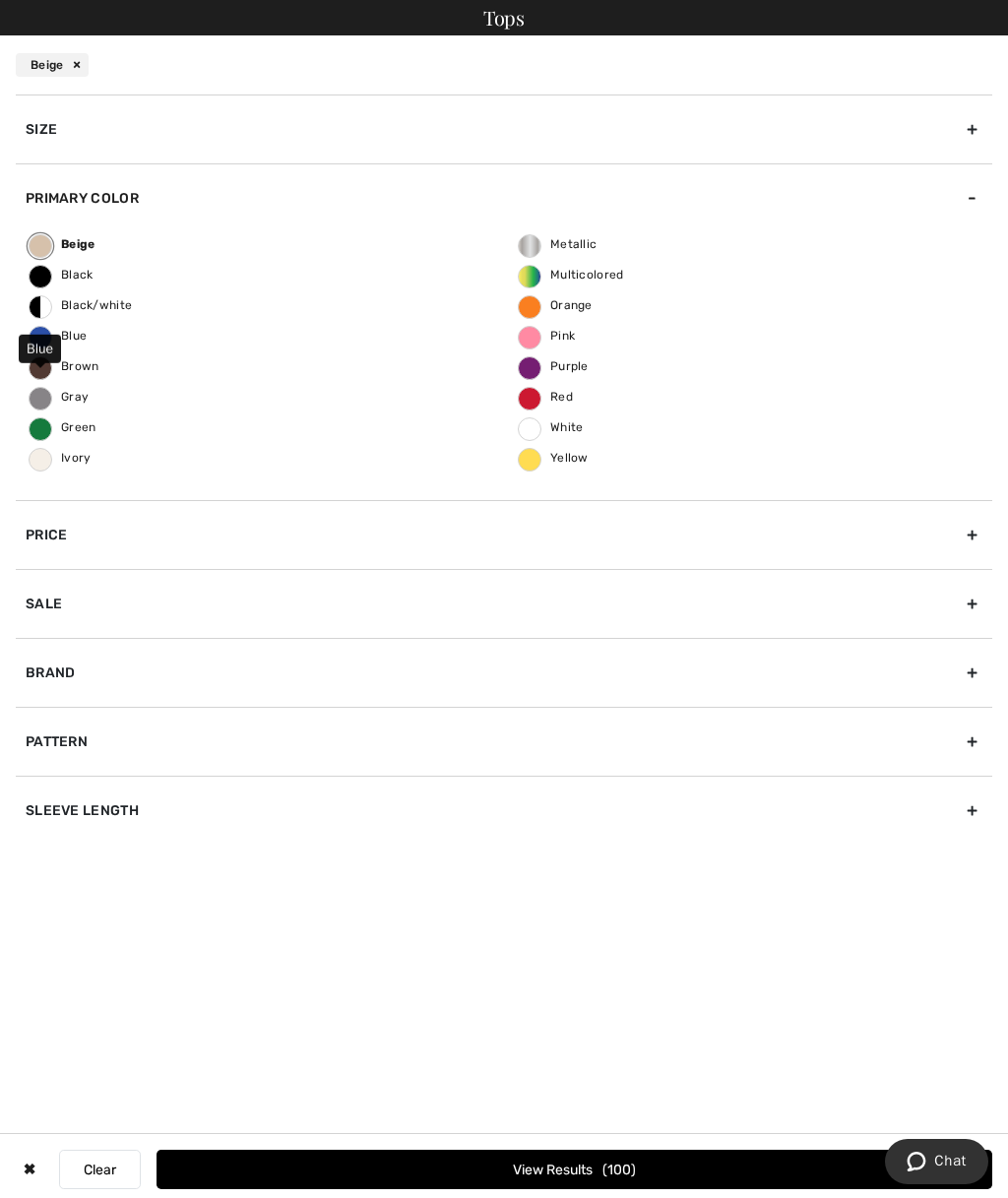 click on "Blue" at bounding box center [58, 336] 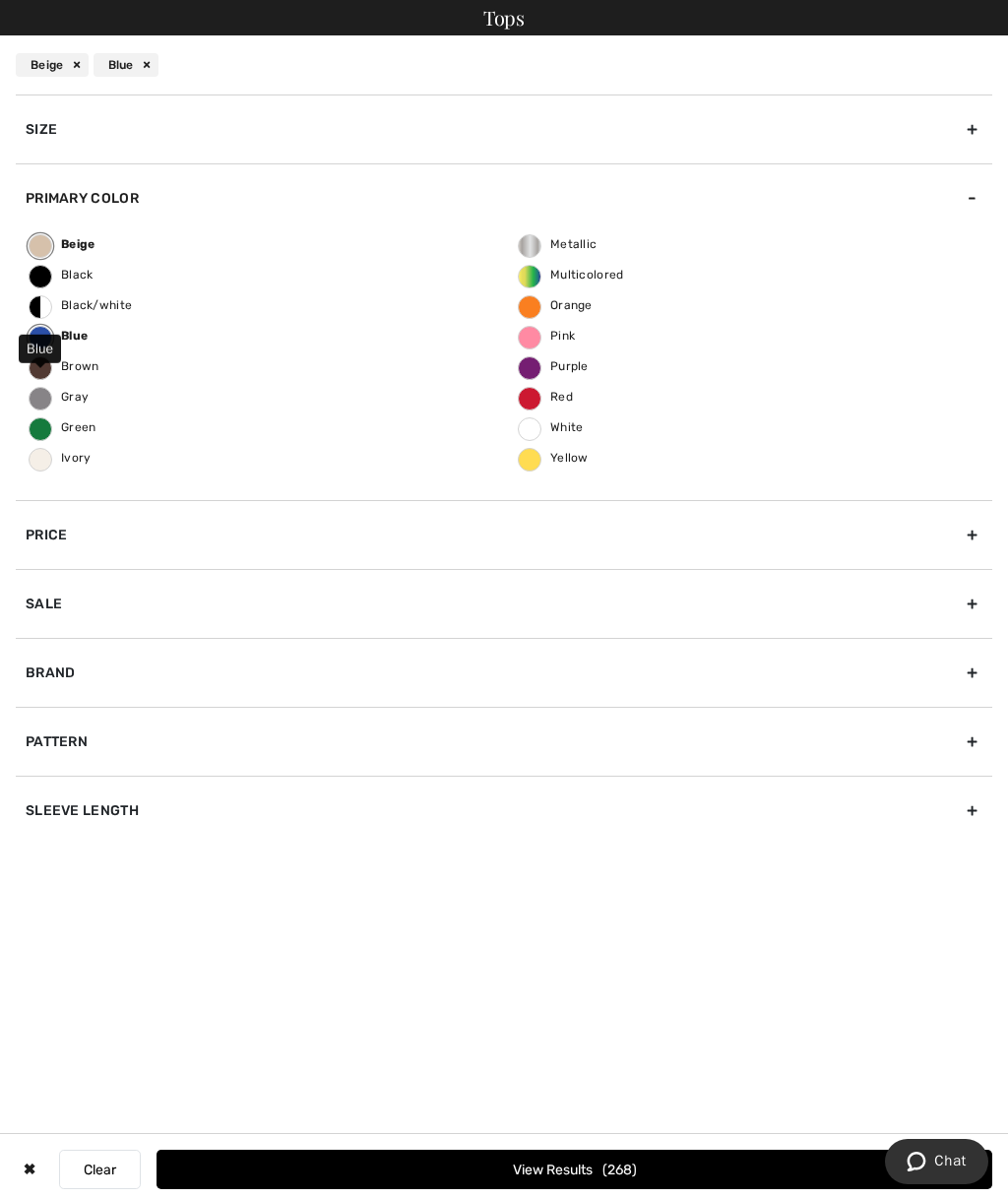 click on "Ivory" at bounding box center (60, 458) 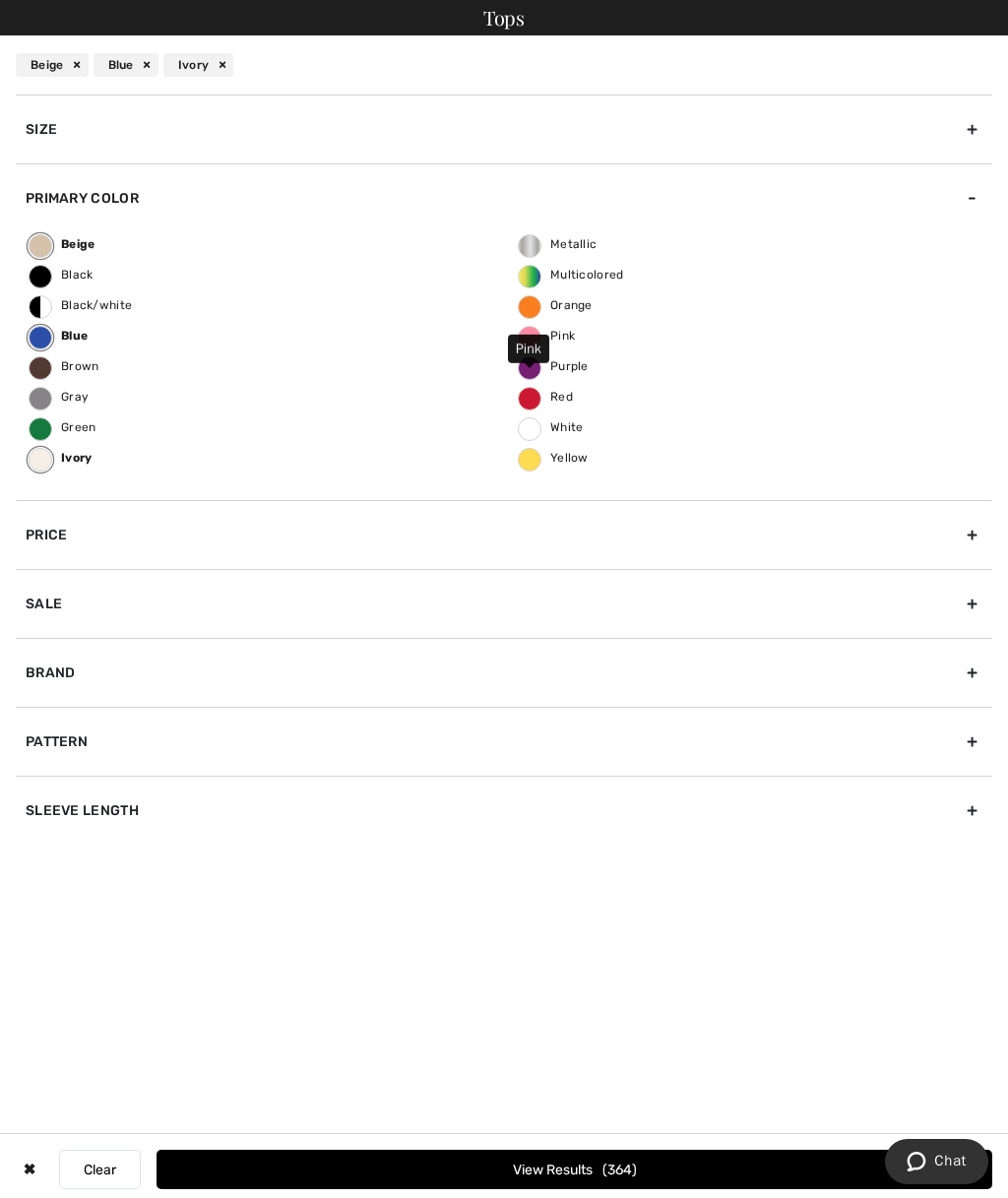 click on "Pink" at bounding box center [546, 336] 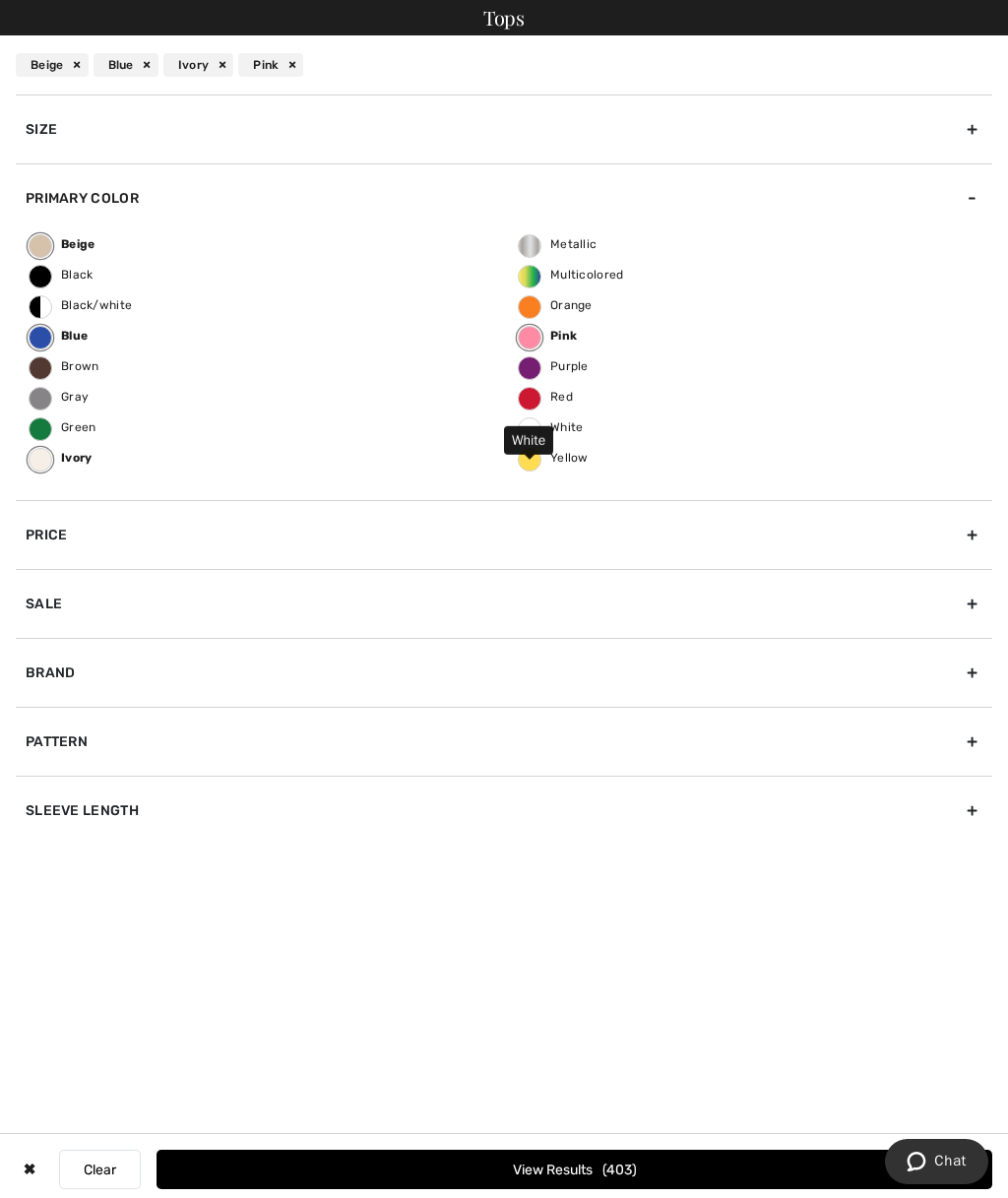 click on "Sale" at bounding box center [504, 603] 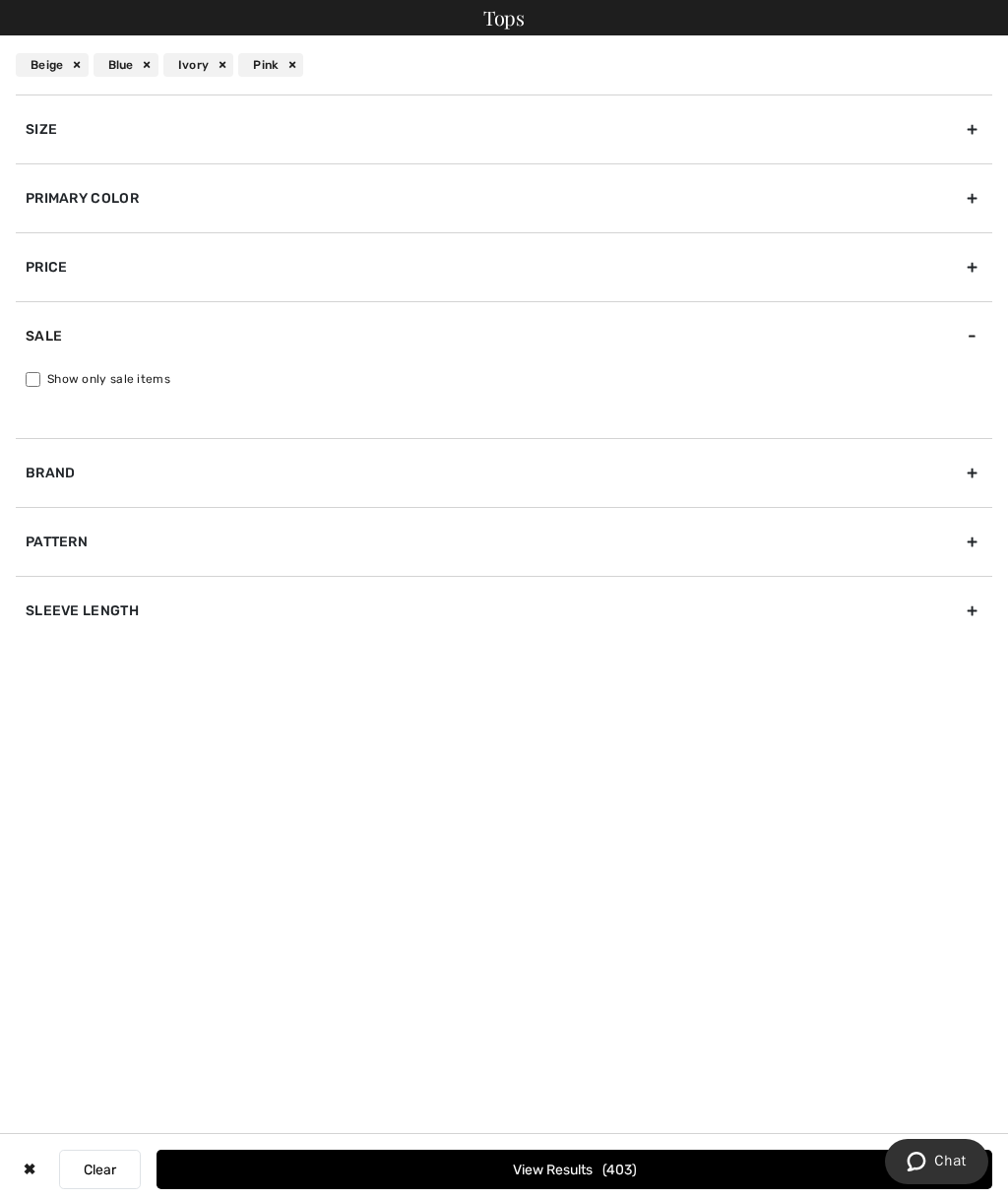 click on "Show only sale items" at bounding box center (32, 379) 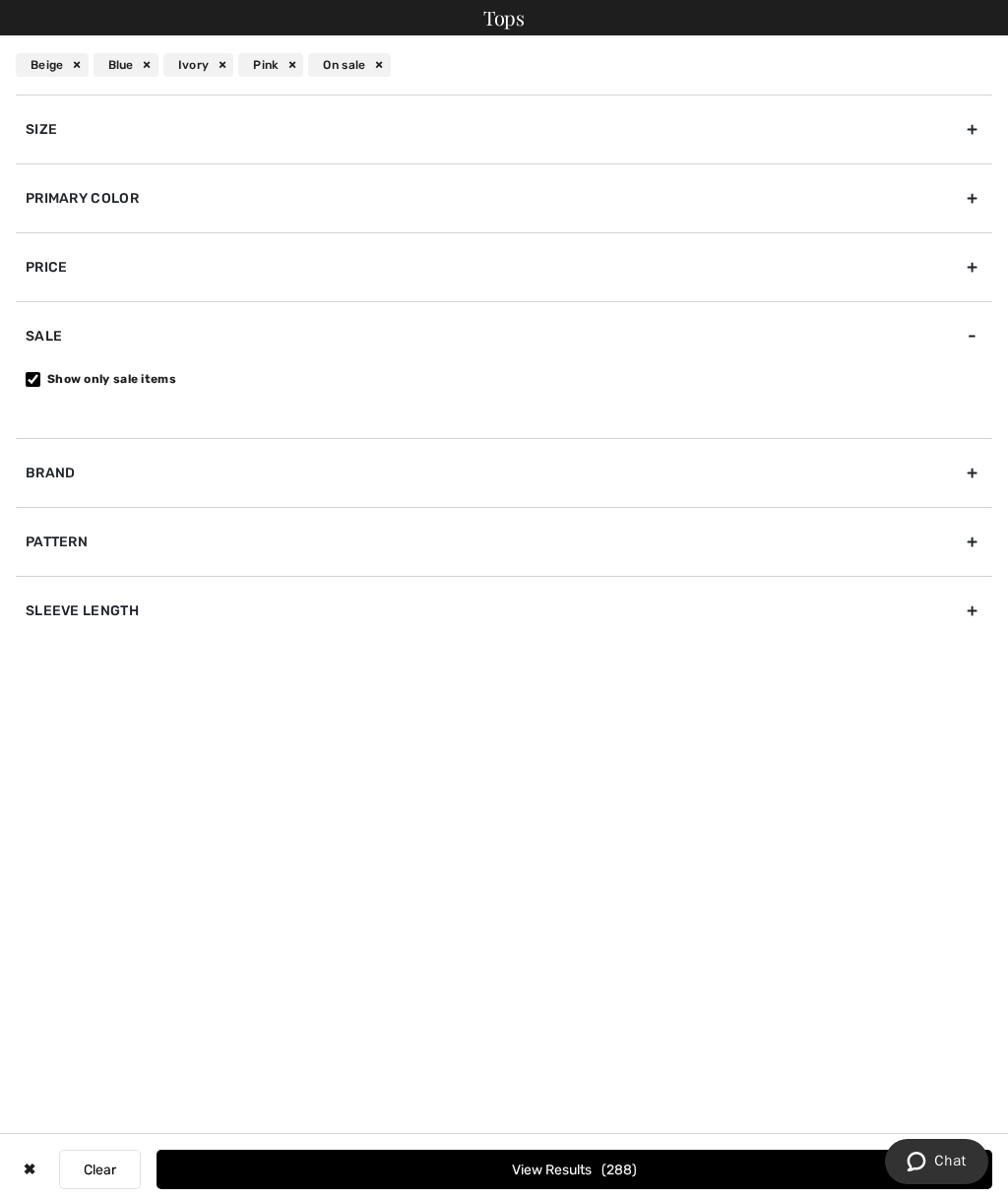 click on "Brand" at bounding box center (504, 473) 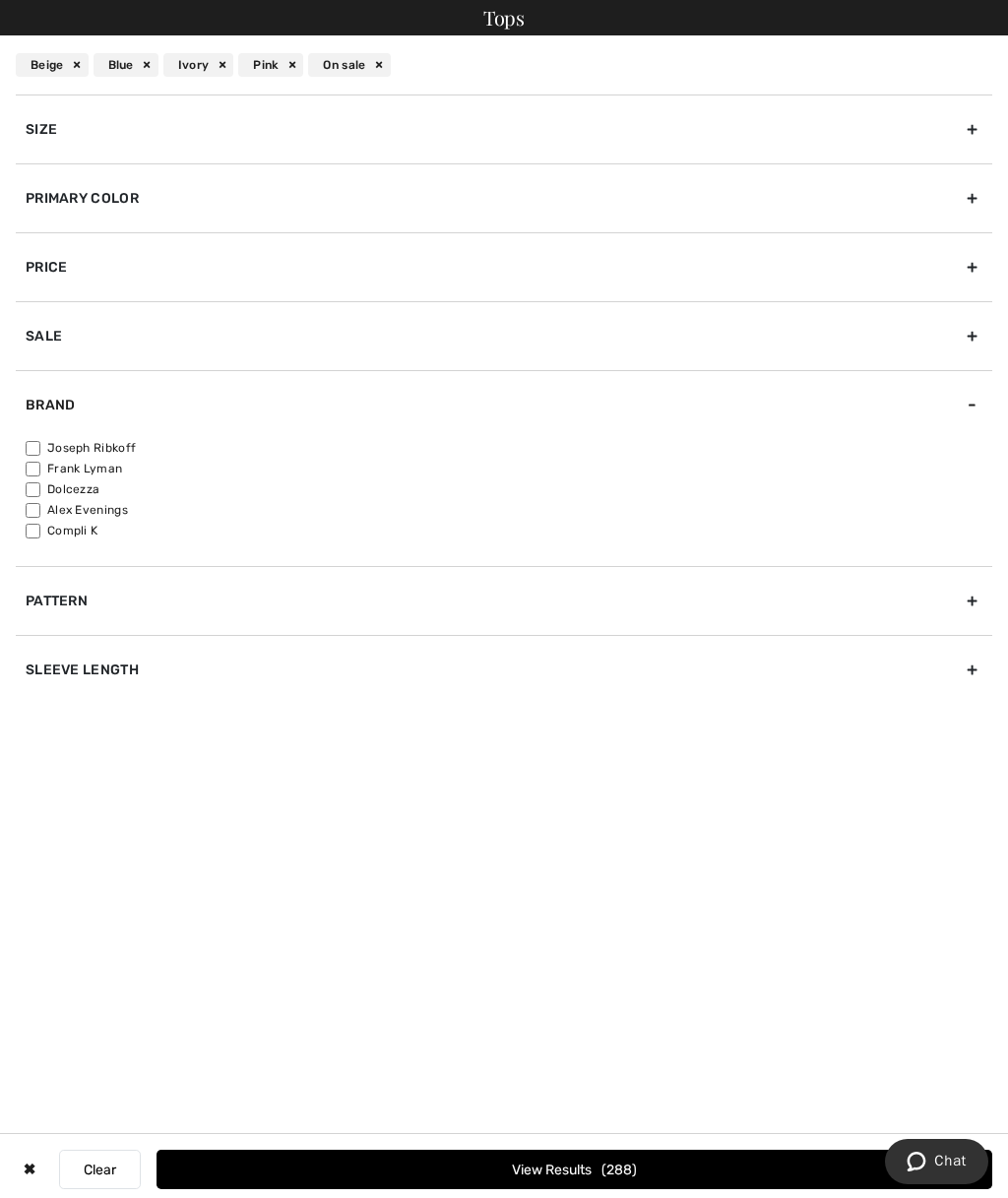 click on "Joseph Ribkoff" at bounding box center [32, 448] 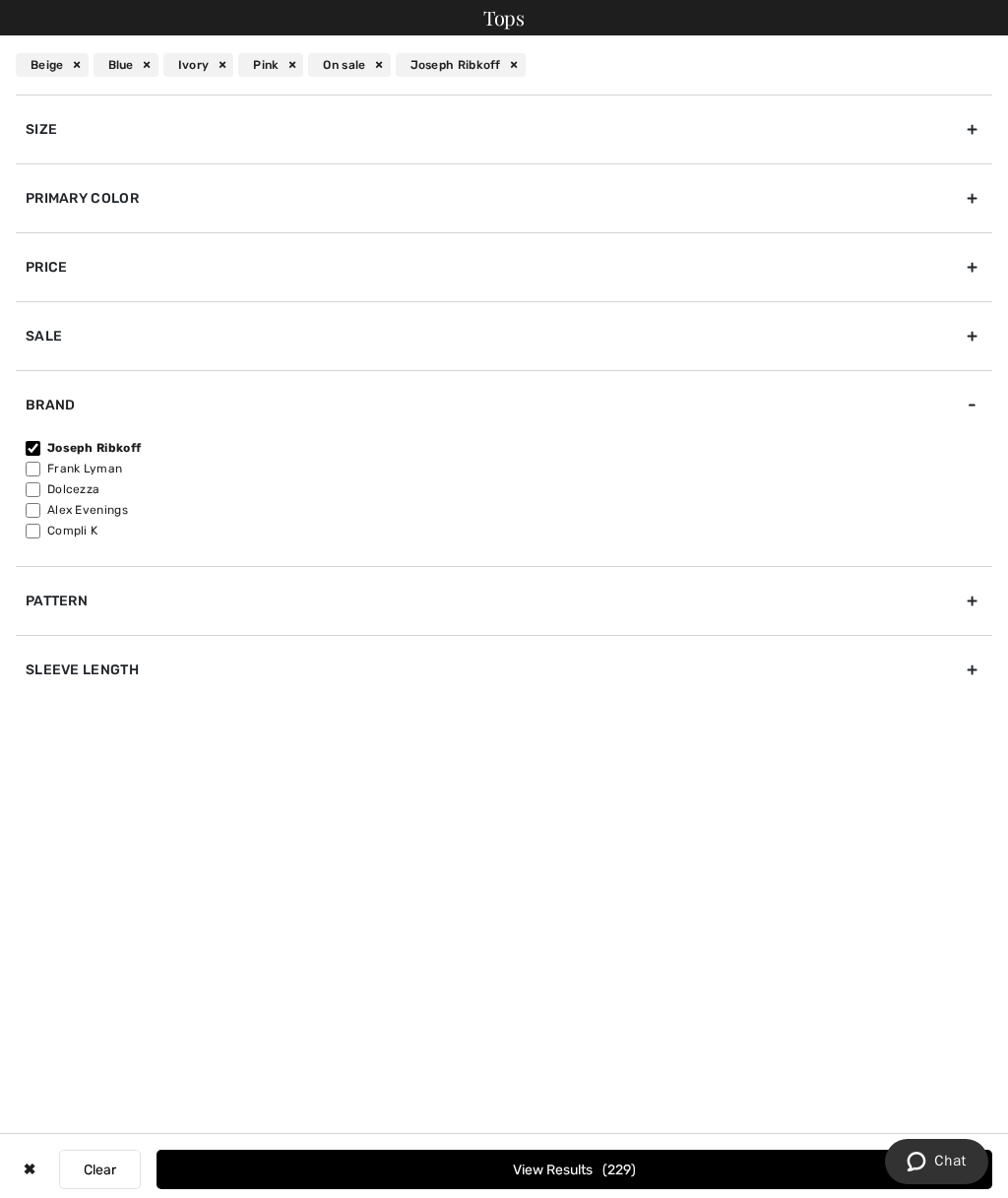 click on "View Results 229" at bounding box center (574, 1169) 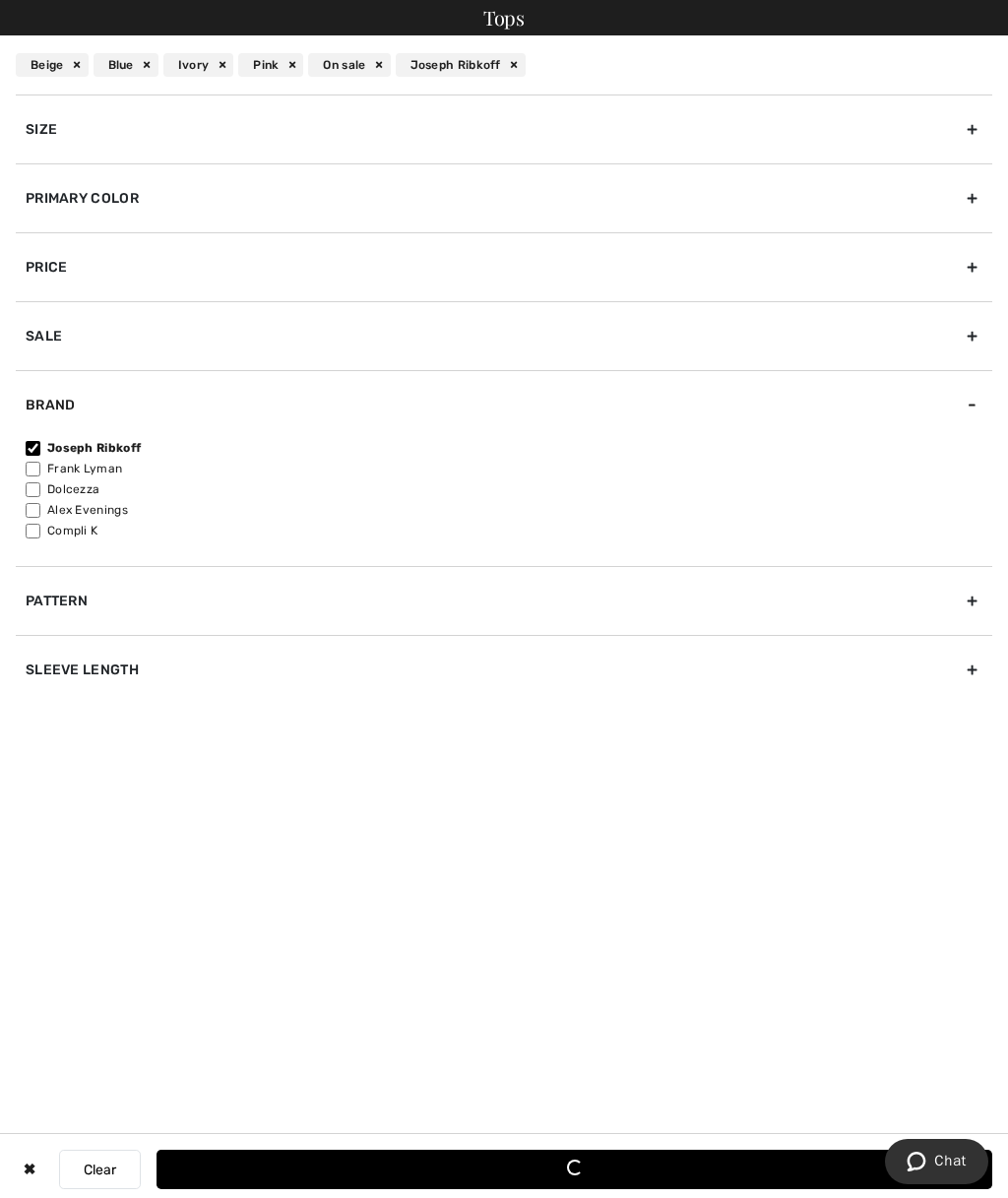 click on "Loading..." at bounding box center (574, 1169) 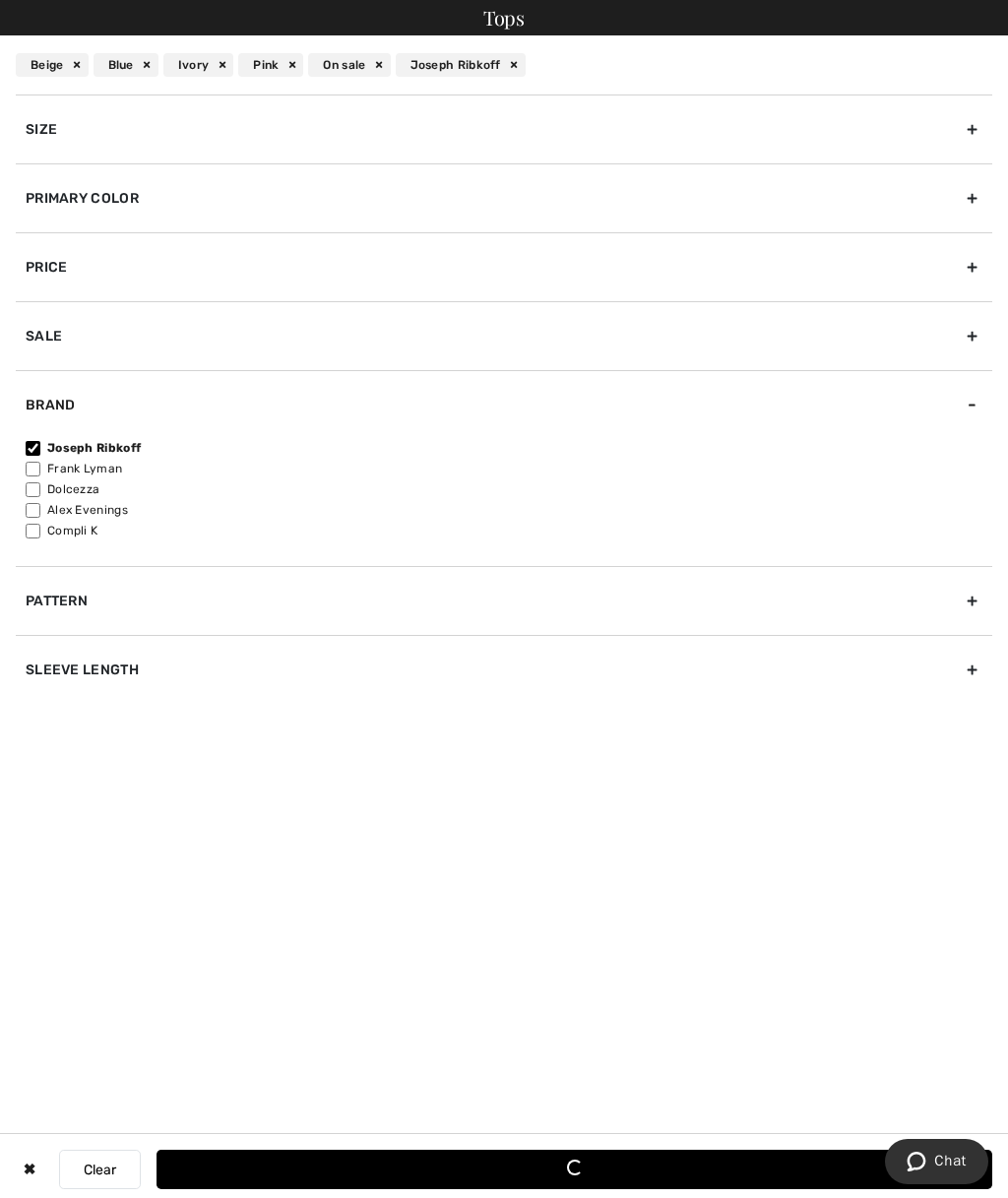 click on "Frank Lyman" at bounding box center (32, 469) 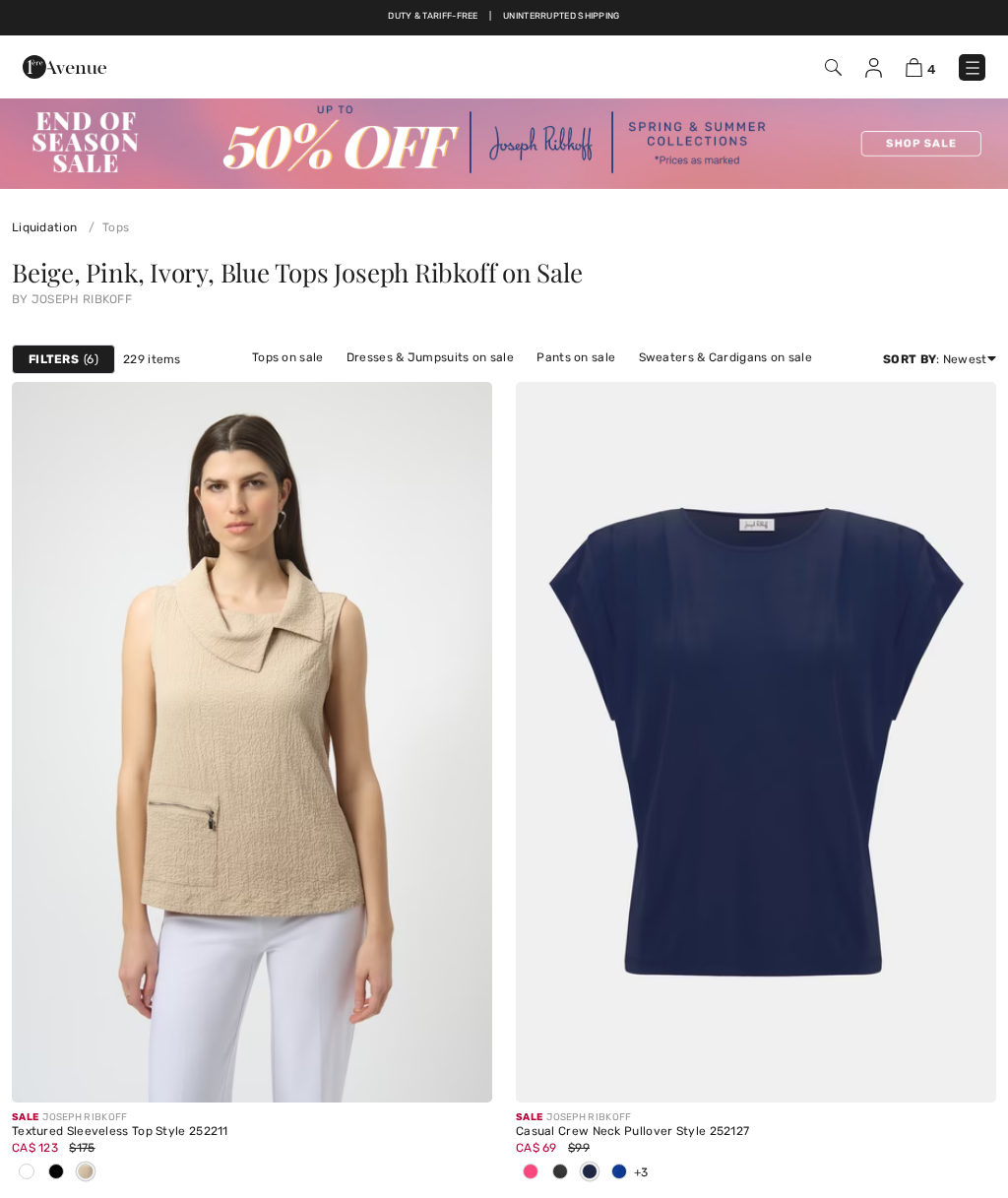 scroll, scrollTop: 0, scrollLeft: 0, axis: both 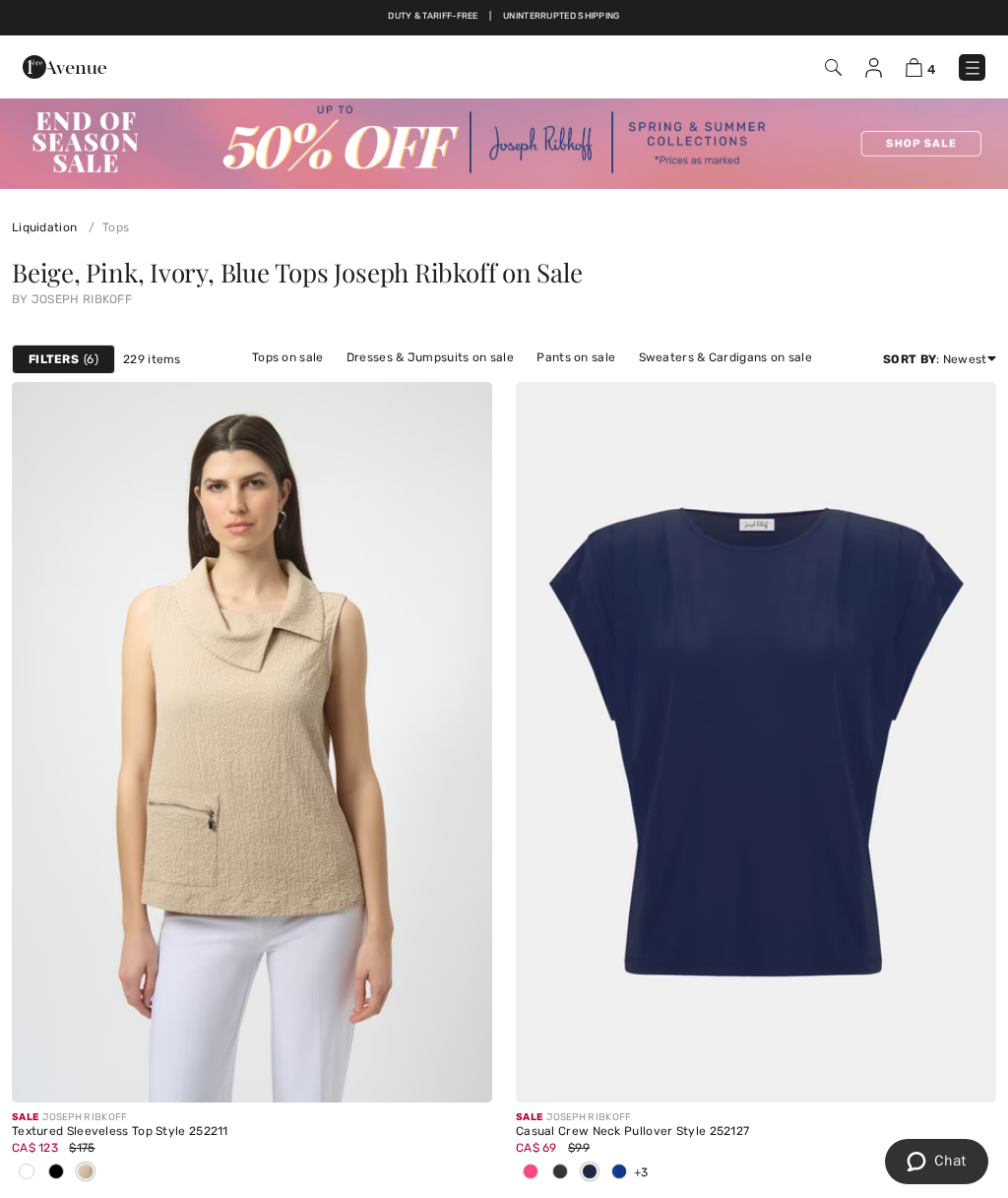 click on "Filters" at bounding box center [53, 359] 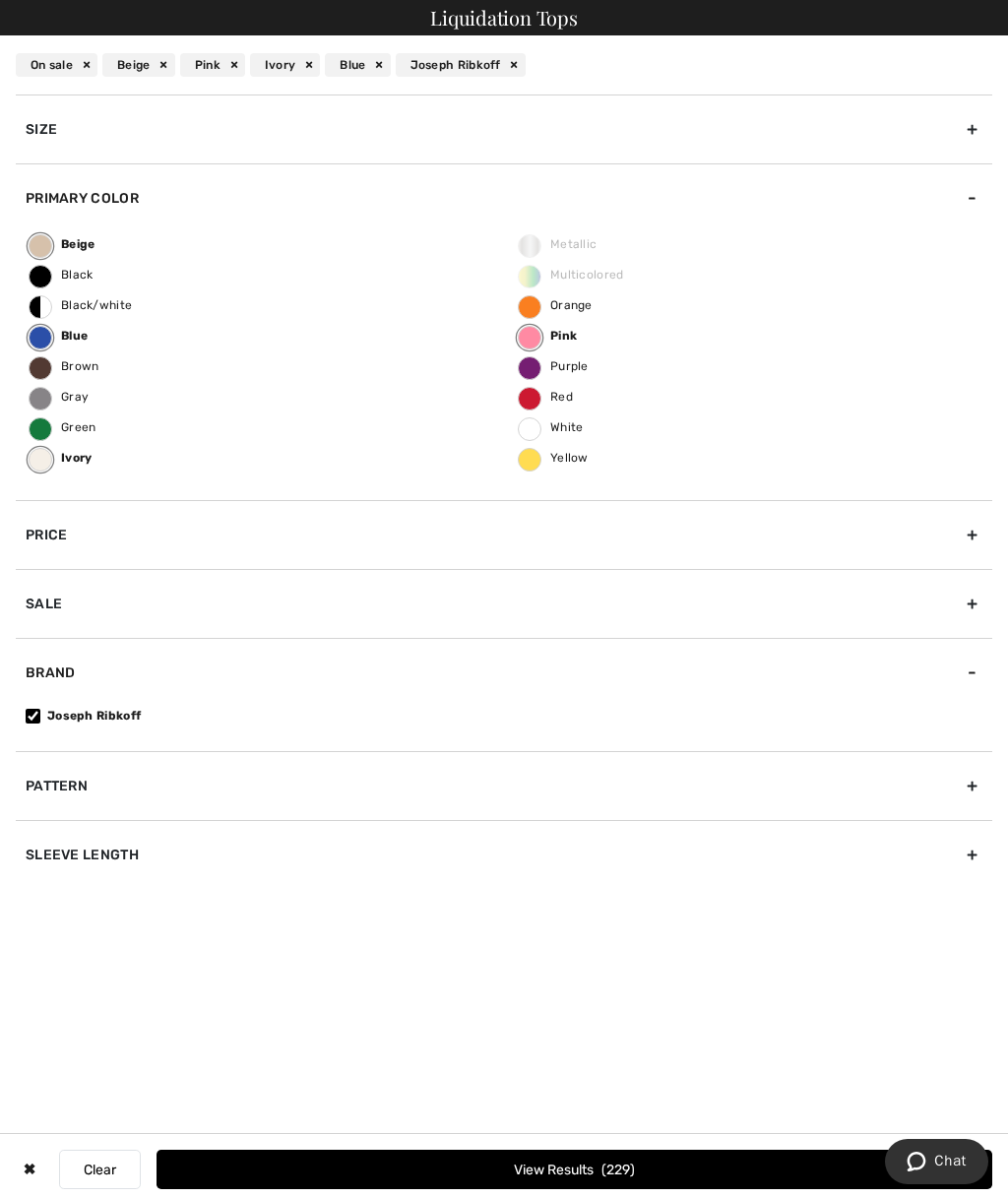 click on "Brand" at bounding box center (504, 672) 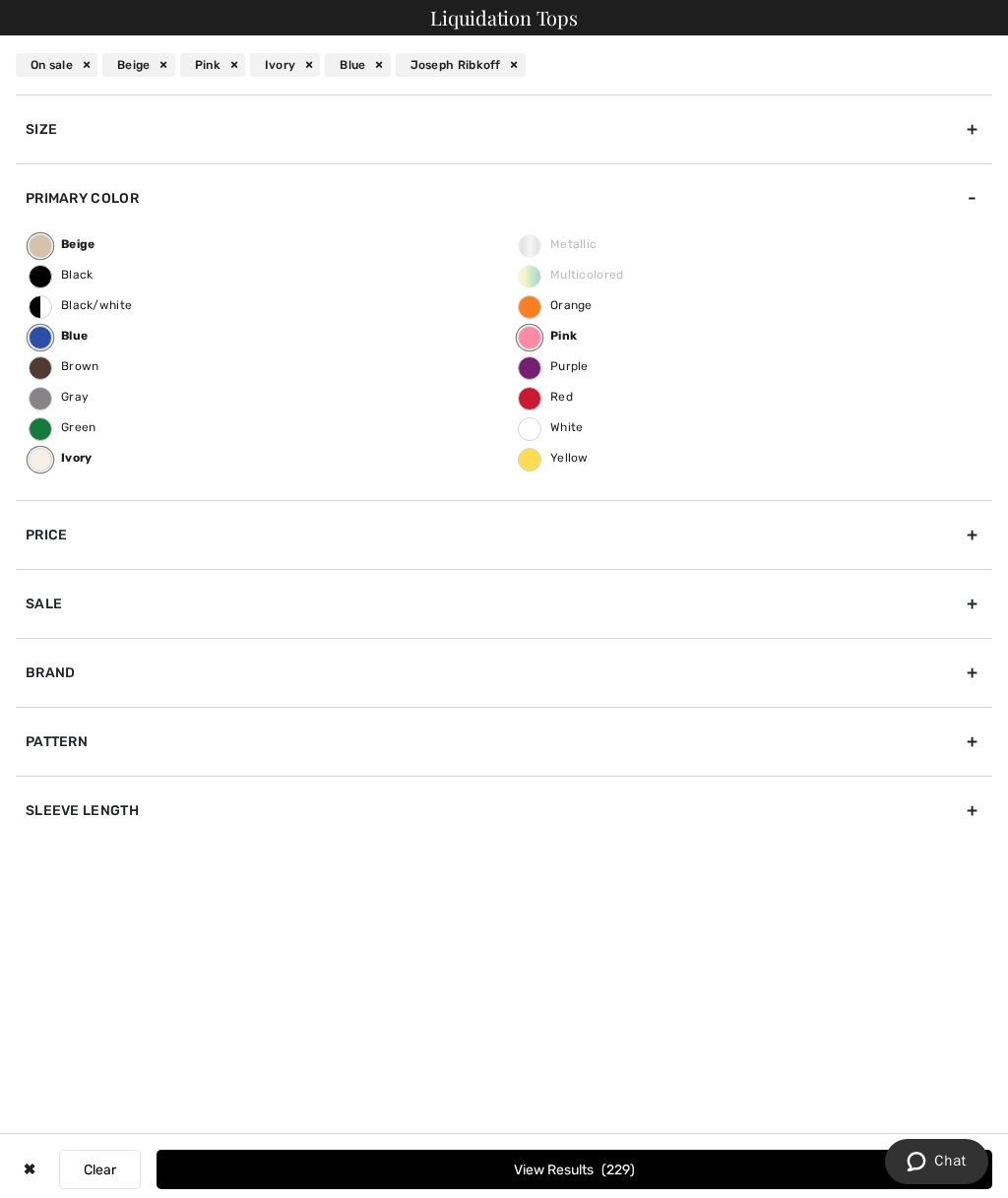 click on "Brand" at bounding box center (504, 672) 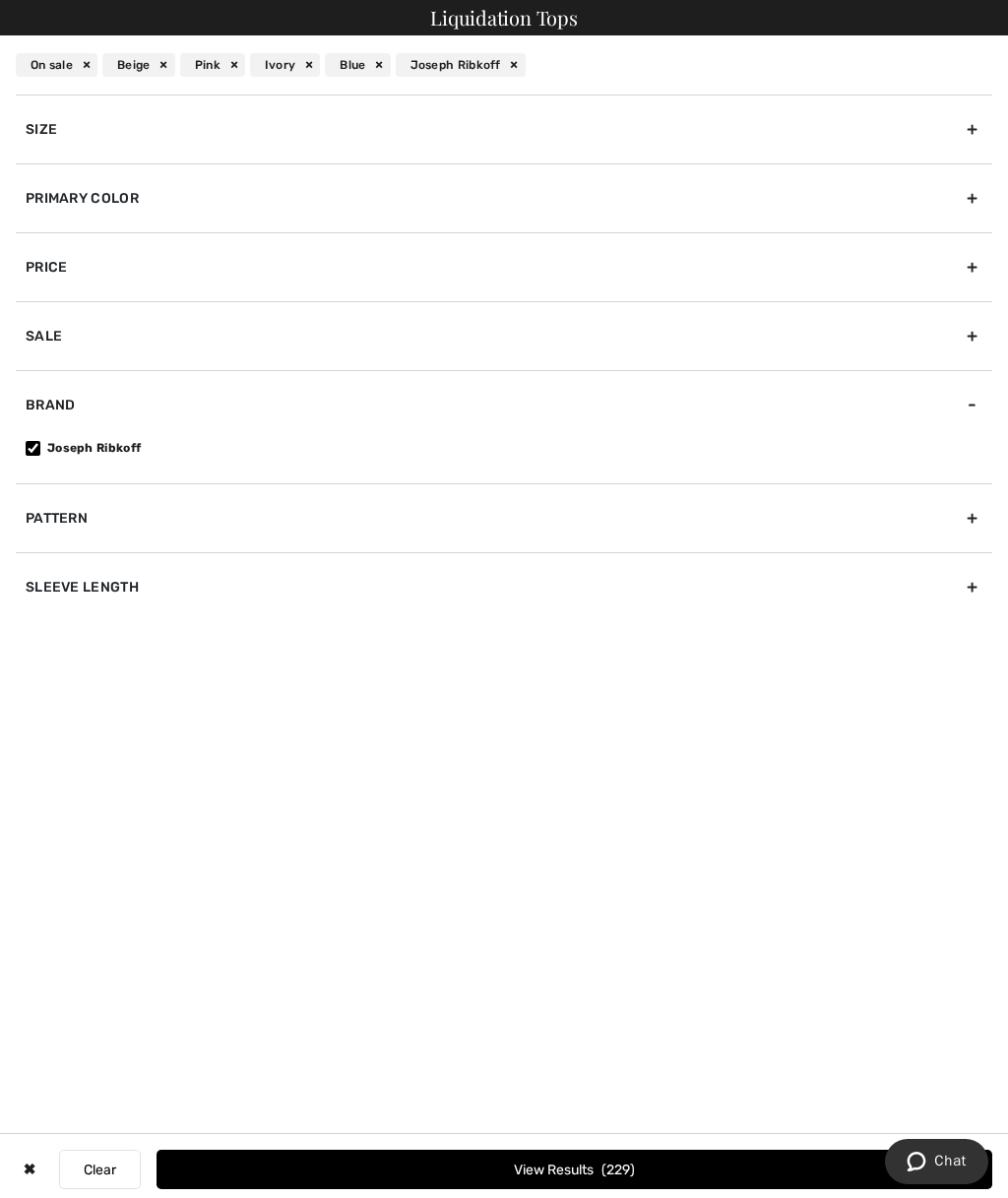 click on "Brand" at bounding box center [504, 405] 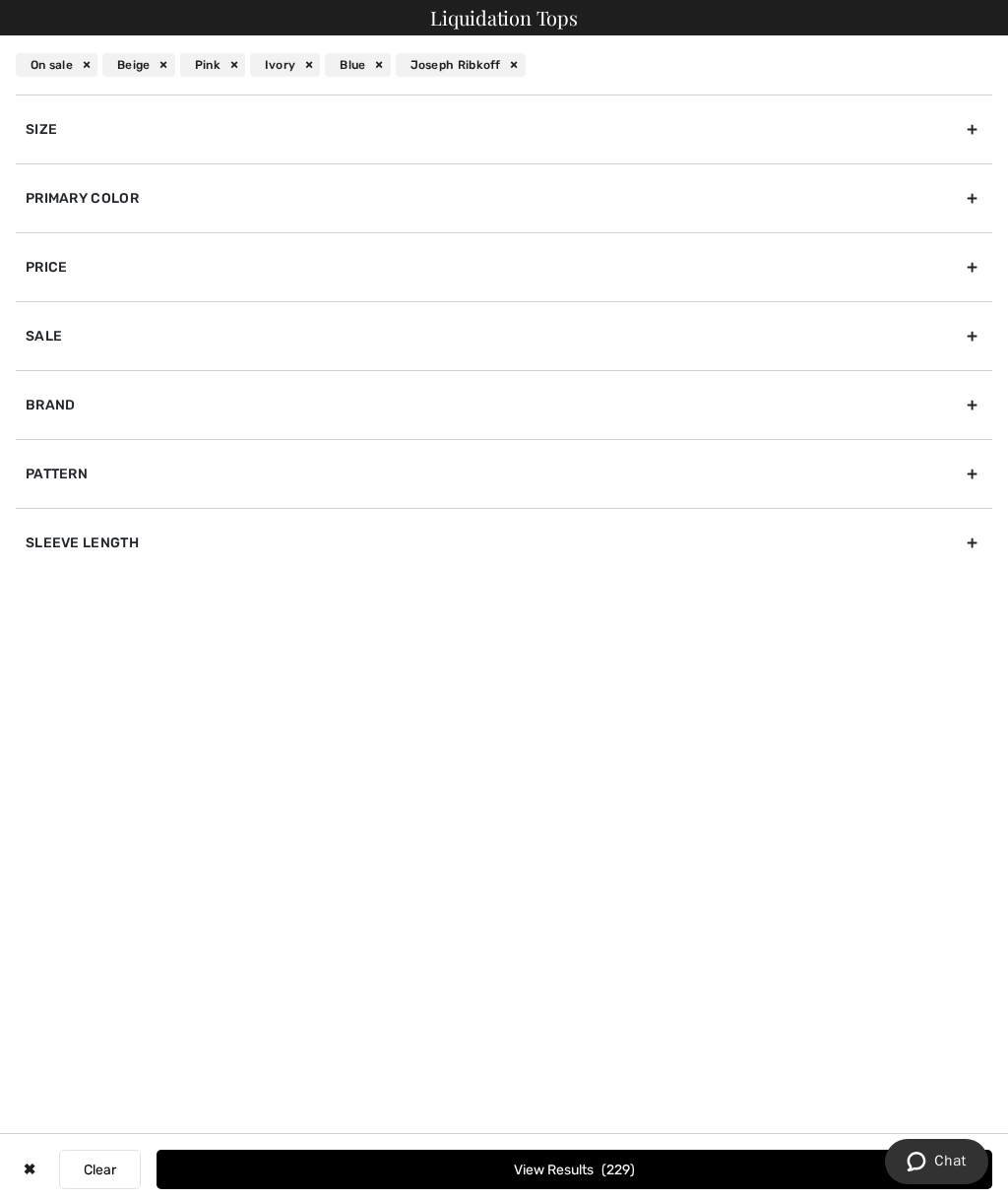 click on "Brand" at bounding box center (504, 405) 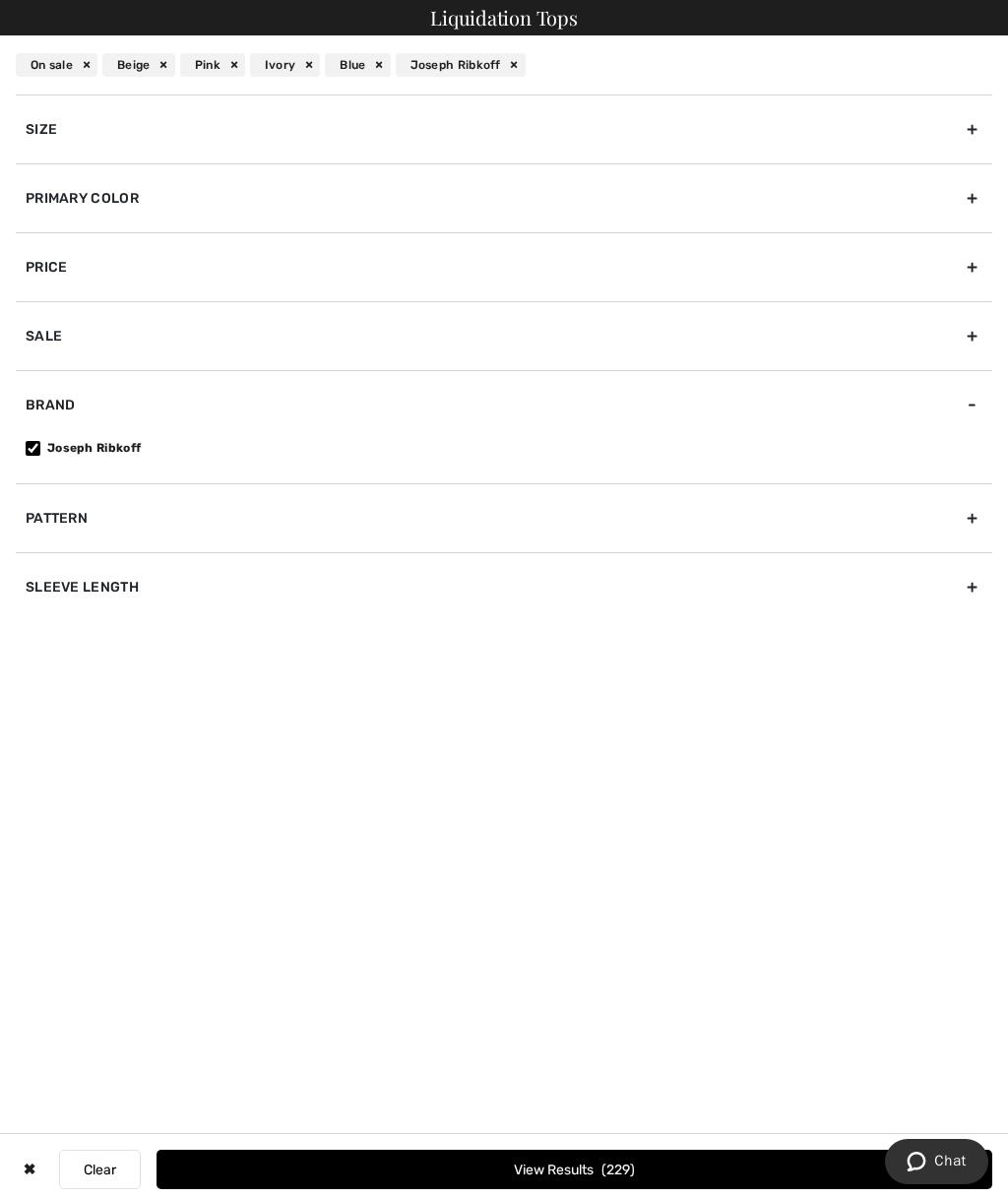 click on "View Results 229" at bounding box center [574, 1169] 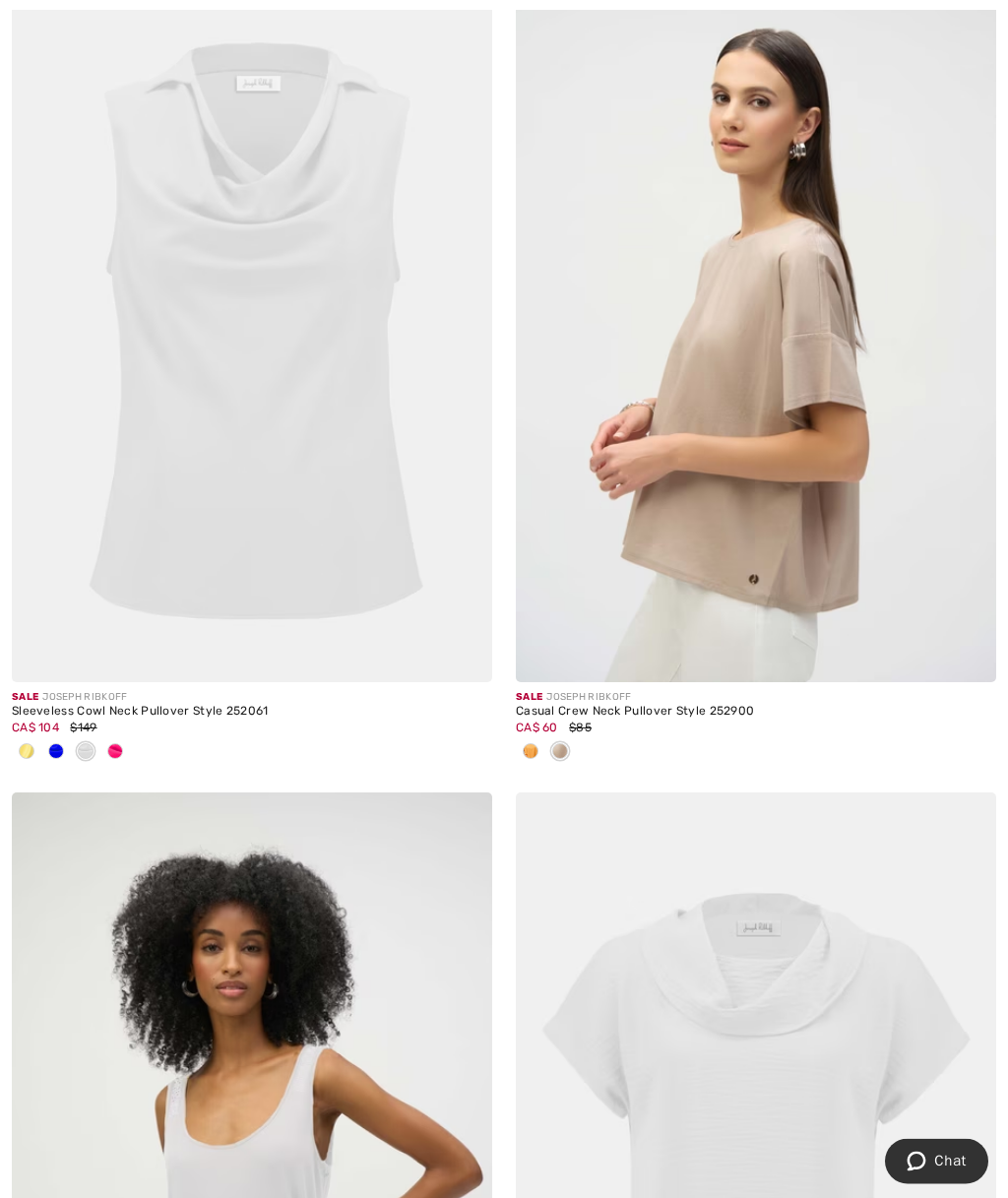 scroll, scrollTop: 3743, scrollLeft: 0, axis: vertical 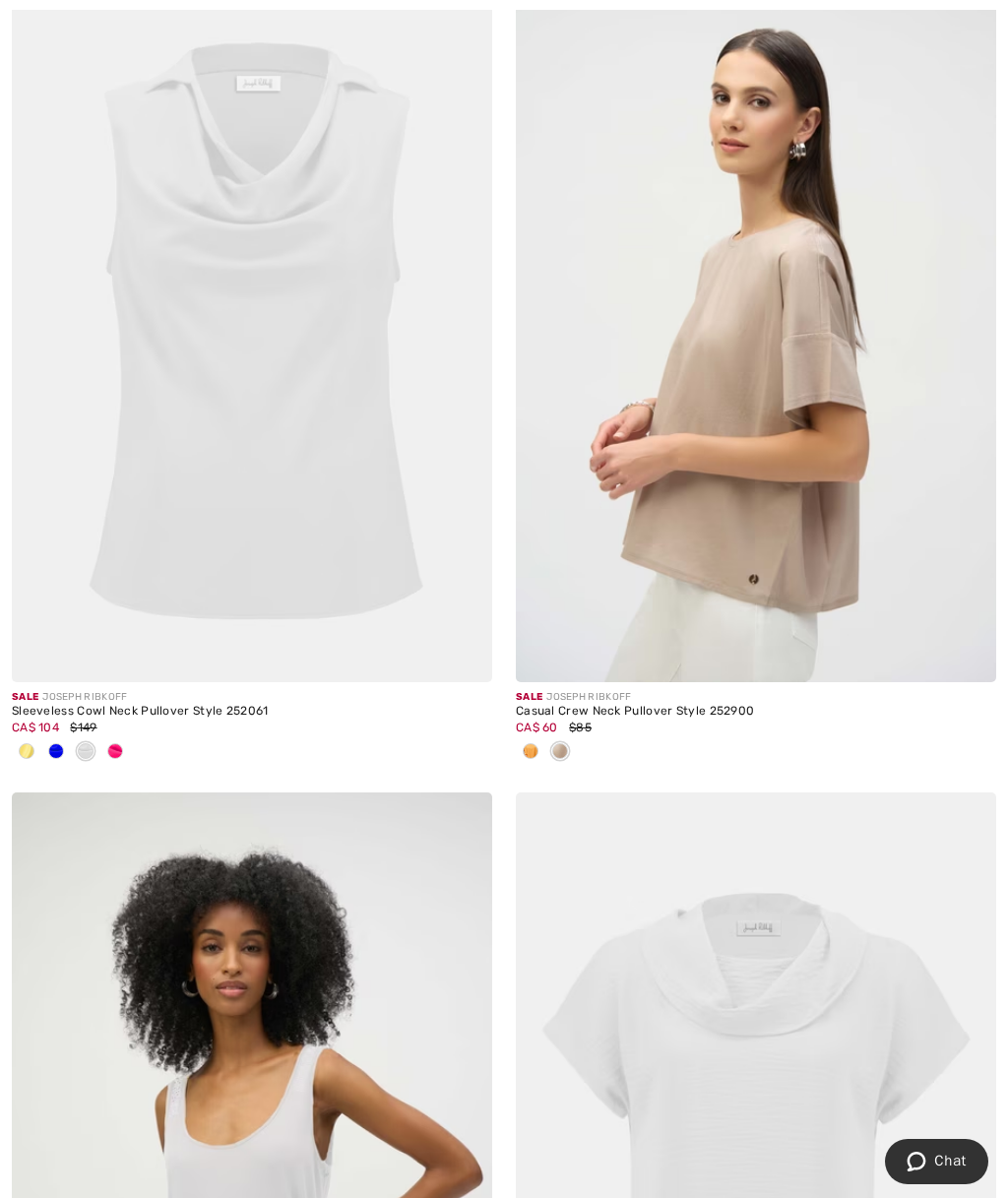 click at bounding box center [756, 322] 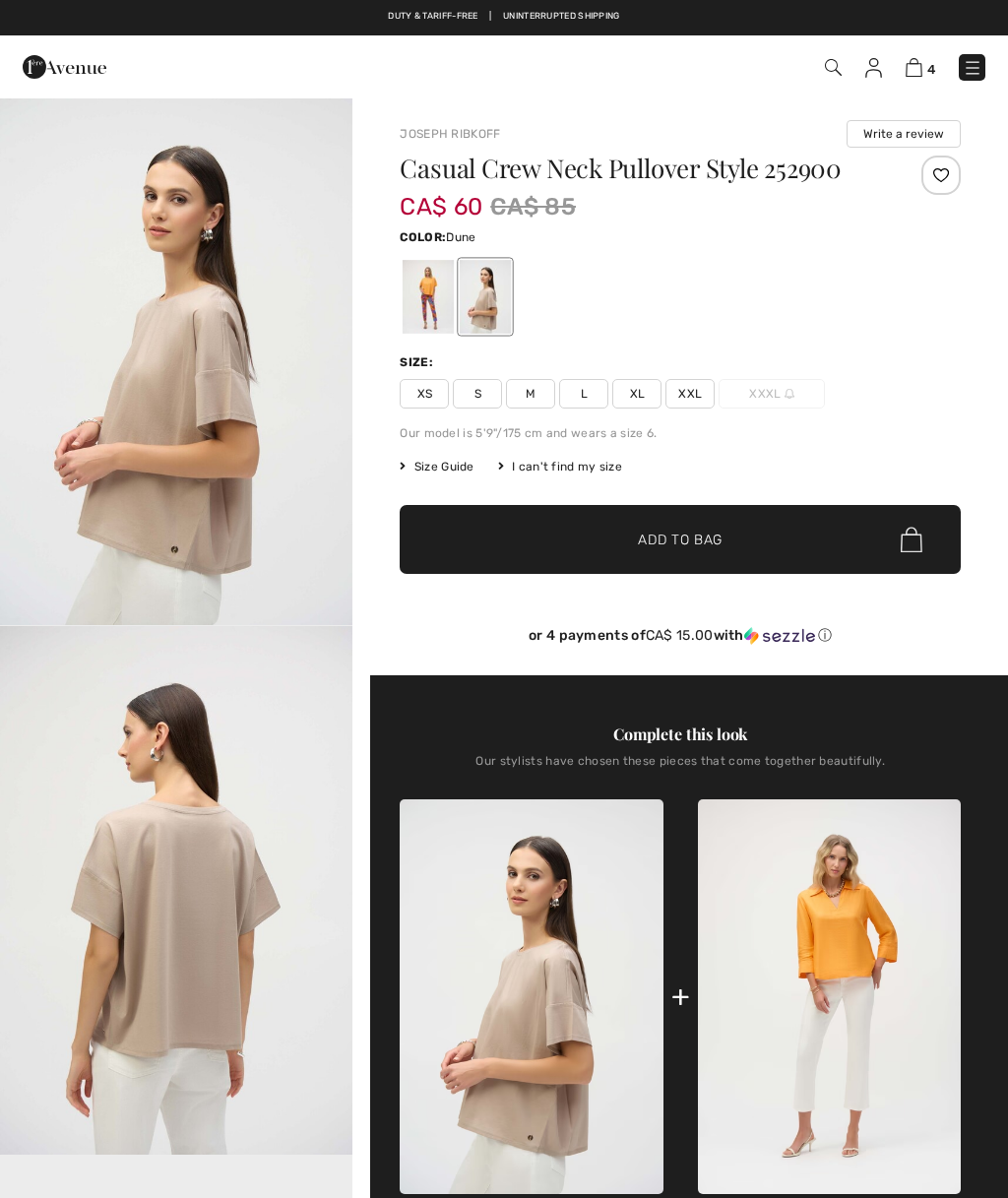 scroll, scrollTop: 0, scrollLeft: 0, axis: both 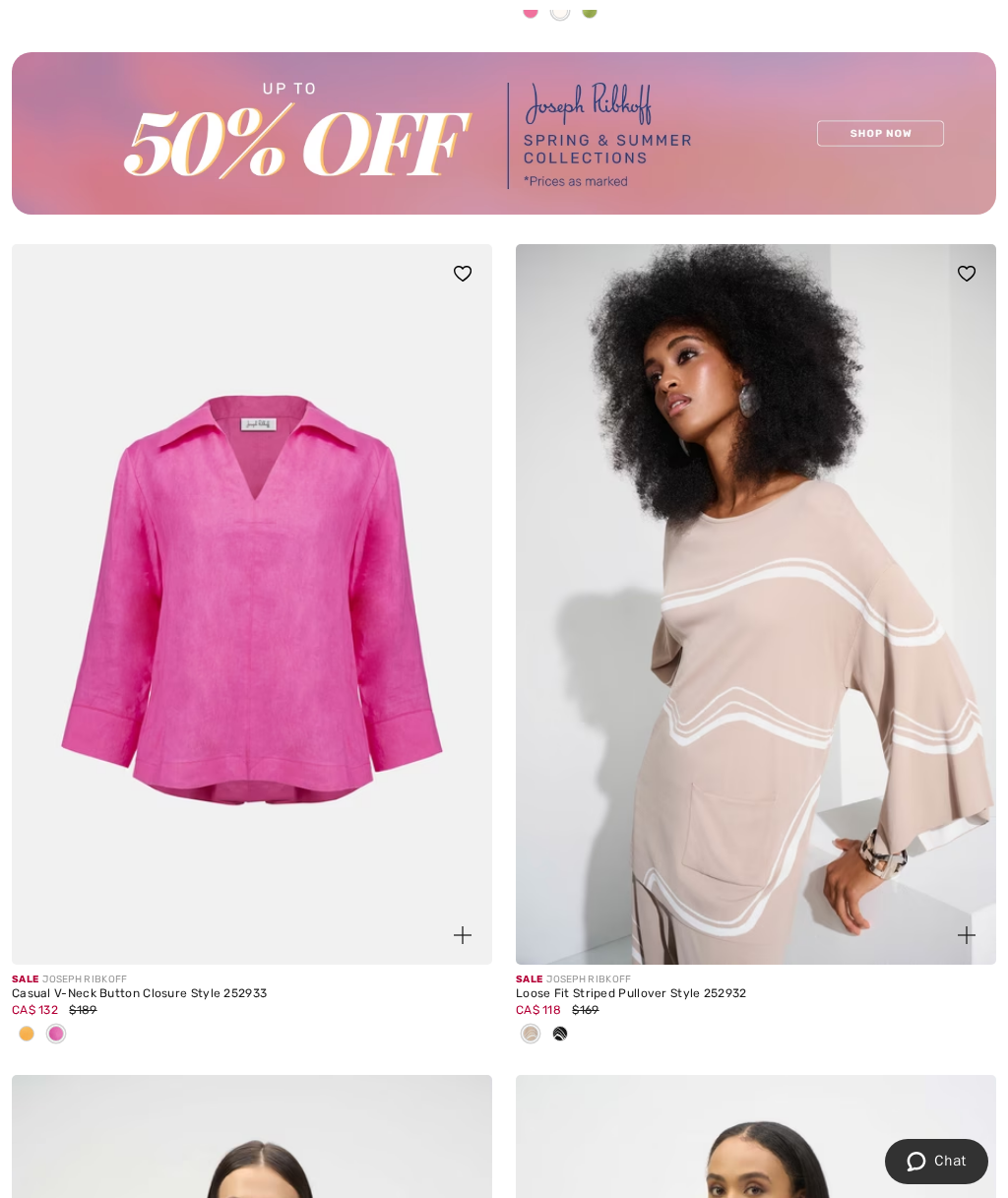 click at bounding box center [252, 604] 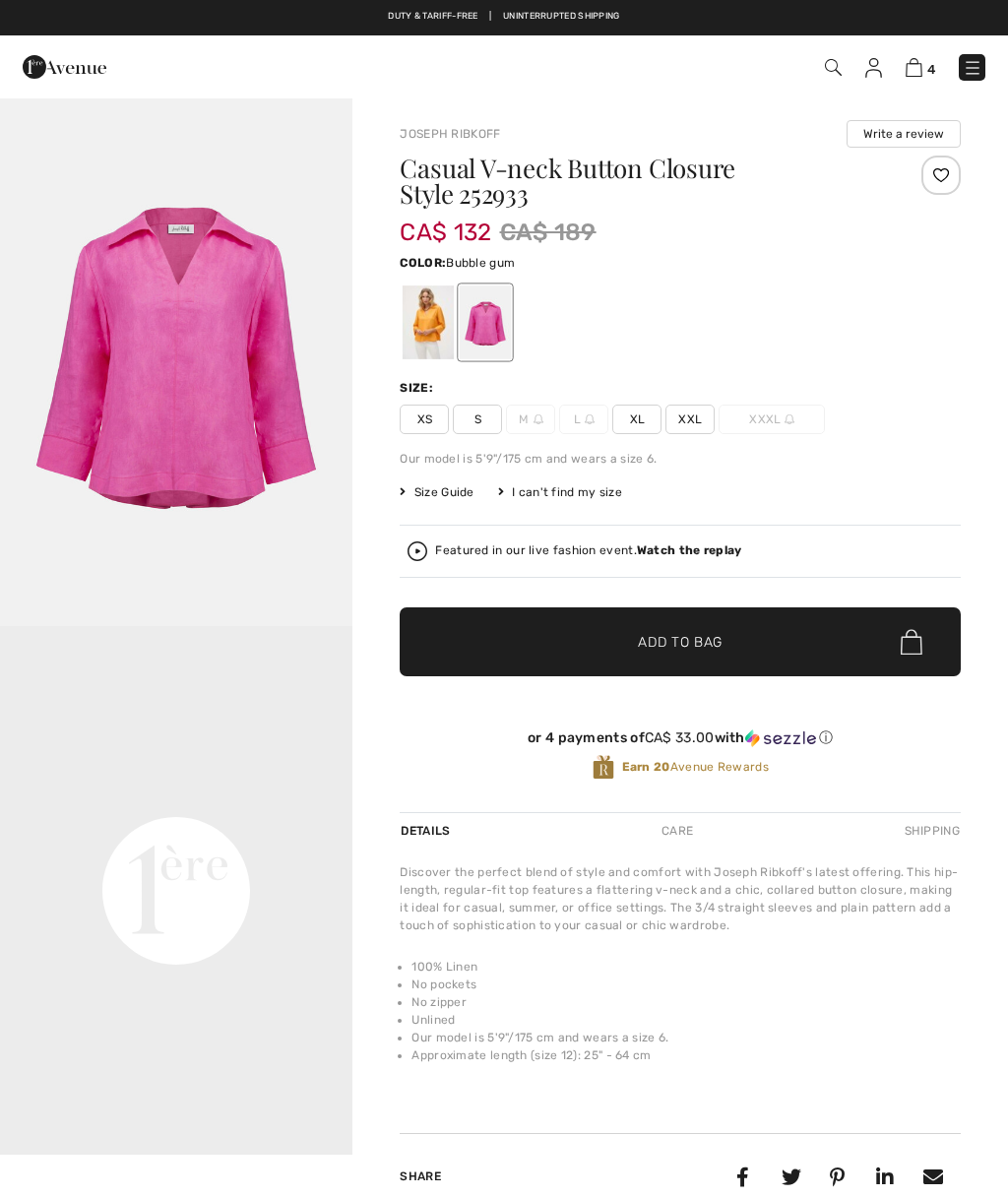 scroll, scrollTop: 0, scrollLeft: 0, axis: both 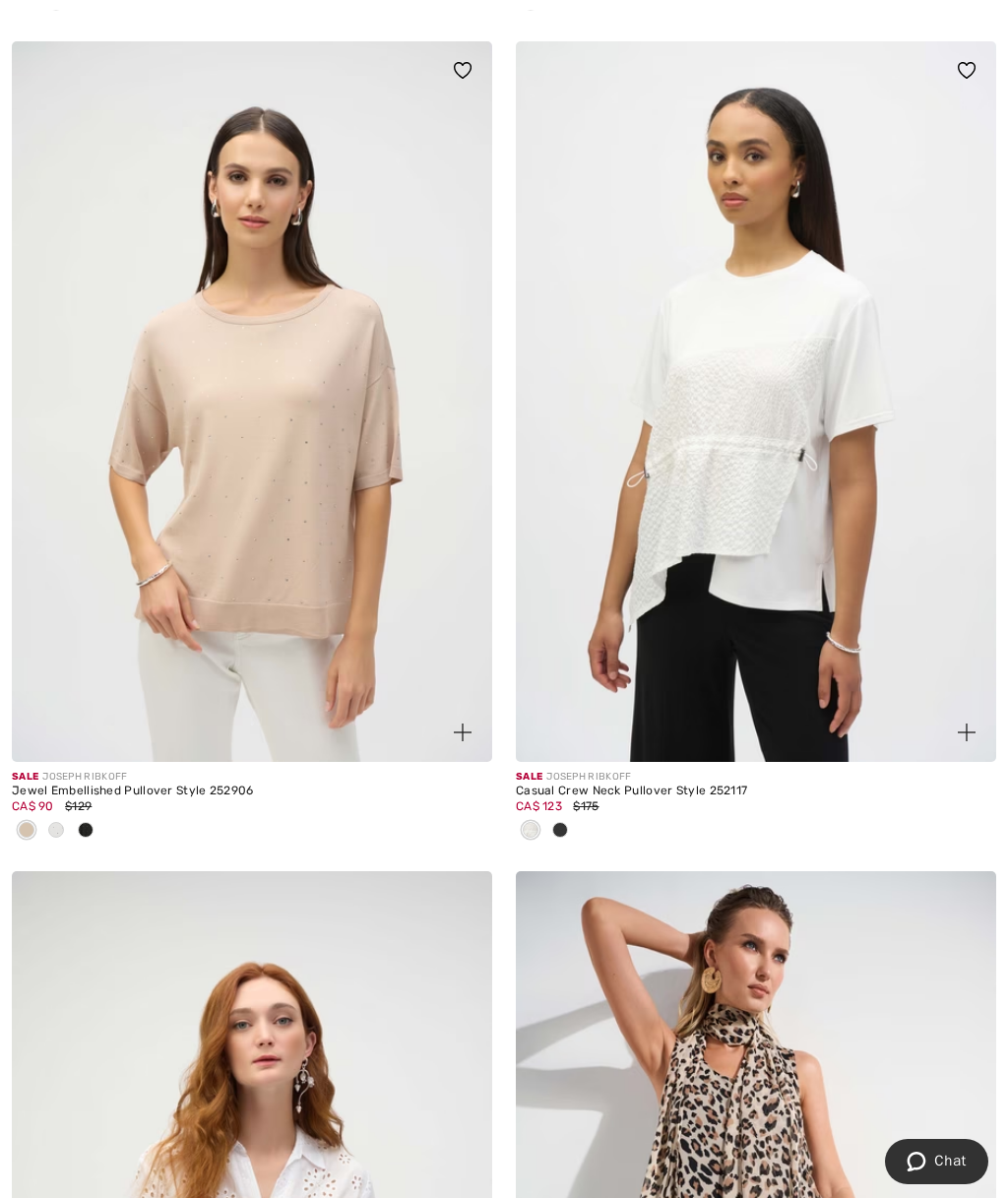 click at bounding box center (252, 402) 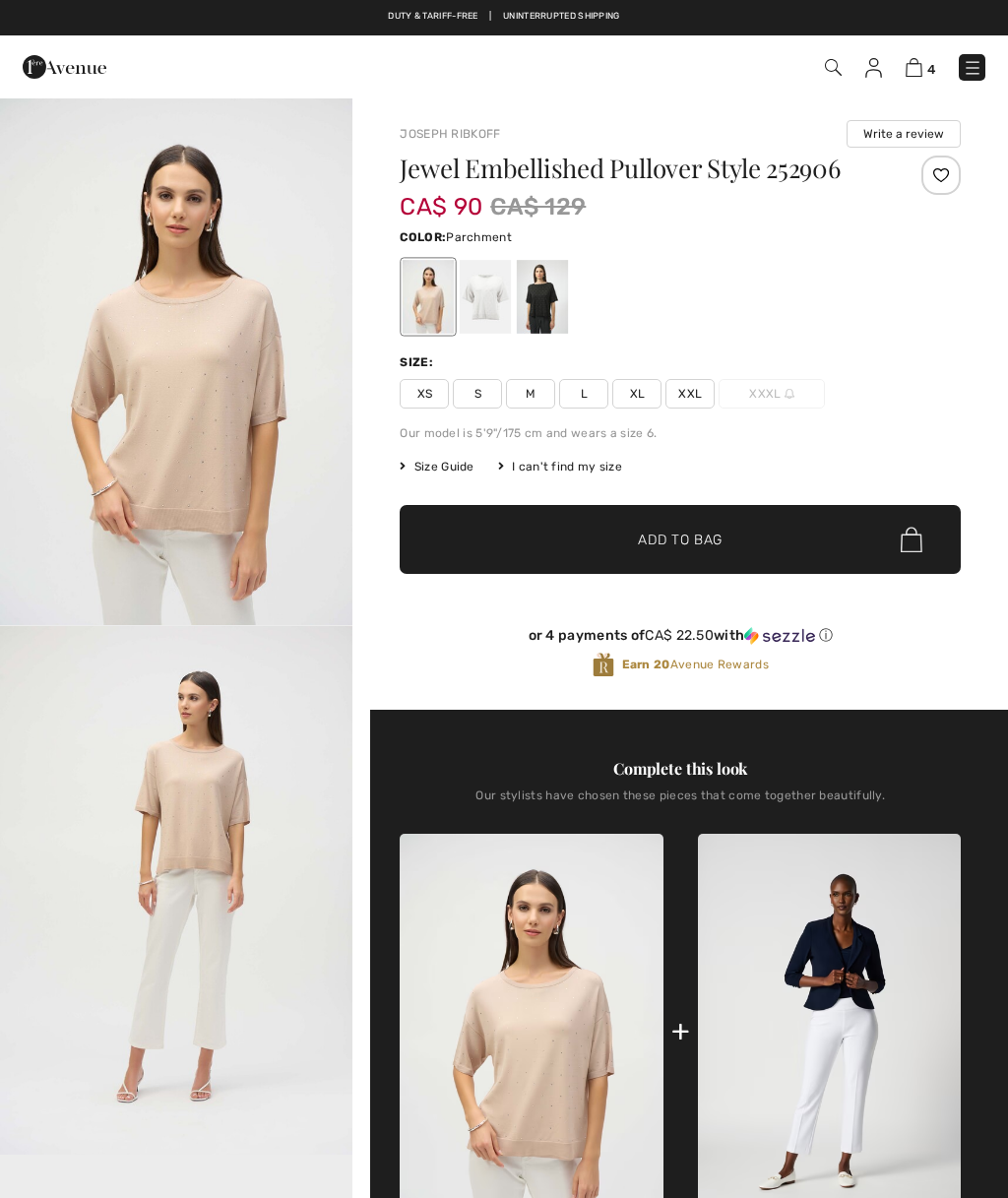 scroll, scrollTop: 0, scrollLeft: 0, axis: both 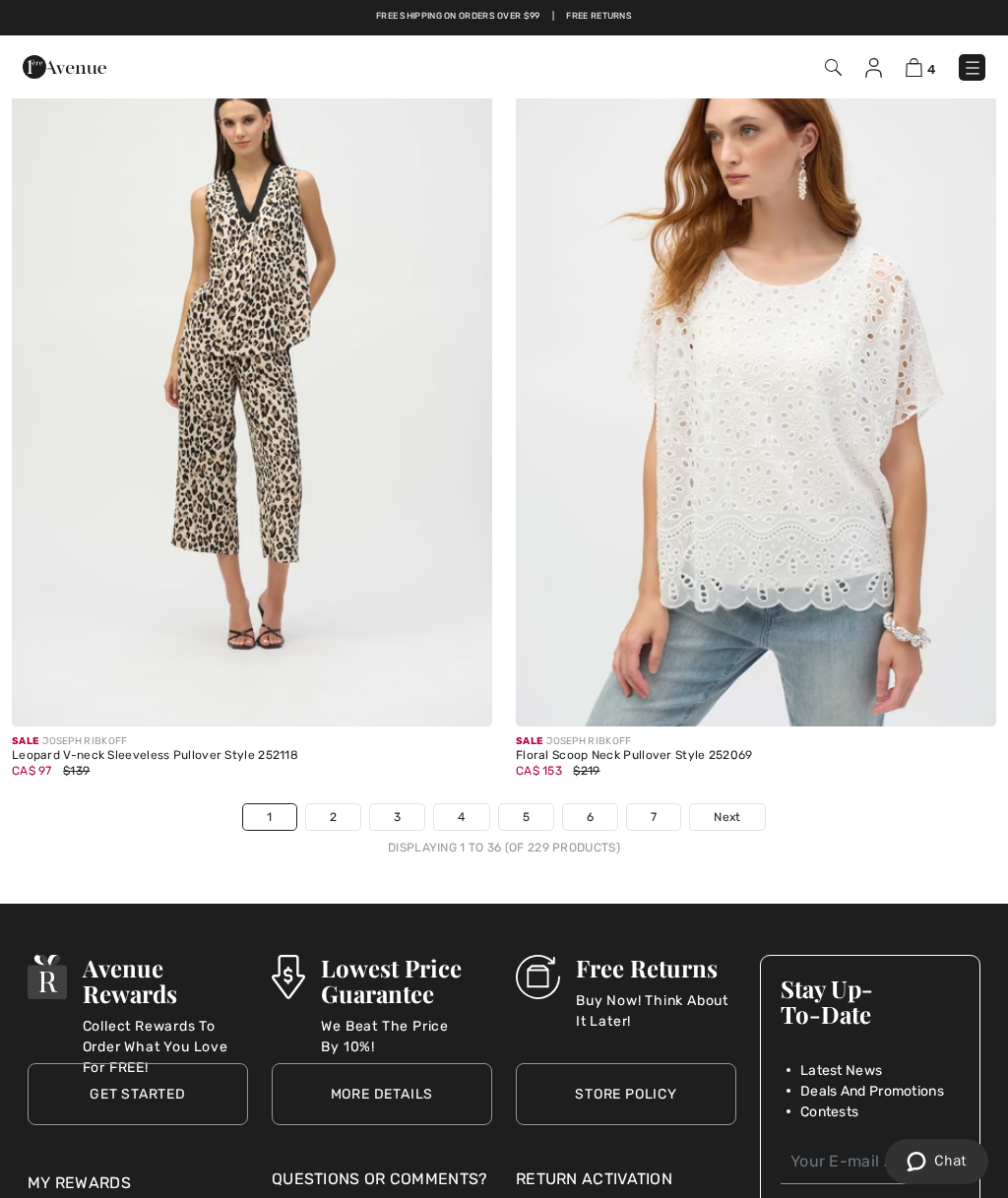 click on "2" at bounding box center [333, 817] 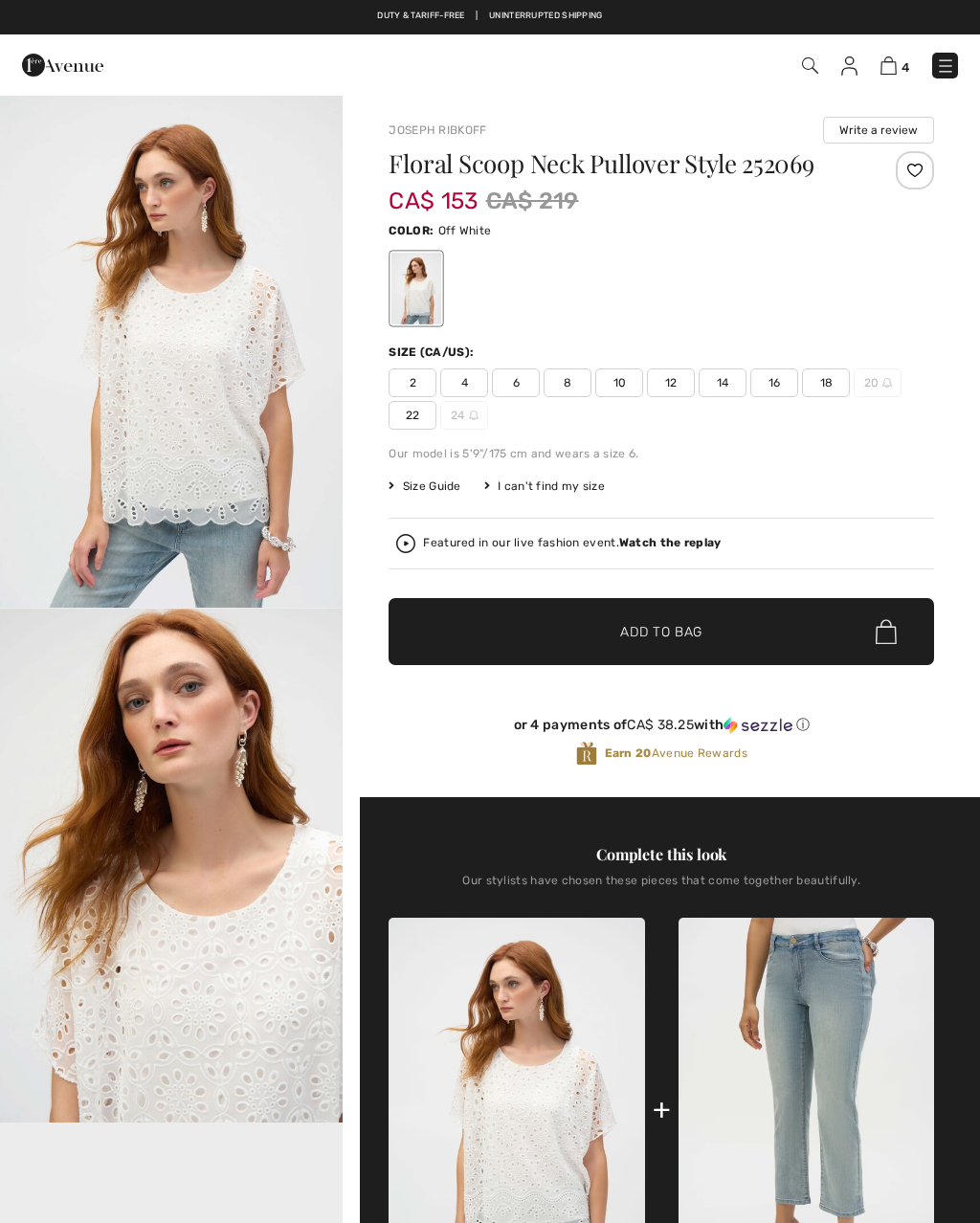 scroll, scrollTop: 0, scrollLeft: 0, axis: both 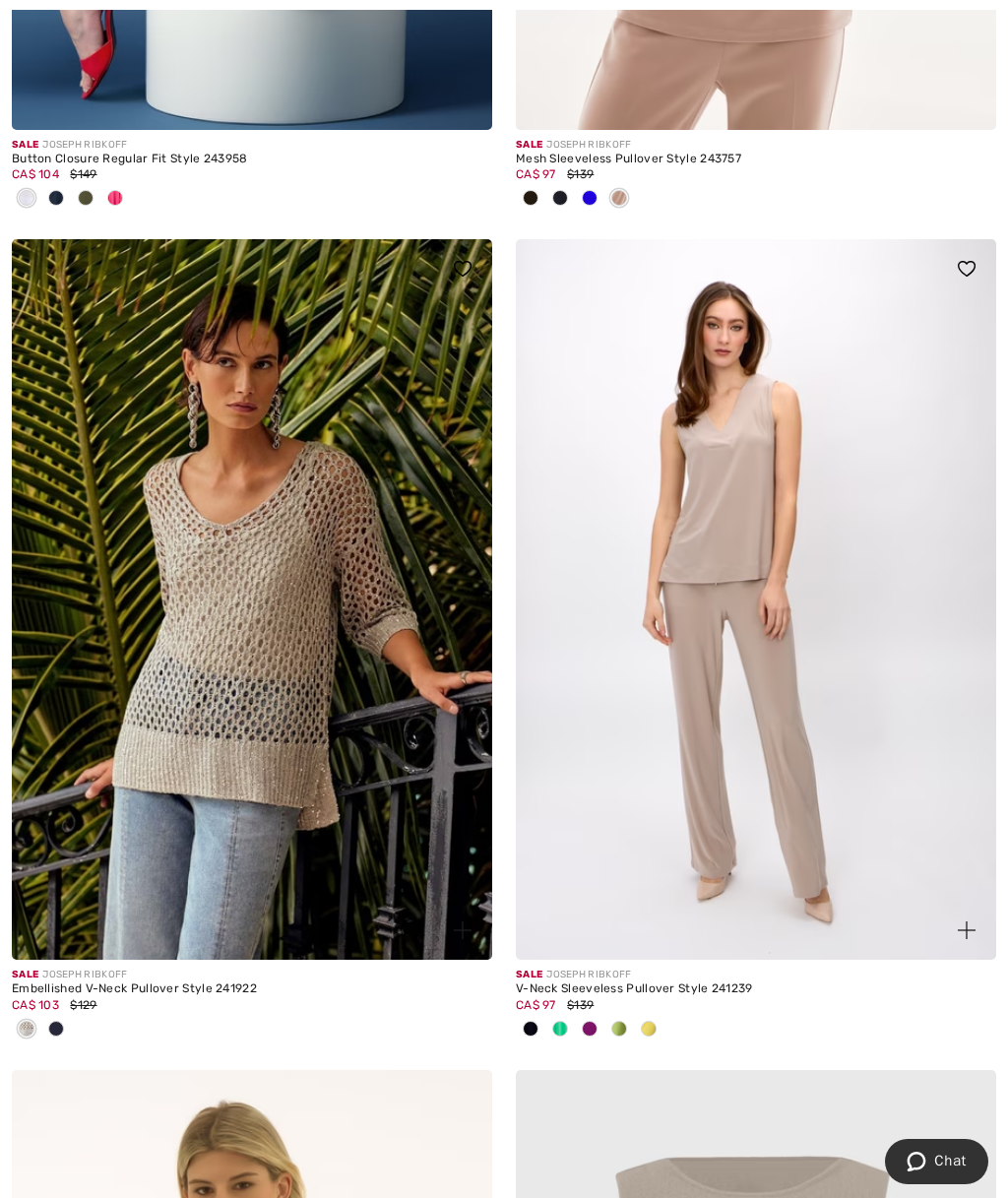 click at bounding box center (756, 599) 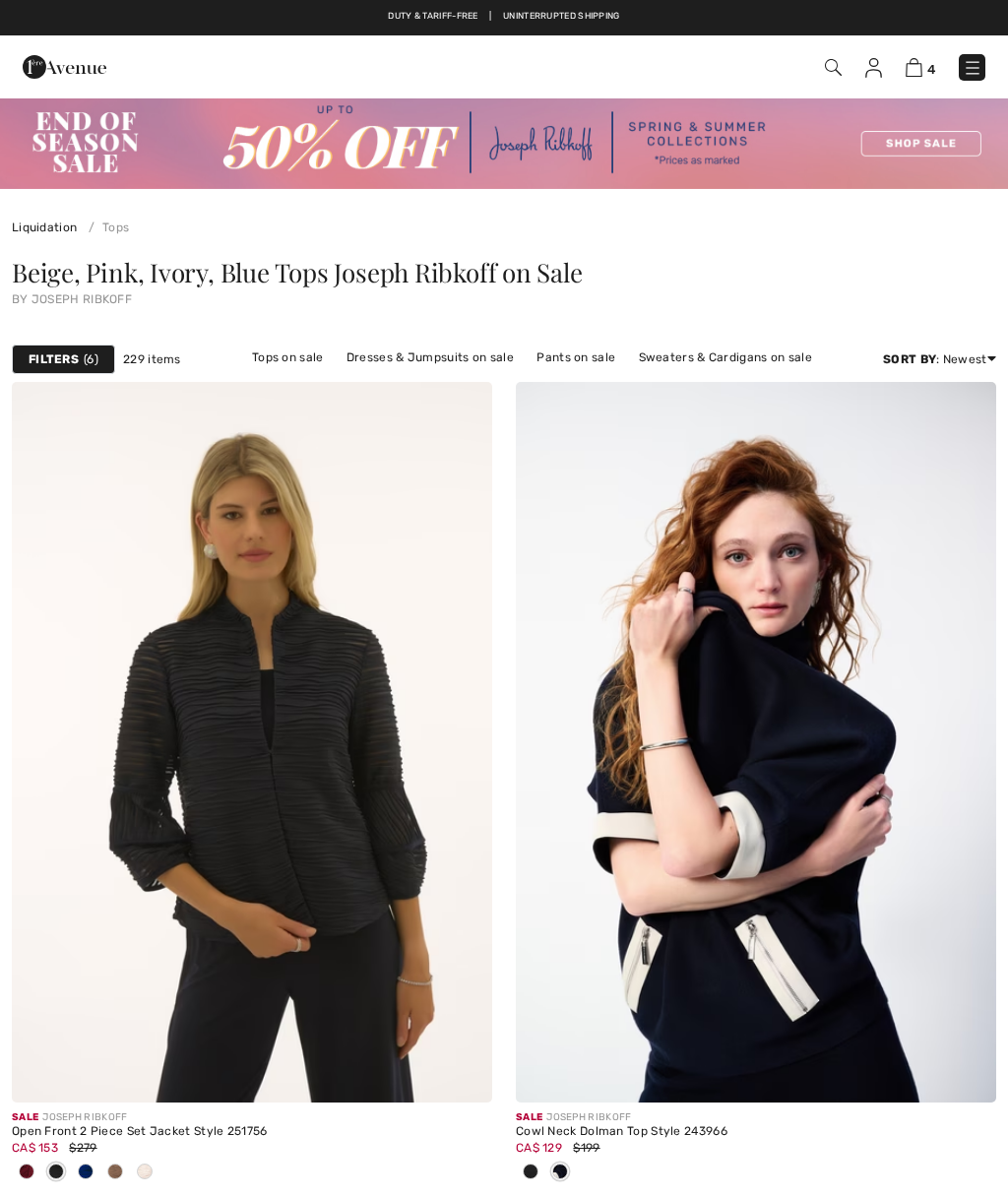 scroll, scrollTop: 2587, scrollLeft: 0, axis: vertical 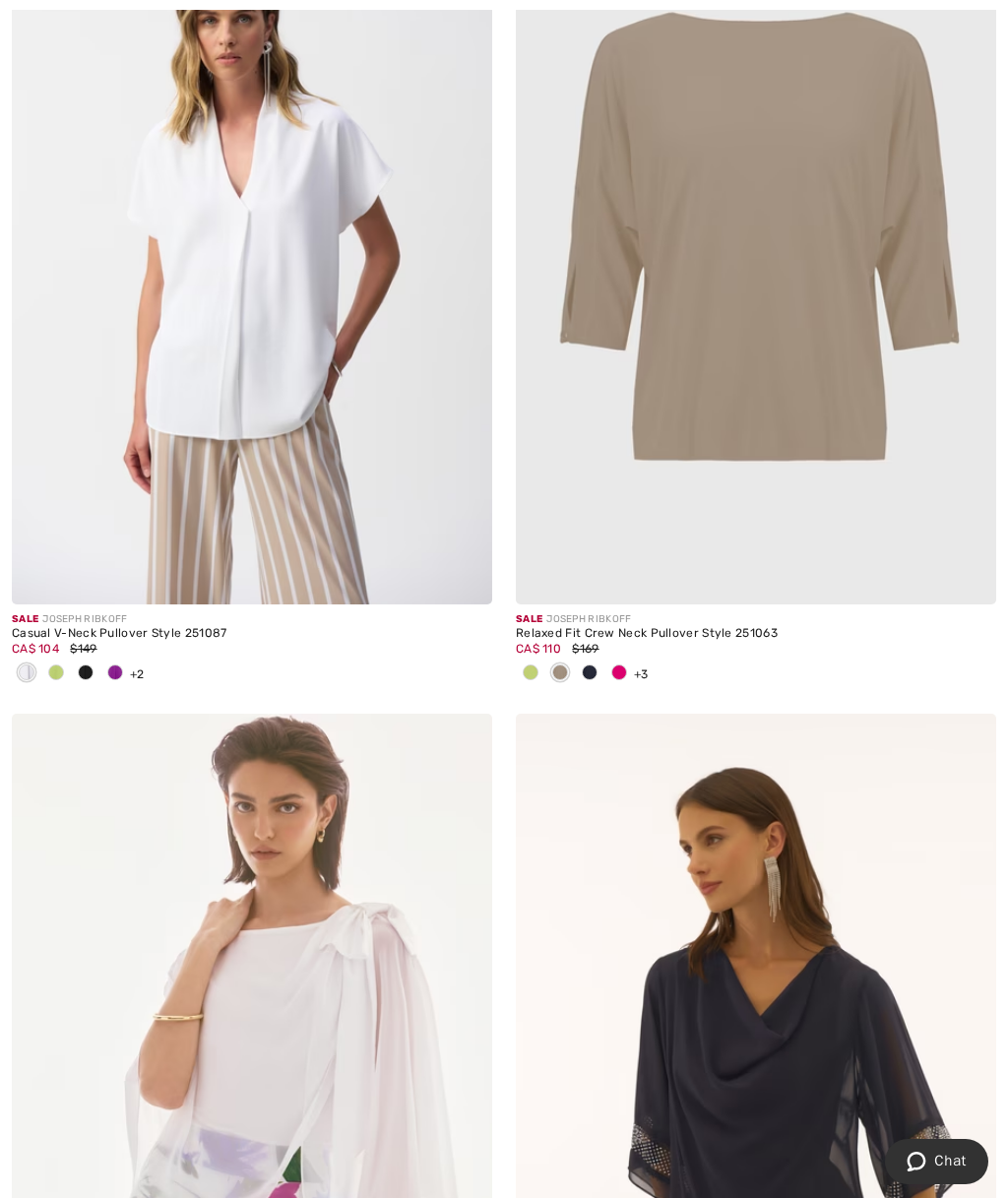 click at bounding box center [756, 244] 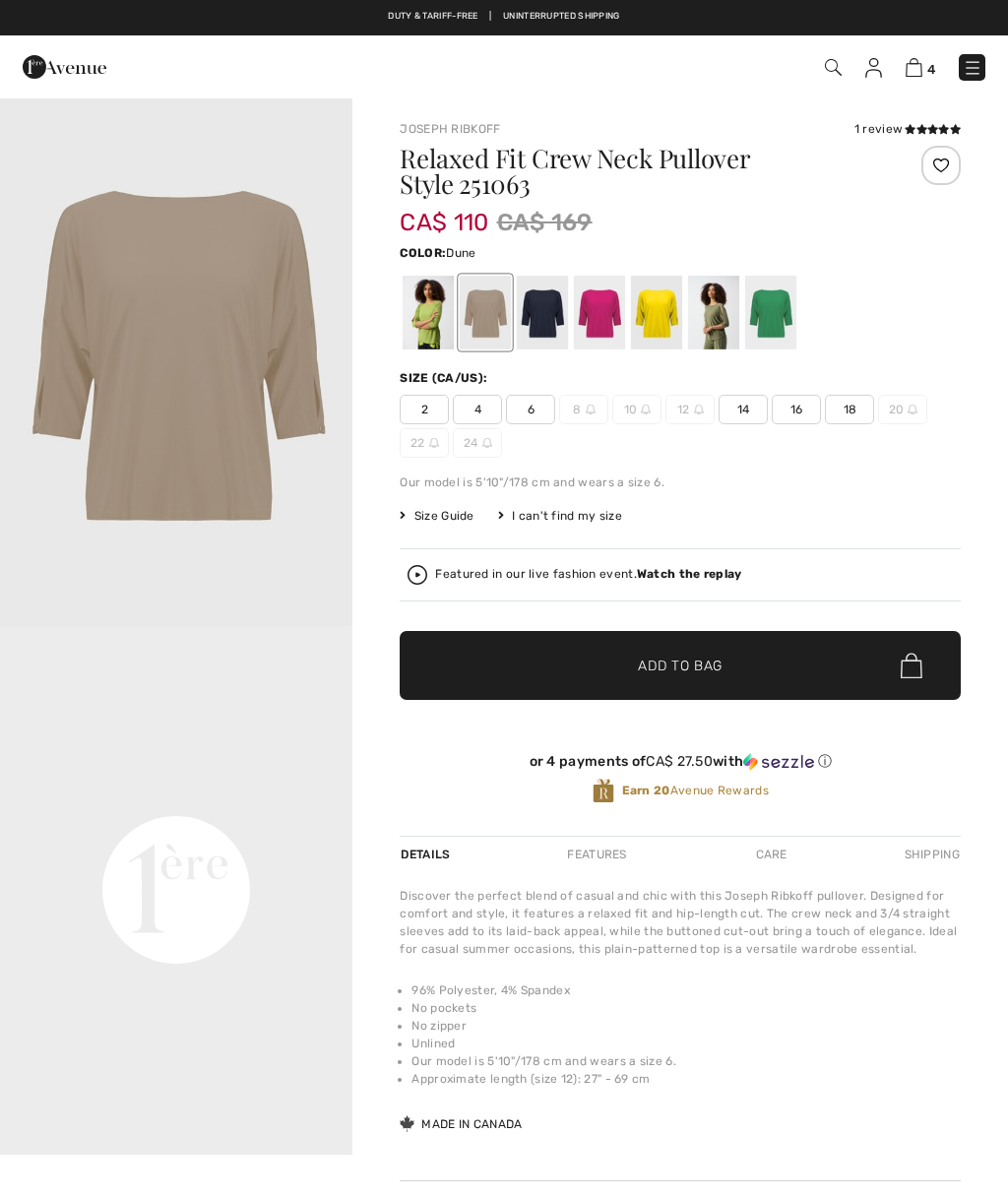 scroll, scrollTop: 0, scrollLeft: 0, axis: both 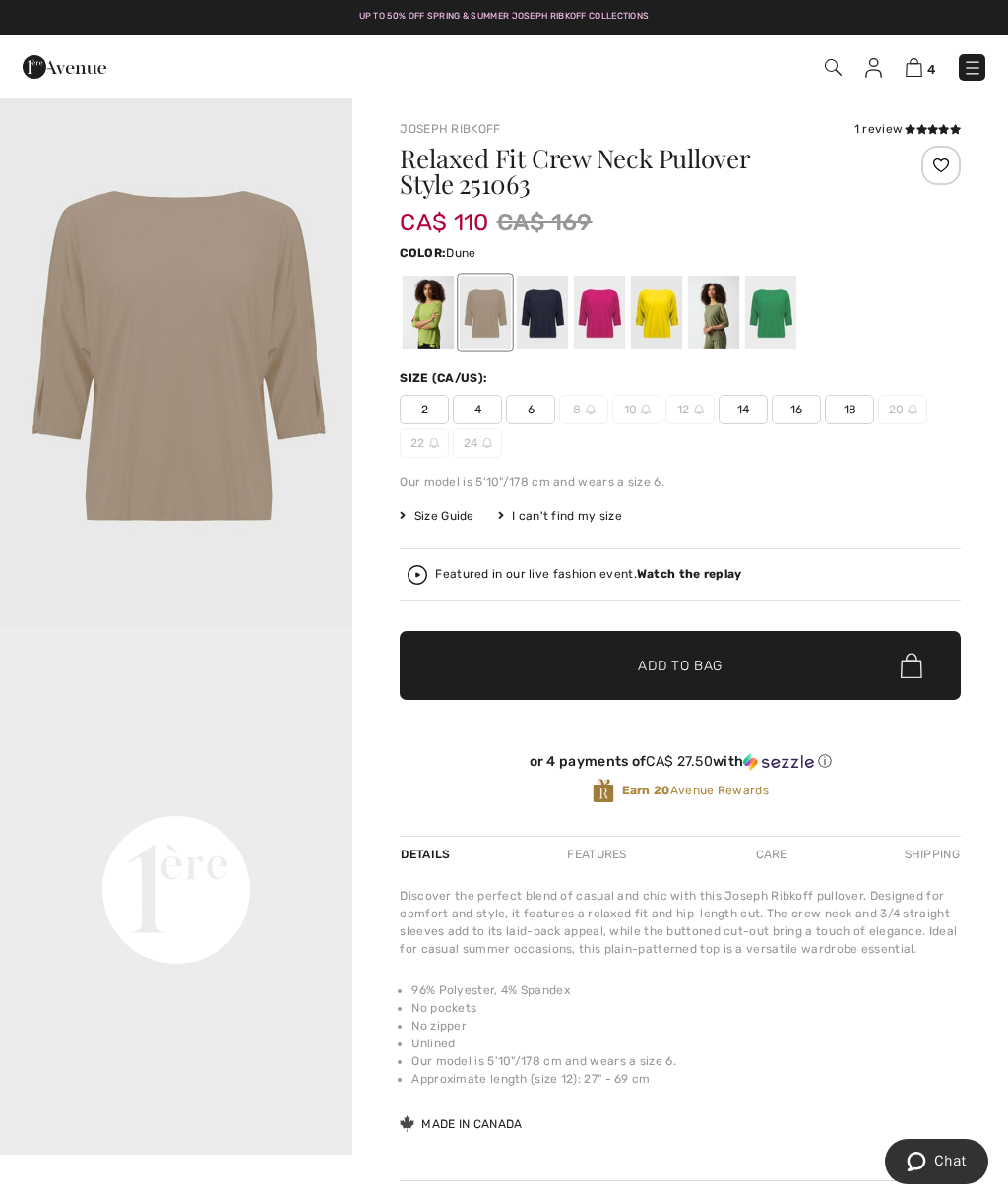 click on "14" at bounding box center (743, 410) 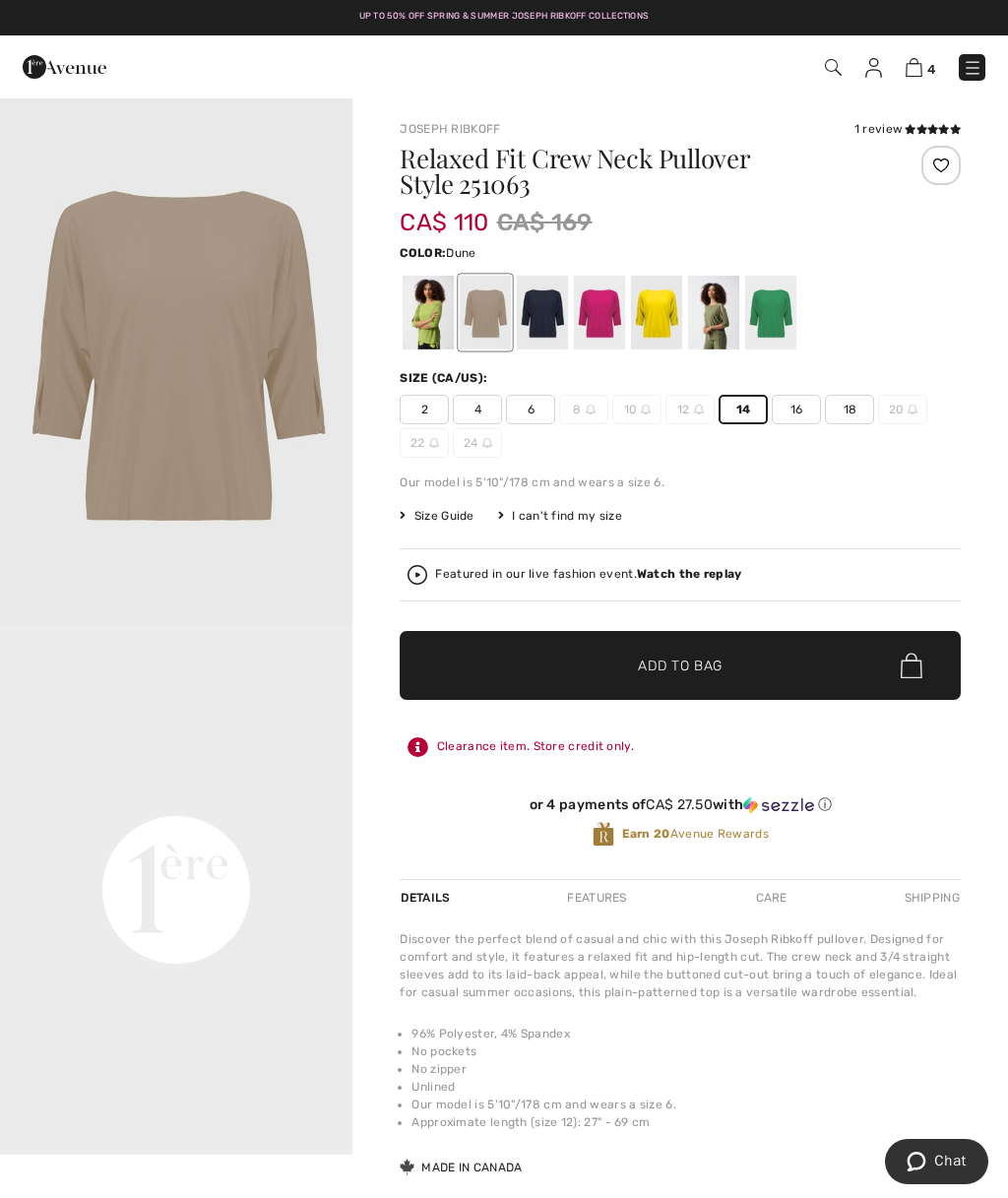 click on "Add to Bag" at bounding box center (680, 665) 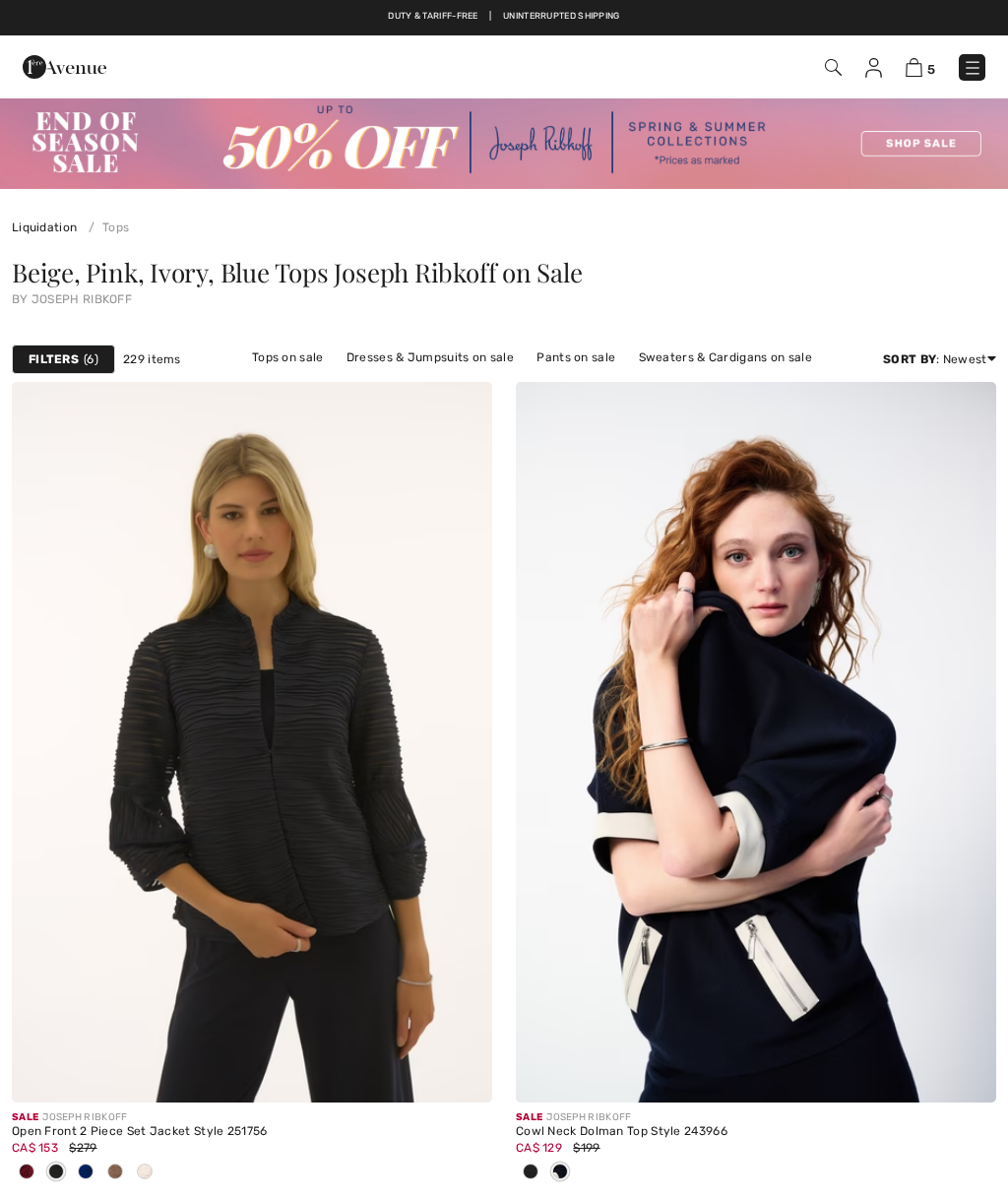 scroll, scrollTop: 5738, scrollLeft: 0, axis: vertical 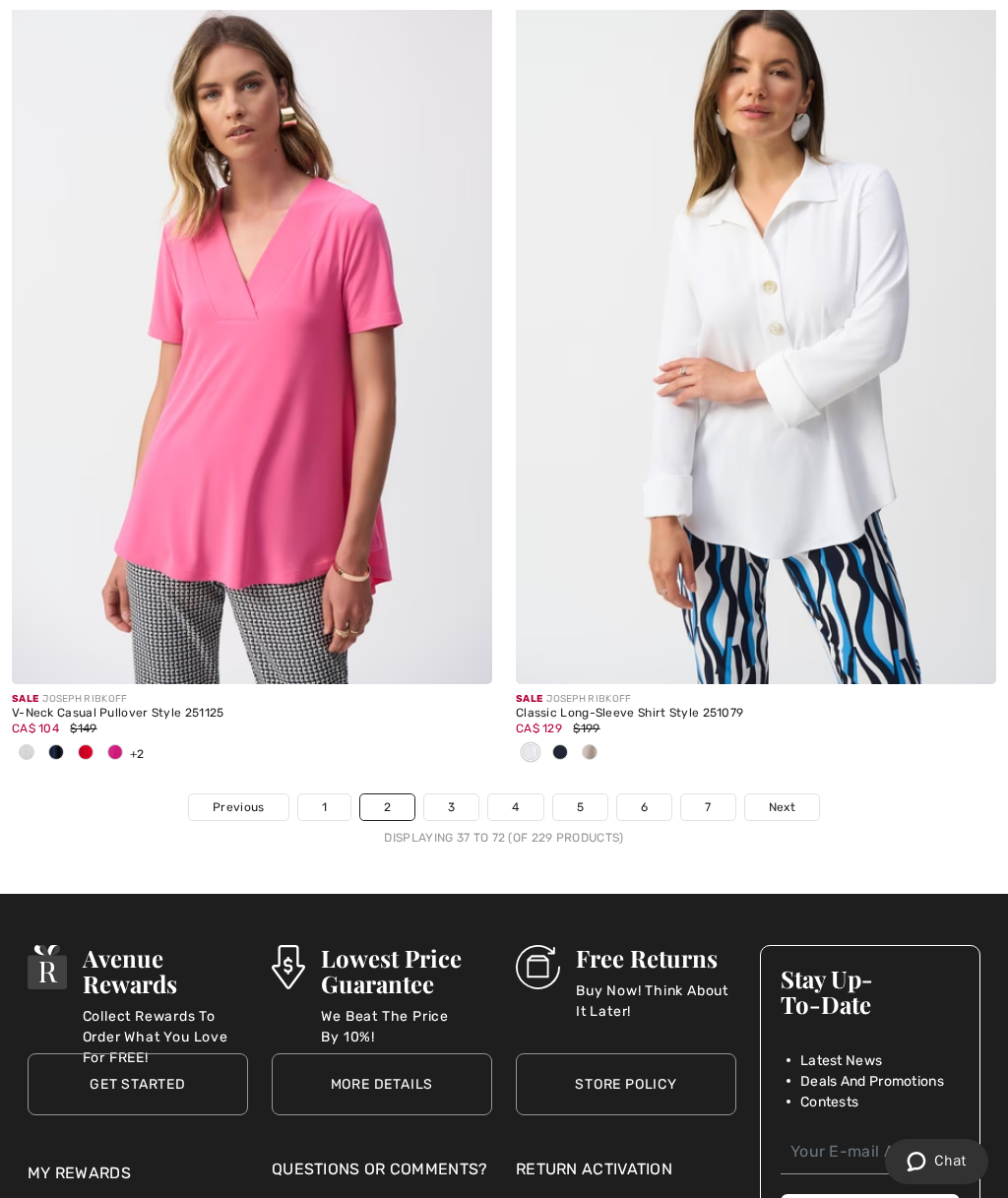 click on "3" at bounding box center [451, 807] 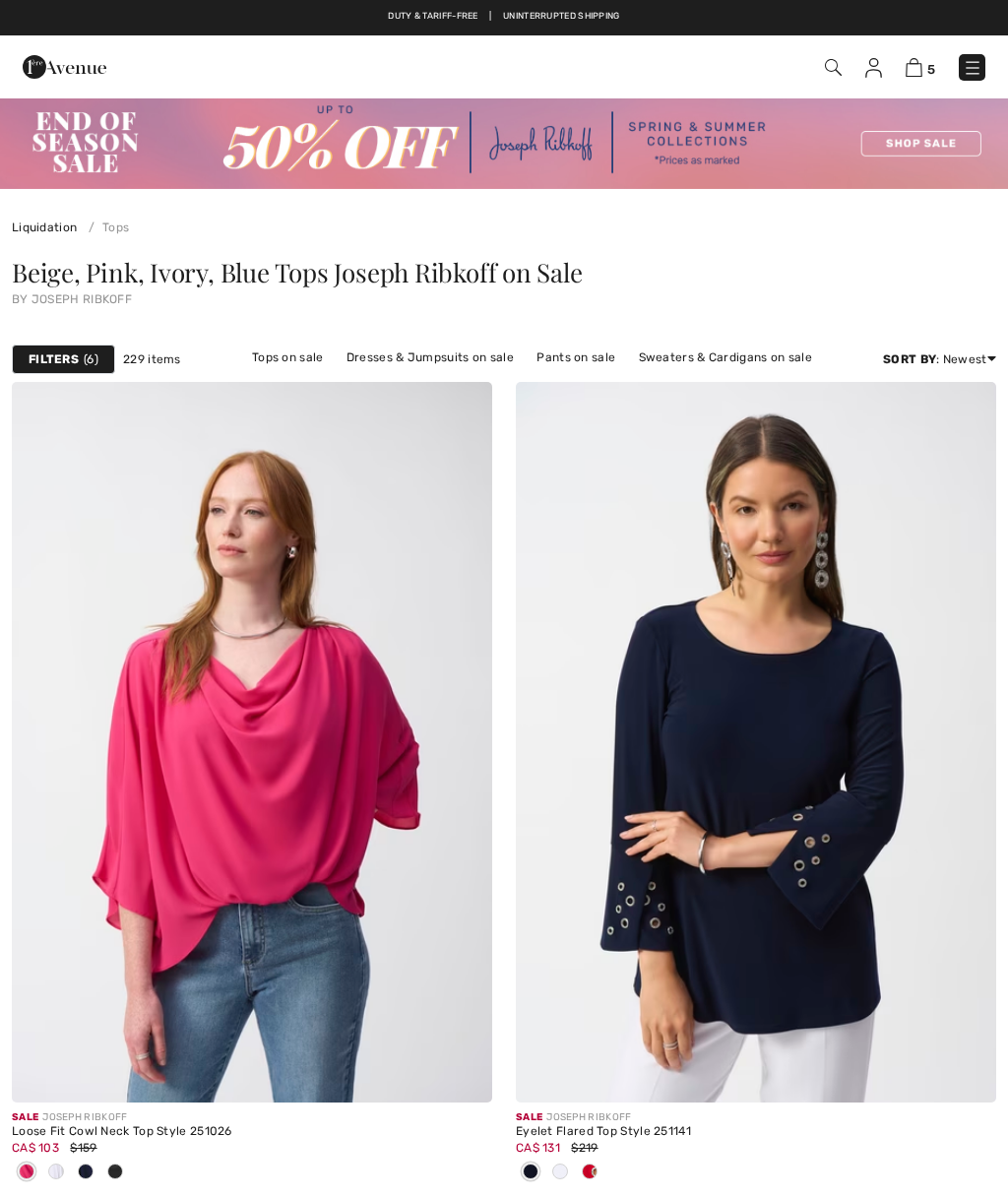 scroll, scrollTop: 0, scrollLeft: 0, axis: both 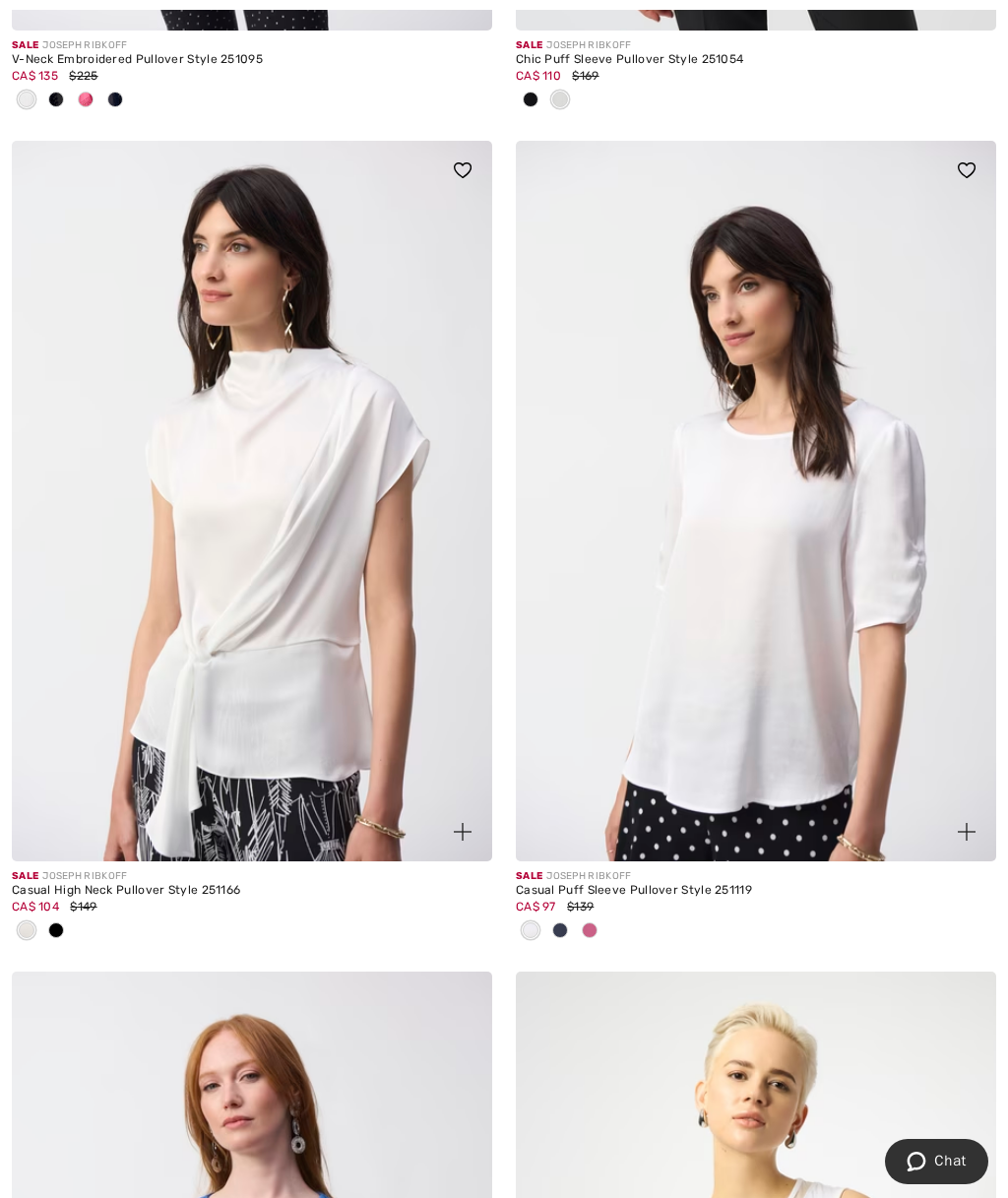 click at bounding box center (590, 930) 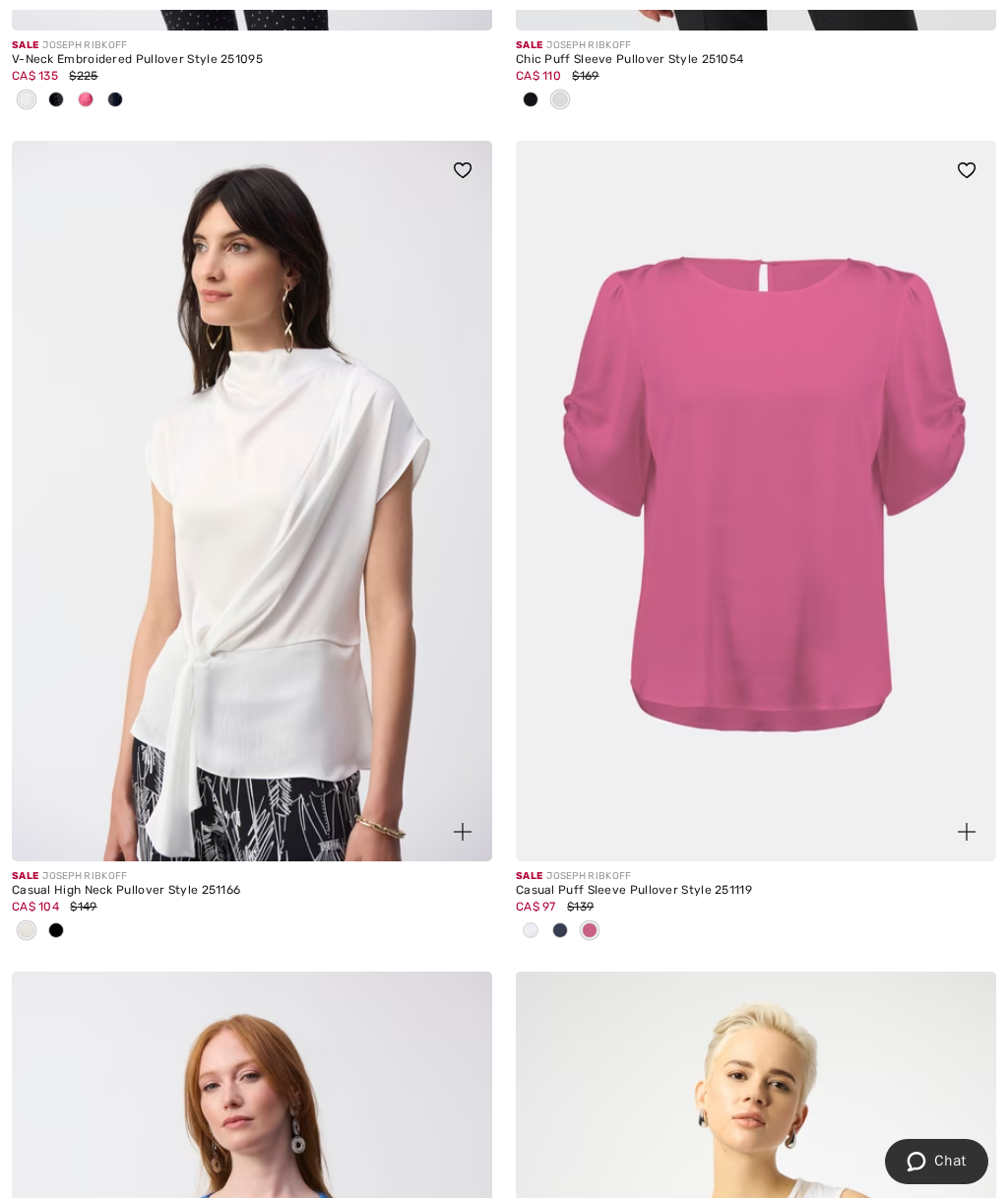 click at bounding box center (756, 501) 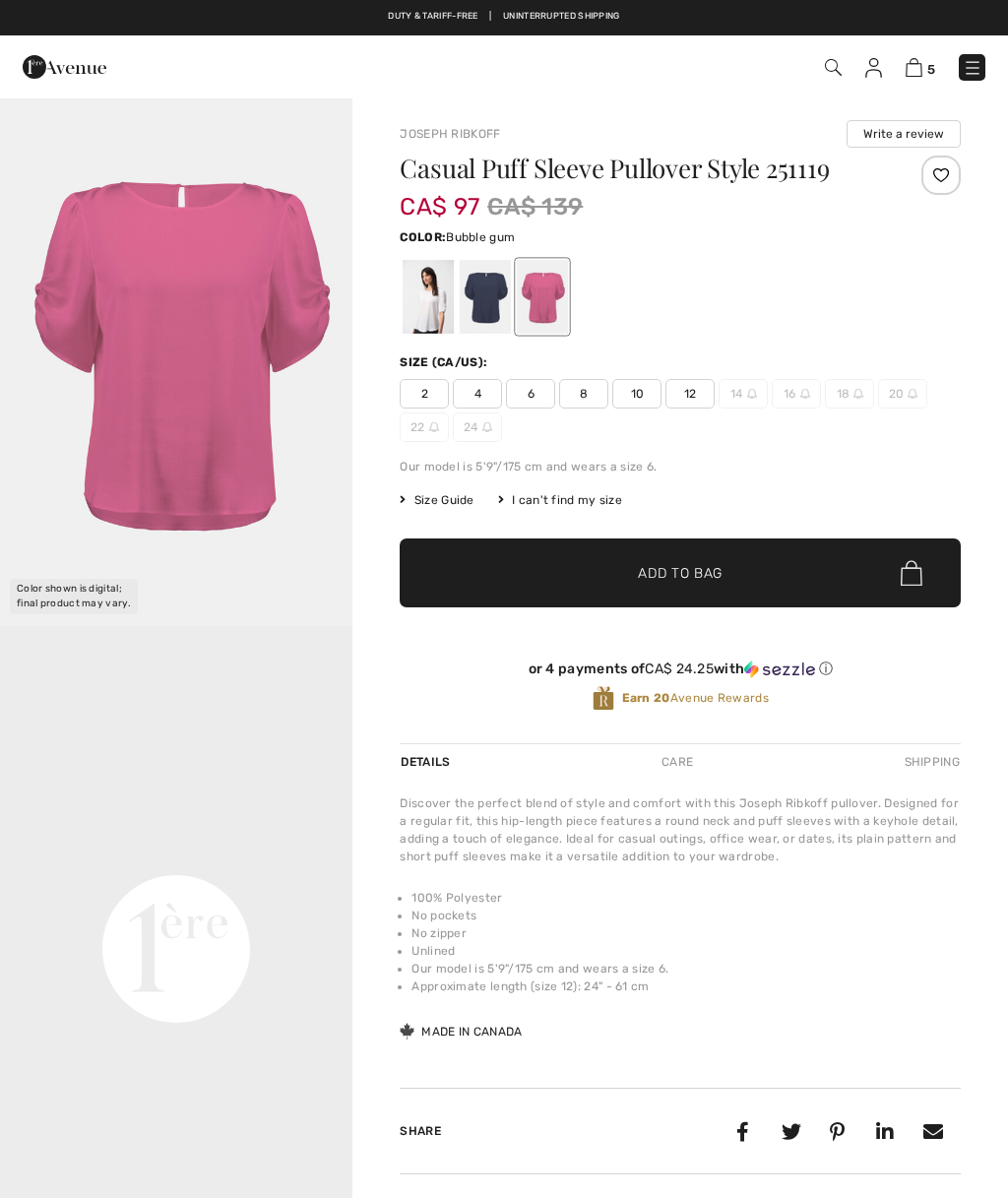 scroll, scrollTop: 0, scrollLeft: 0, axis: both 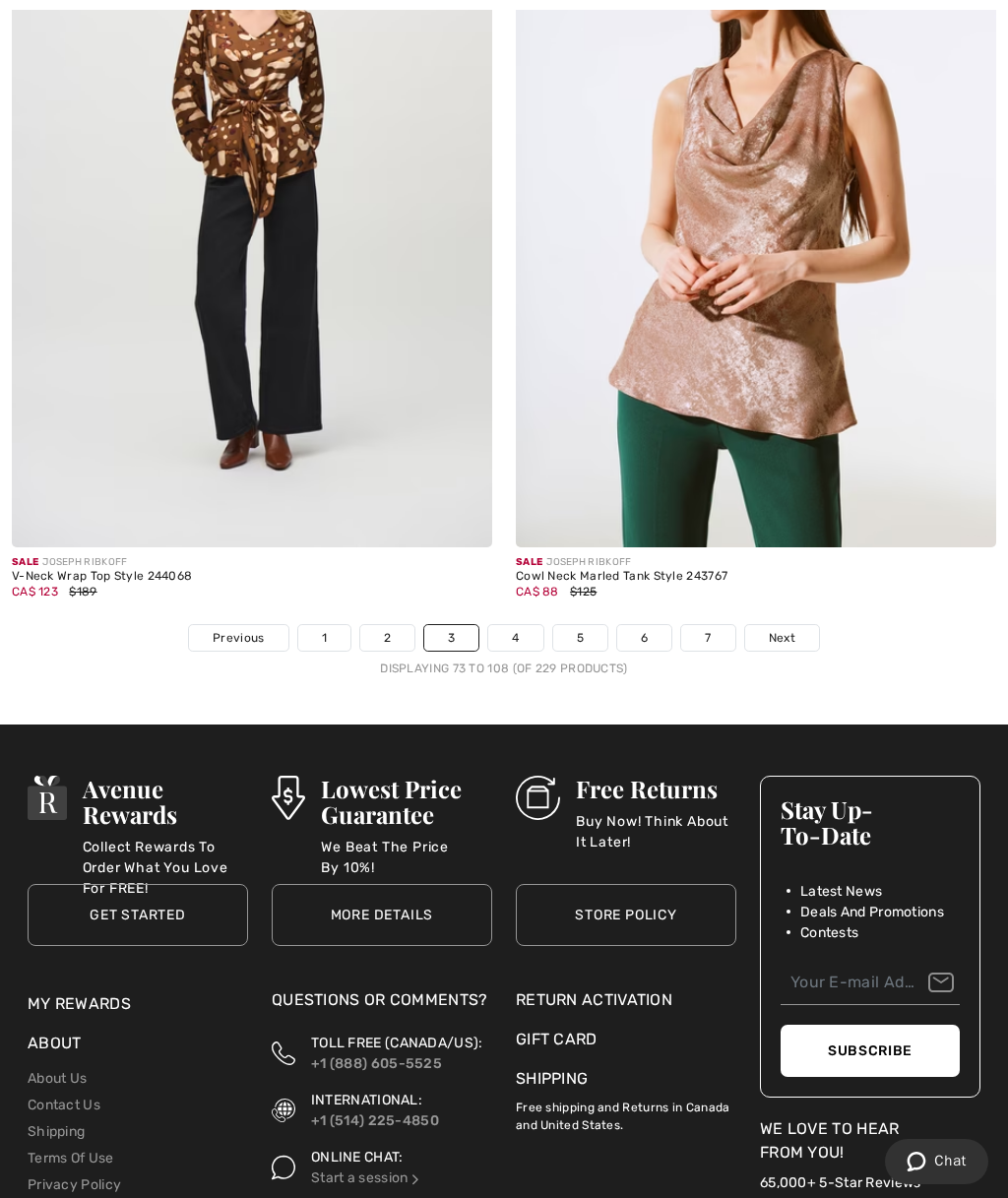 click on "4" at bounding box center [515, 638] 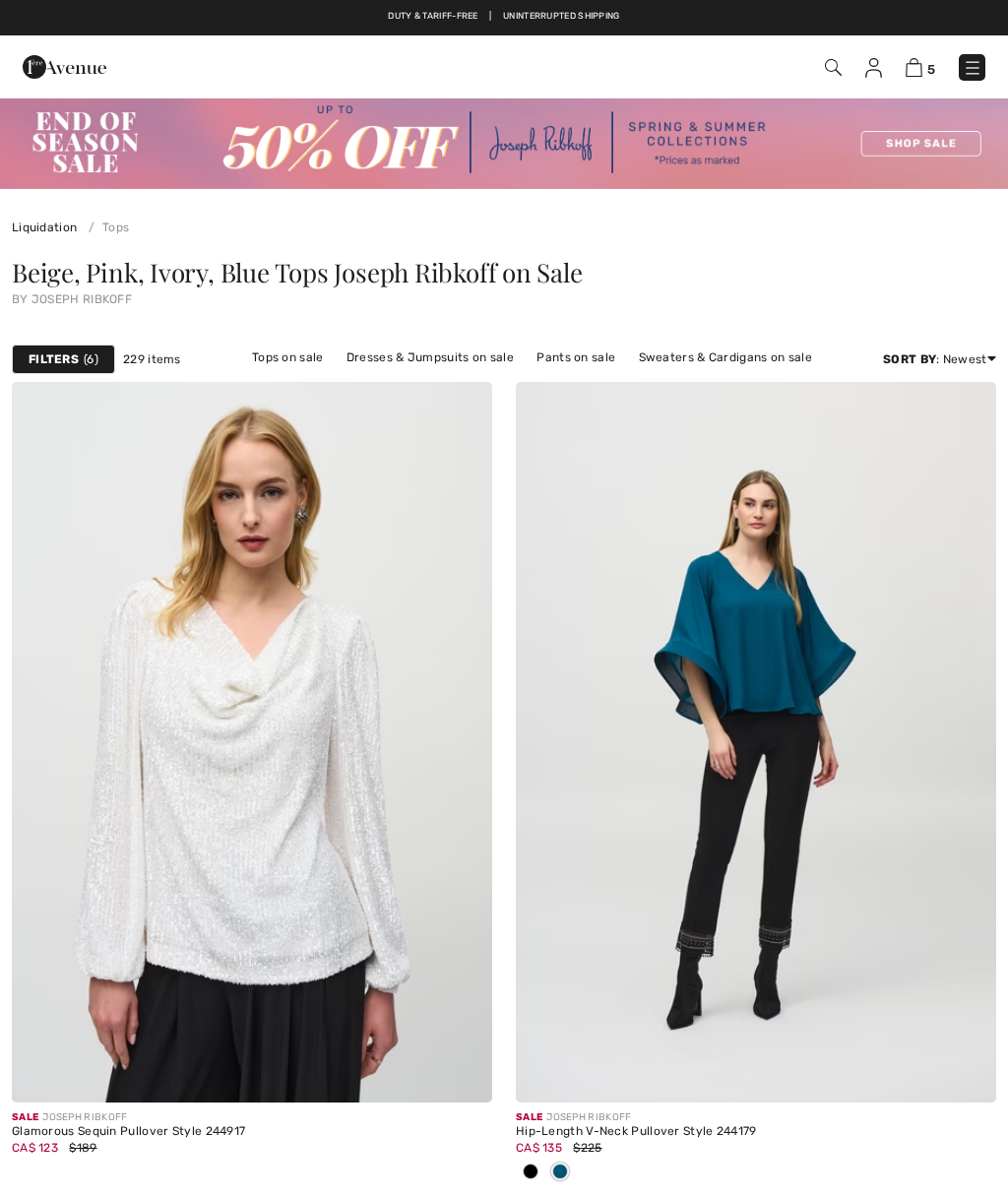 checkbox on "true" 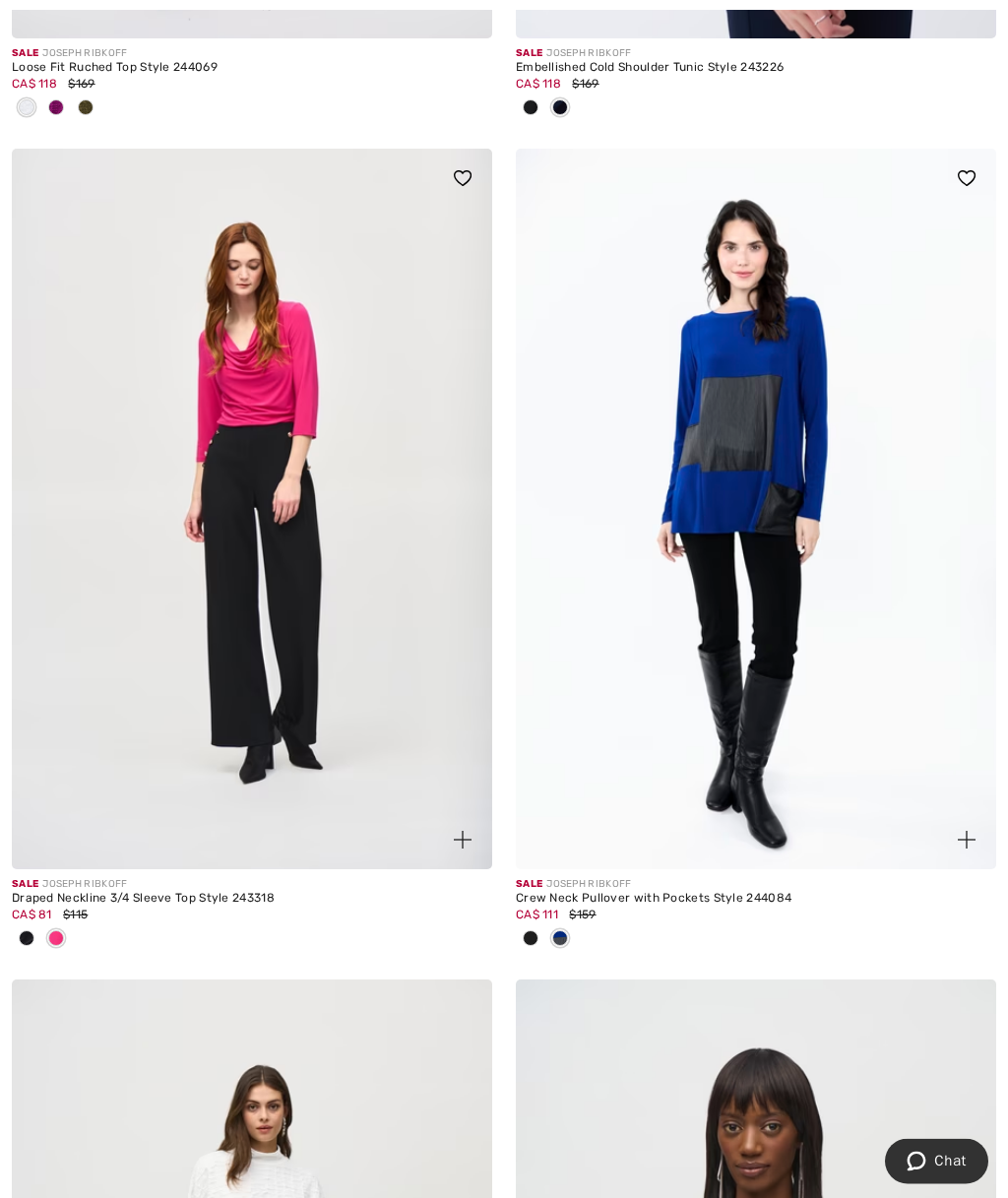 scroll, scrollTop: 3556, scrollLeft: 0, axis: vertical 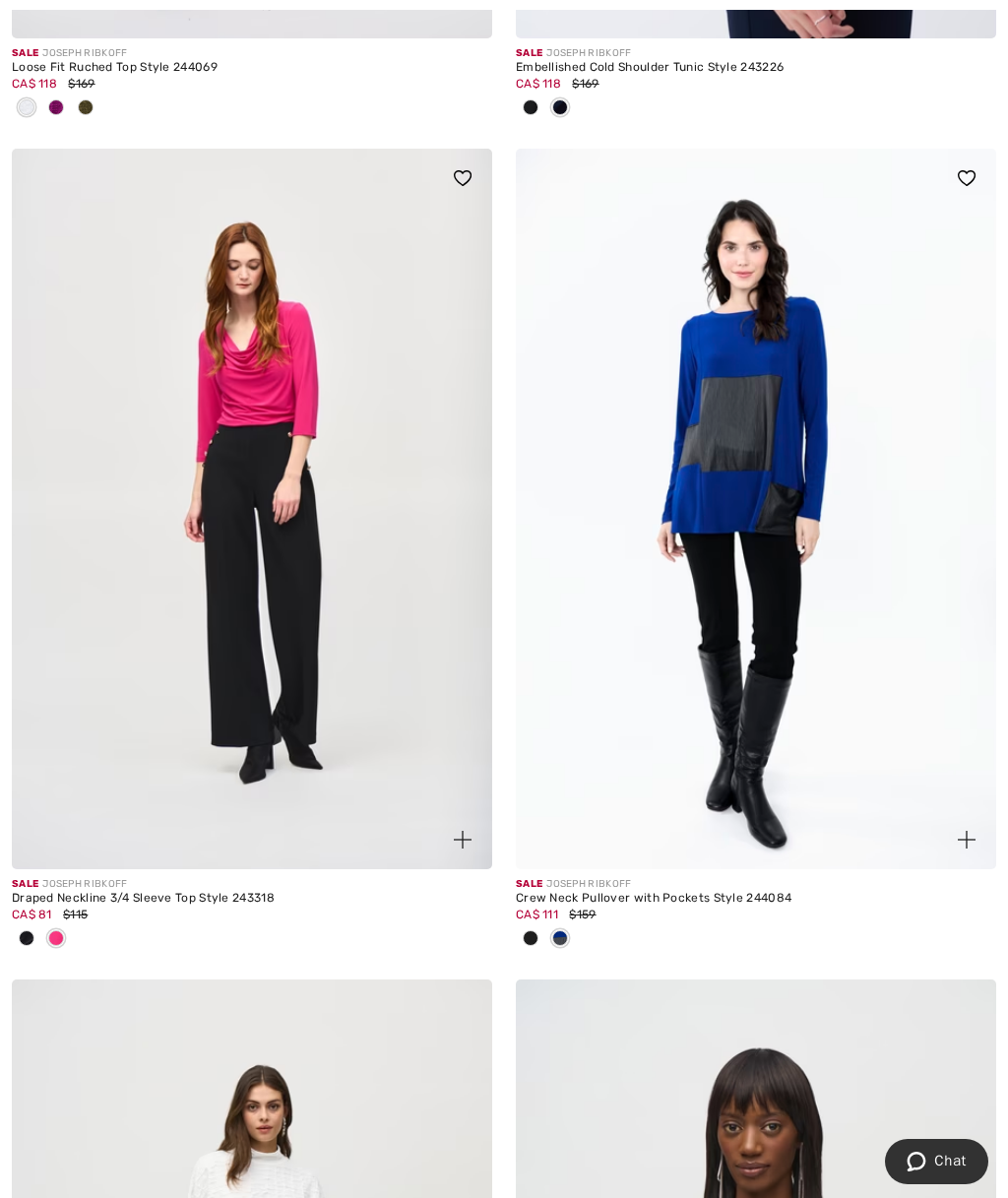 click at bounding box center [252, 509] 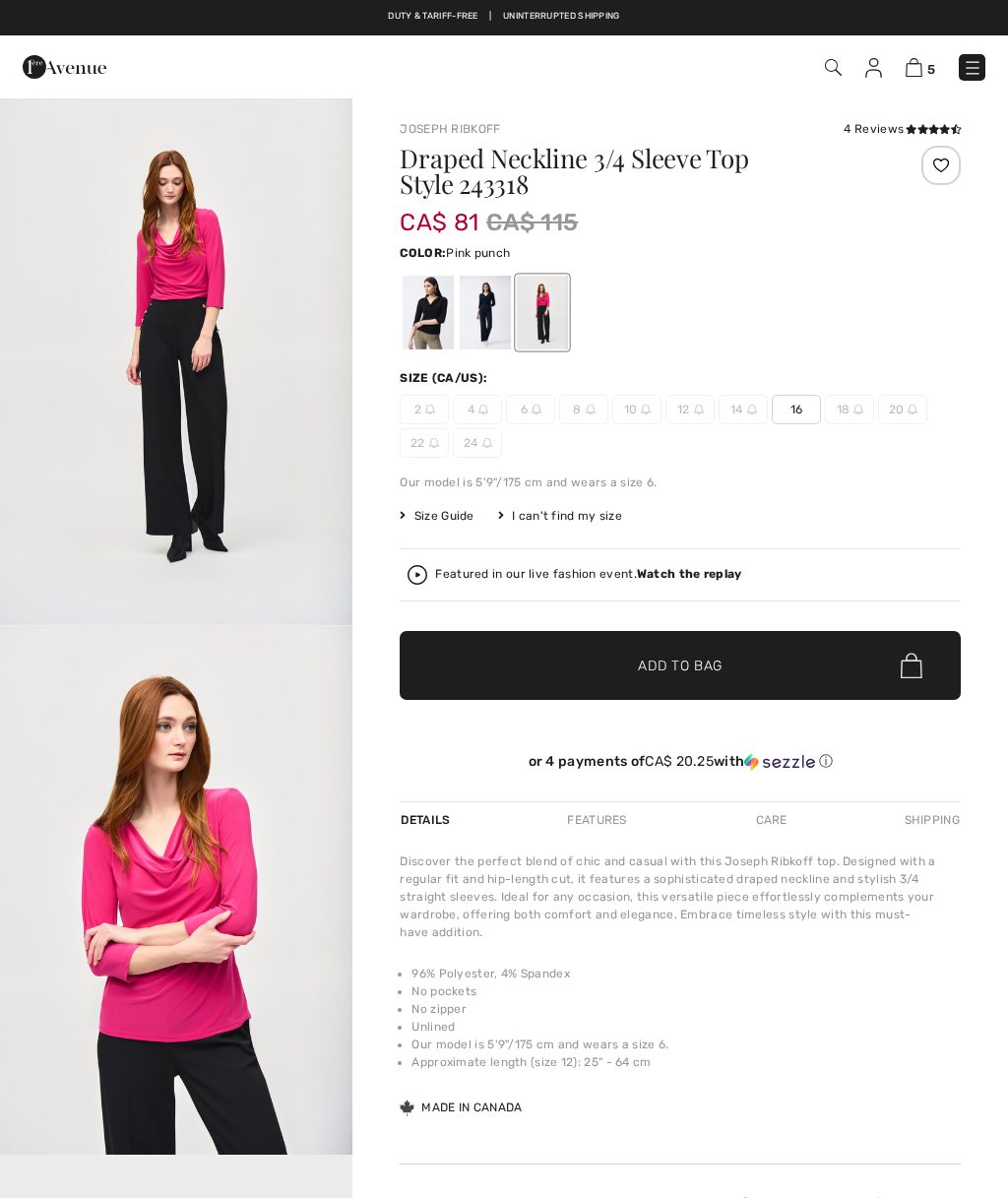 checkbox on "true" 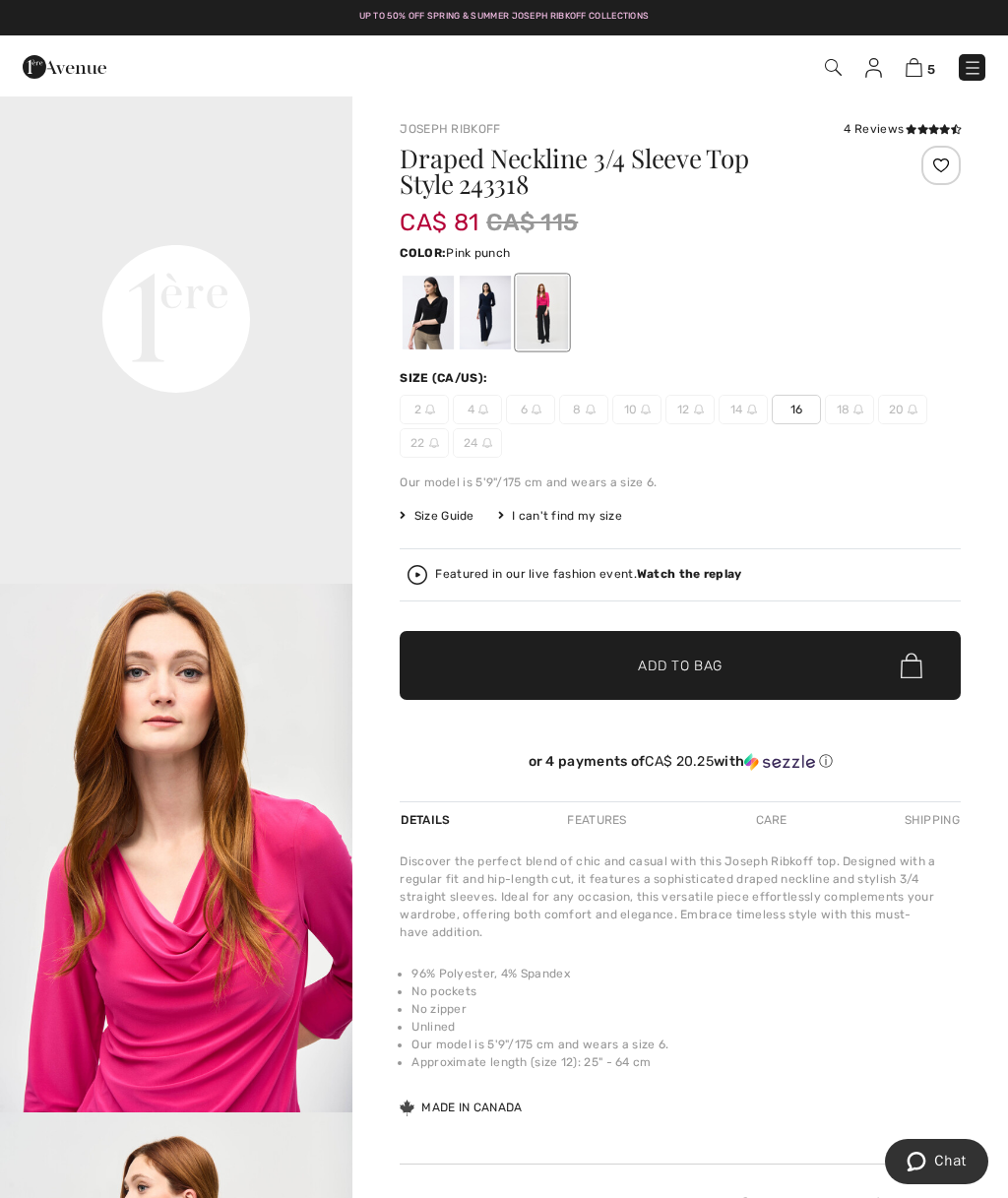 scroll, scrollTop: 1102, scrollLeft: 0, axis: vertical 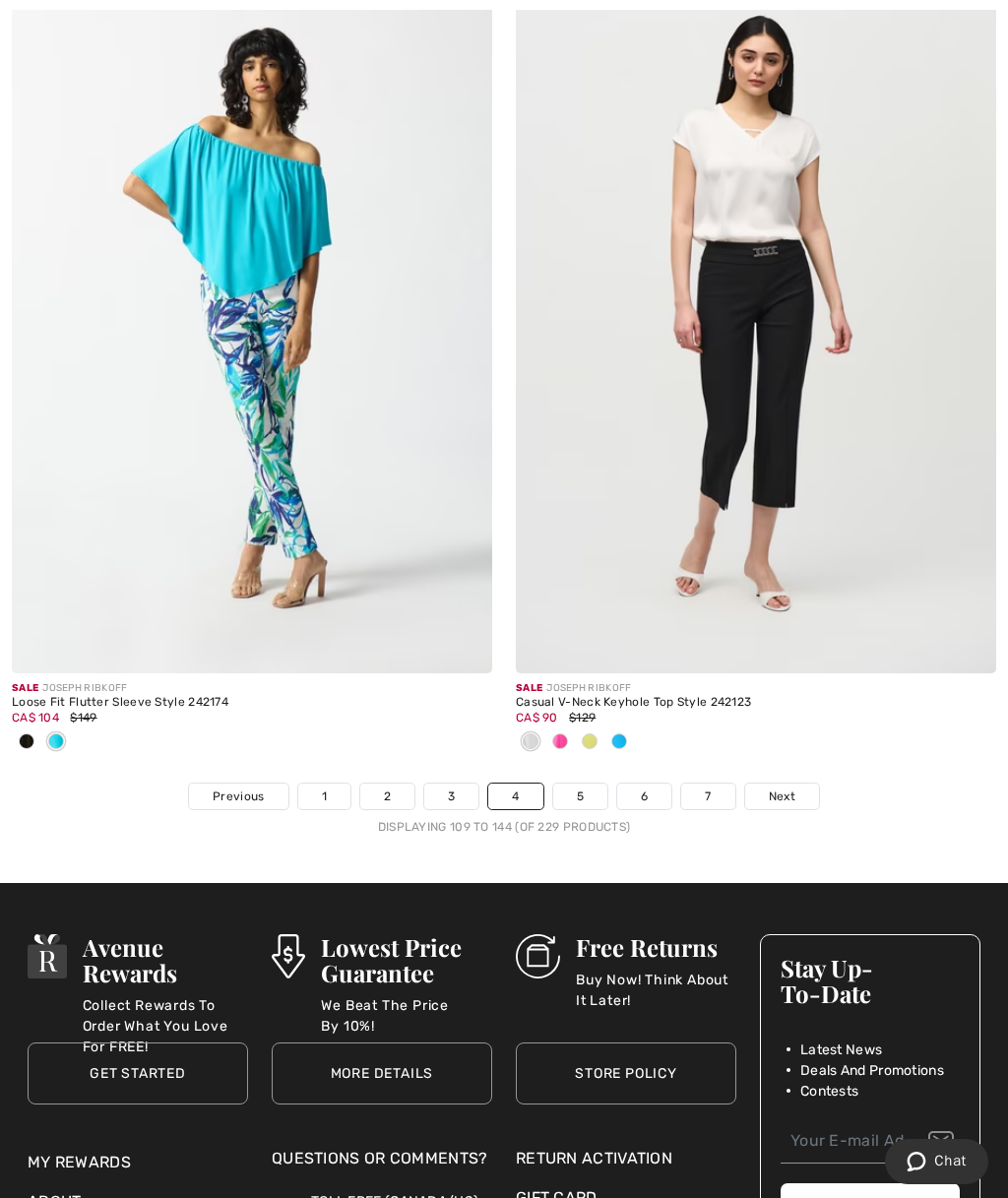 click on "5" at bounding box center [580, 796] 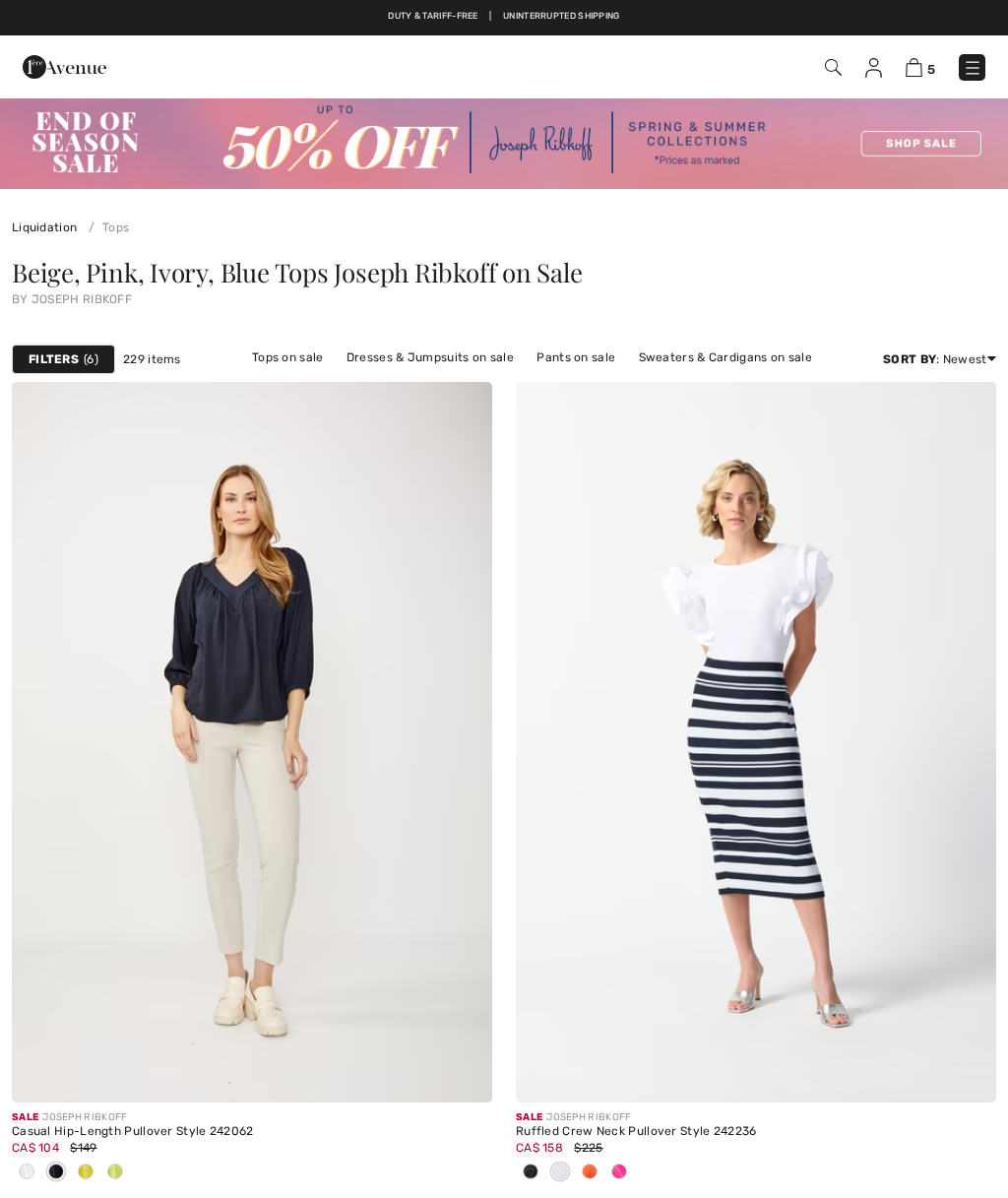 scroll, scrollTop: 0, scrollLeft: 0, axis: both 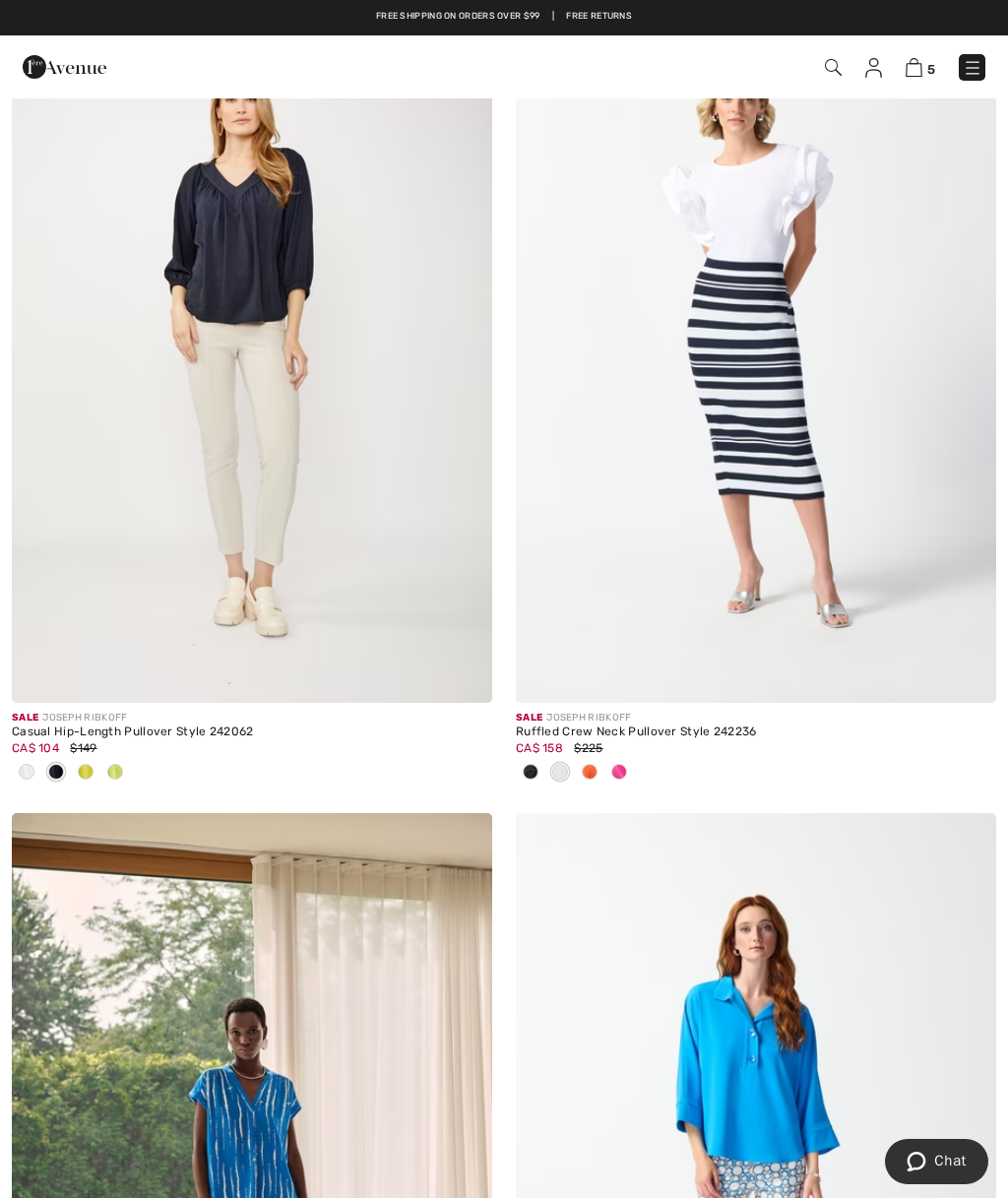 click at bounding box center [115, 772] 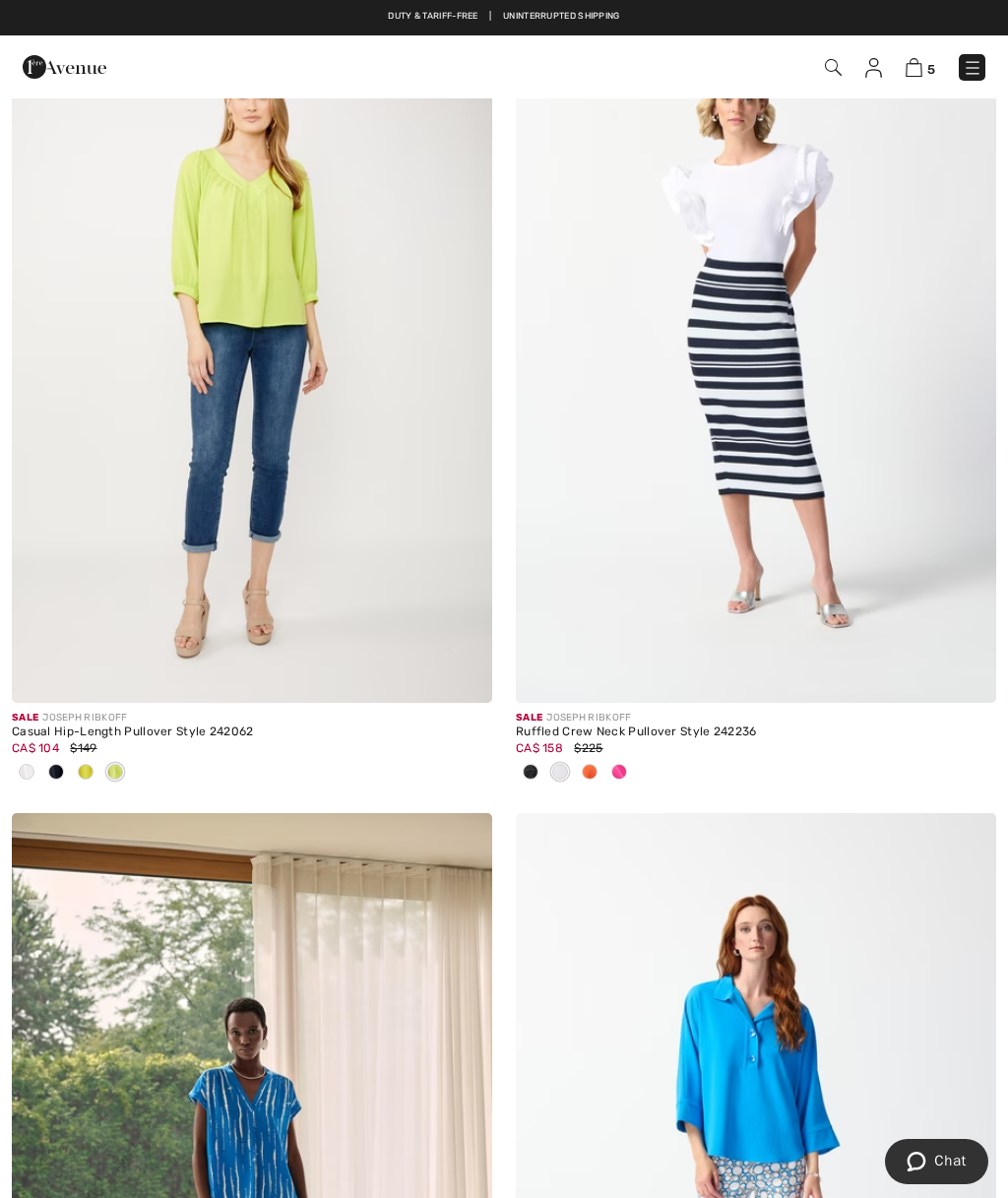 click at bounding box center (86, 772) 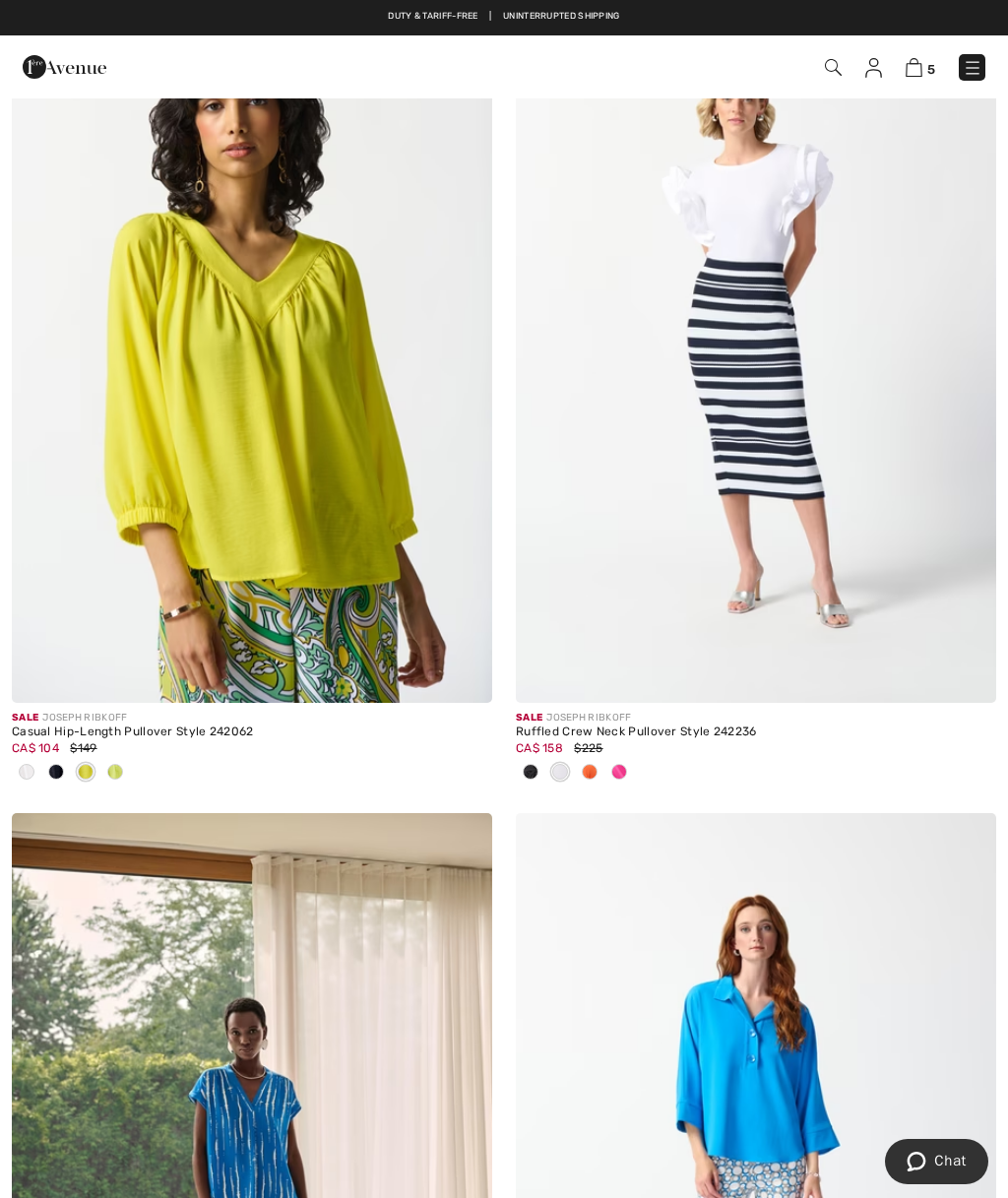 click at bounding box center [86, 772] 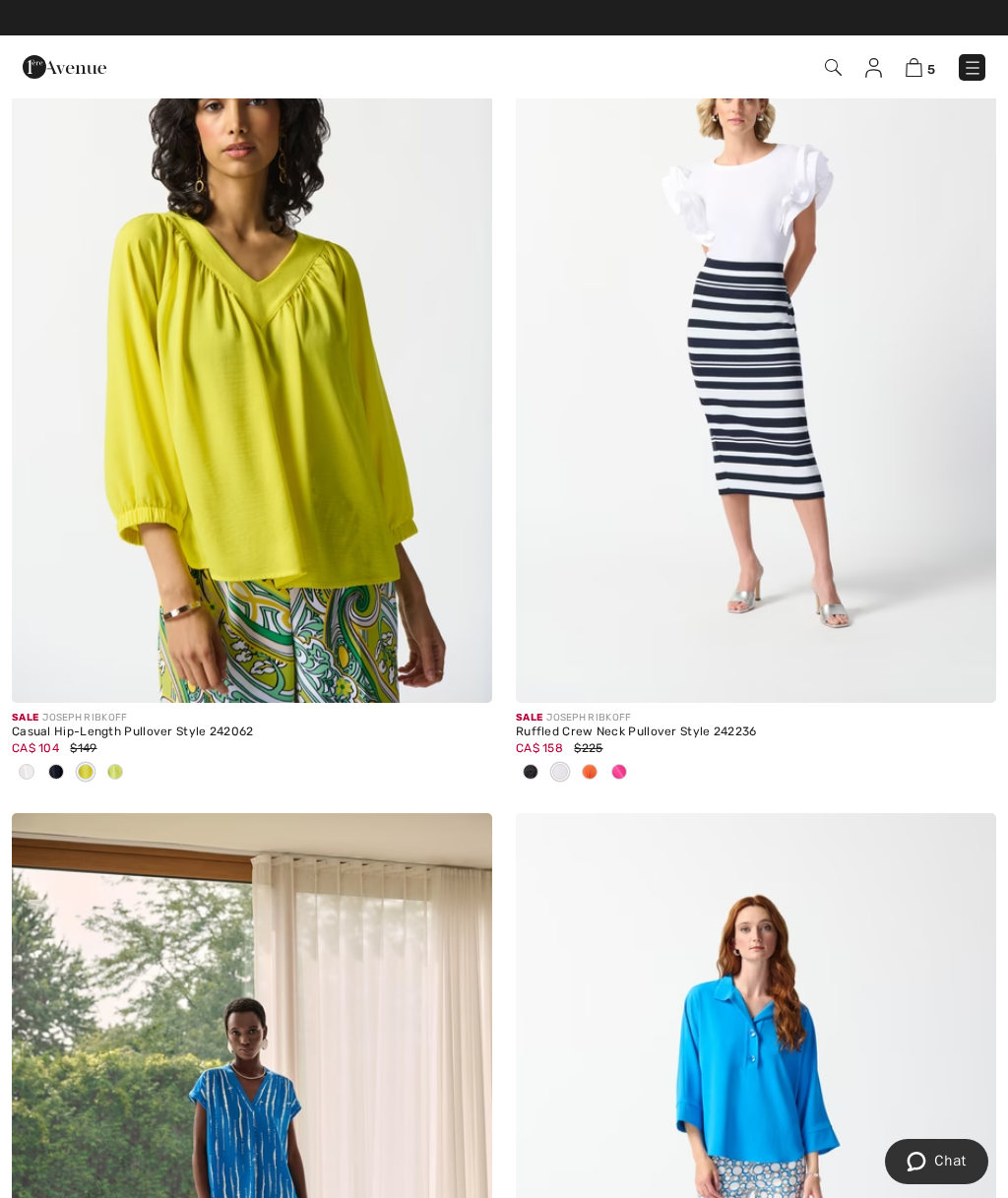 click at bounding box center (115, 772) 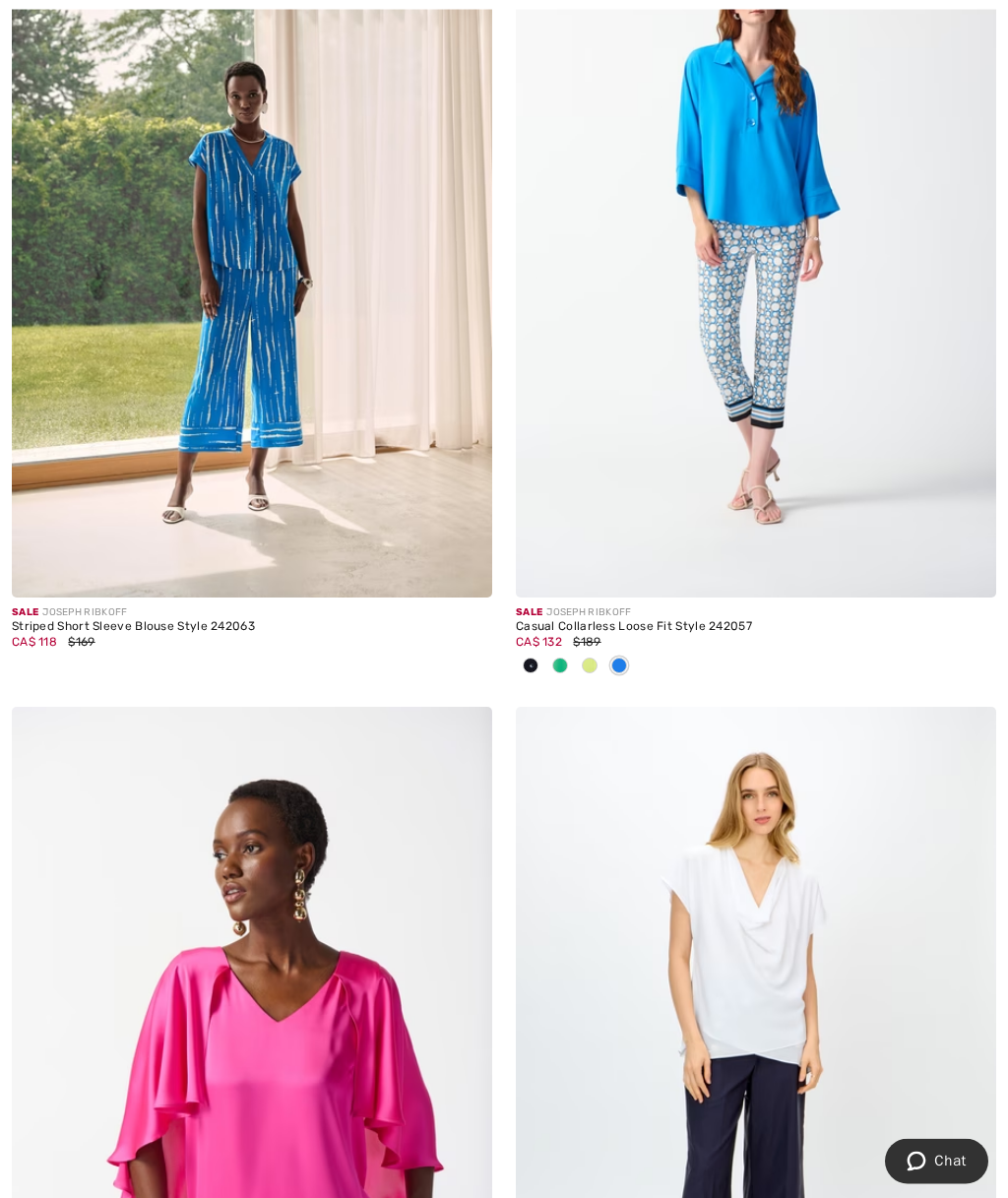 scroll, scrollTop: 1340, scrollLeft: 0, axis: vertical 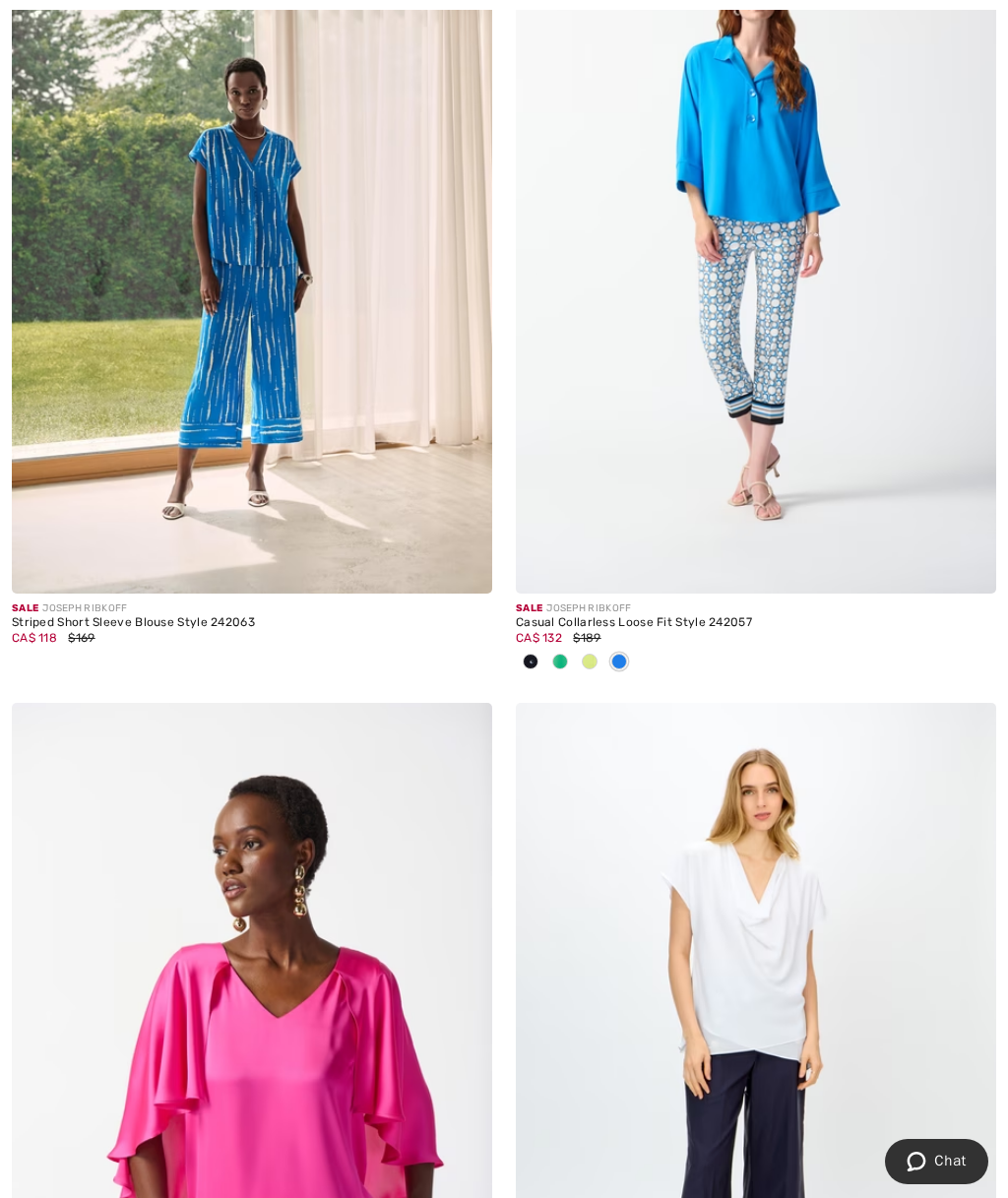 click at bounding box center [560, 662] 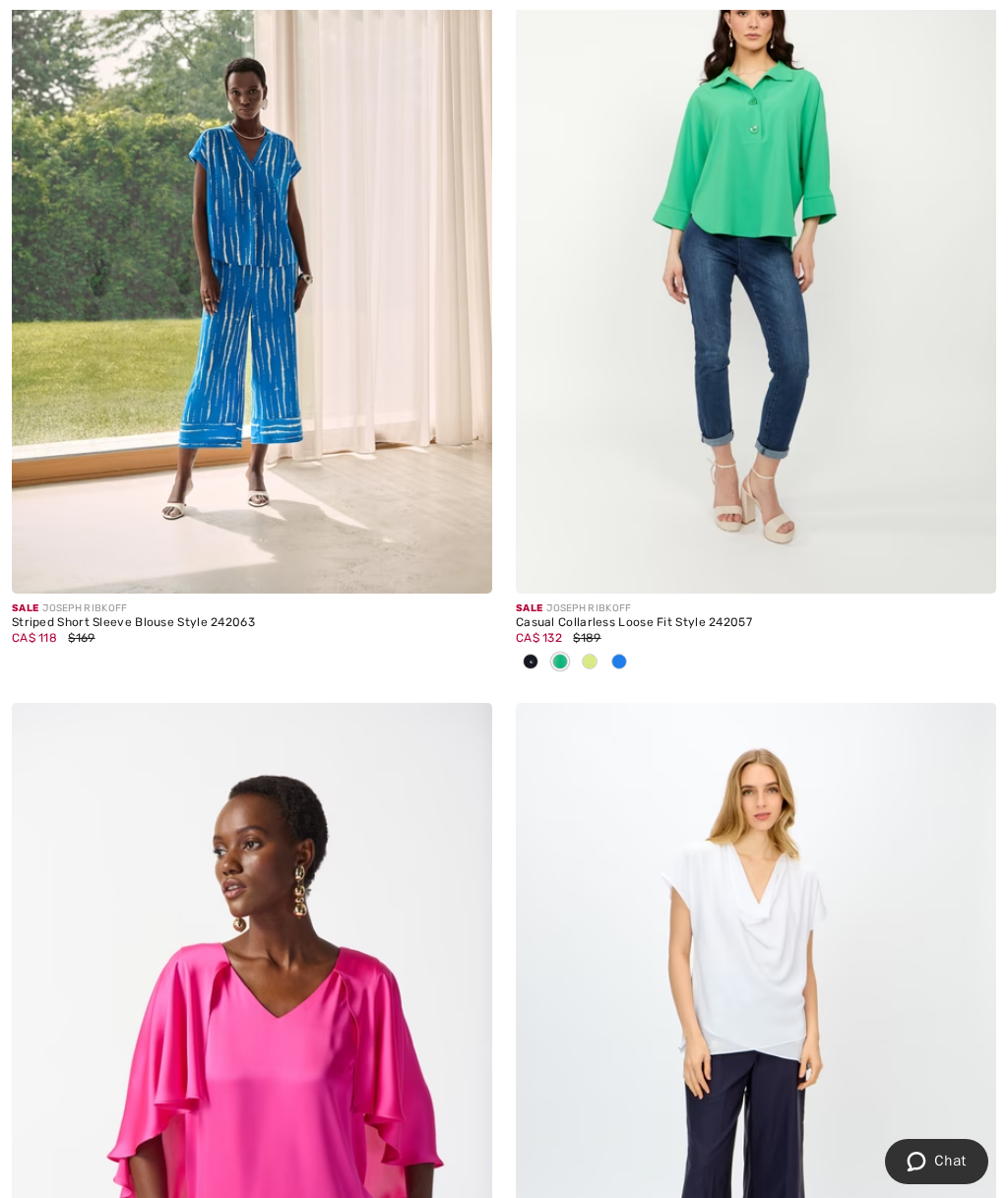 click at bounding box center [756, 233] 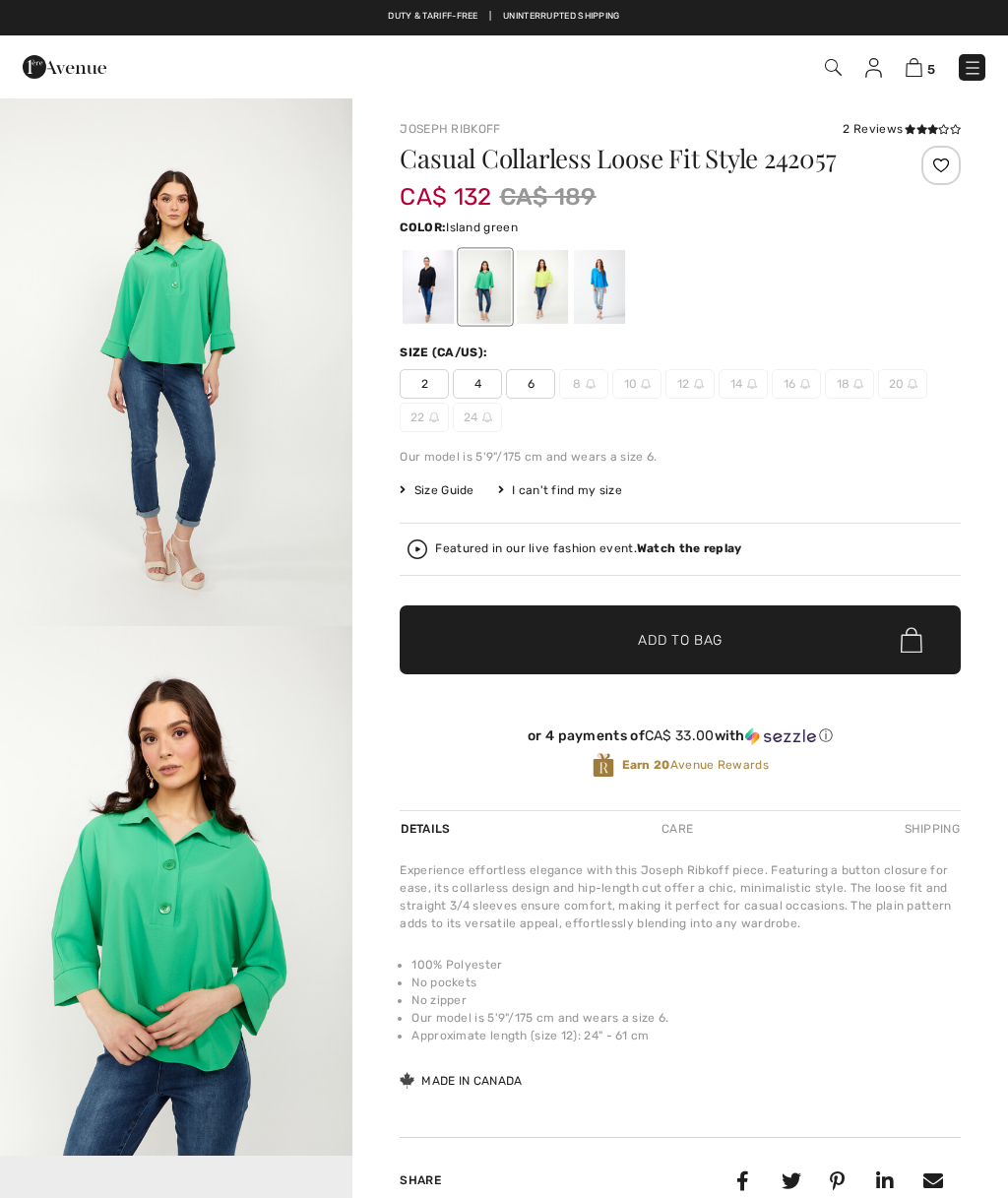 scroll, scrollTop: 0, scrollLeft: 0, axis: both 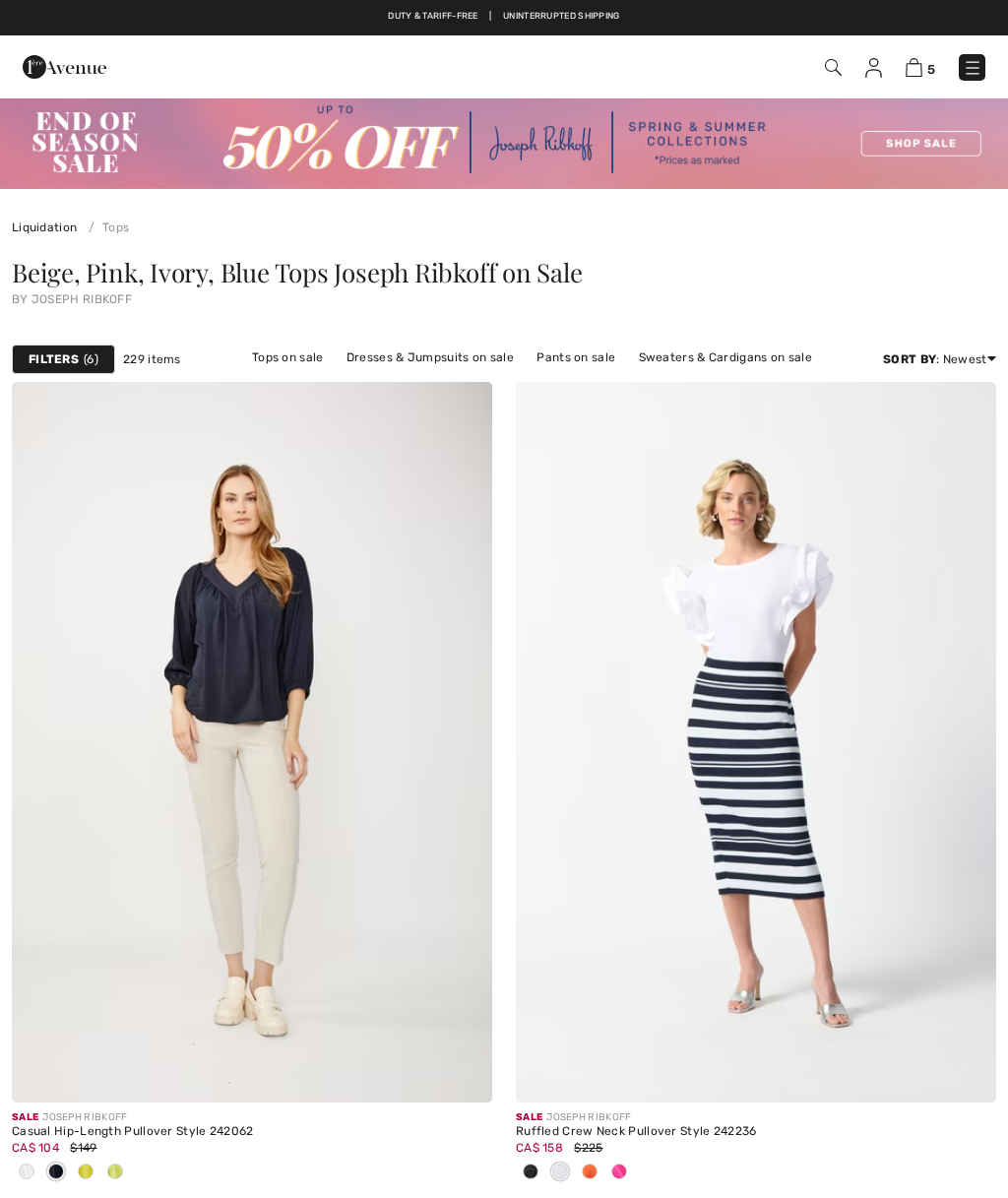 checkbox on "true" 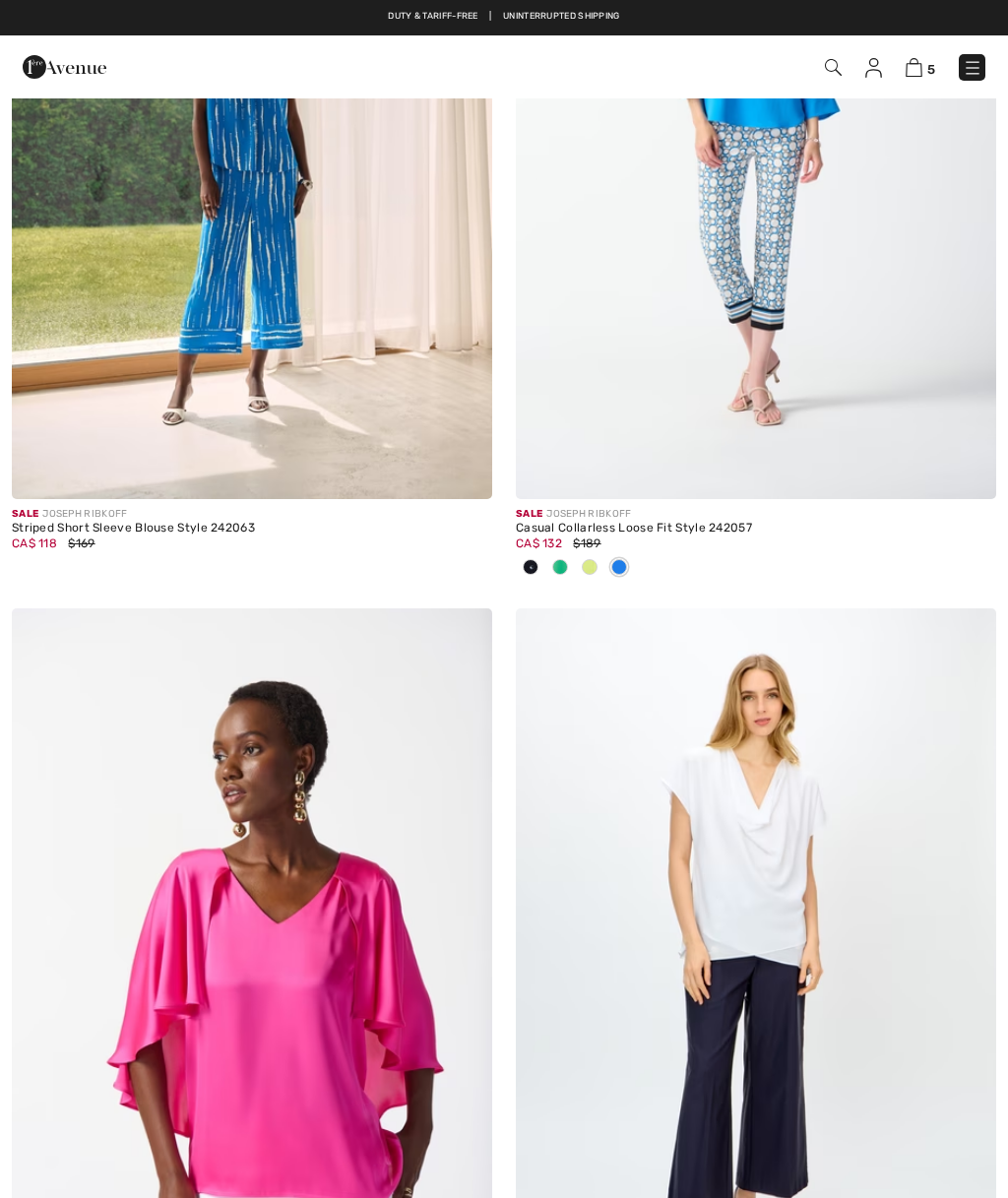 scroll, scrollTop: 0, scrollLeft: 0, axis: both 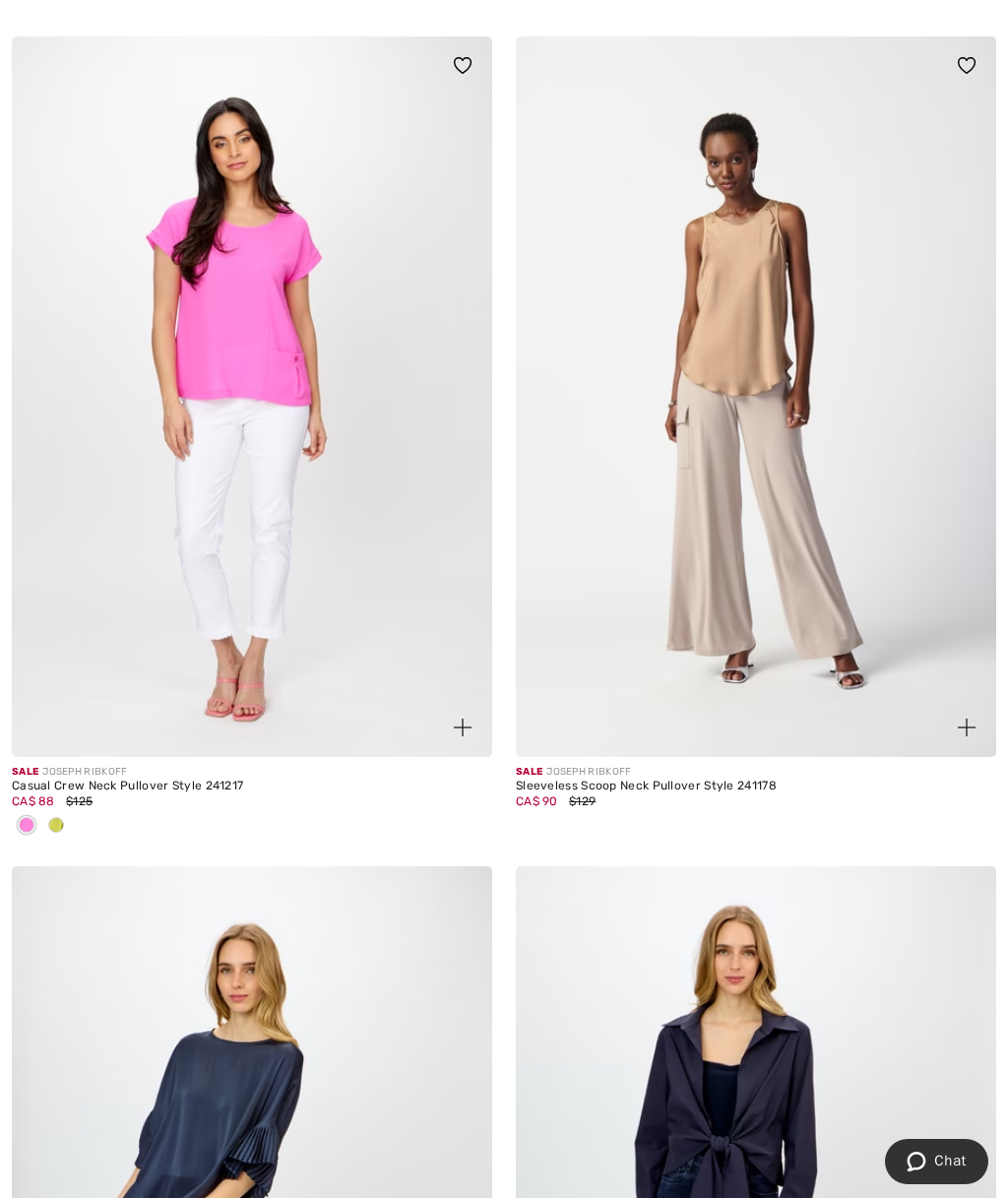 click at bounding box center [56, 825] 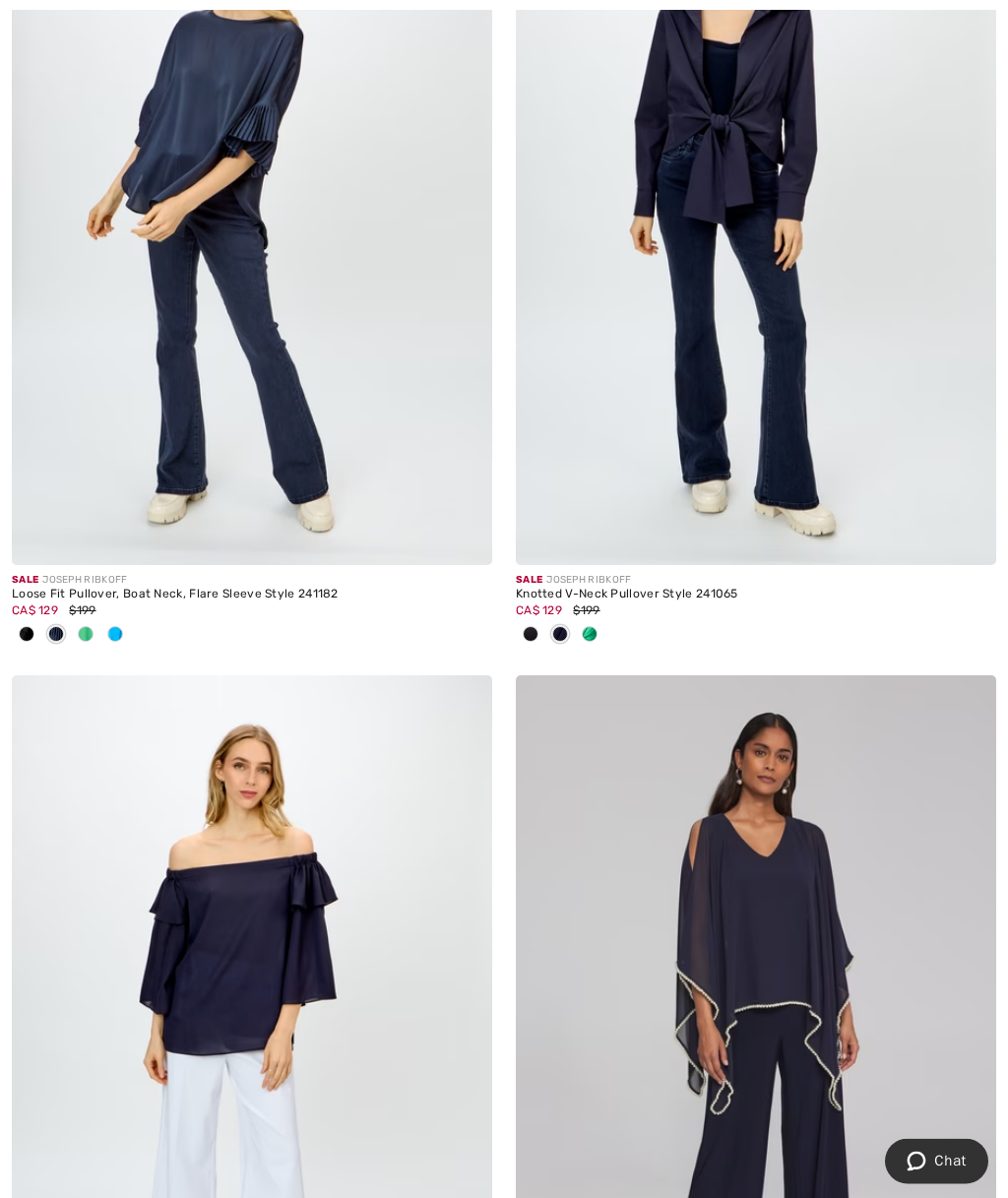 scroll, scrollTop: 12519, scrollLeft: 0, axis: vertical 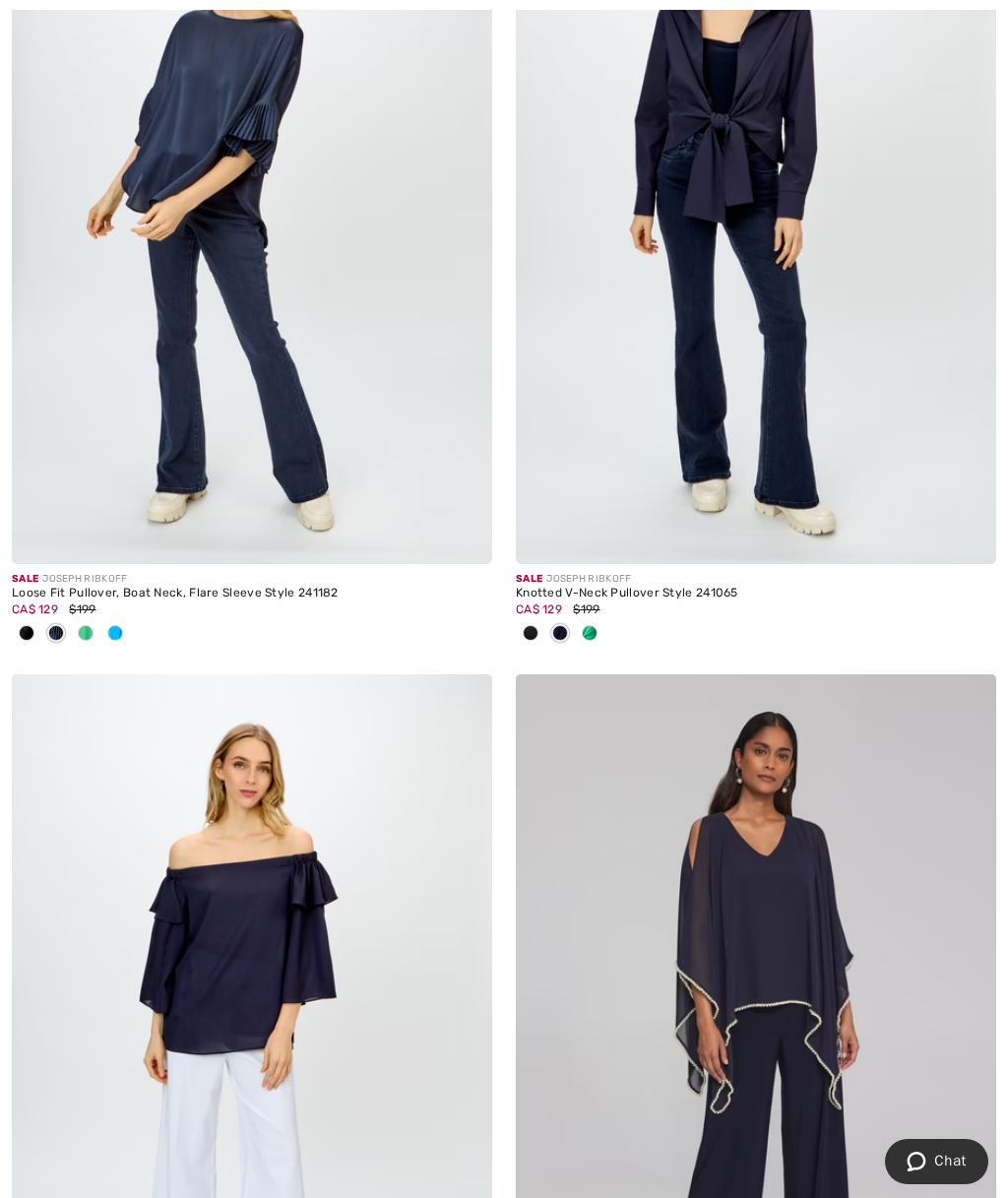 click at bounding box center (86, 634) 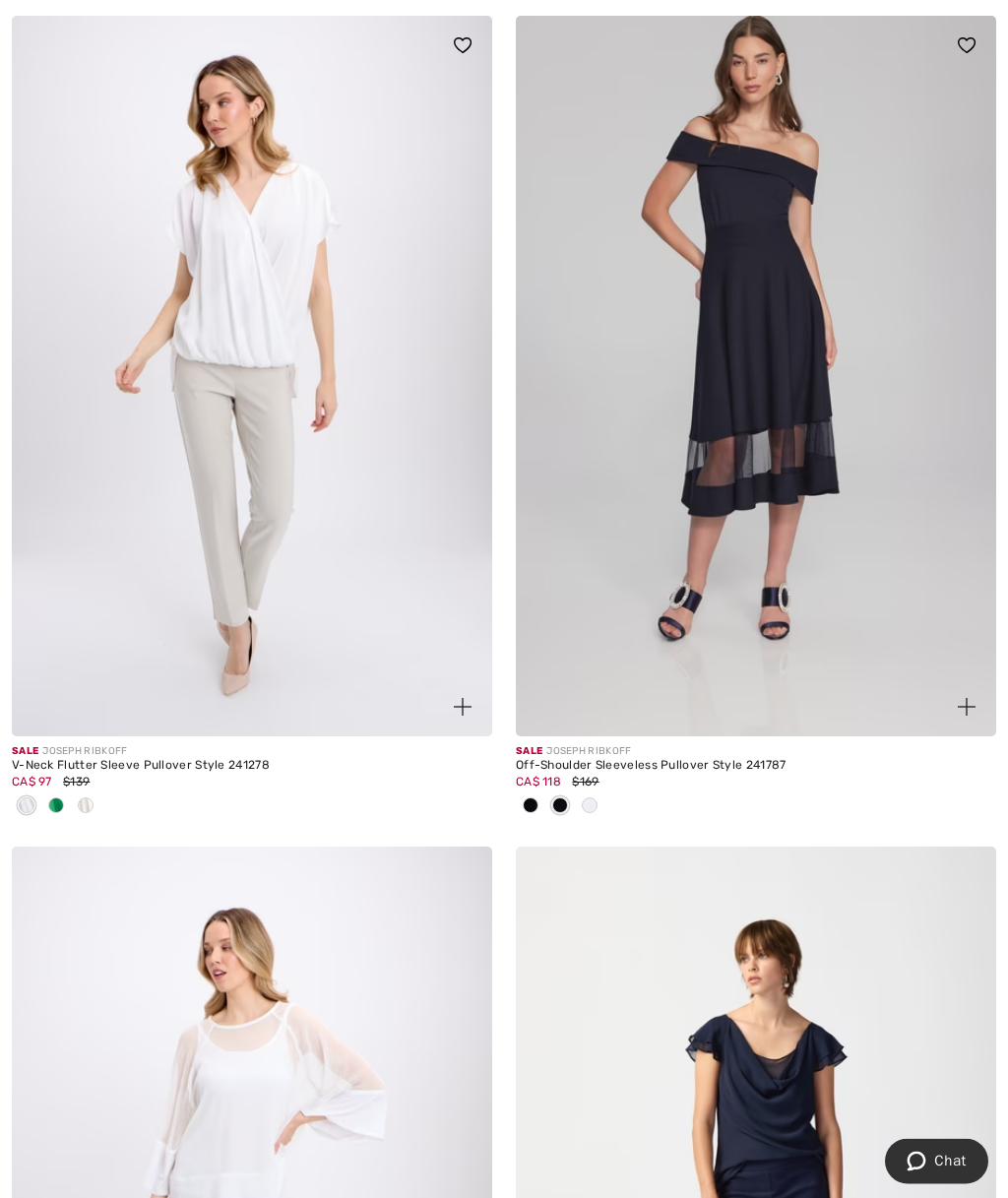 scroll, scrollTop: 14009, scrollLeft: 0, axis: vertical 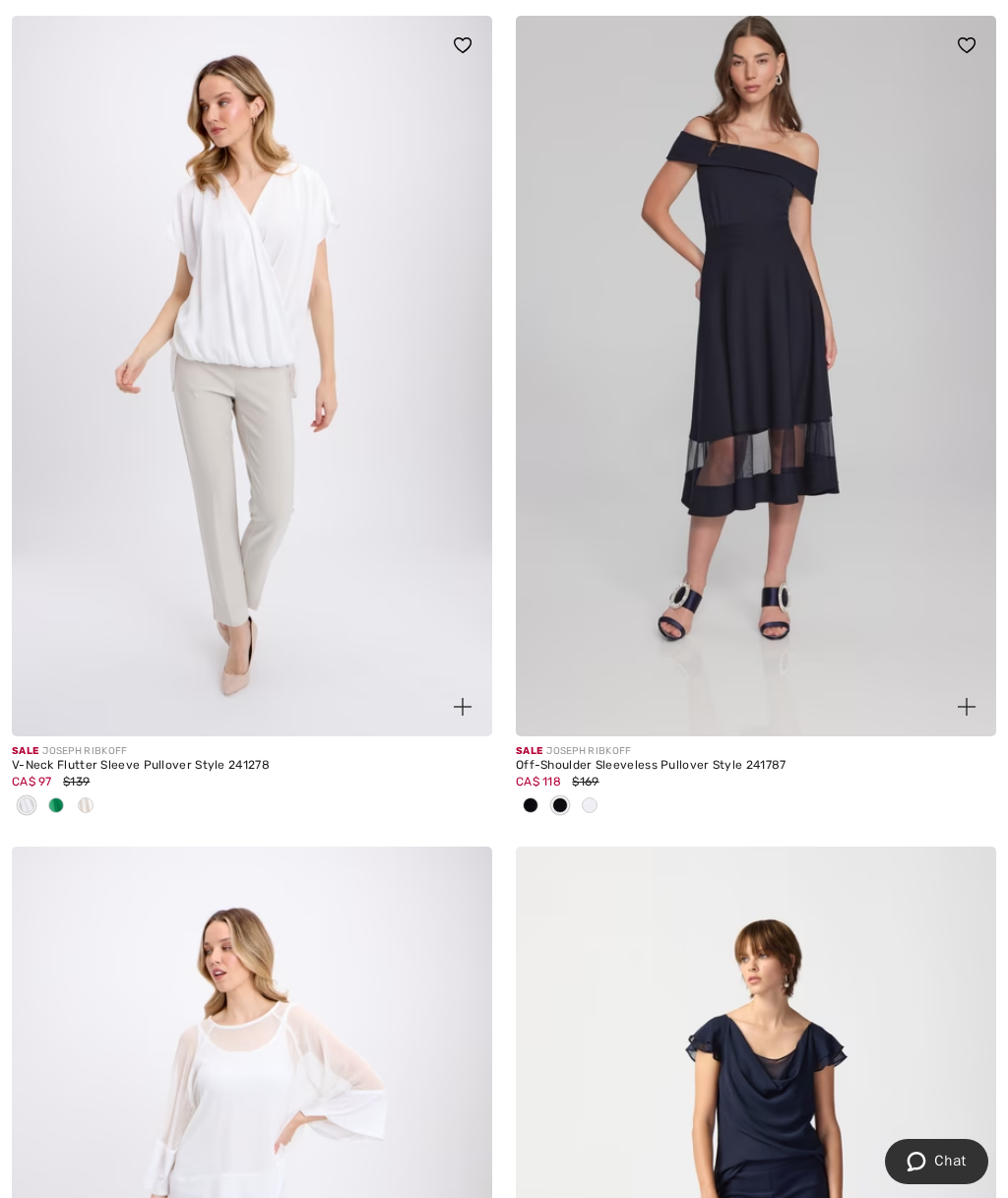 click at bounding box center (56, 805) 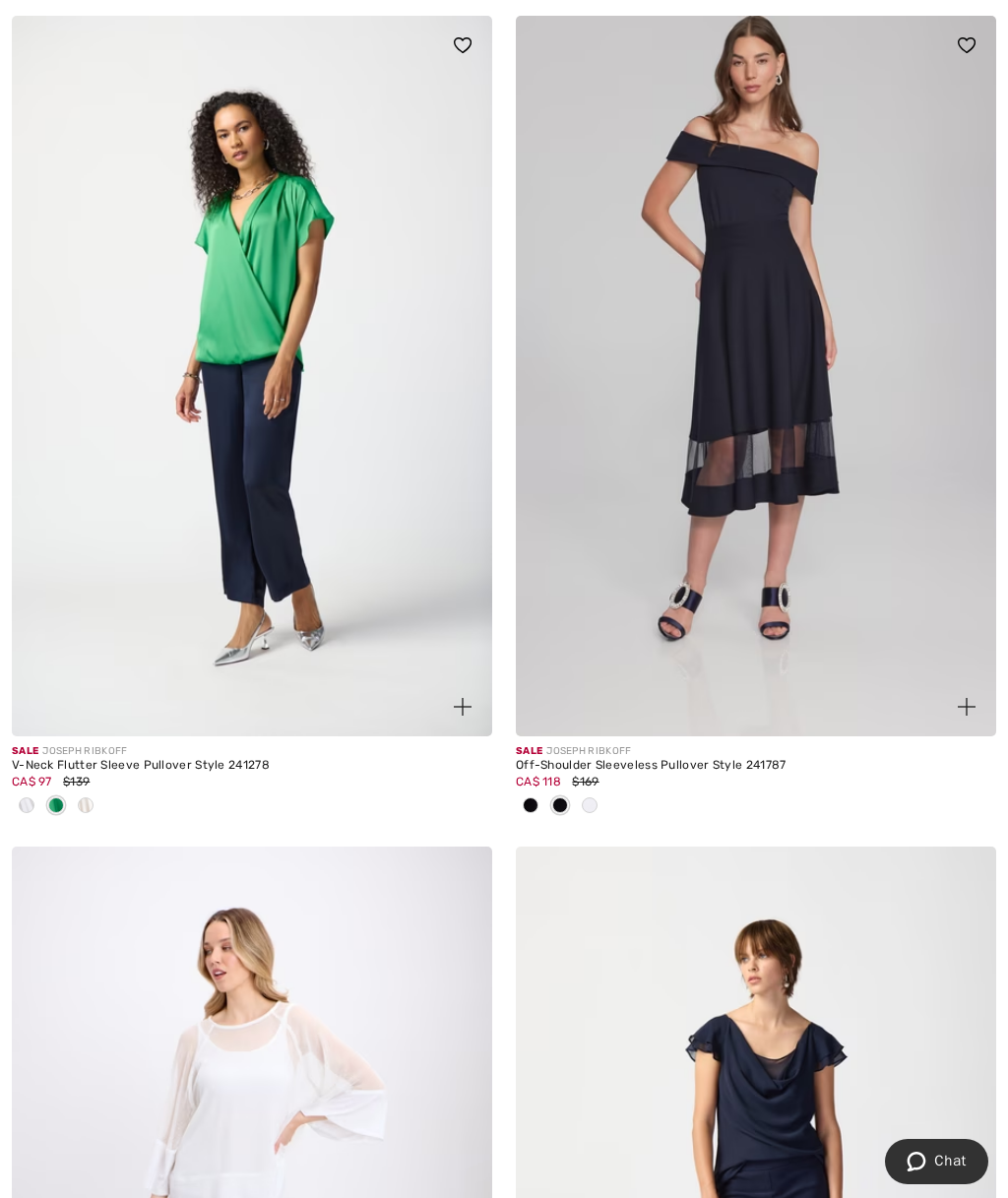click at bounding box center (56, 805) 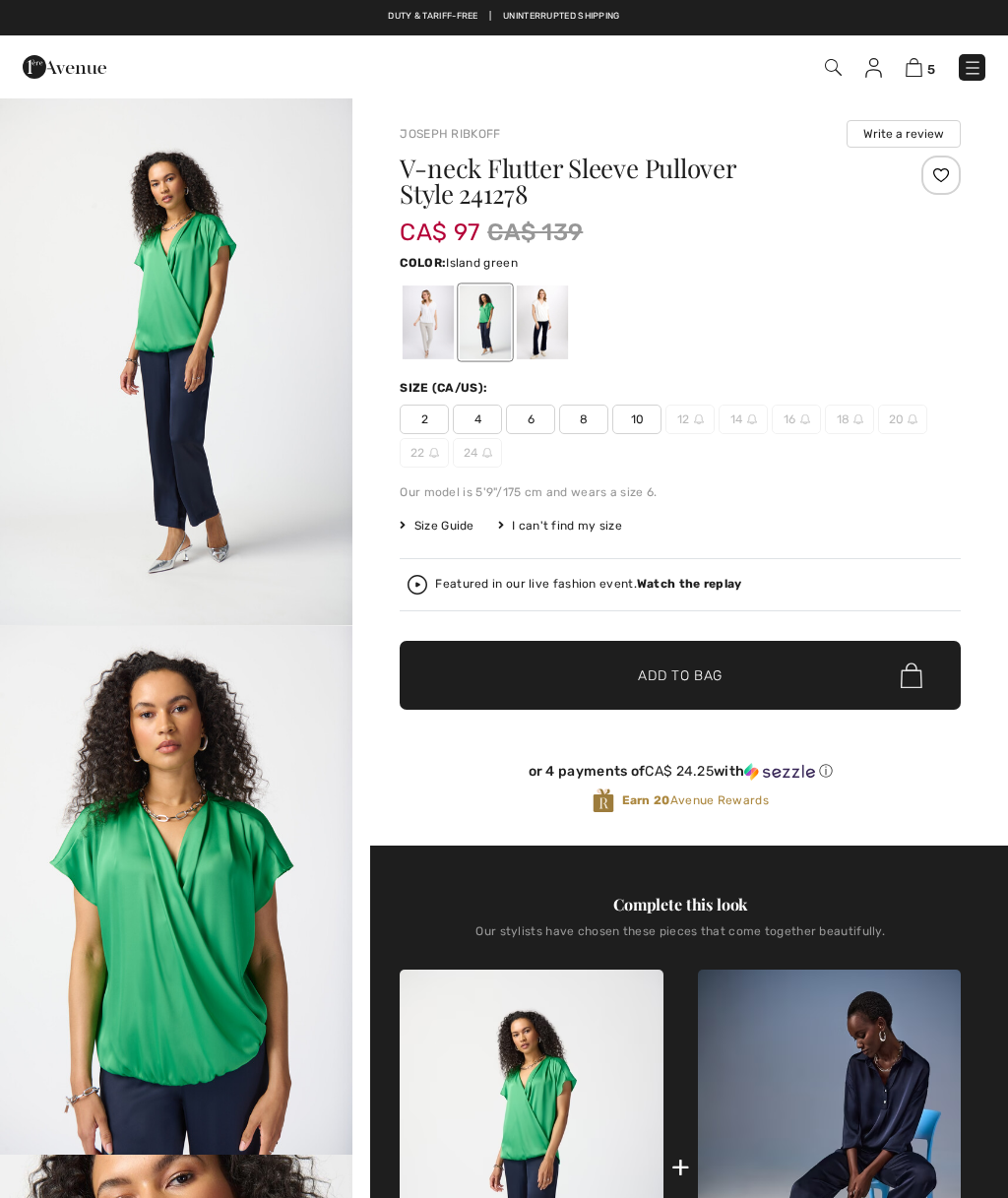 scroll, scrollTop: 0, scrollLeft: 0, axis: both 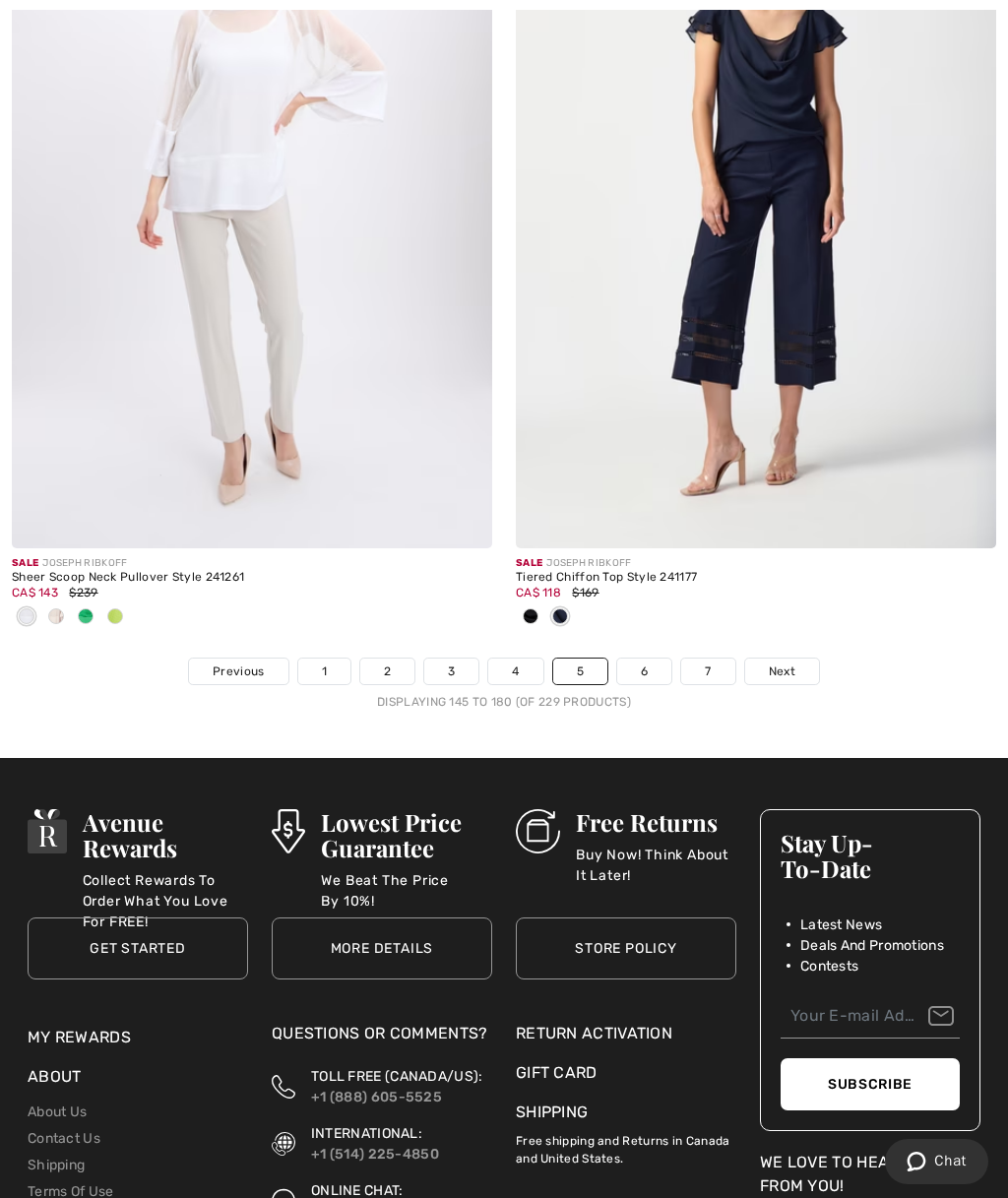 click on "6" at bounding box center [644, 671] 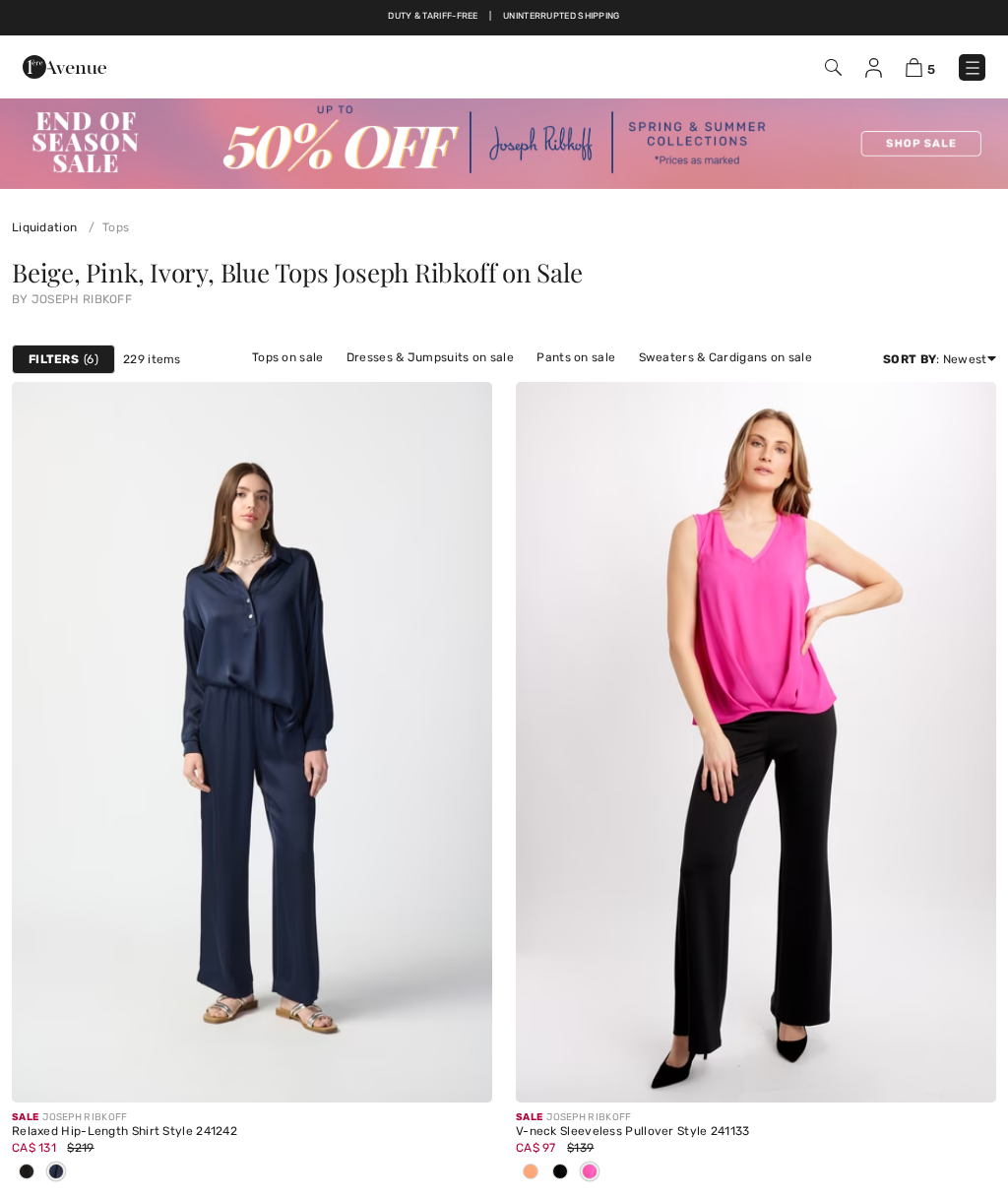 scroll, scrollTop: 0, scrollLeft: 0, axis: both 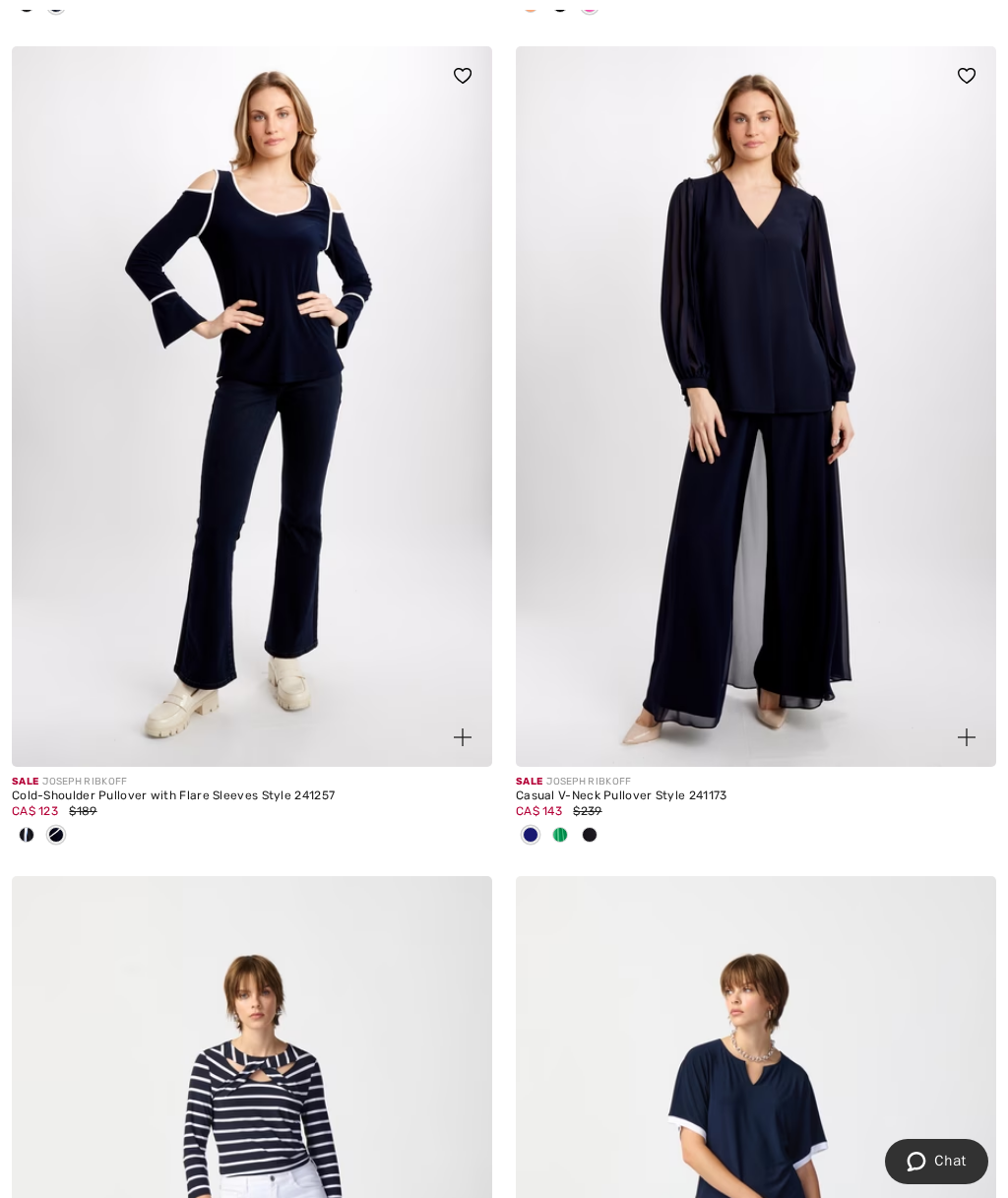 click at bounding box center [560, 835] 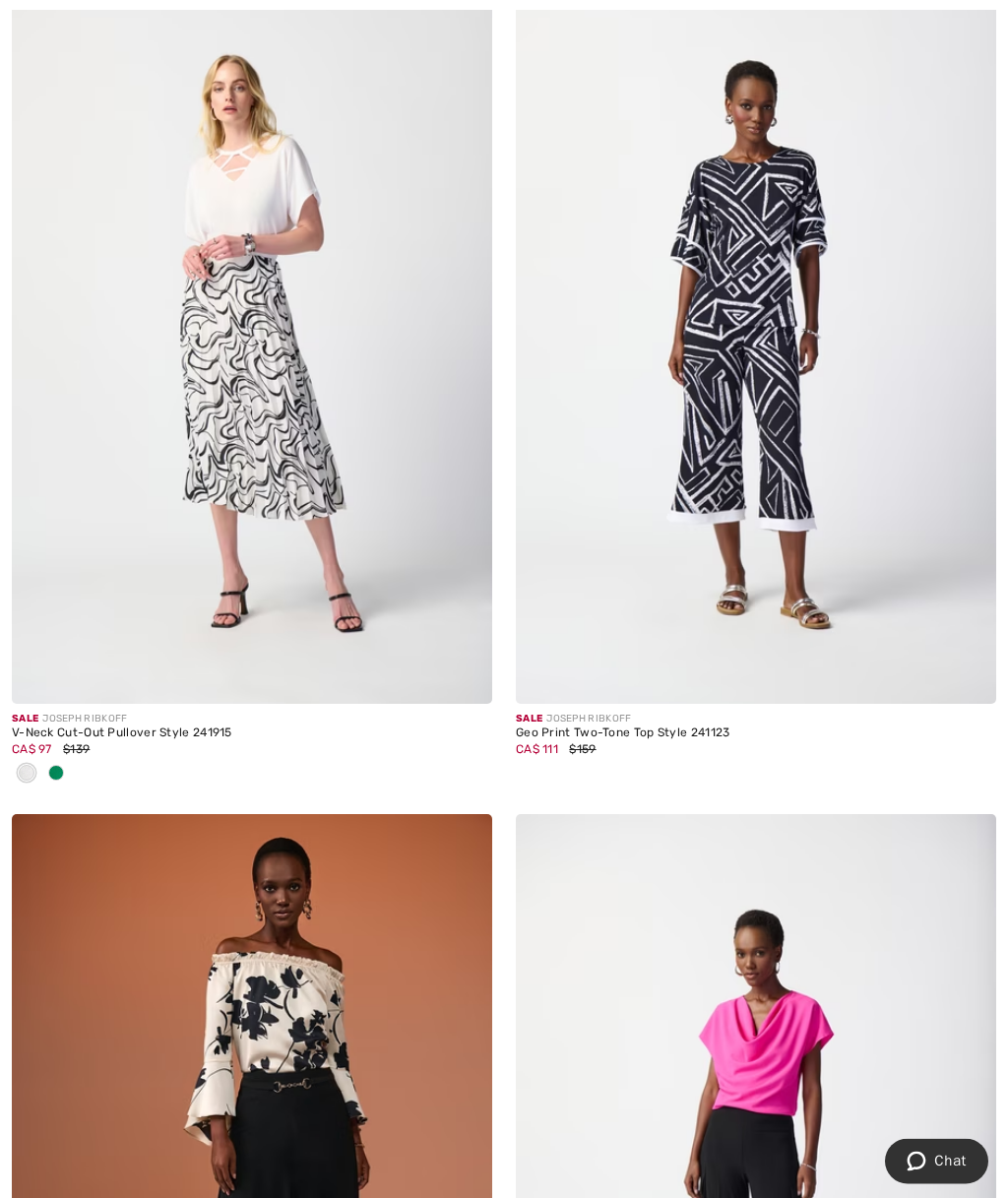 scroll, scrollTop: 2859, scrollLeft: 0, axis: vertical 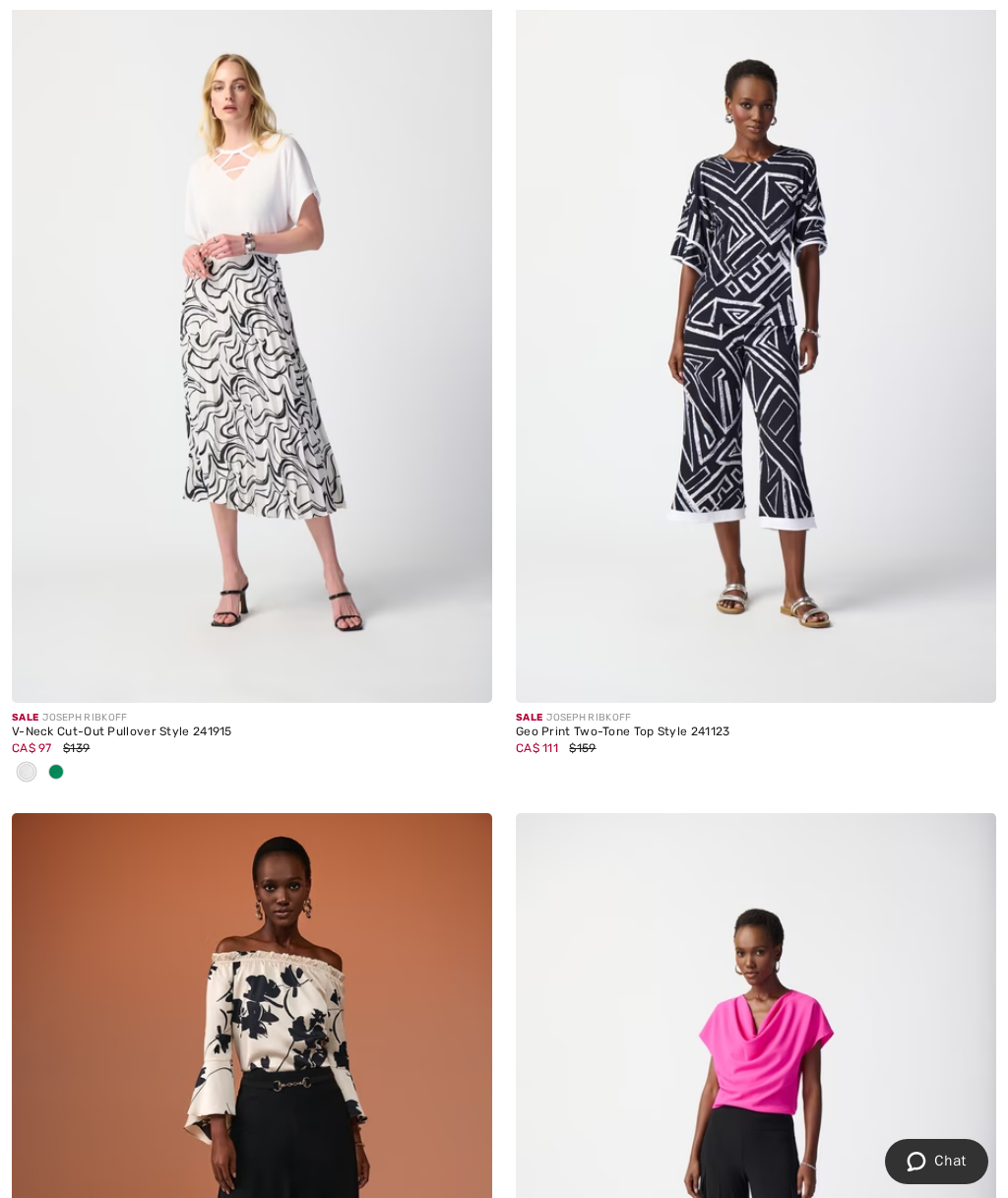 click at bounding box center (56, 772) 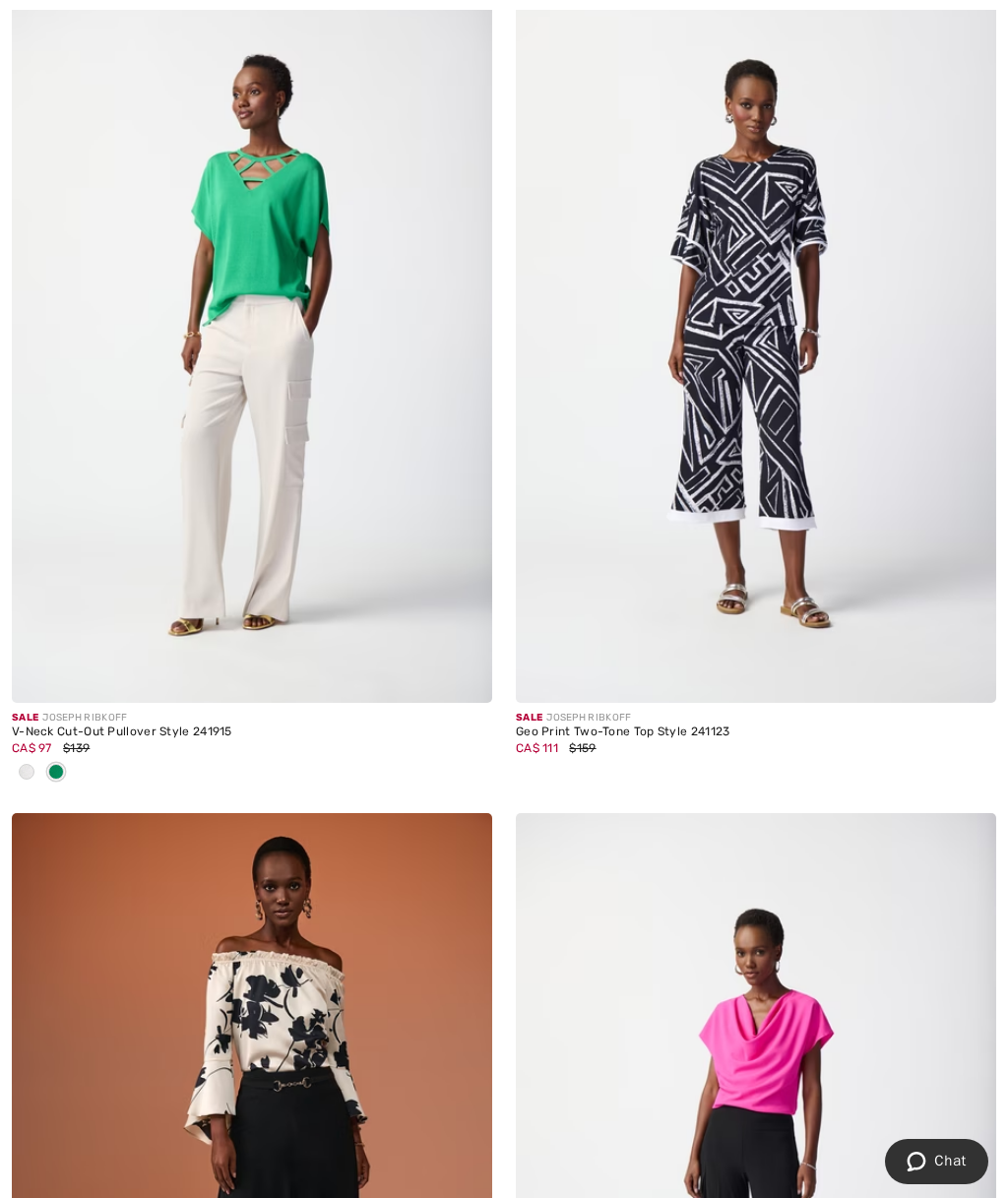 click at bounding box center (252, 343) 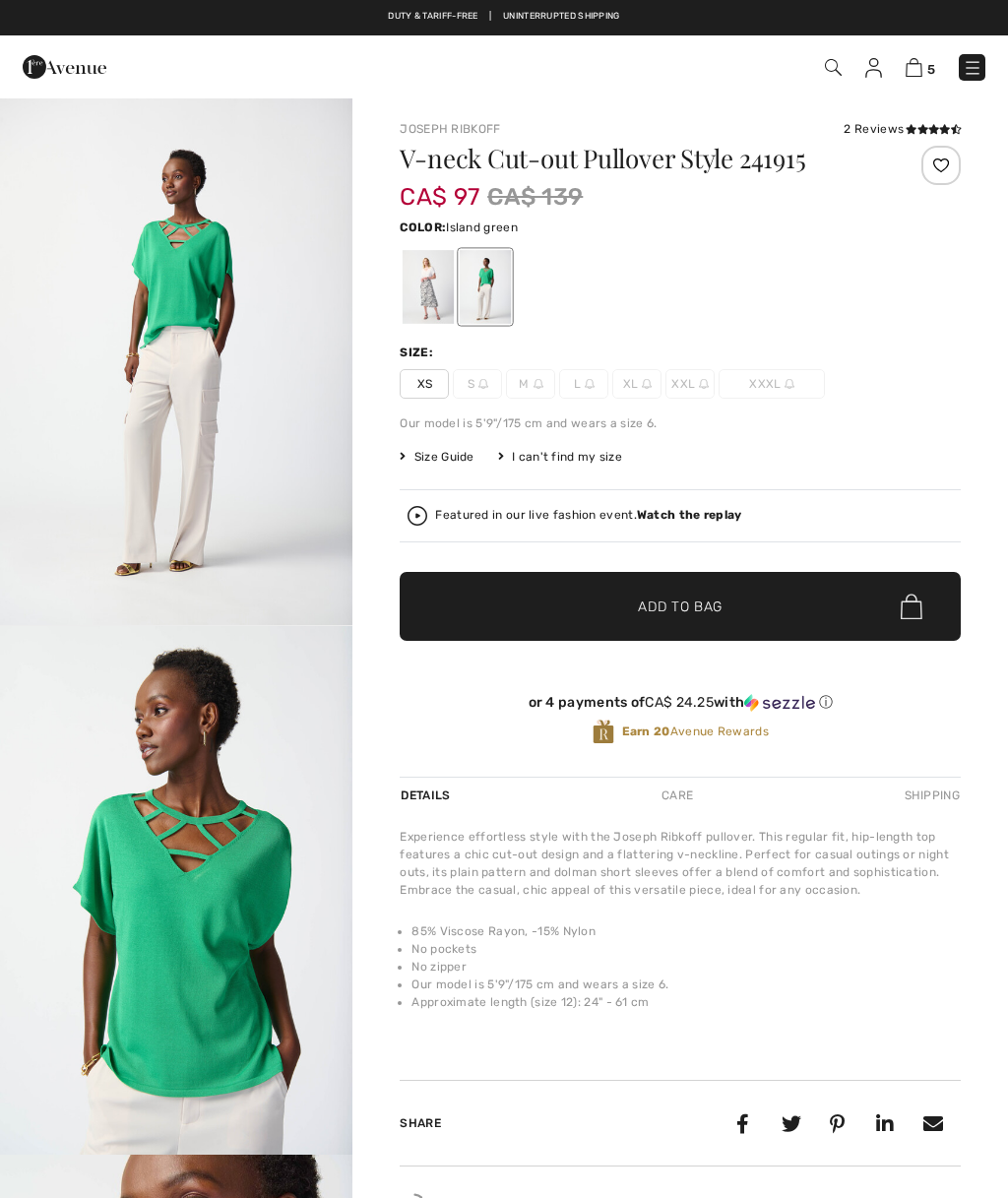 checkbox on "true" 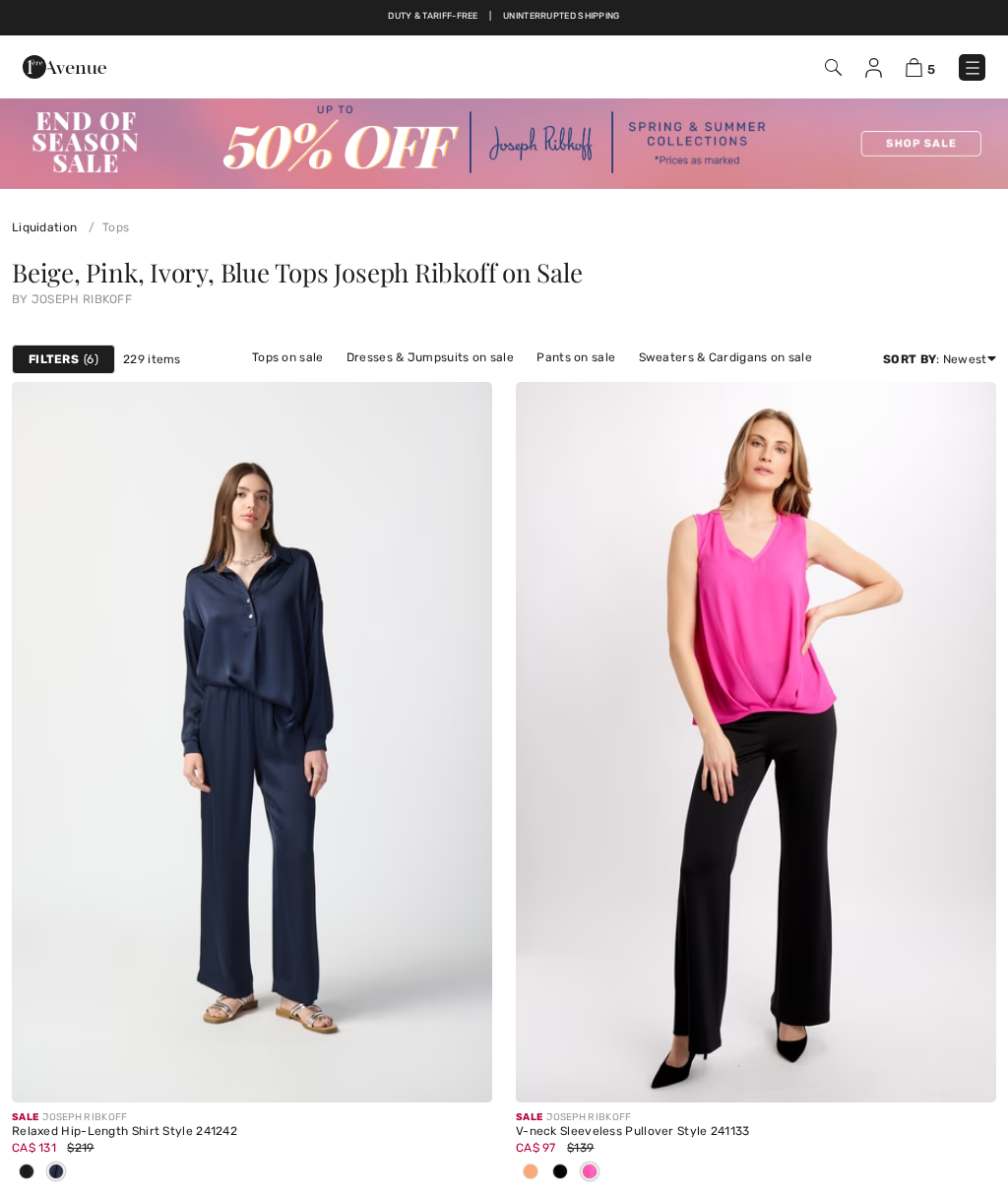 scroll, scrollTop: 2953, scrollLeft: 0, axis: vertical 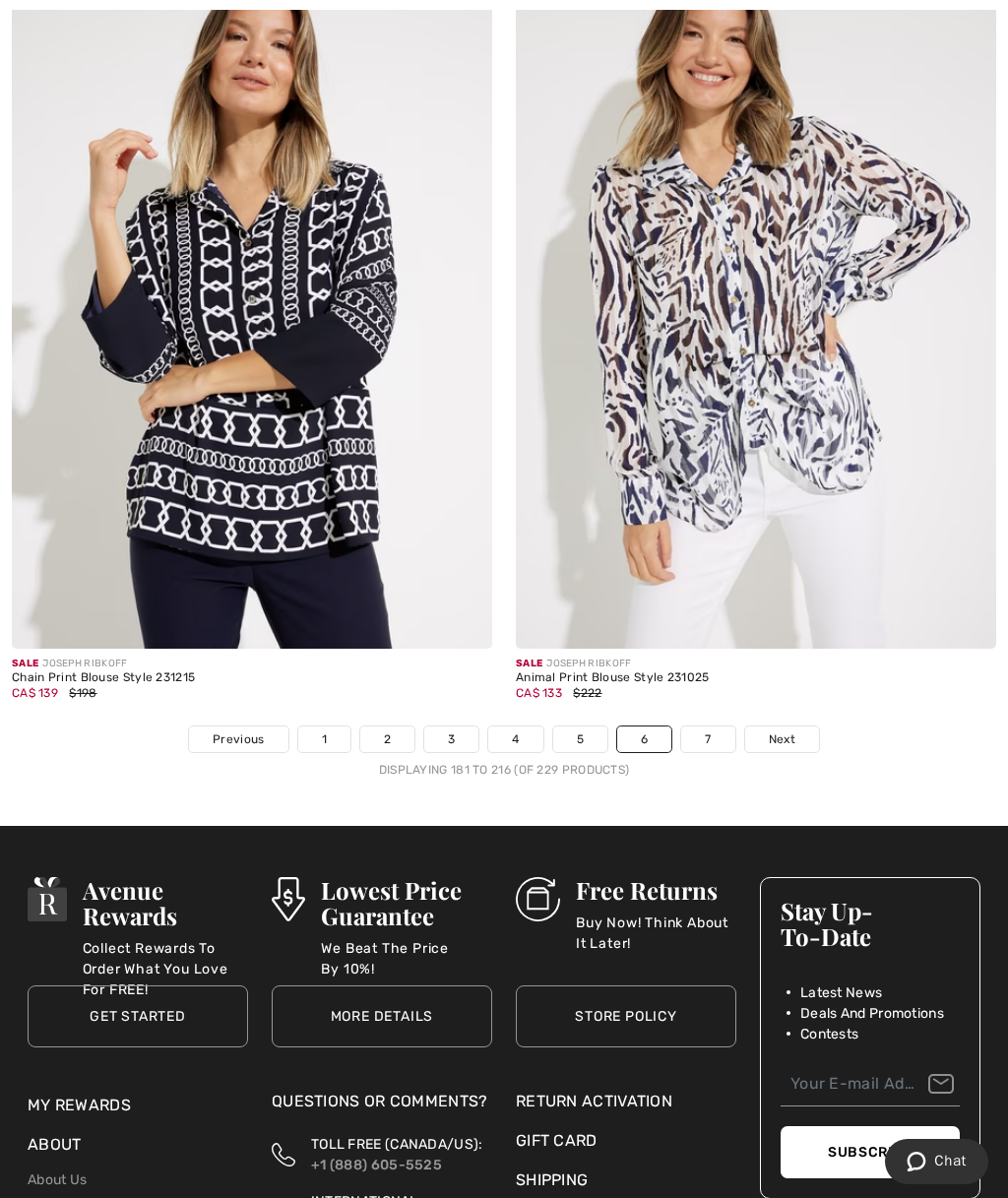 click on "7" at bounding box center (708, 739) 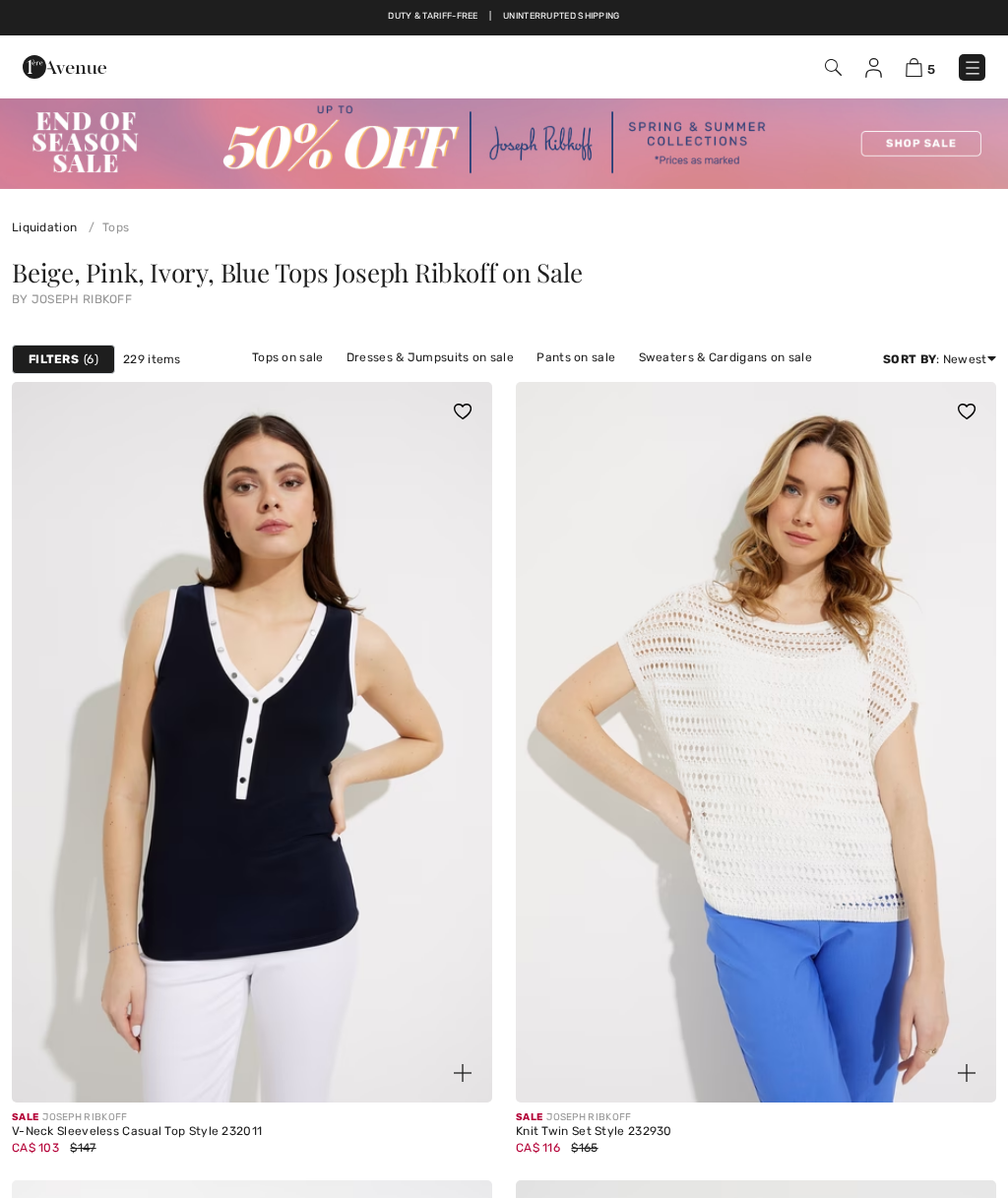 scroll, scrollTop: 0, scrollLeft: 0, axis: both 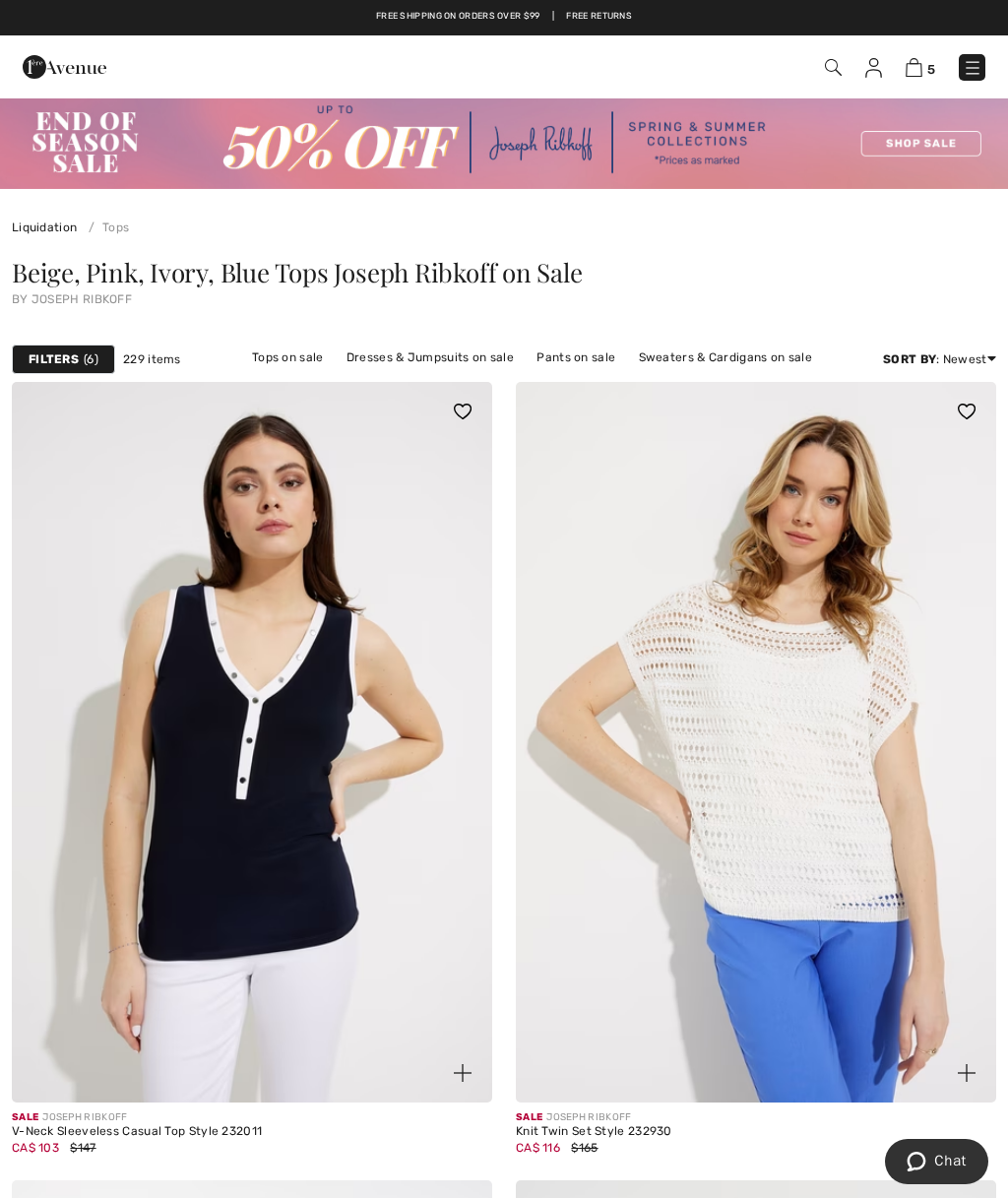 click at bounding box center [914, 67] 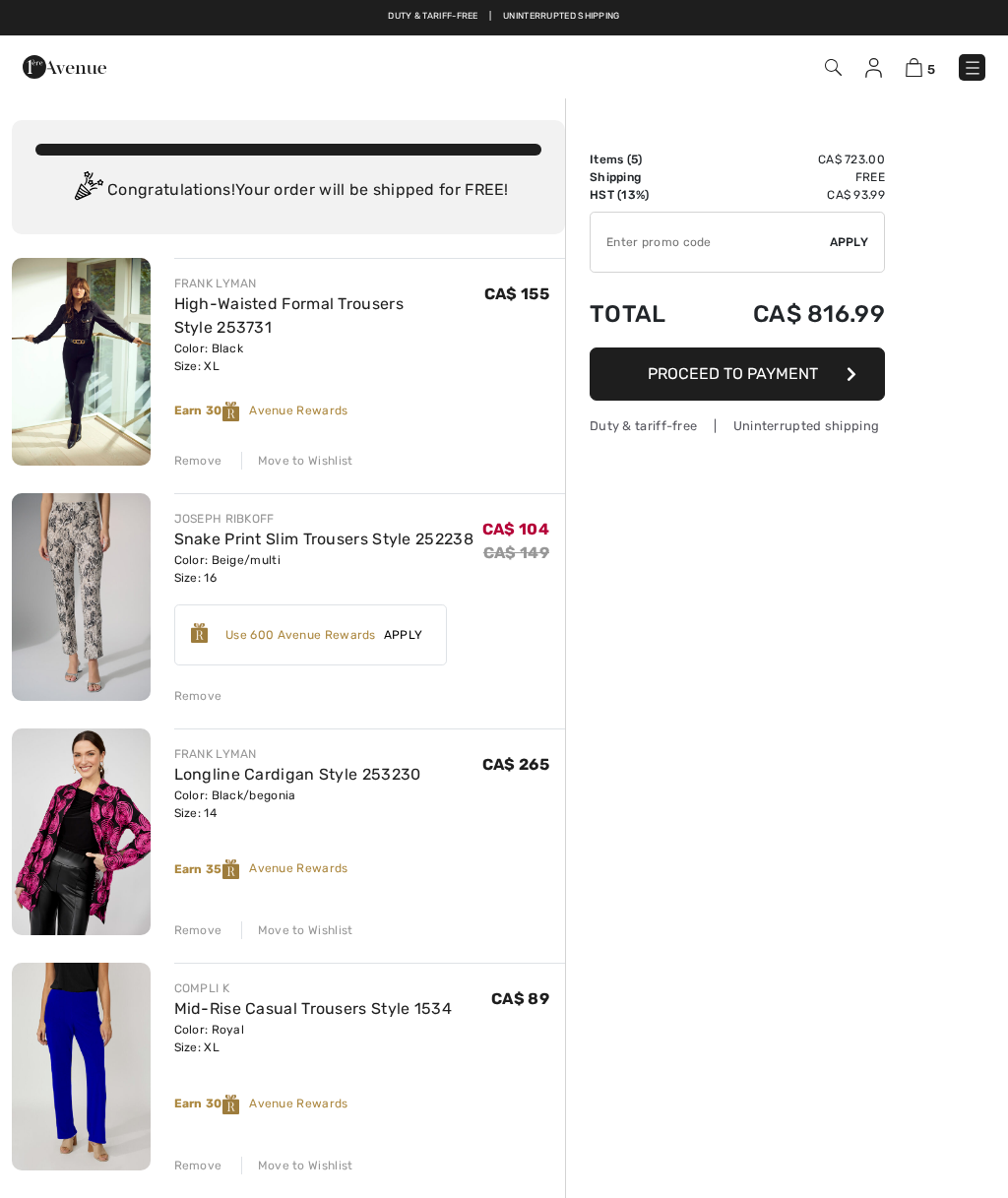 scroll, scrollTop: 0, scrollLeft: 0, axis: both 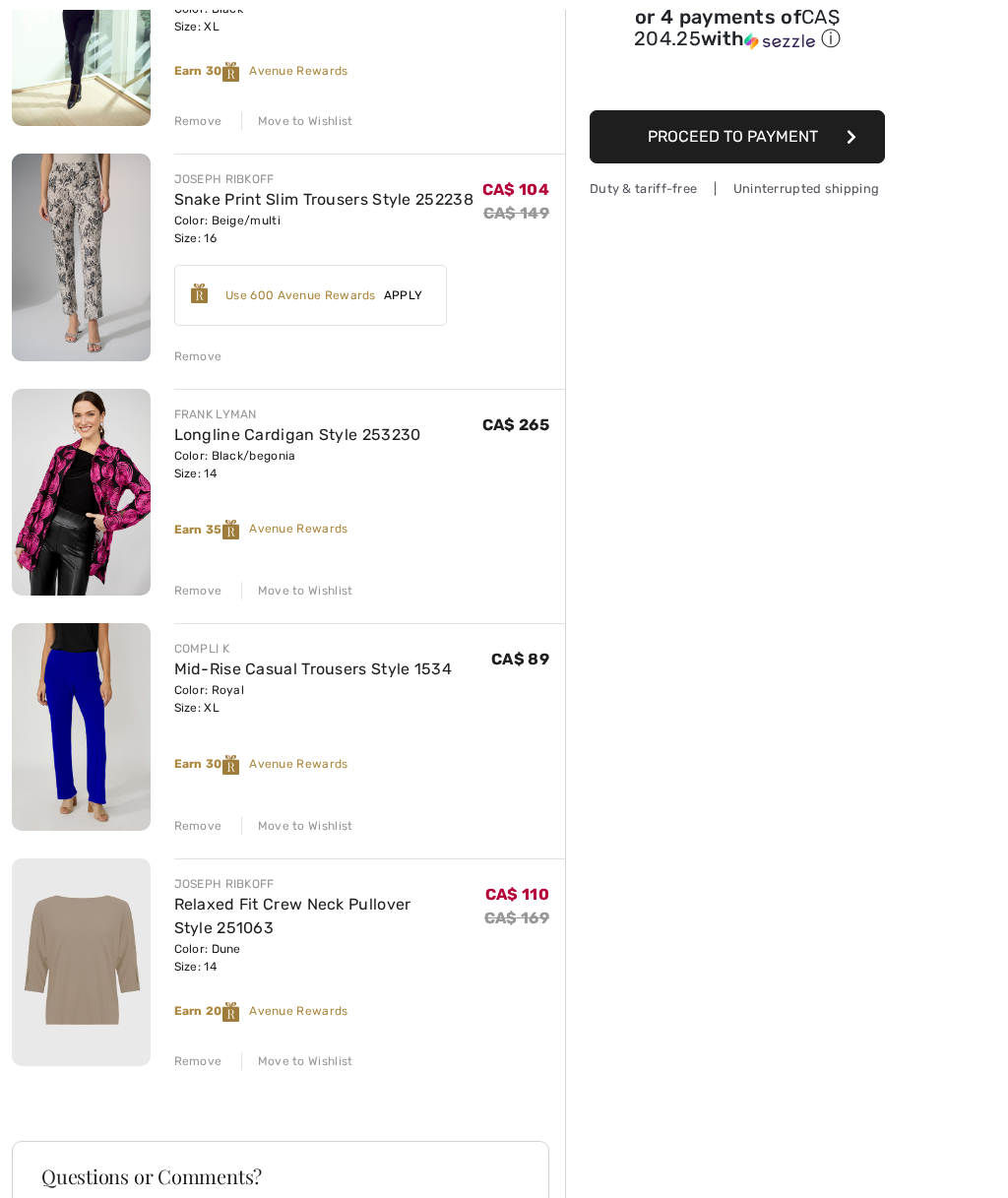 click on "CA$ 104
CA$ 149" at bounding box center (524, 209) 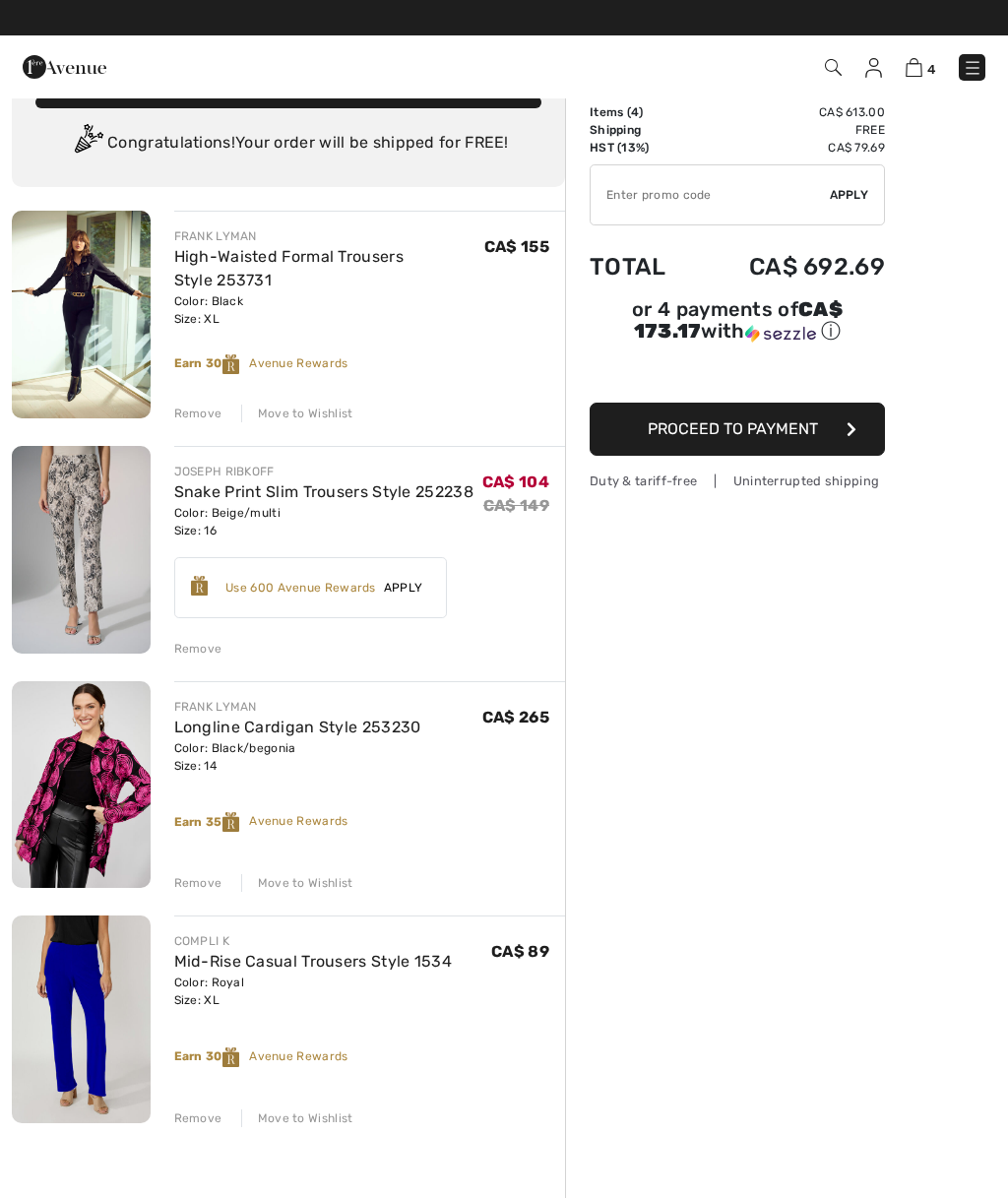 scroll, scrollTop: 38, scrollLeft: 0, axis: vertical 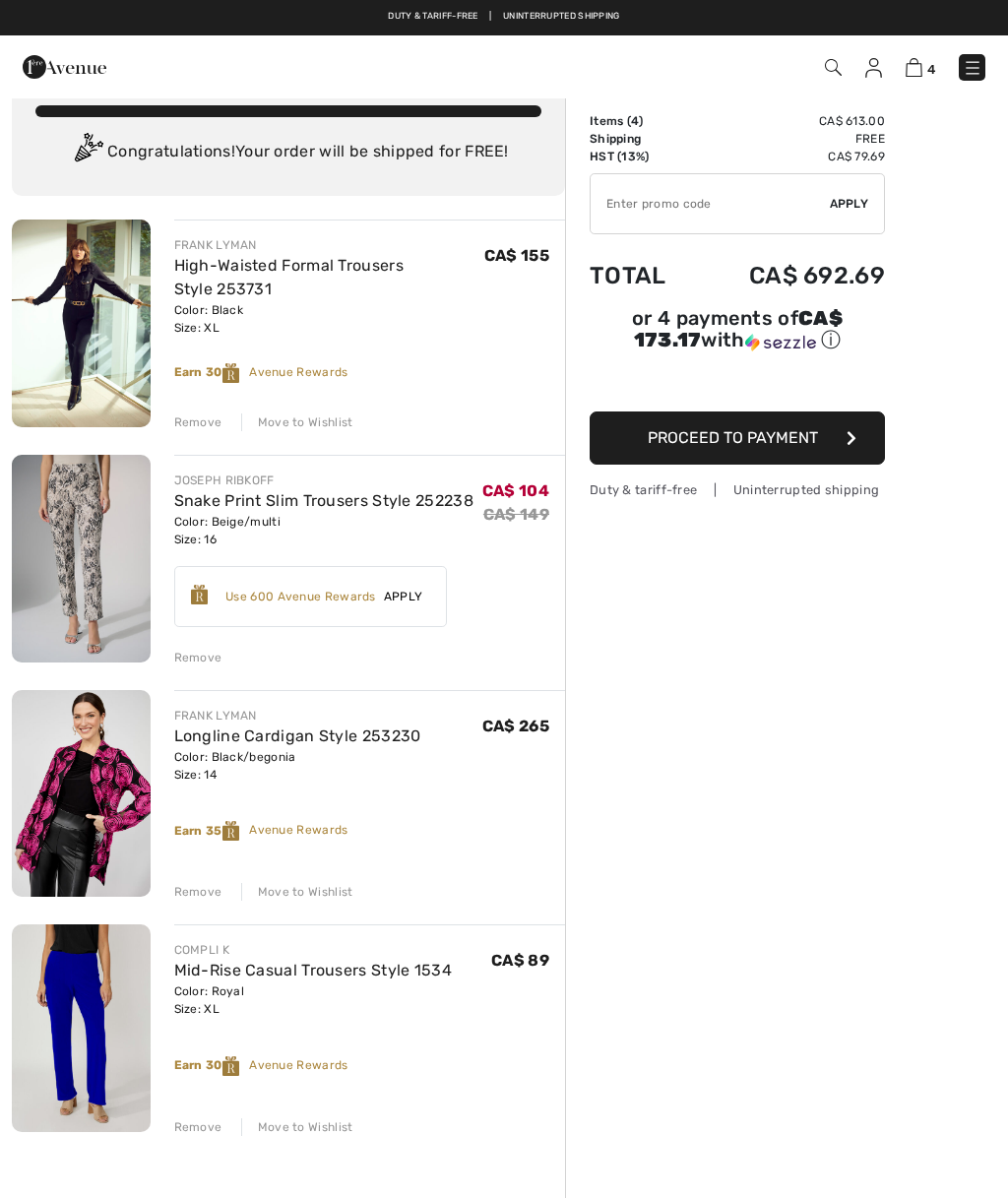 click at bounding box center [81, 323] 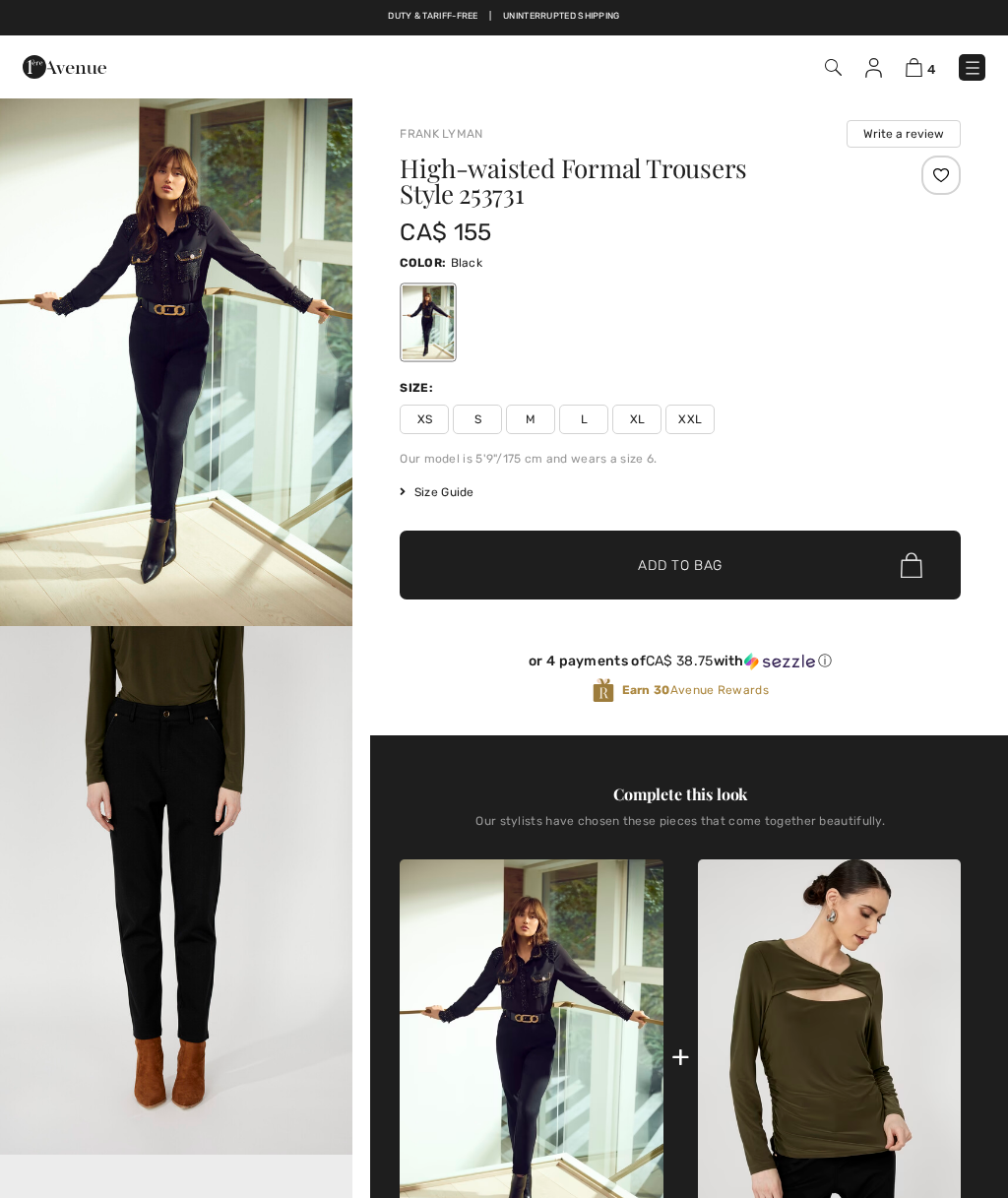 scroll, scrollTop: 0, scrollLeft: 0, axis: both 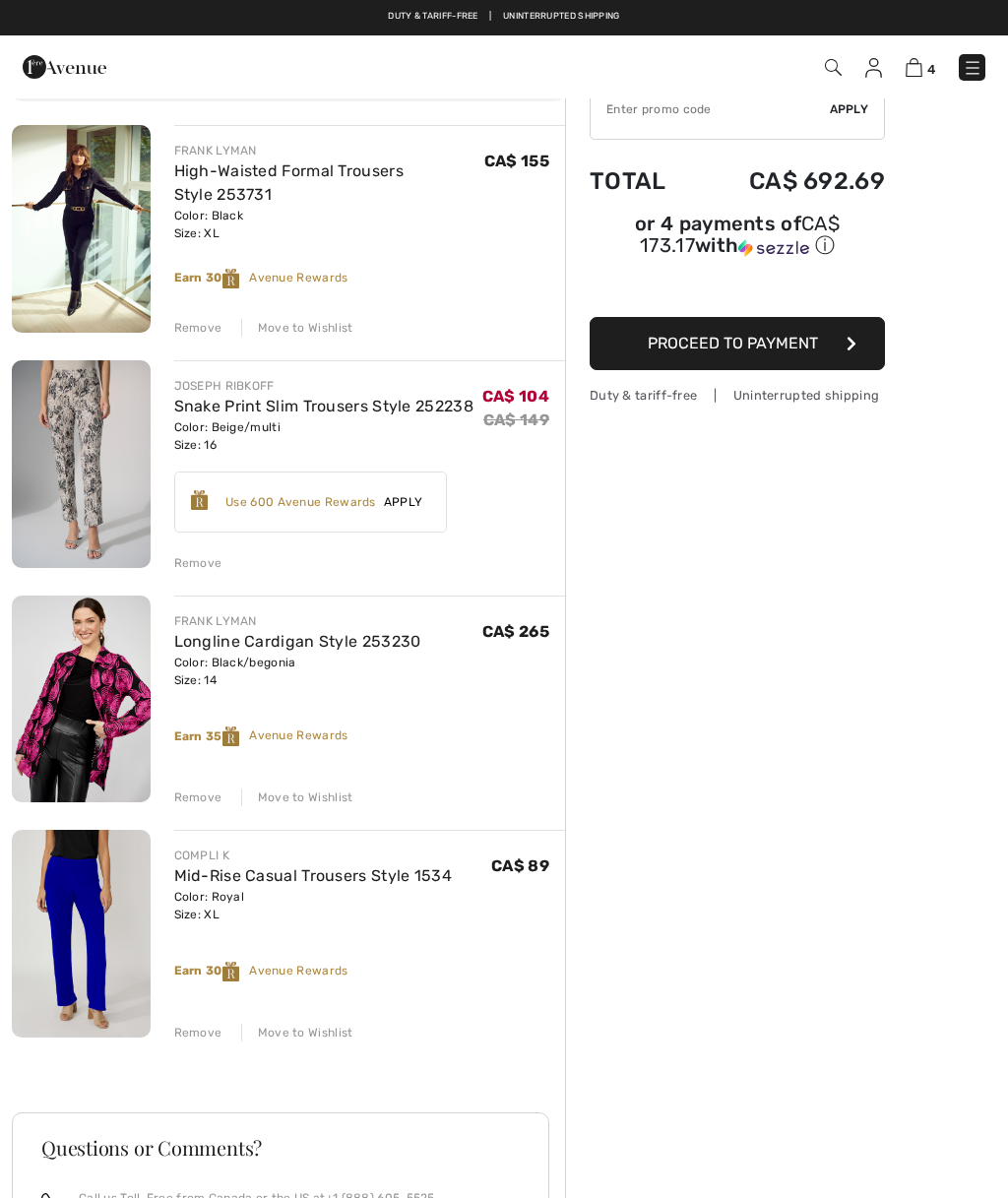 click on "Move to Wishlist" at bounding box center [297, 328] 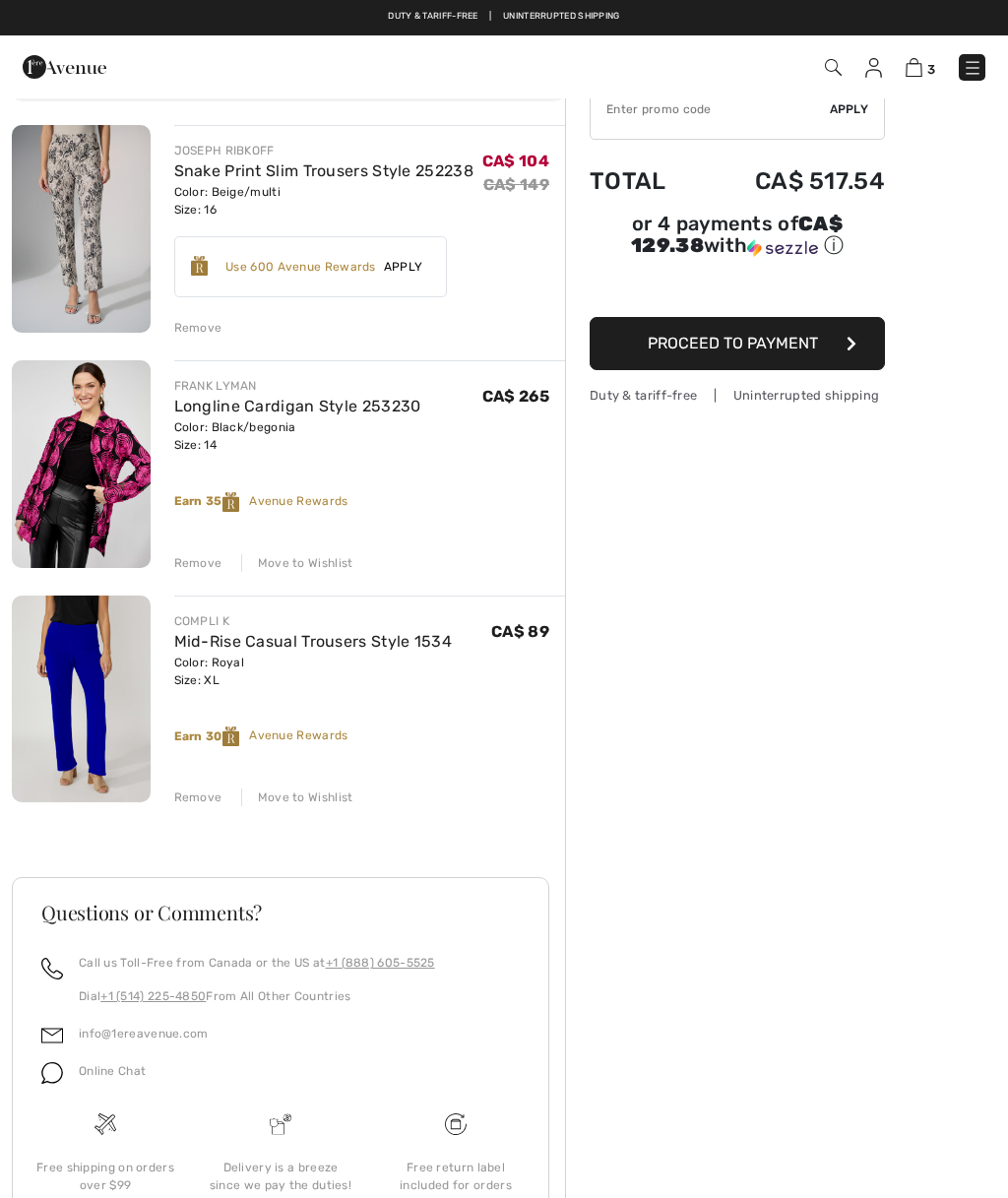 click on "Remove" at bounding box center [198, 328] 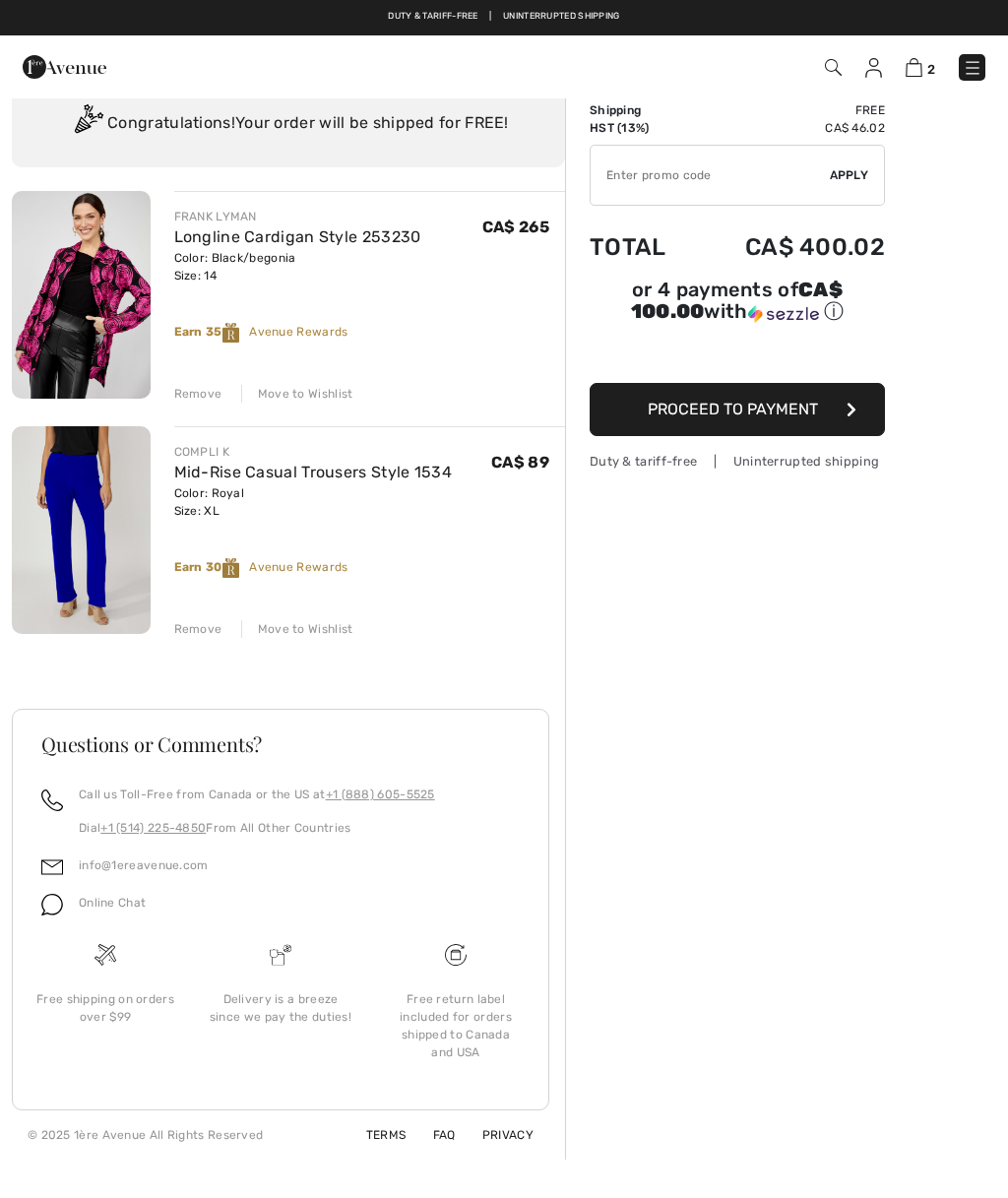 scroll, scrollTop: 67, scrollLeft: 0, axis: vertical 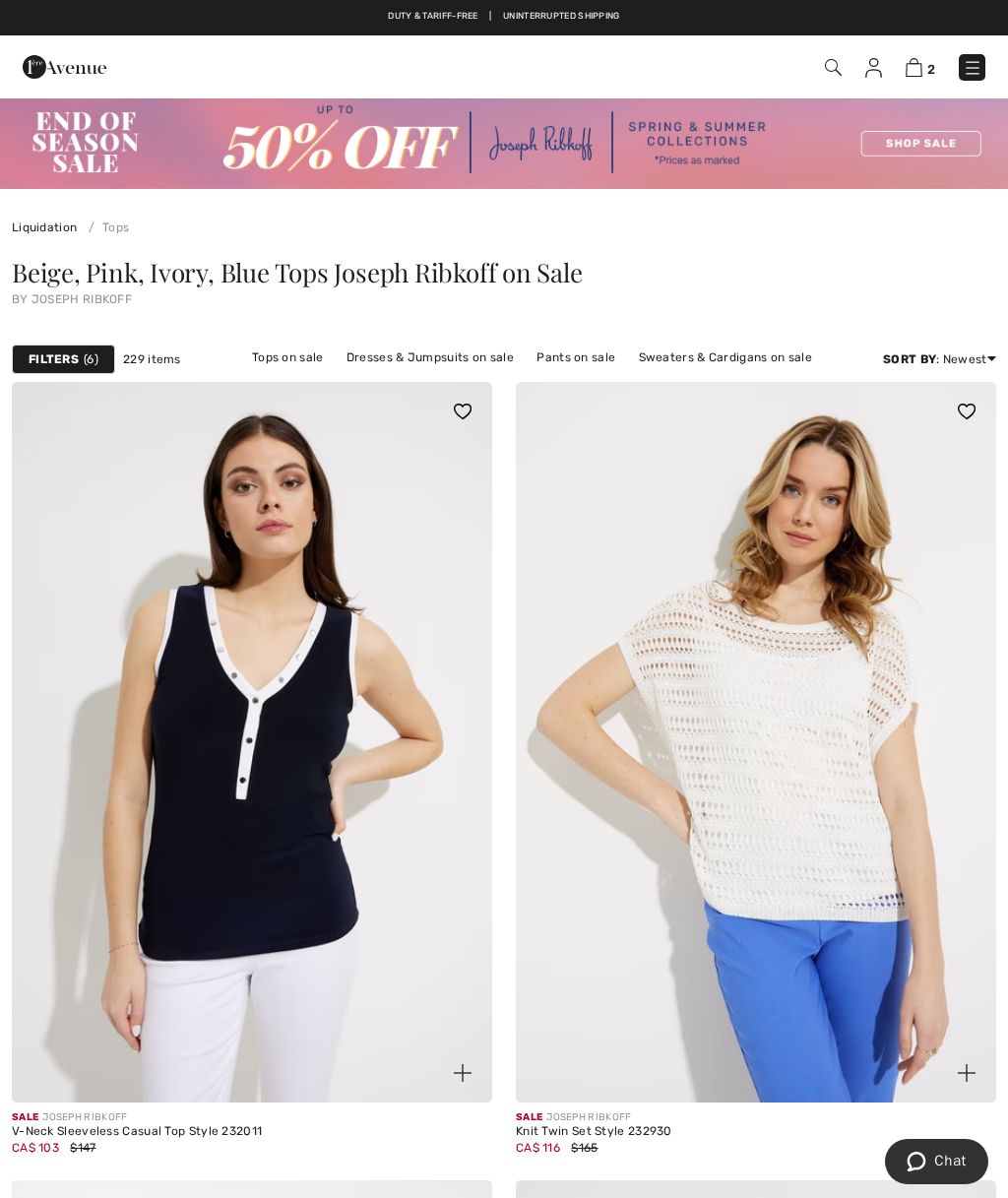 click on "Filters" at bounding box center [53, 359] 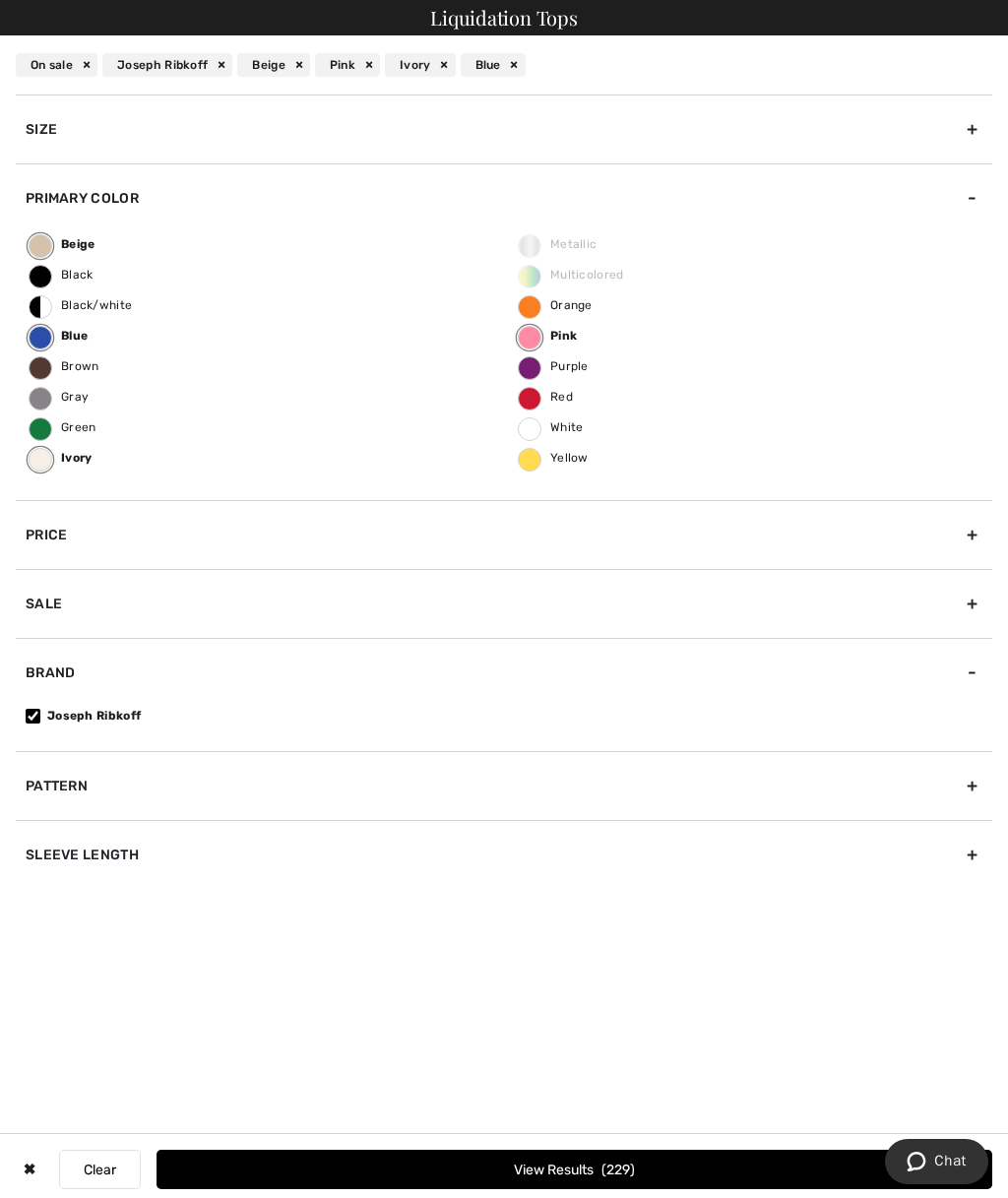 click on "Beige" at bounding box center (40, 246) 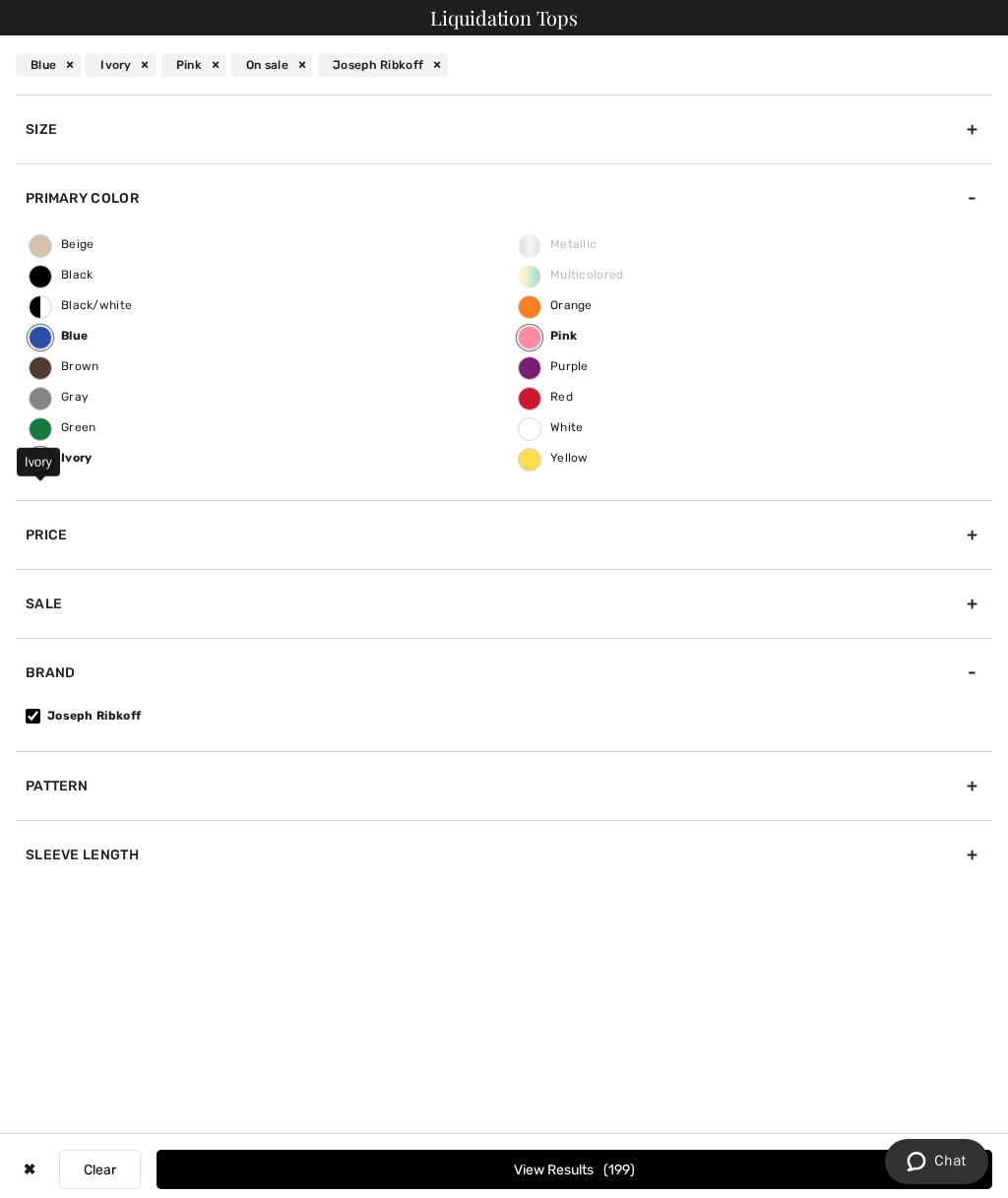 click on "Ivory" at bounding box center [40, 460] 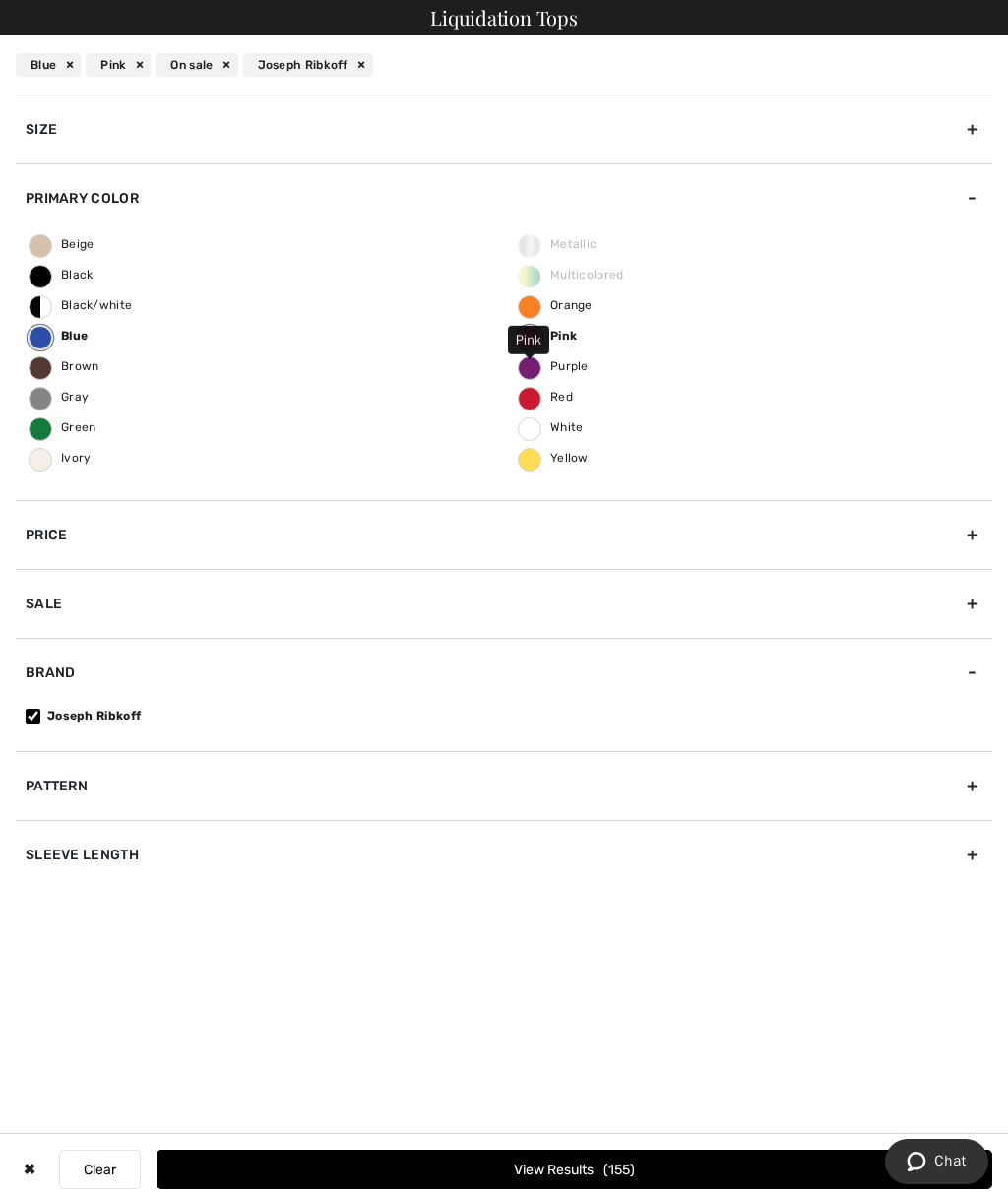click on "Pink" at bounding box center (530, 338) 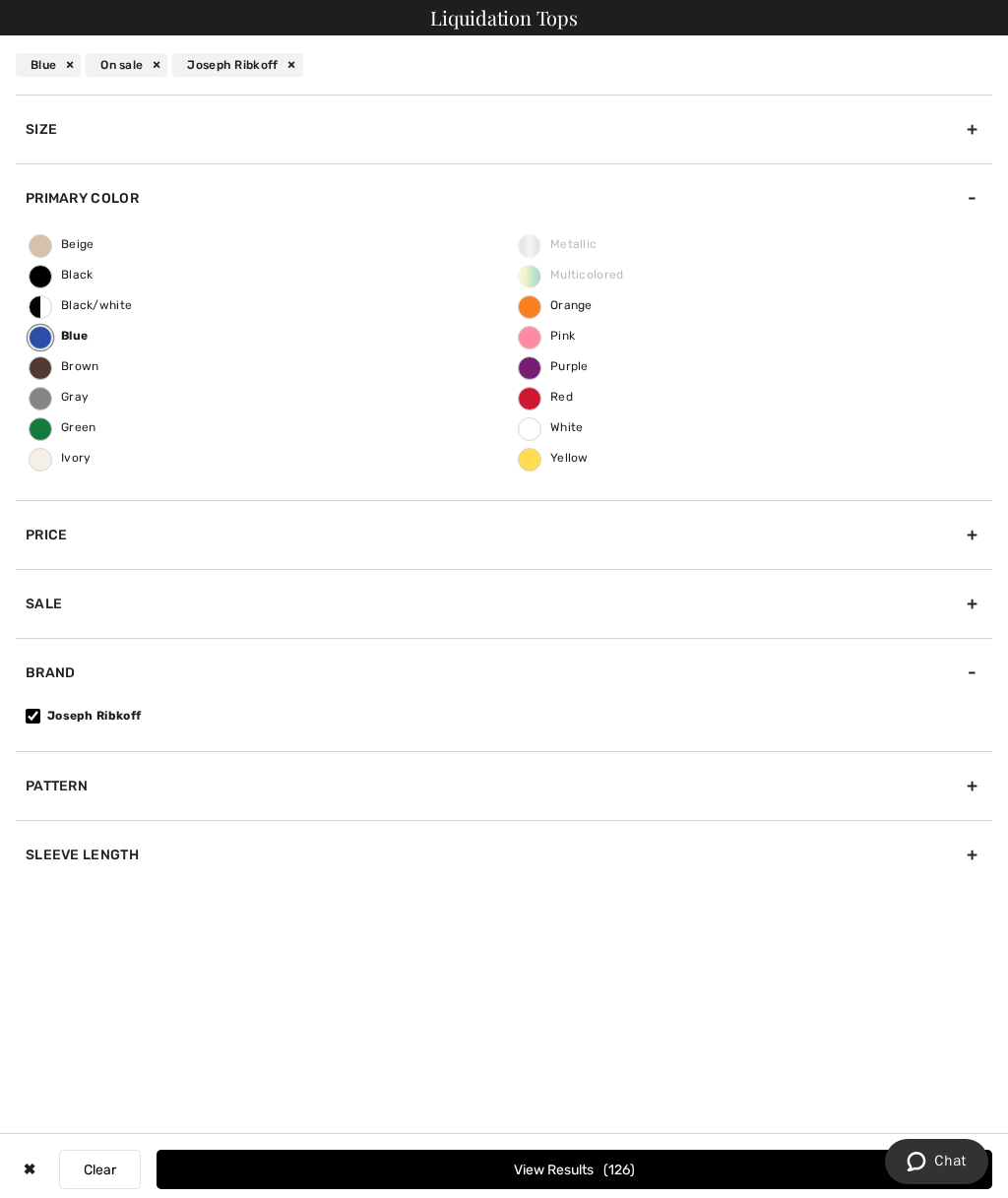 click on "Brand" at bounding box center [504, 672] 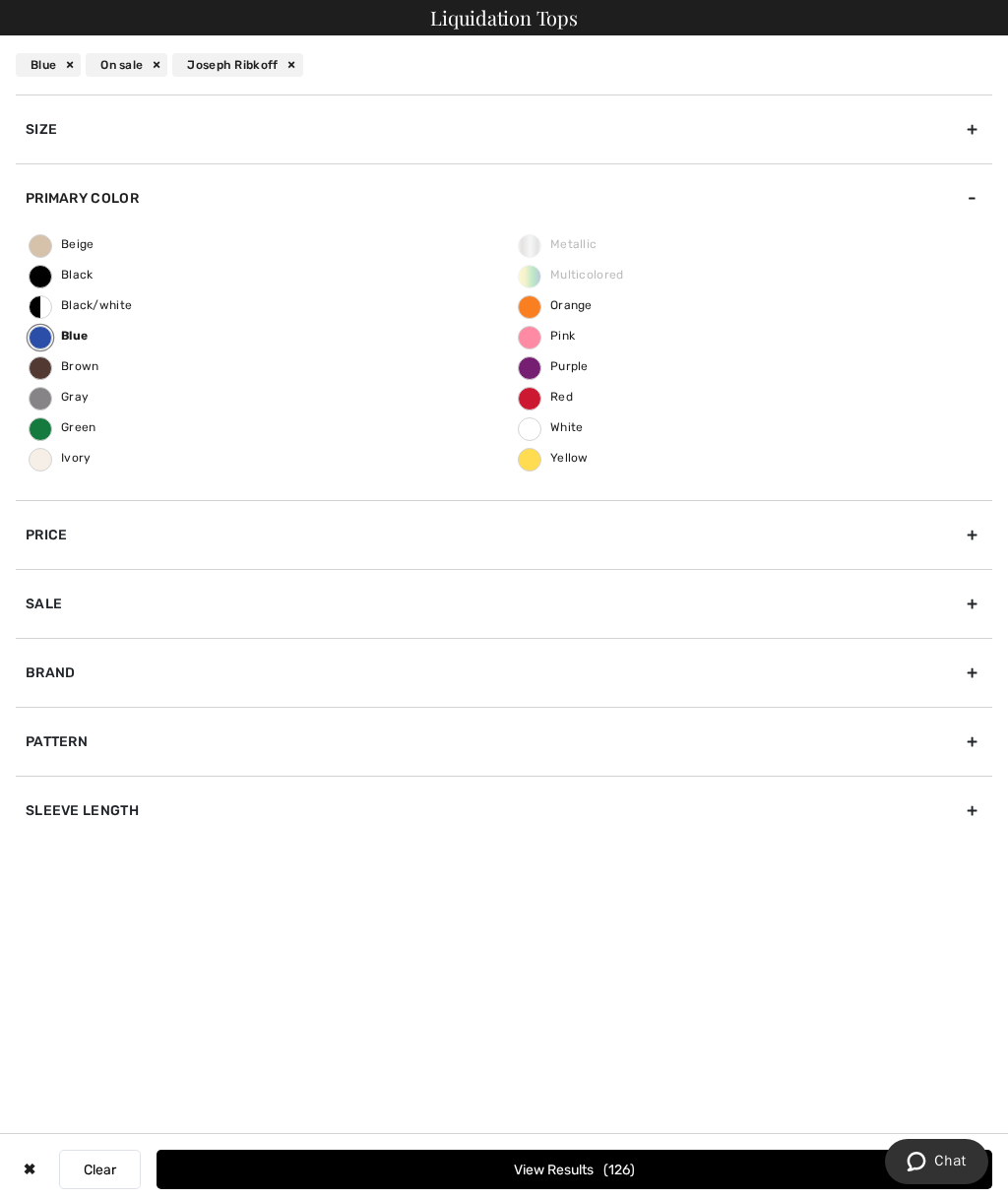 click on "Sale" at bounding box center [504, 603] 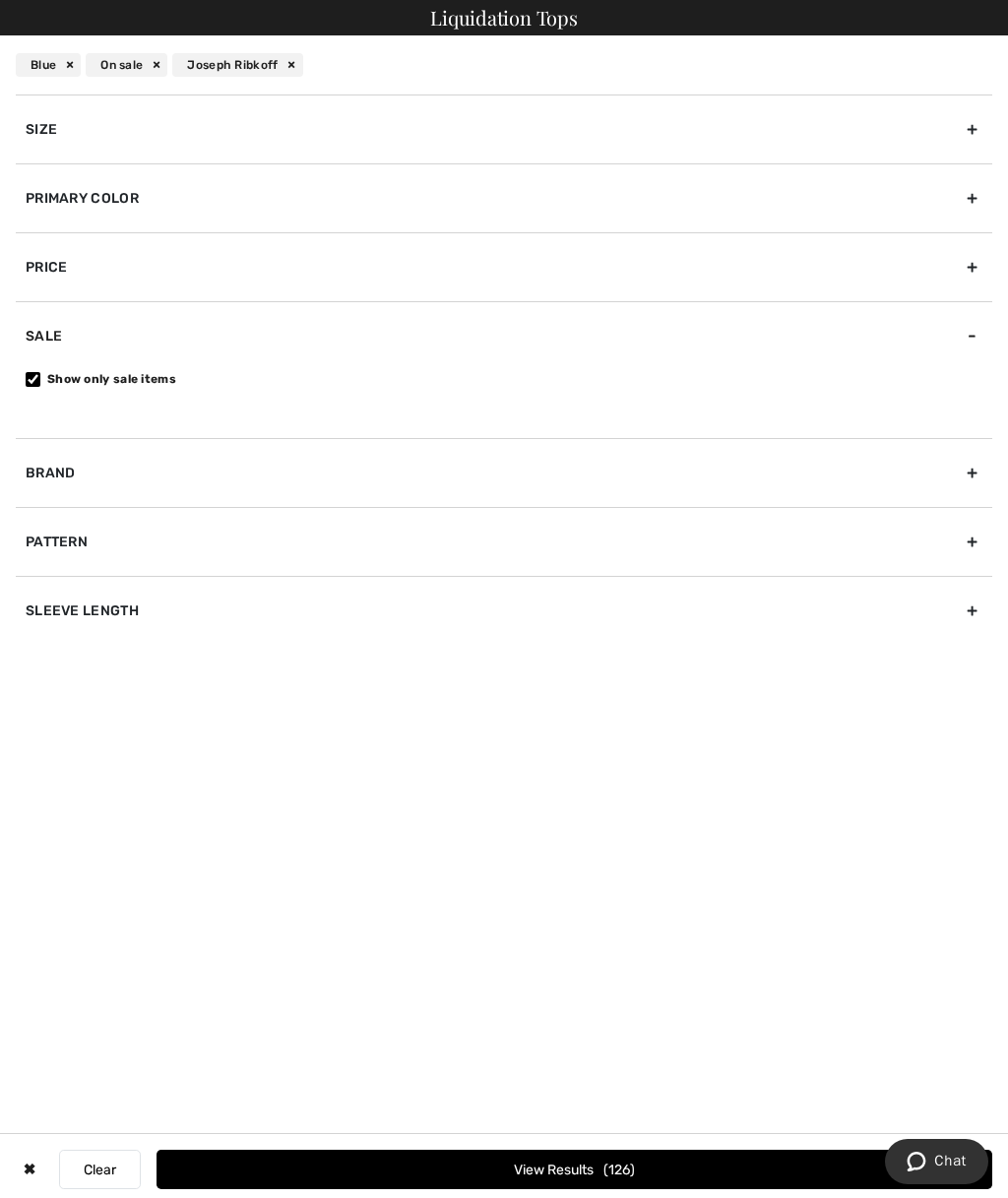 click on "Sale" at bounding box center [504, 336] 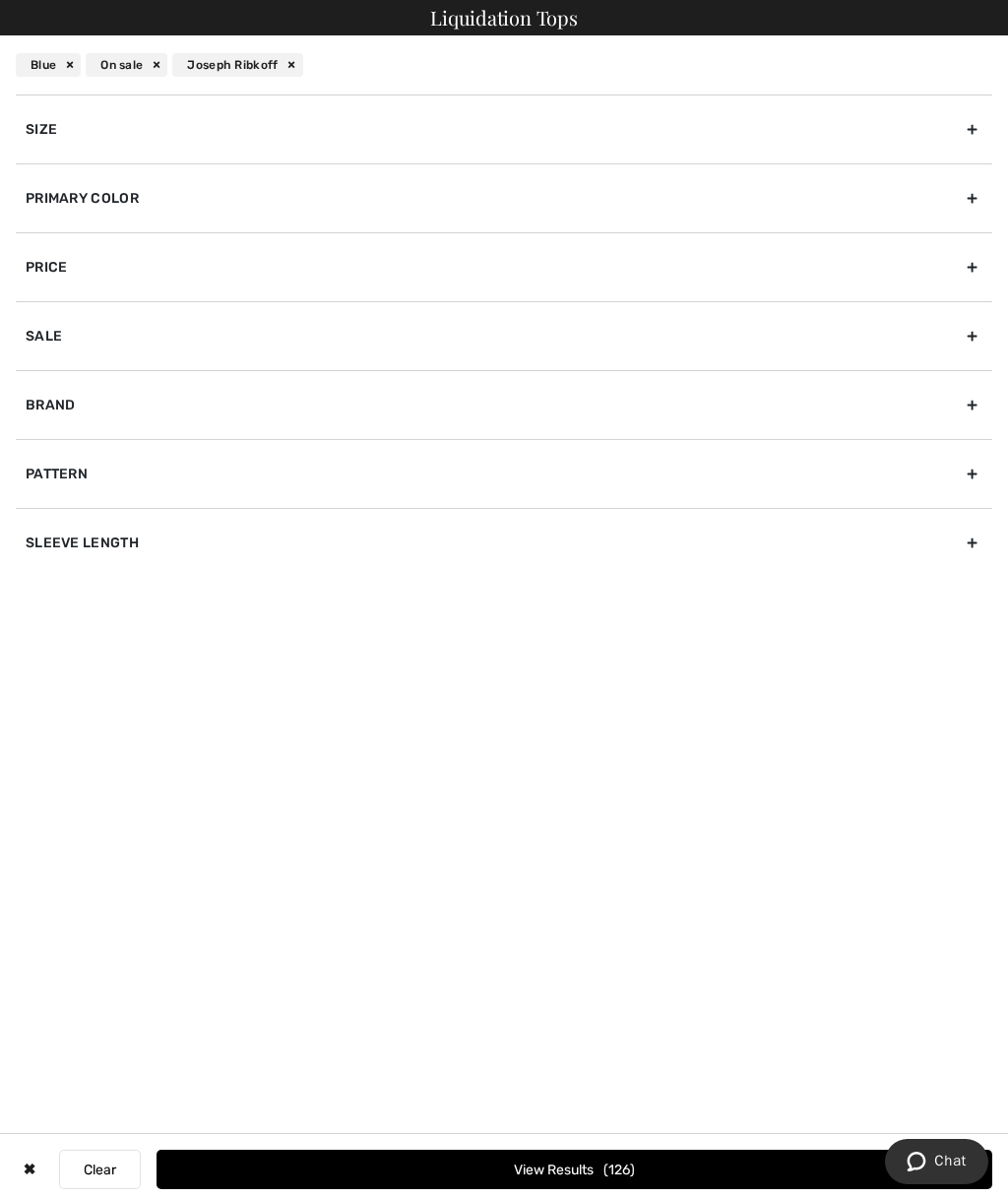 click on "Brand" at bounding box center [504, 405] 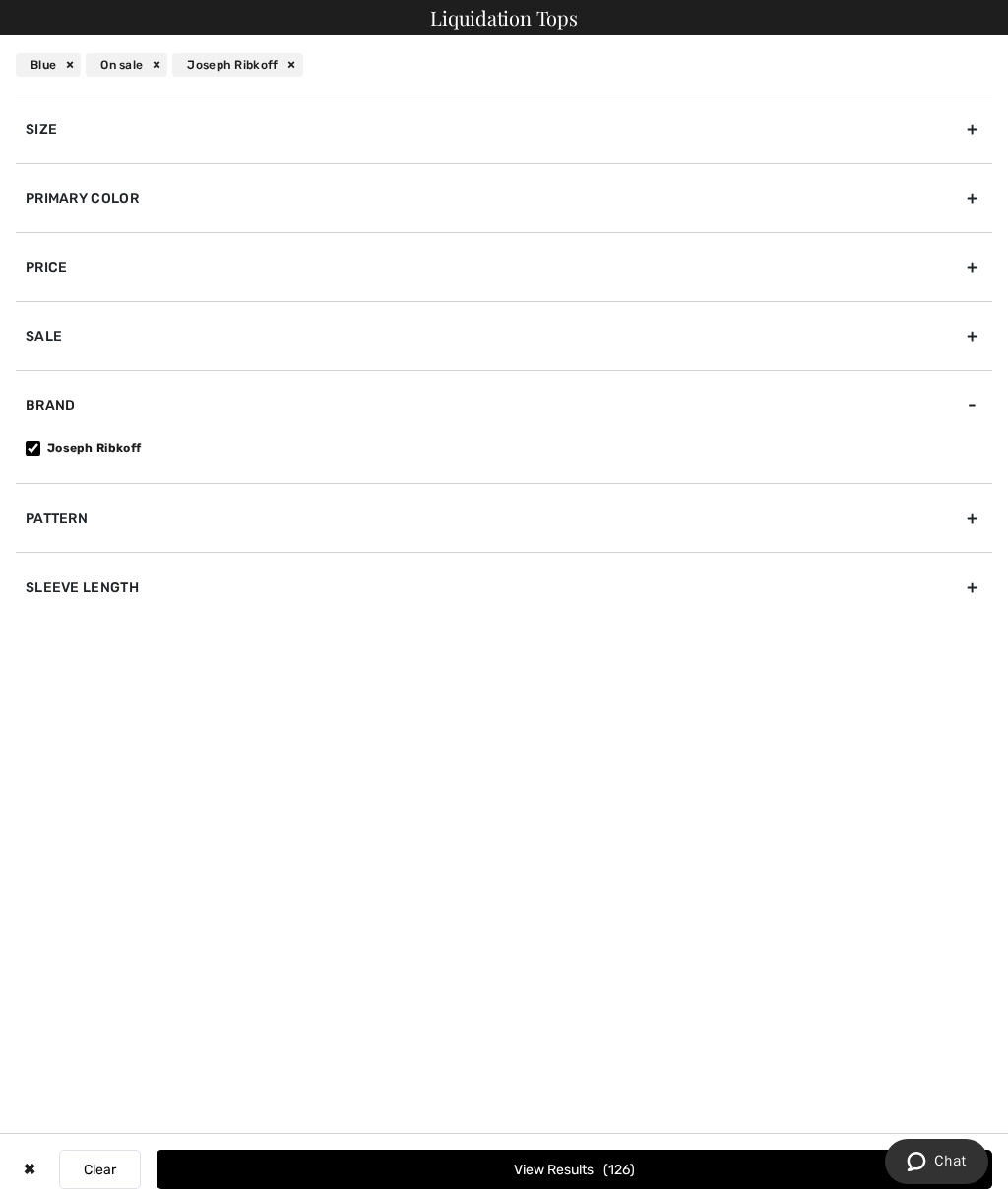 click on "Joseph Ribkoff" at bounding box center [32, 448] 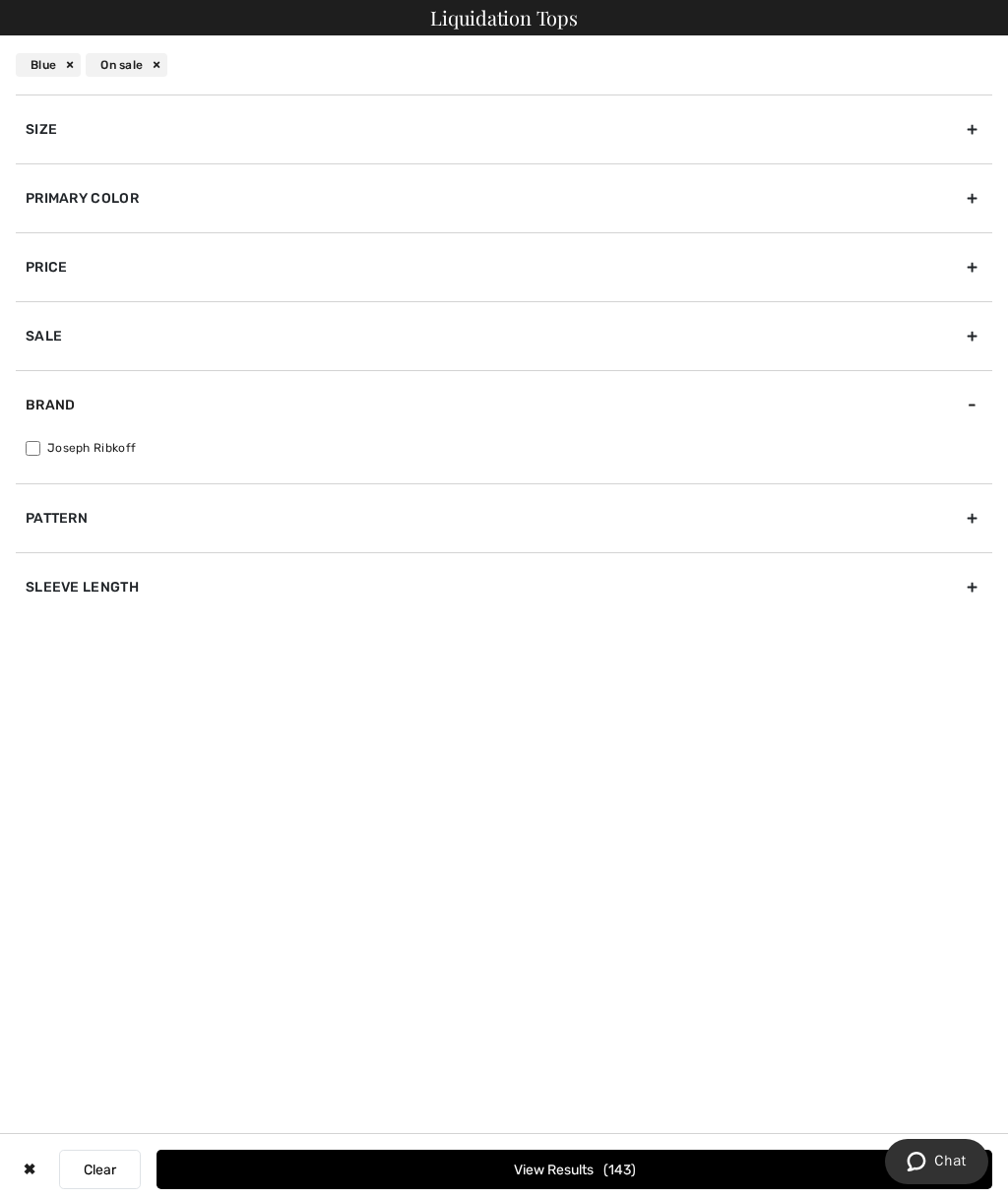 click on "Pattern" at bounding box center (504, 518) 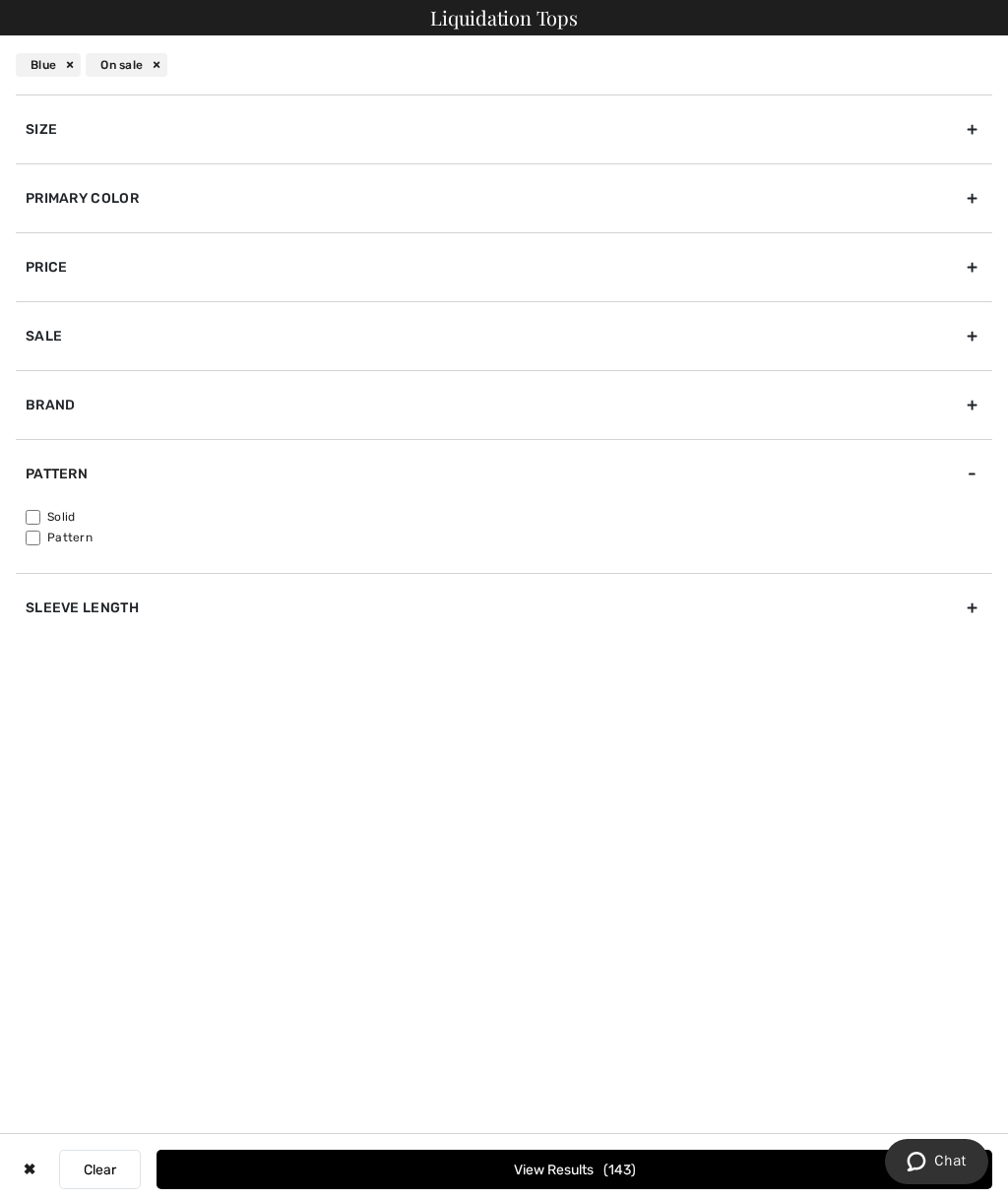 click on "Solid" at bounding box center [32, 517] 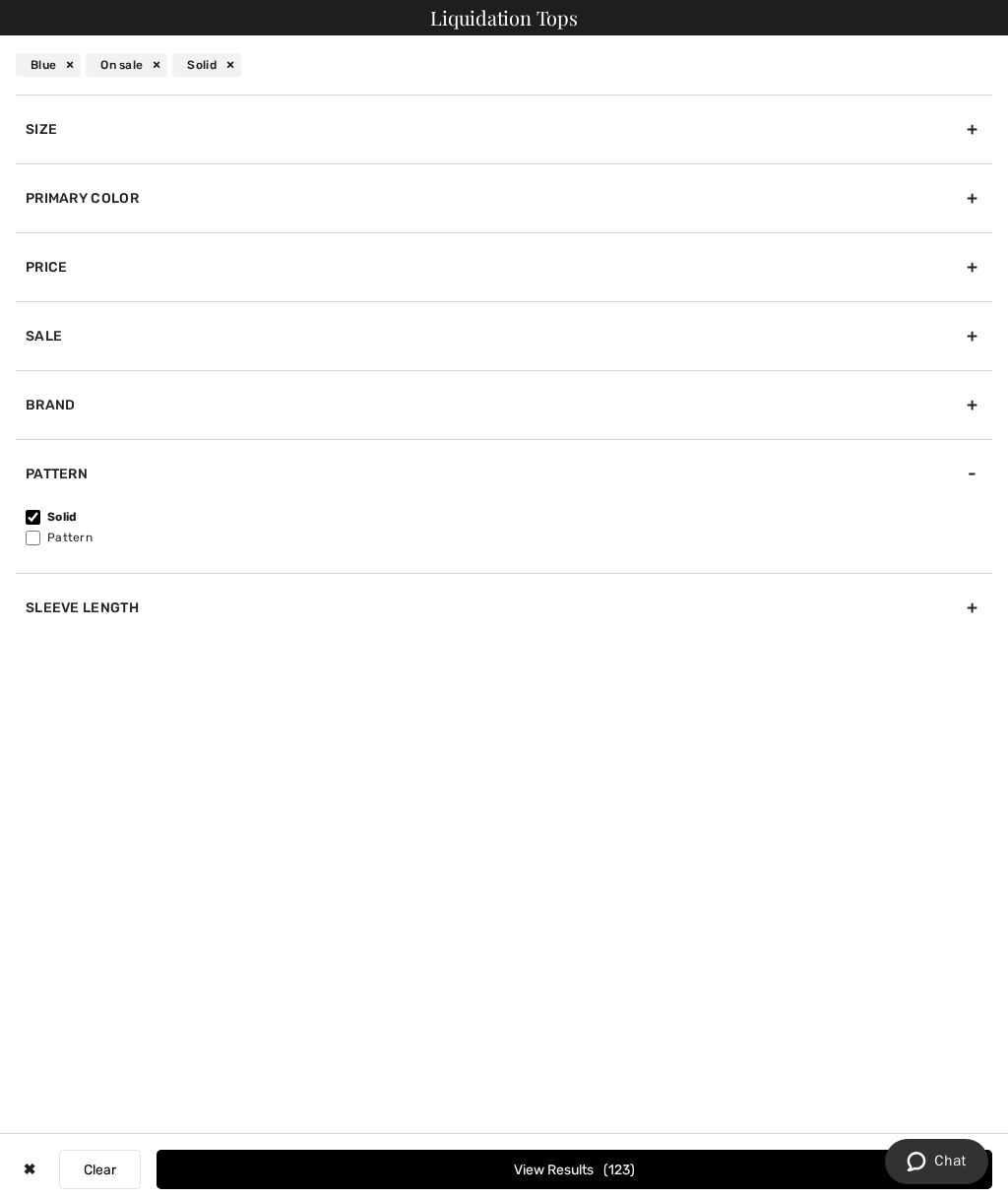 click on "Brand" at bounding box center [504, 405] 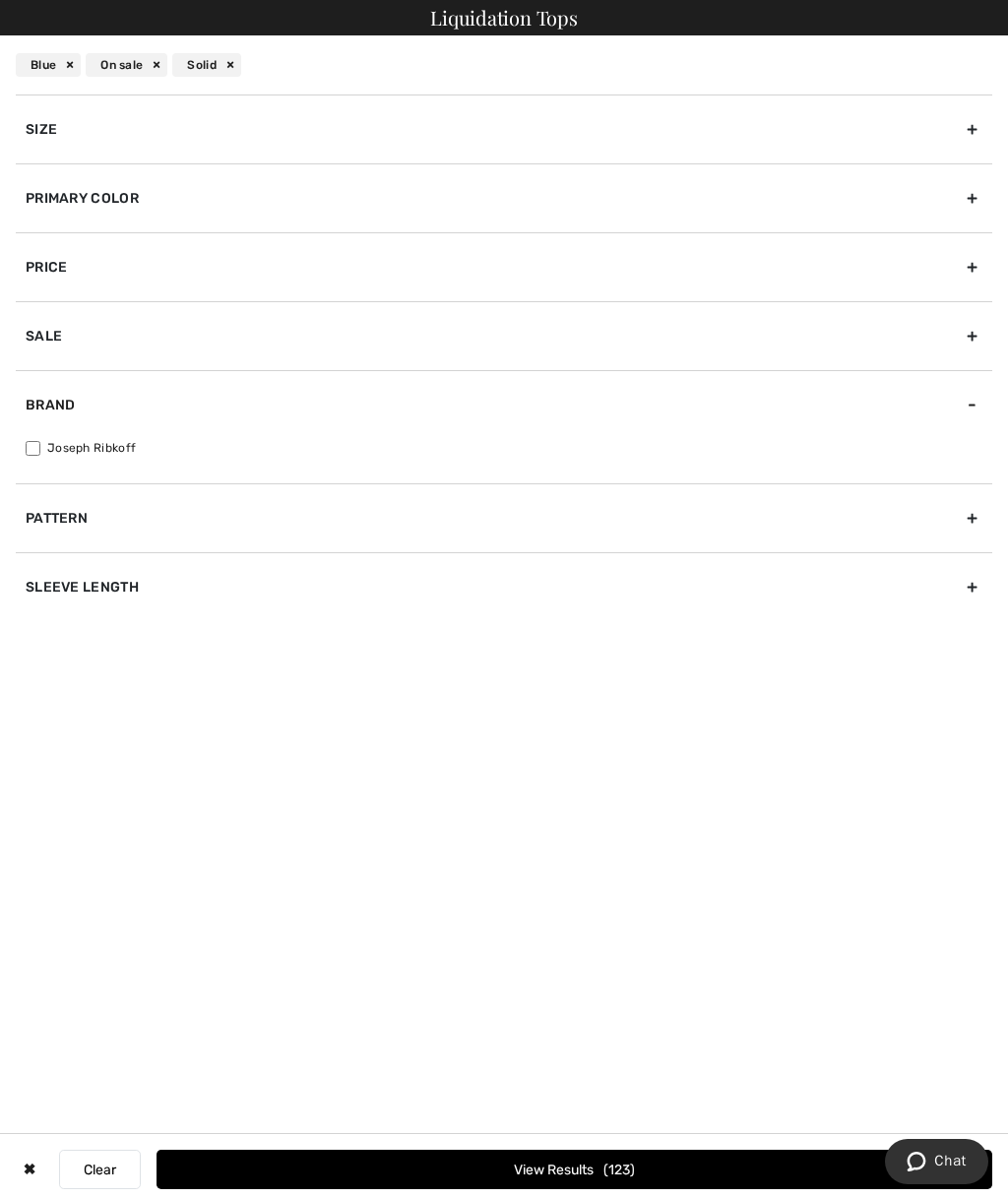 click on "On sale" at bounding box center [126, 65] 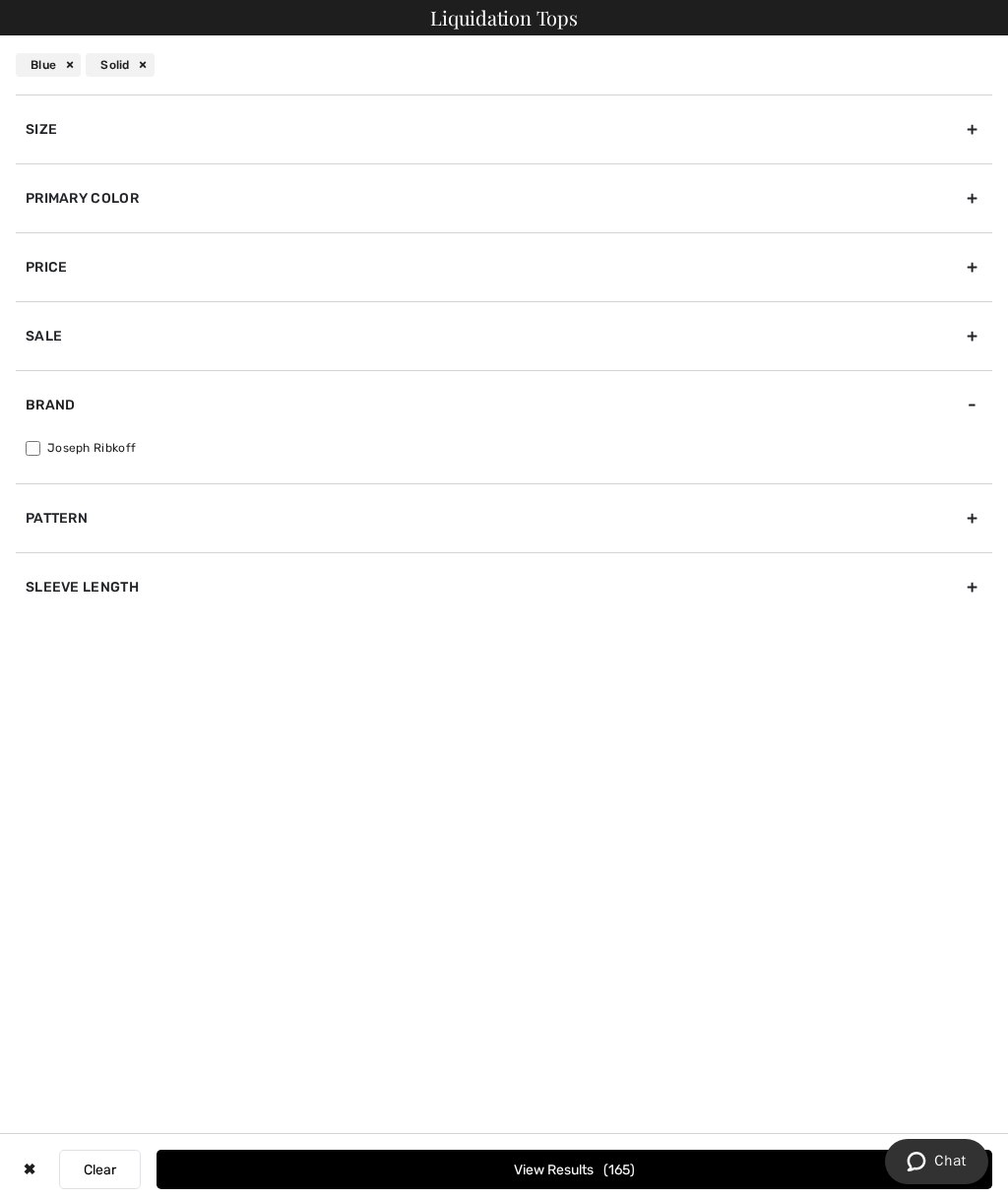 click on "View Results 165" at bounding box center (574, 1169) 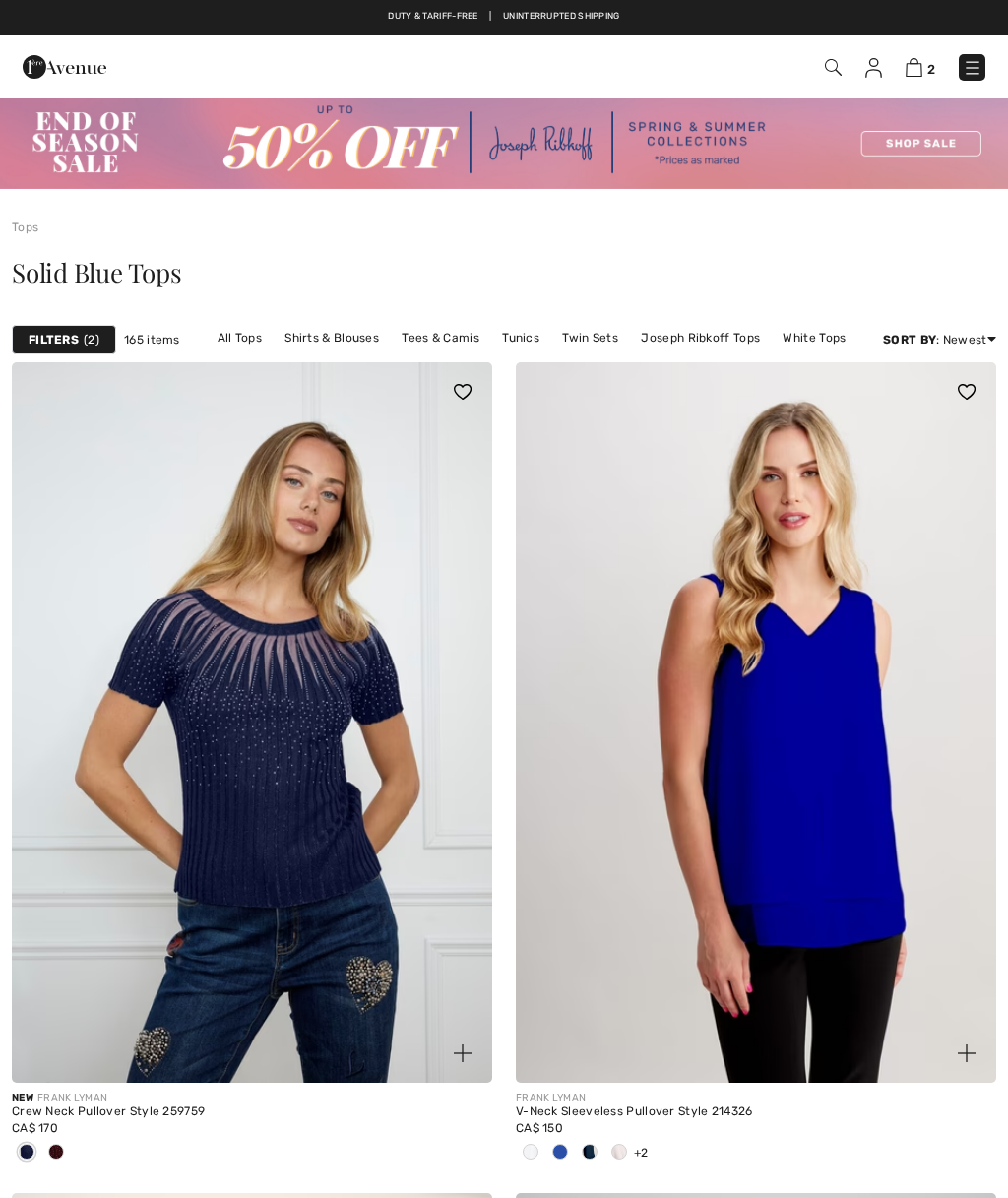 scroll, scrollTop: 0, scrollLeft: 0, axis: both 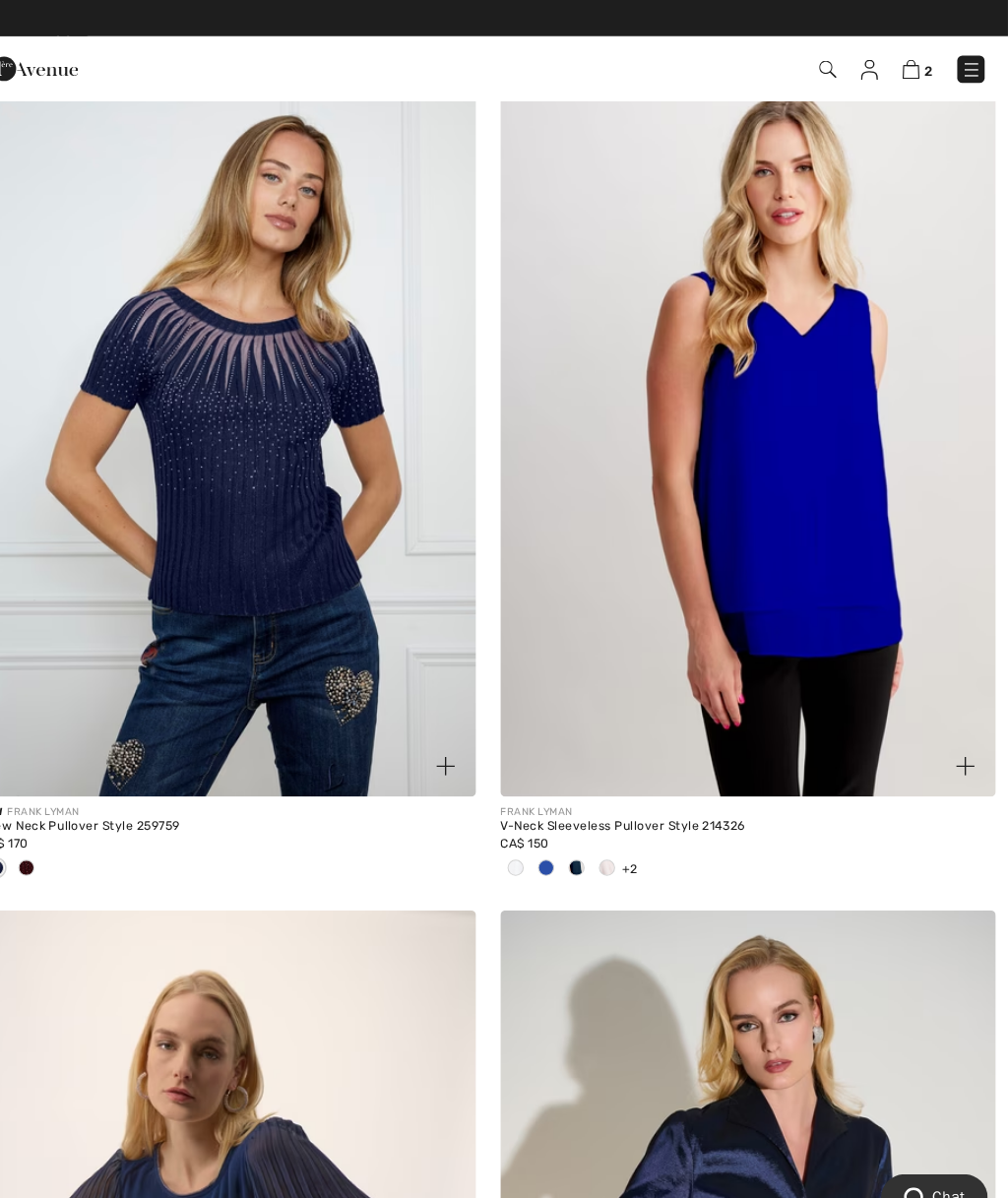 click at bounding box center [252, 412] 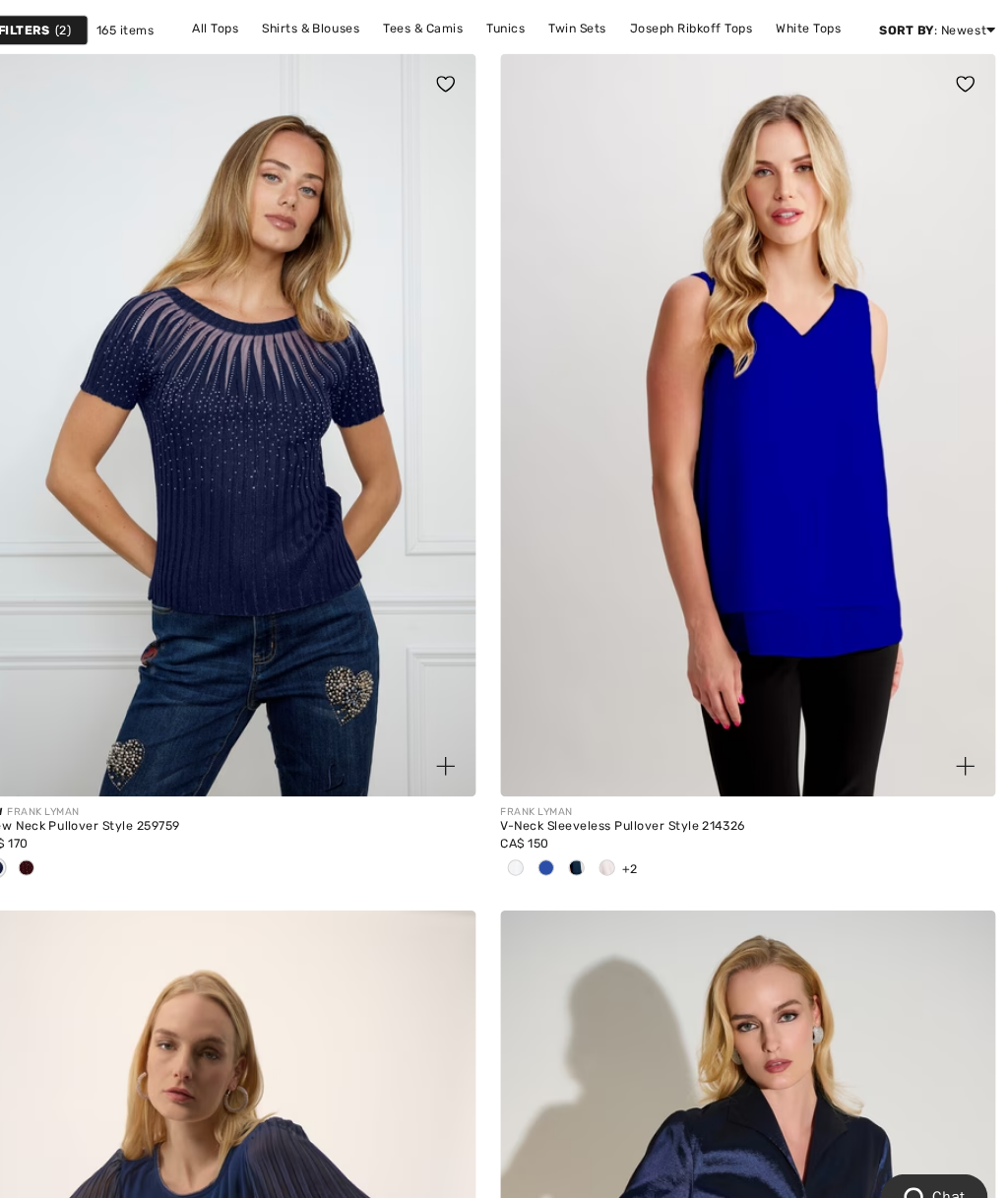 click 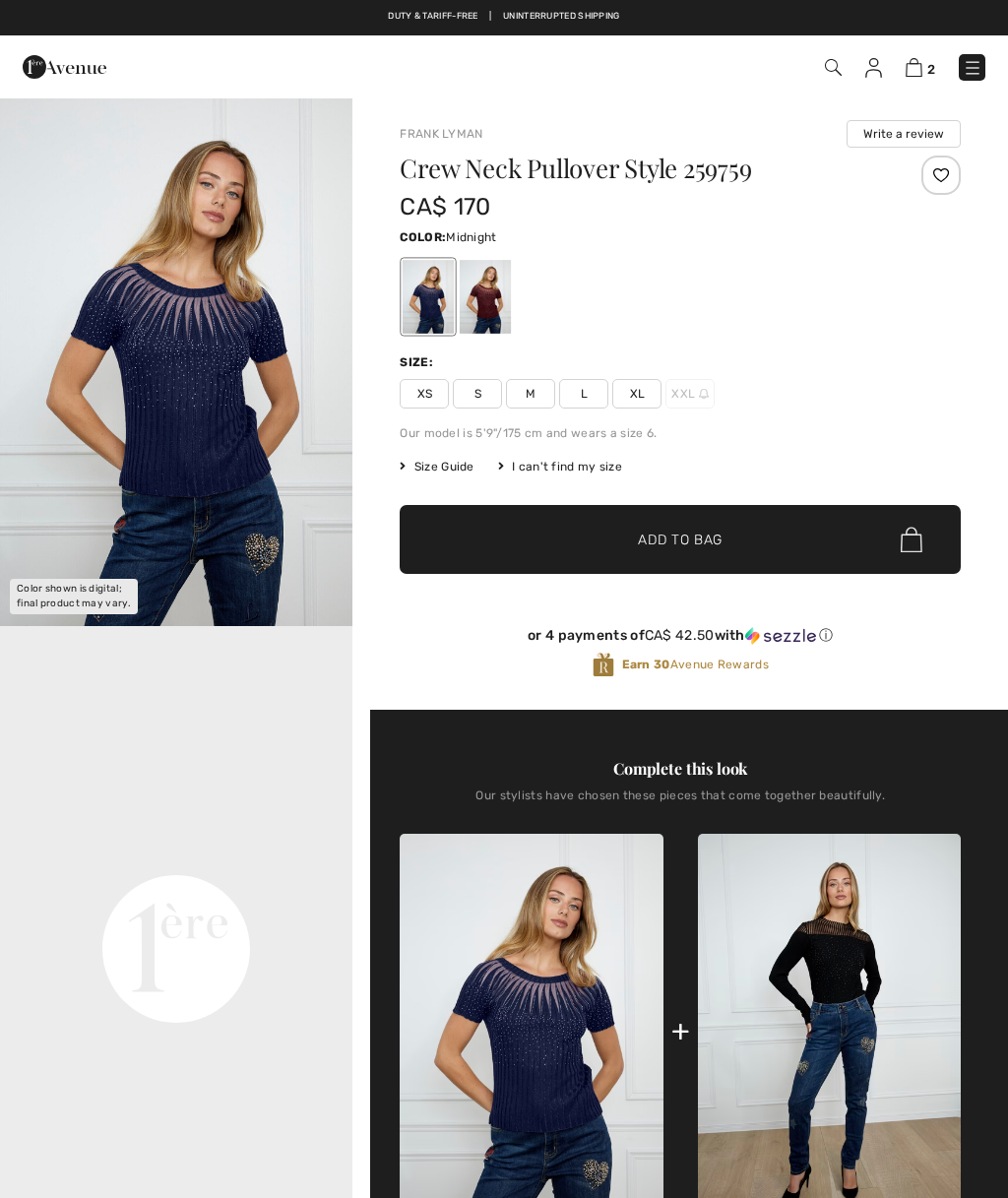 scroll, scrollTop: 0, scrollLeft: 0, axis: both 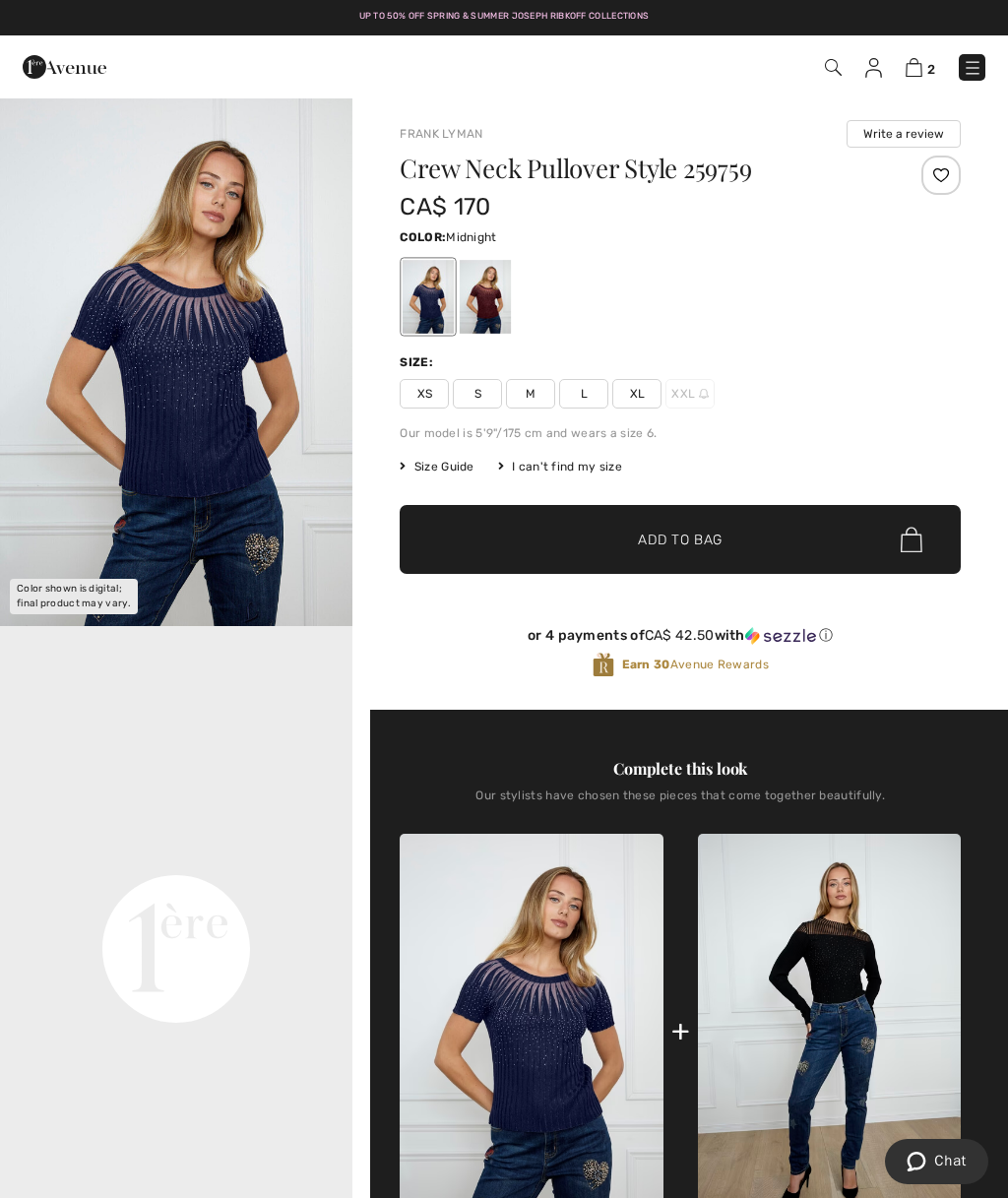 click at bounding box center [485, 296] 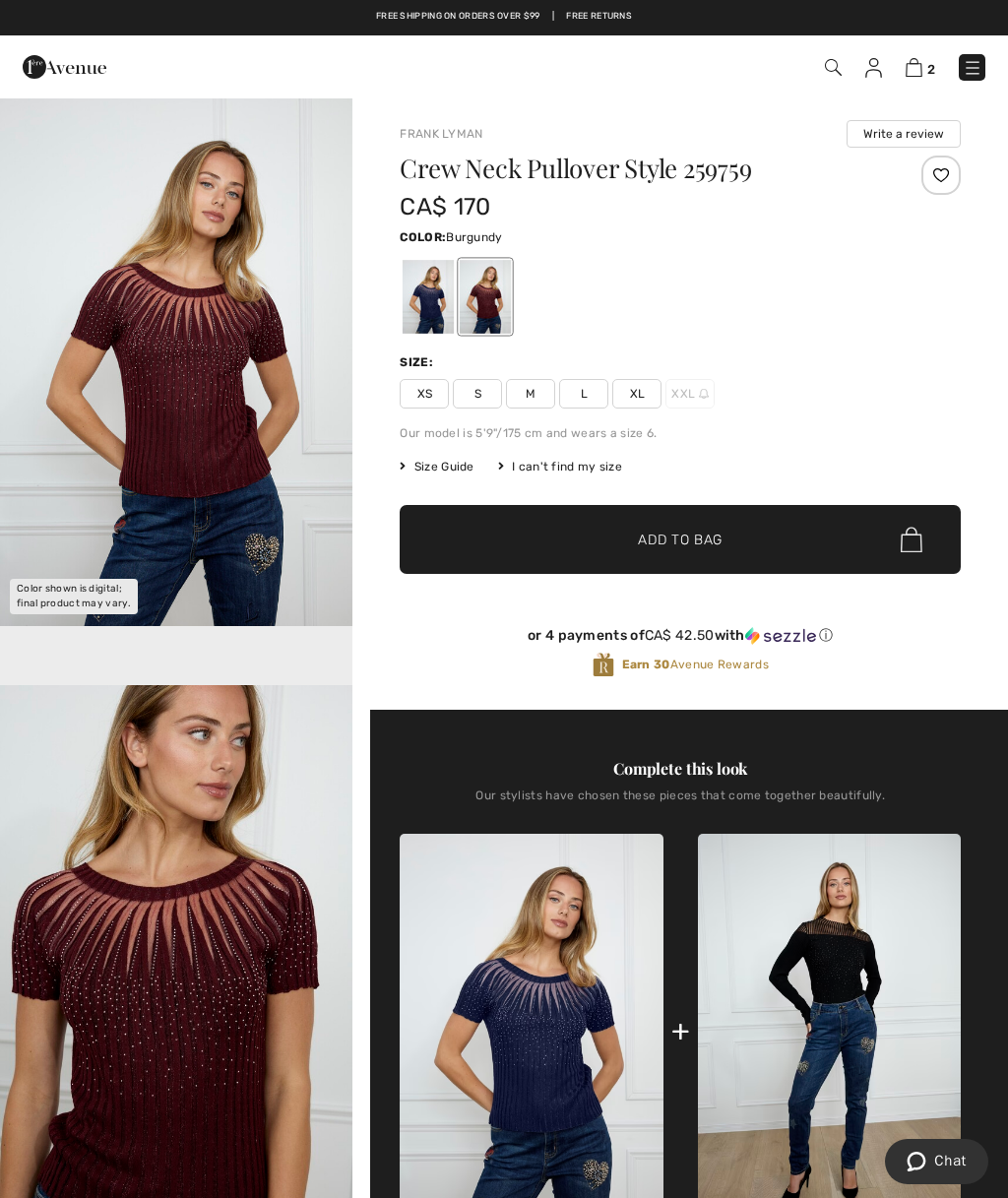 click at bounding box center [428, 296] 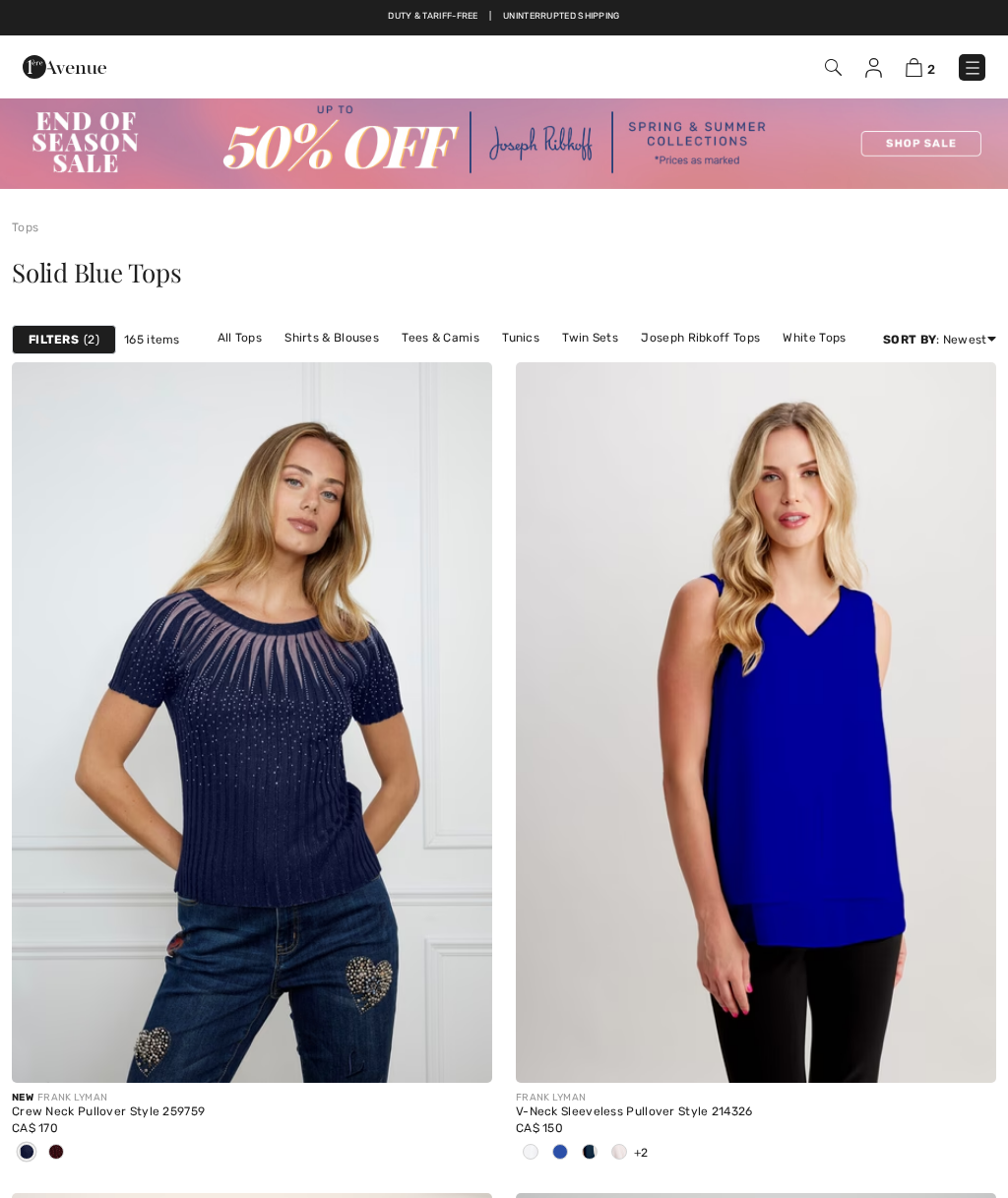 scroll, scrollTop: 403, scrollLeft: 31, axis: both 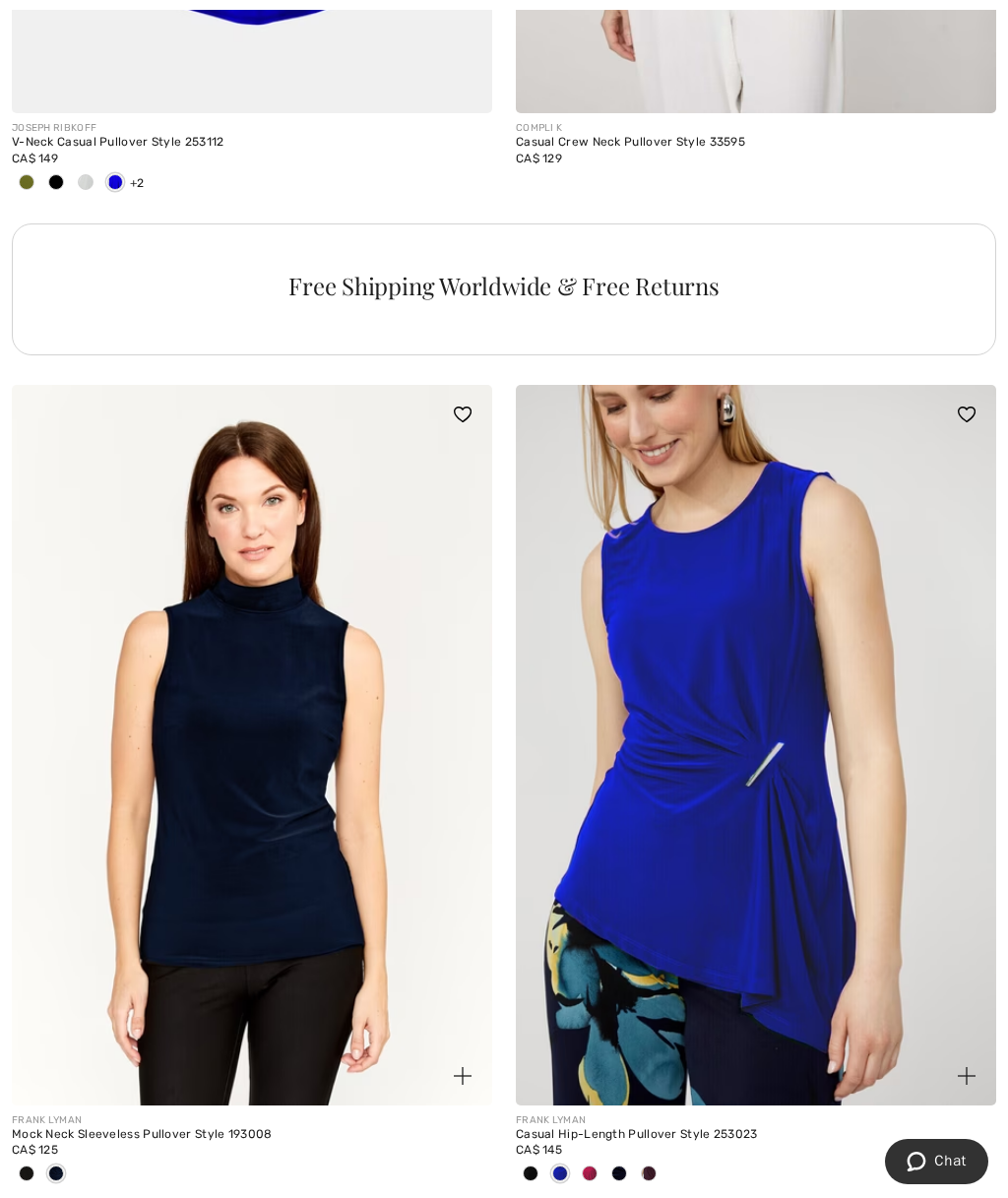 click at bounding box center (252, 745) 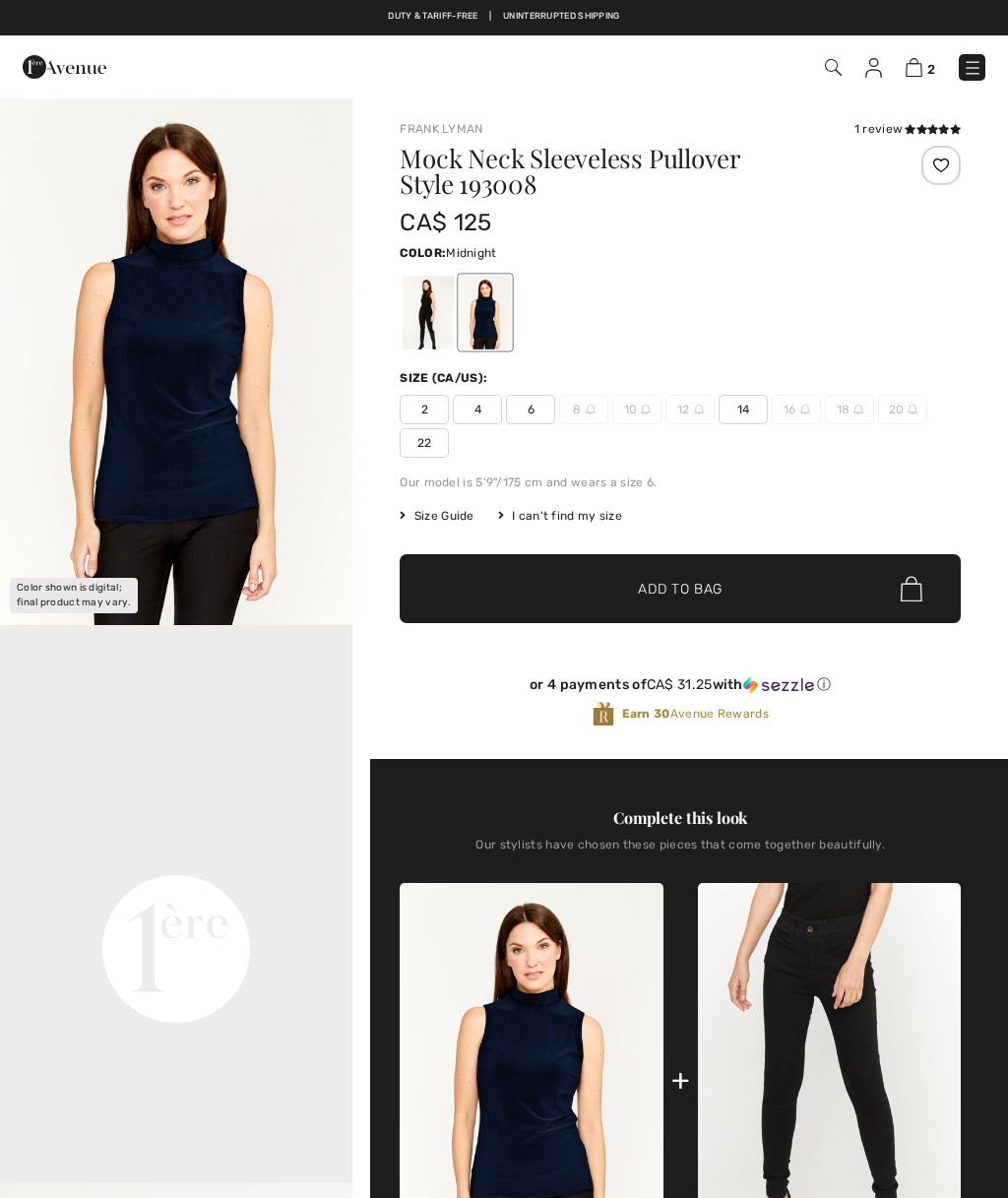 checkbox on "true" 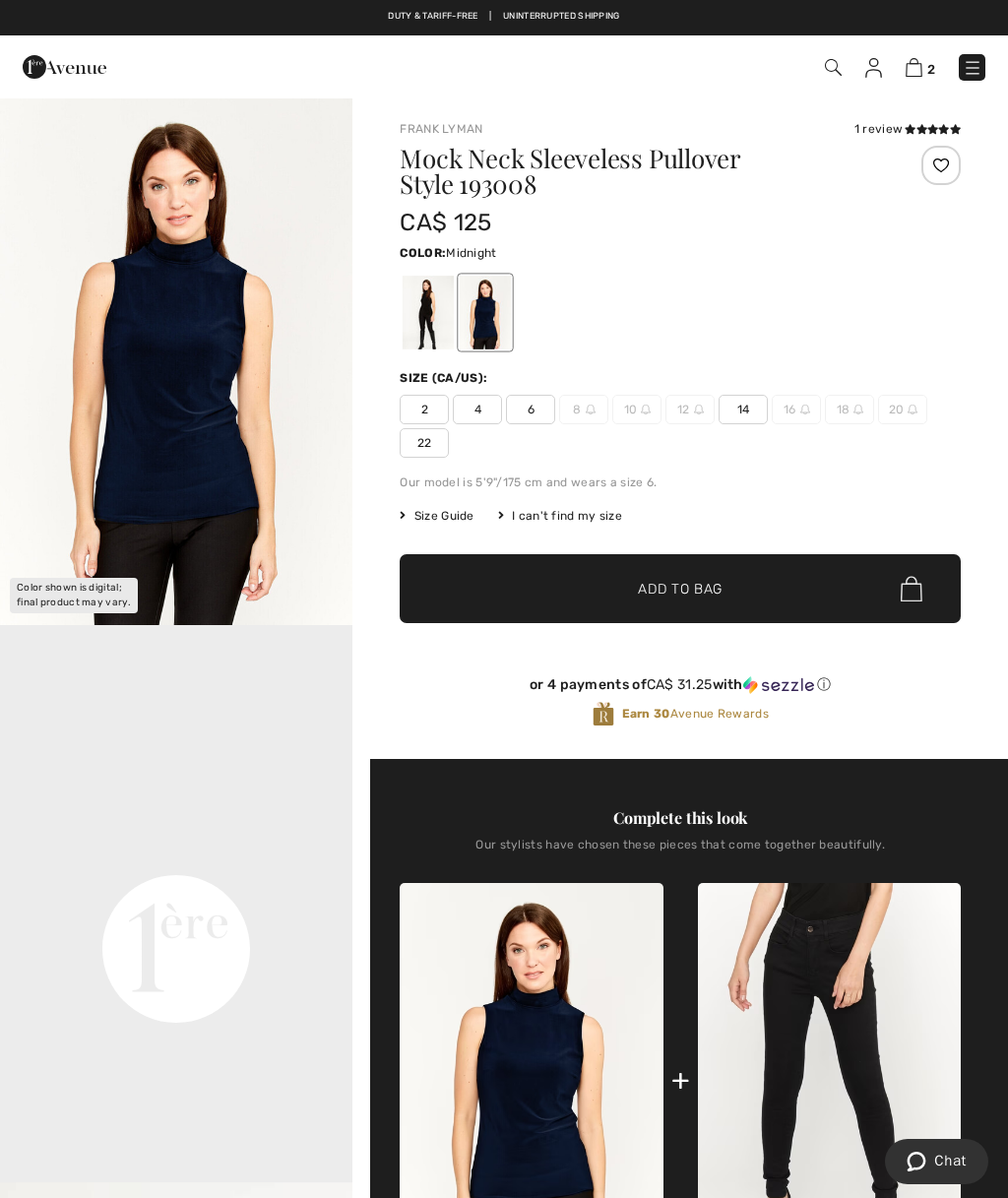 click at bounding box center (428, 312) 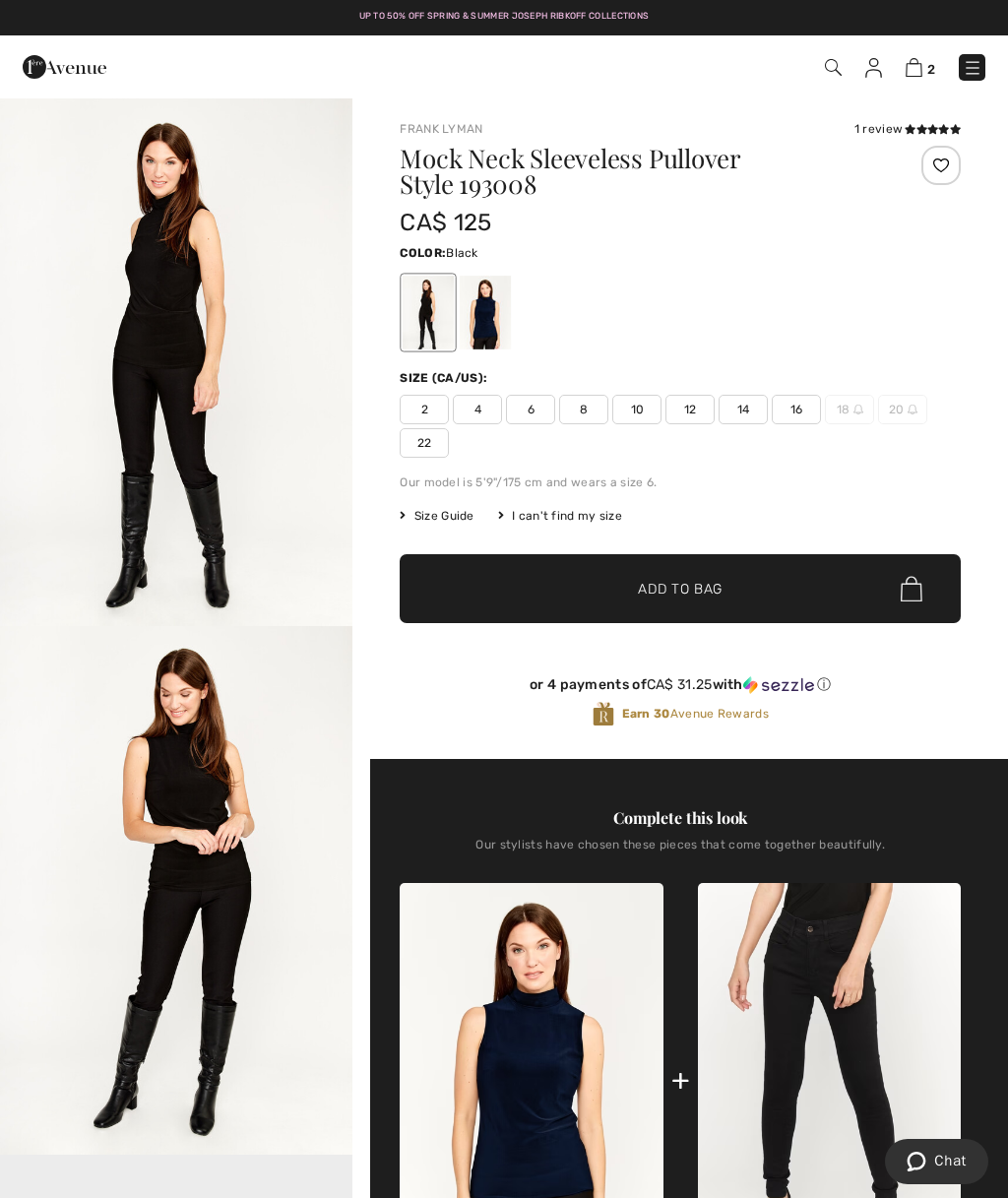 click at bounding box center [485, 312] 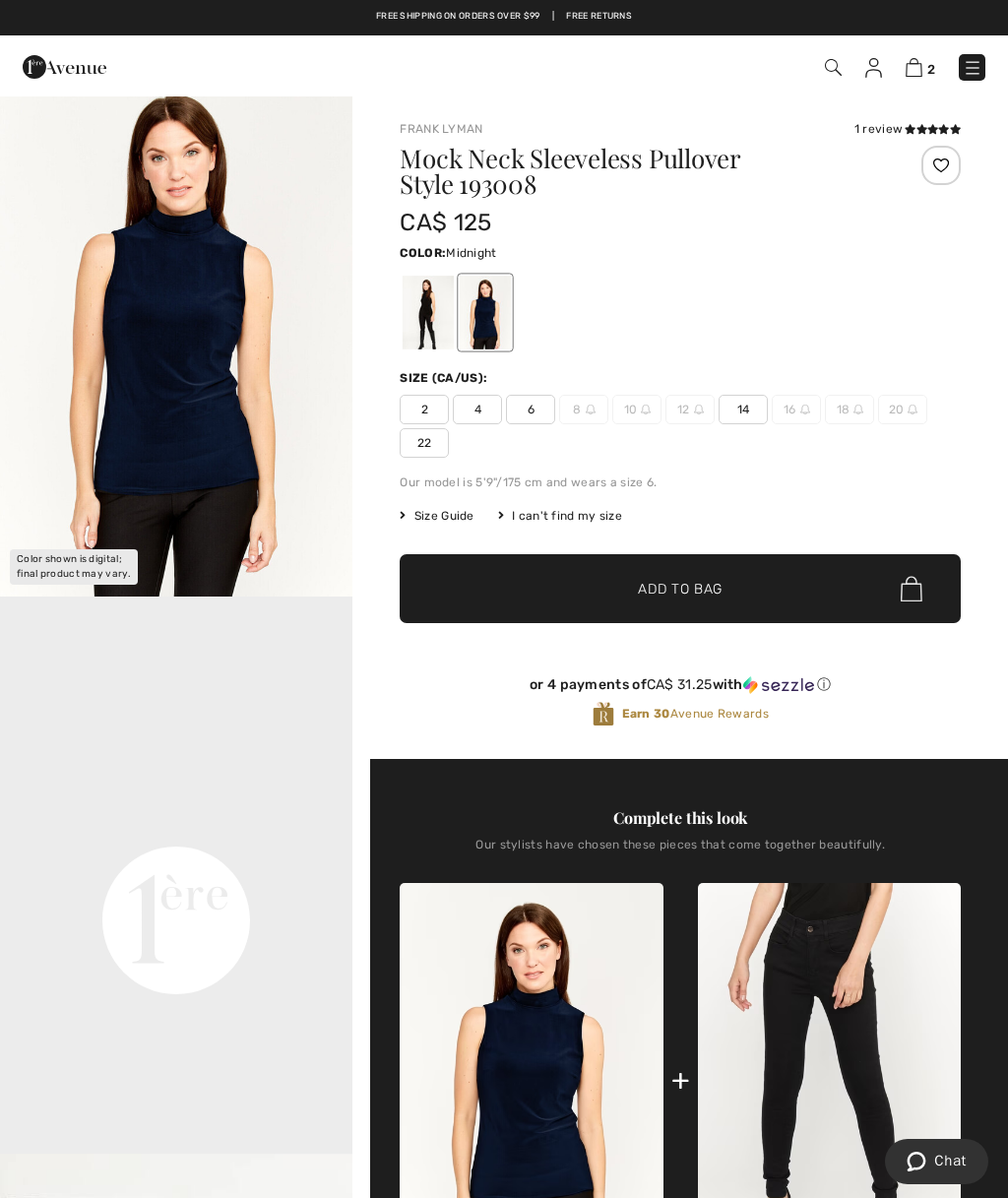 scroll, scrollTop: 0, scrollLeft: 0, axis: both 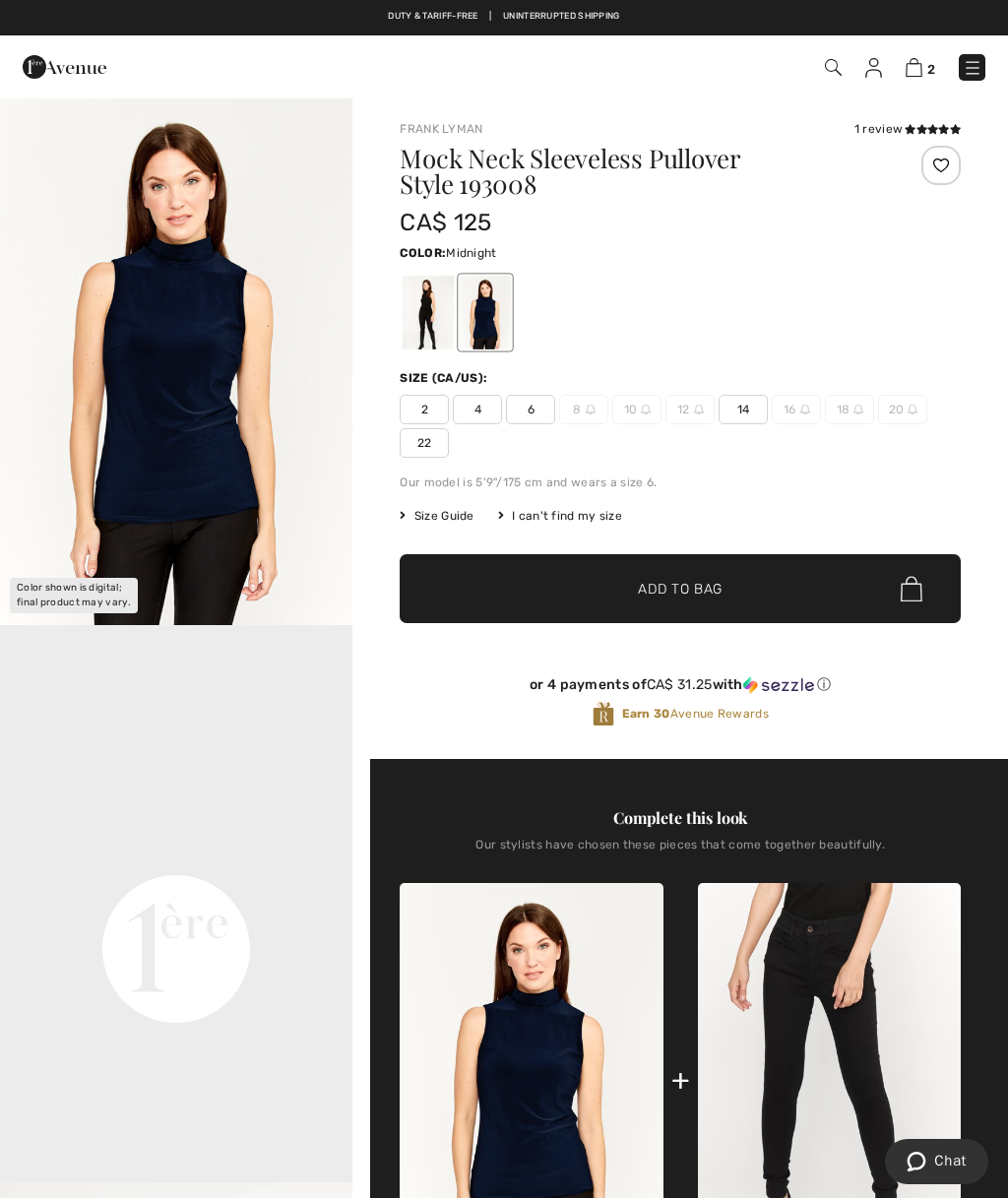 click at bounding box center [176, 360] 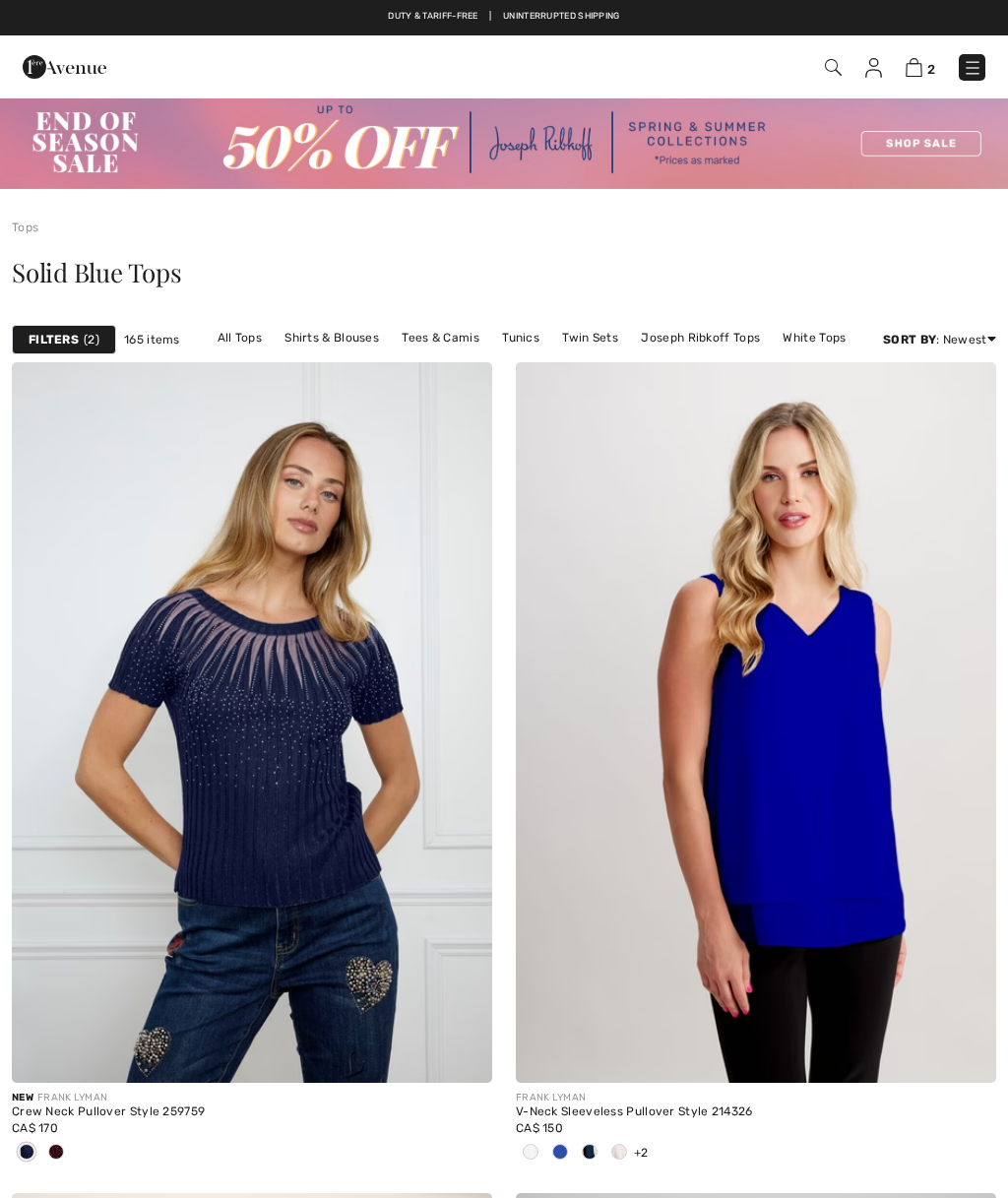 scroll, scrollTop: 5245, scrollLeft: 0, axis: vertical 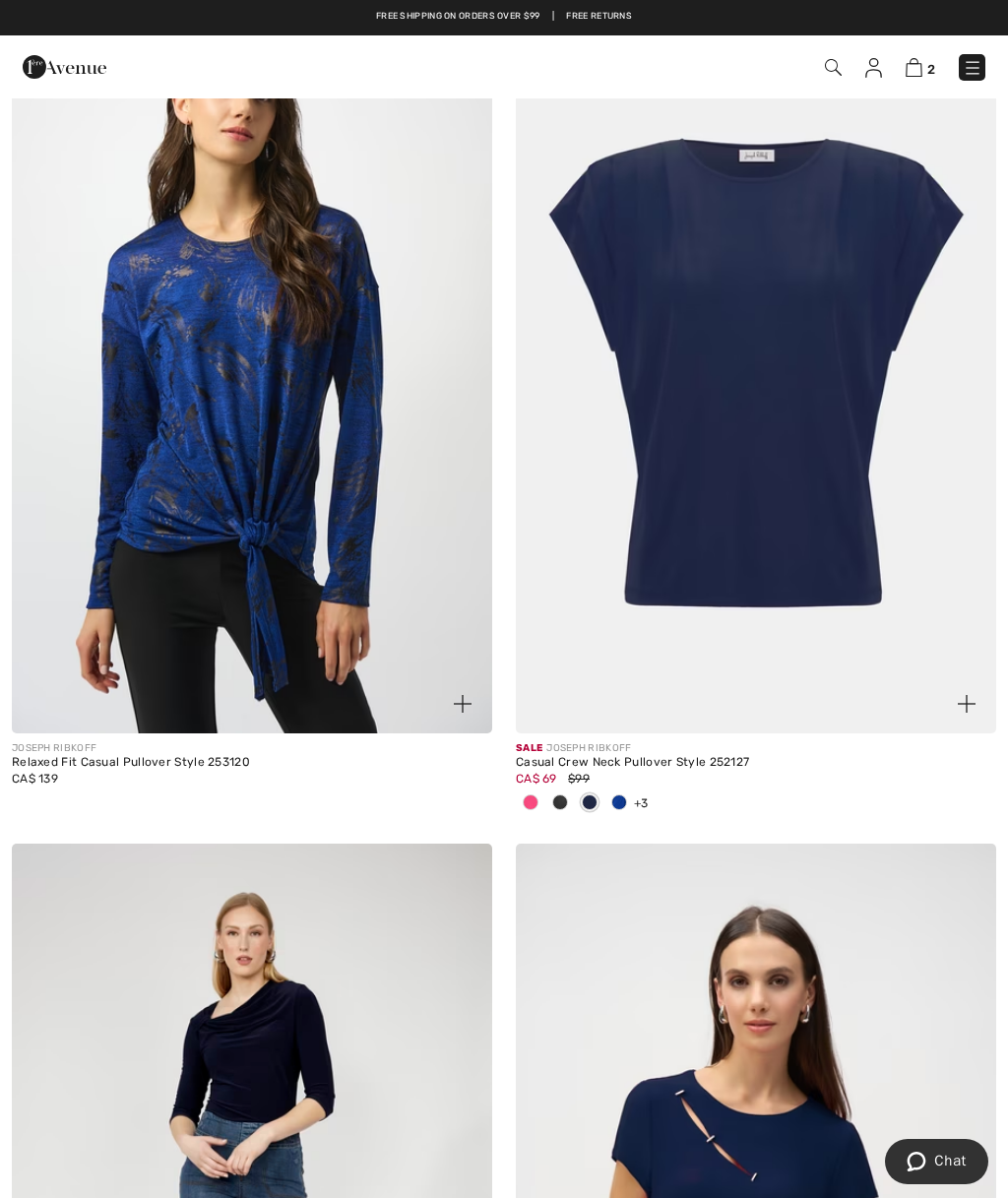 click at bounding box center [756, 373] 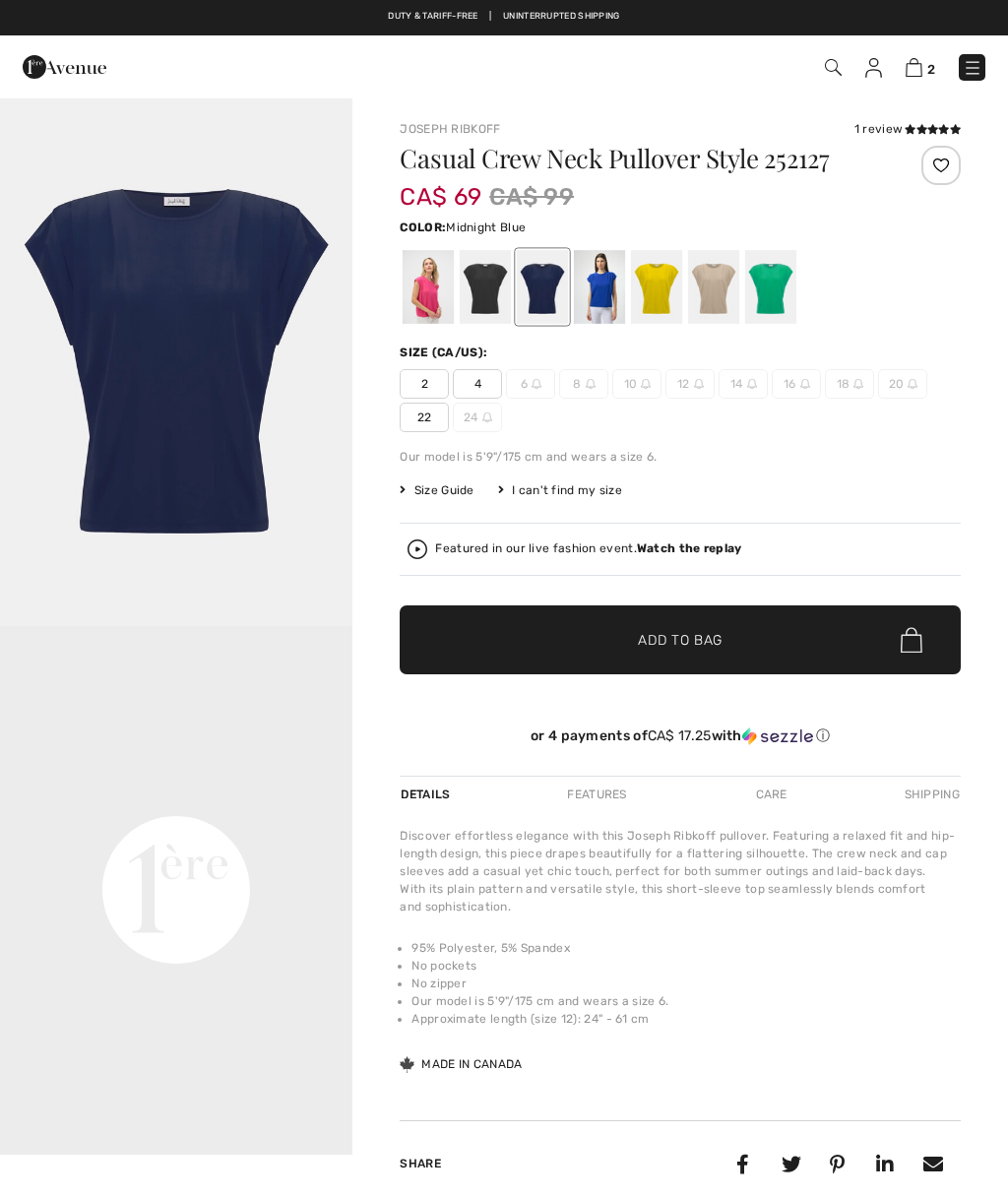 scroll, scrollTop: 0, scrollLeft: 0, axis: both 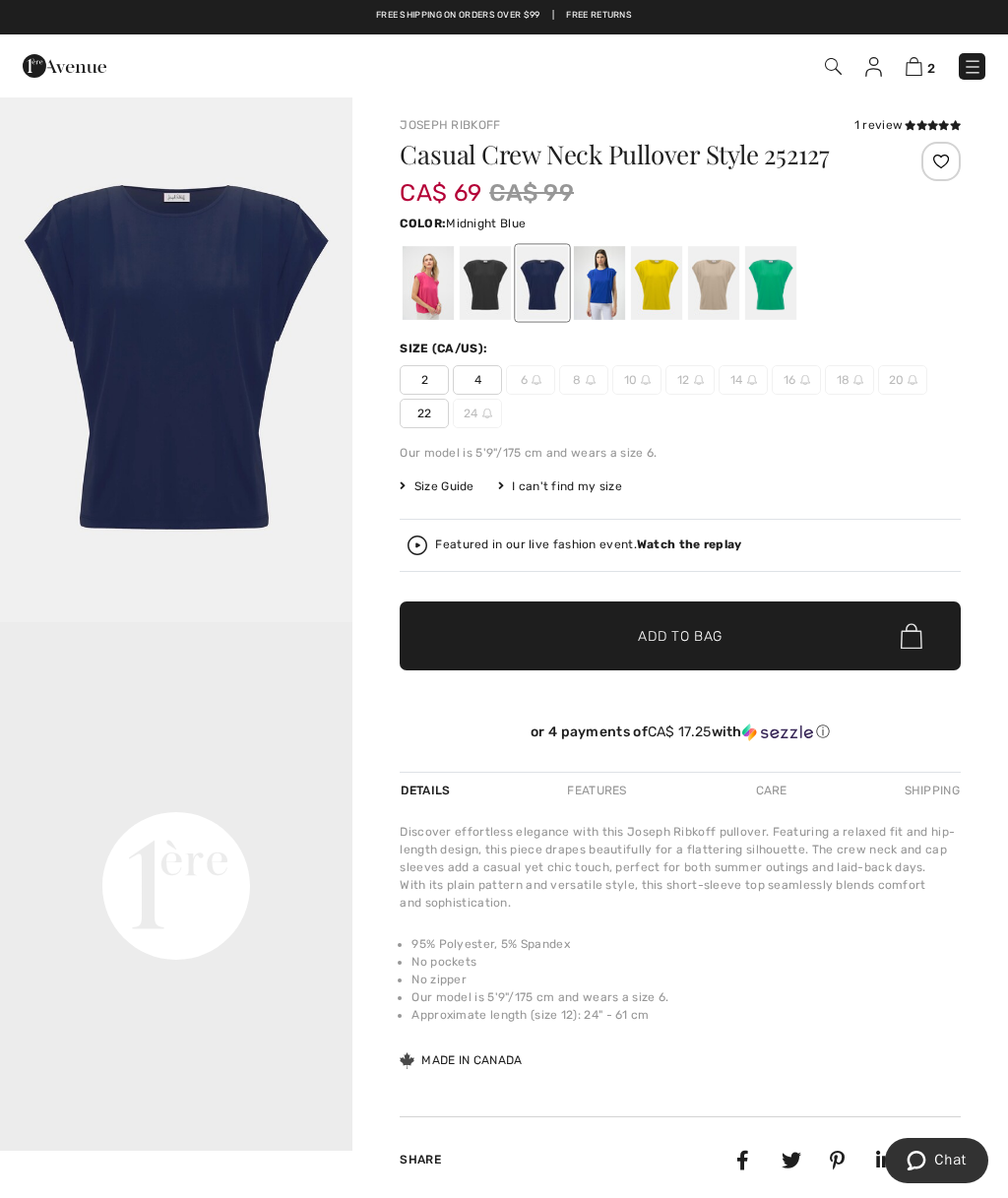 click on "Share" at bounding box center (446, 1161) 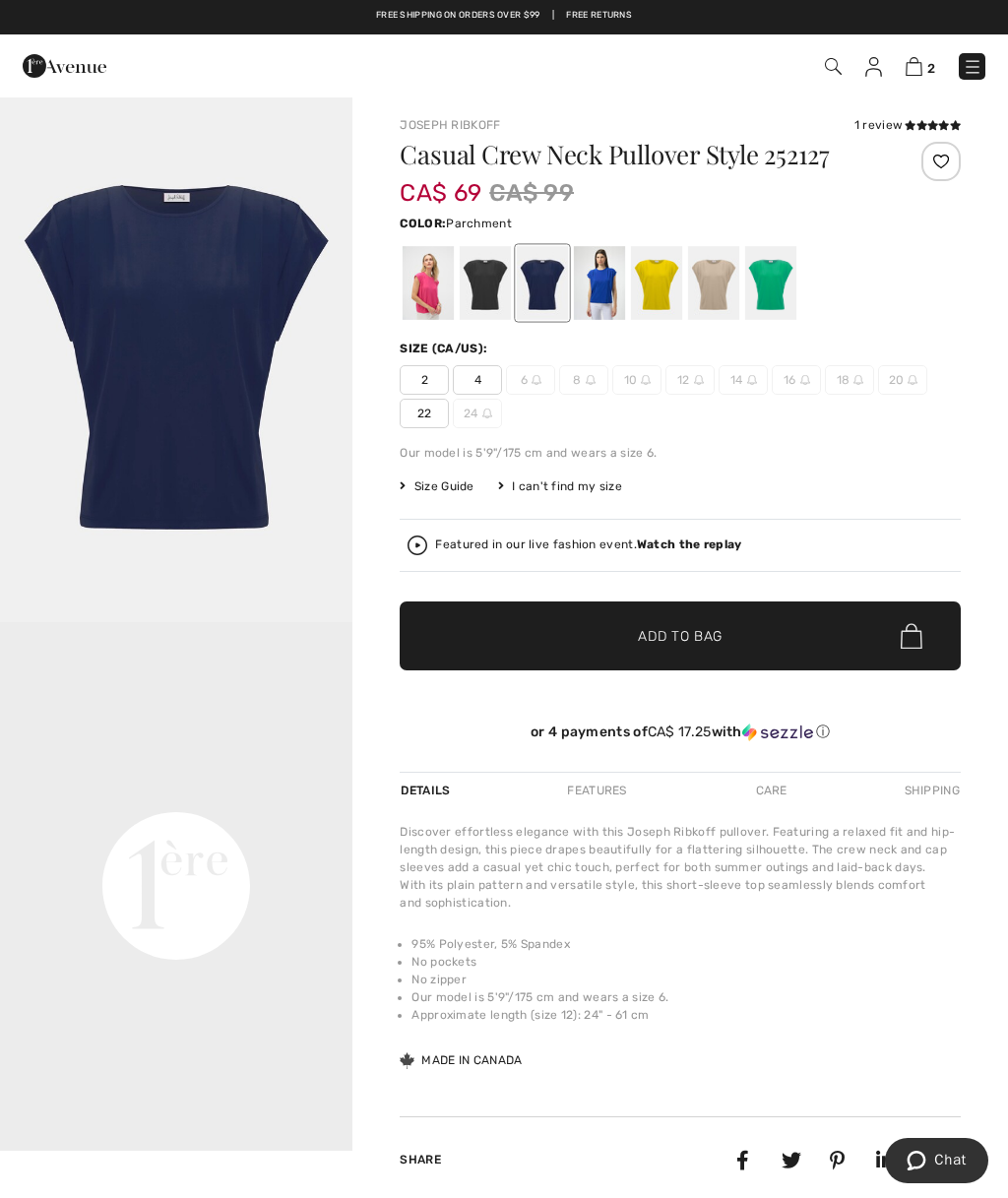scroll, scrollTop: 4, scrollLeft: 0, axis: vertical 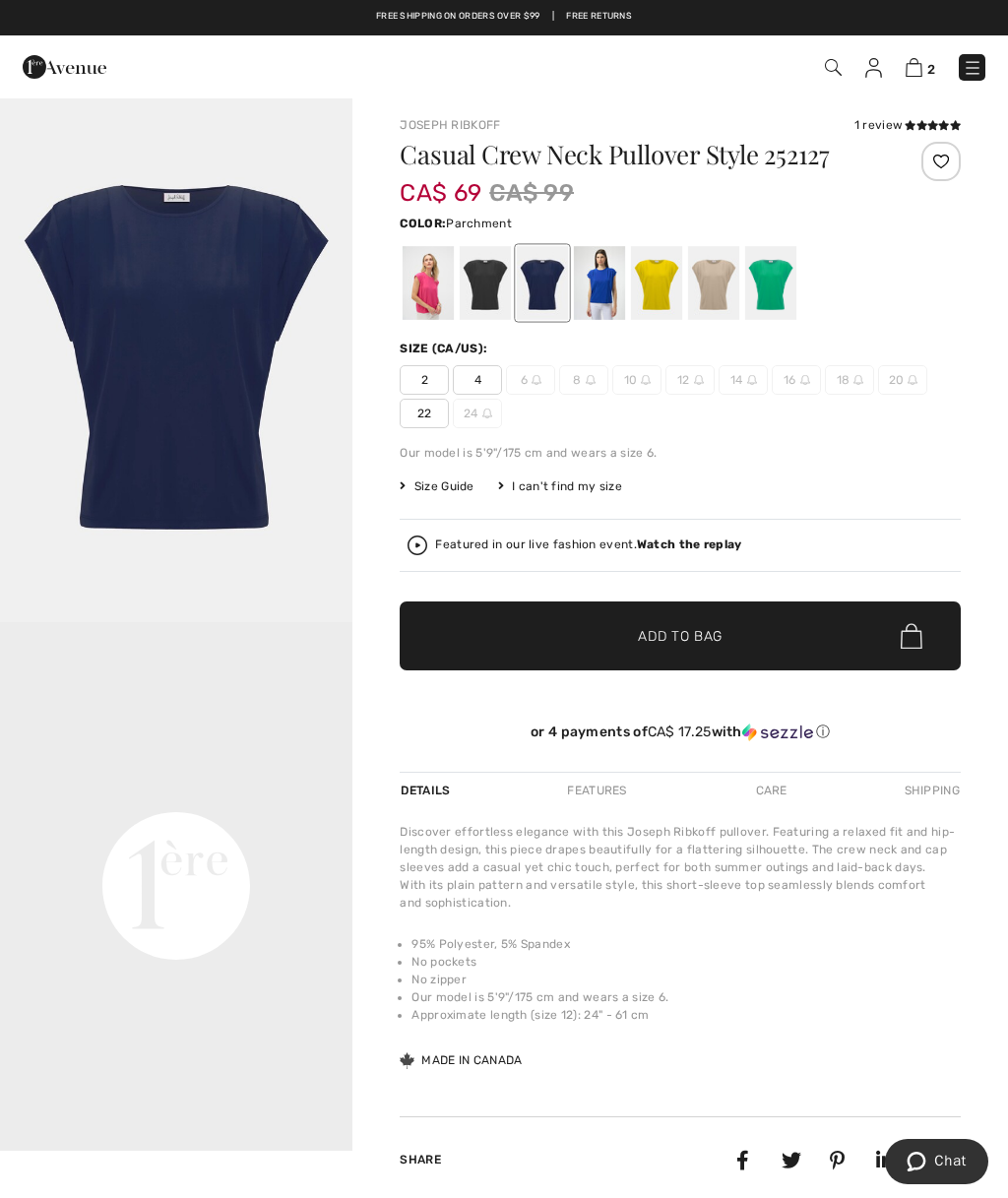 click at bounding box center [714, 283] 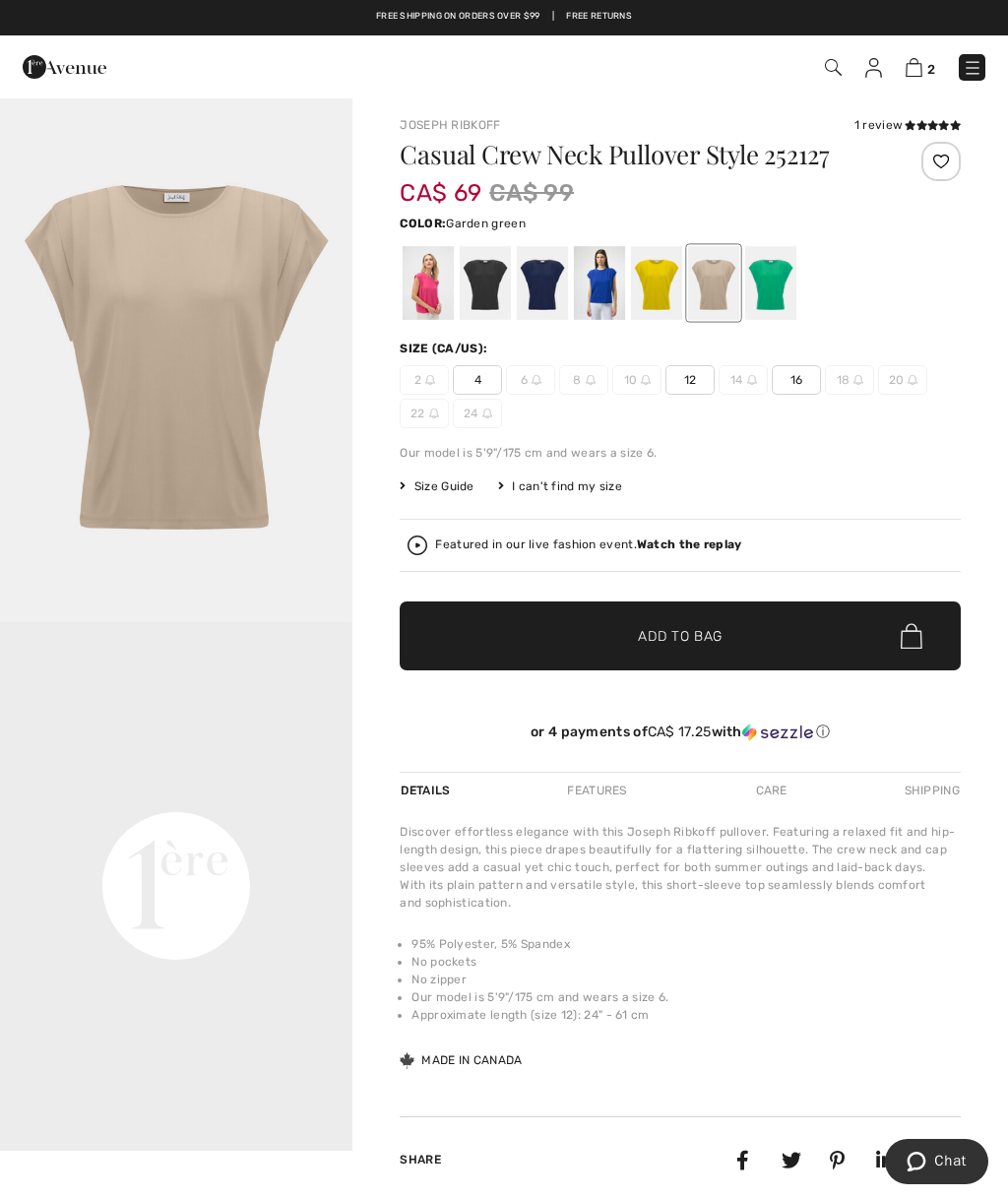 click at bounding box center (771, 283) 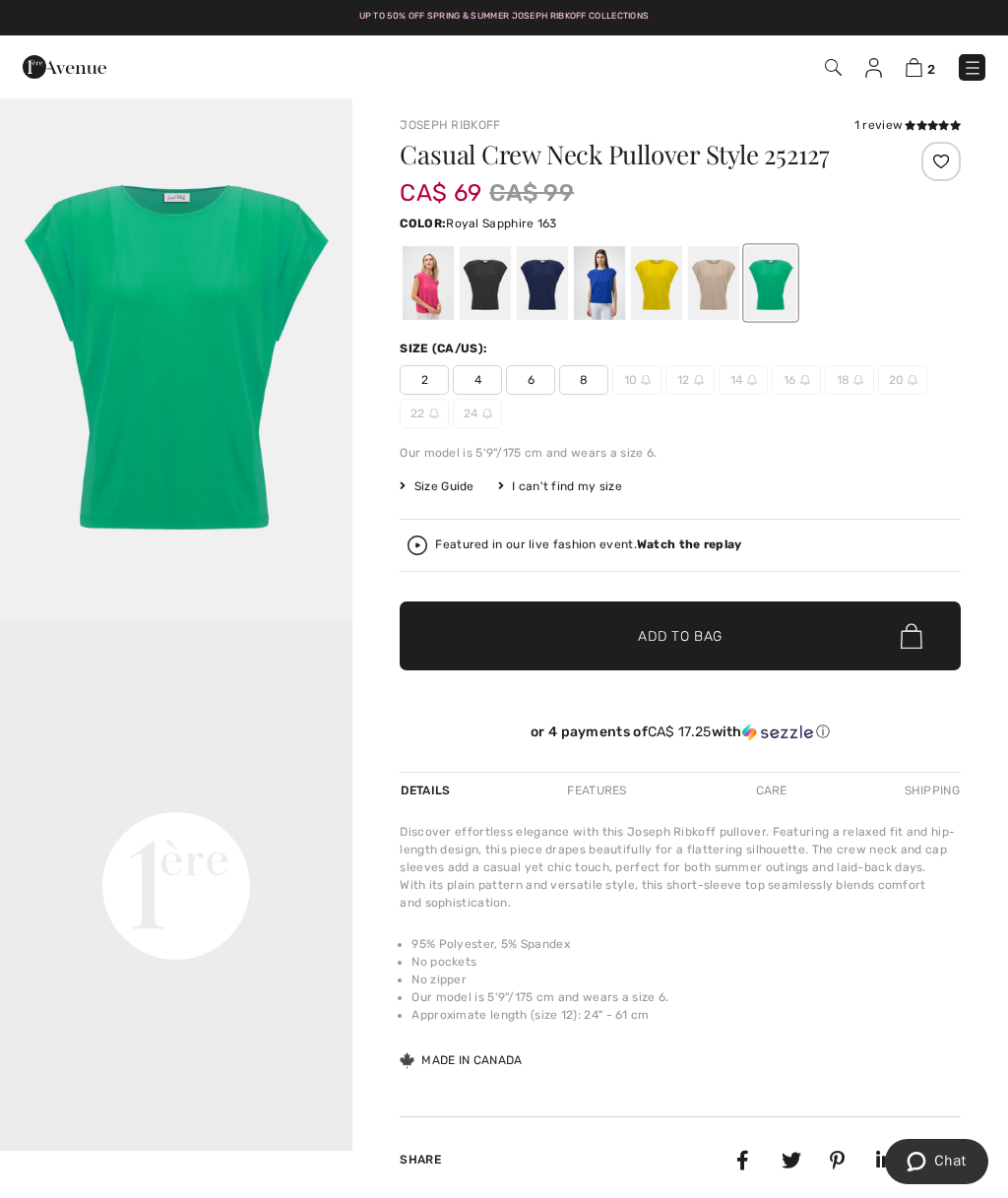 click at bounding box center (599, 283) 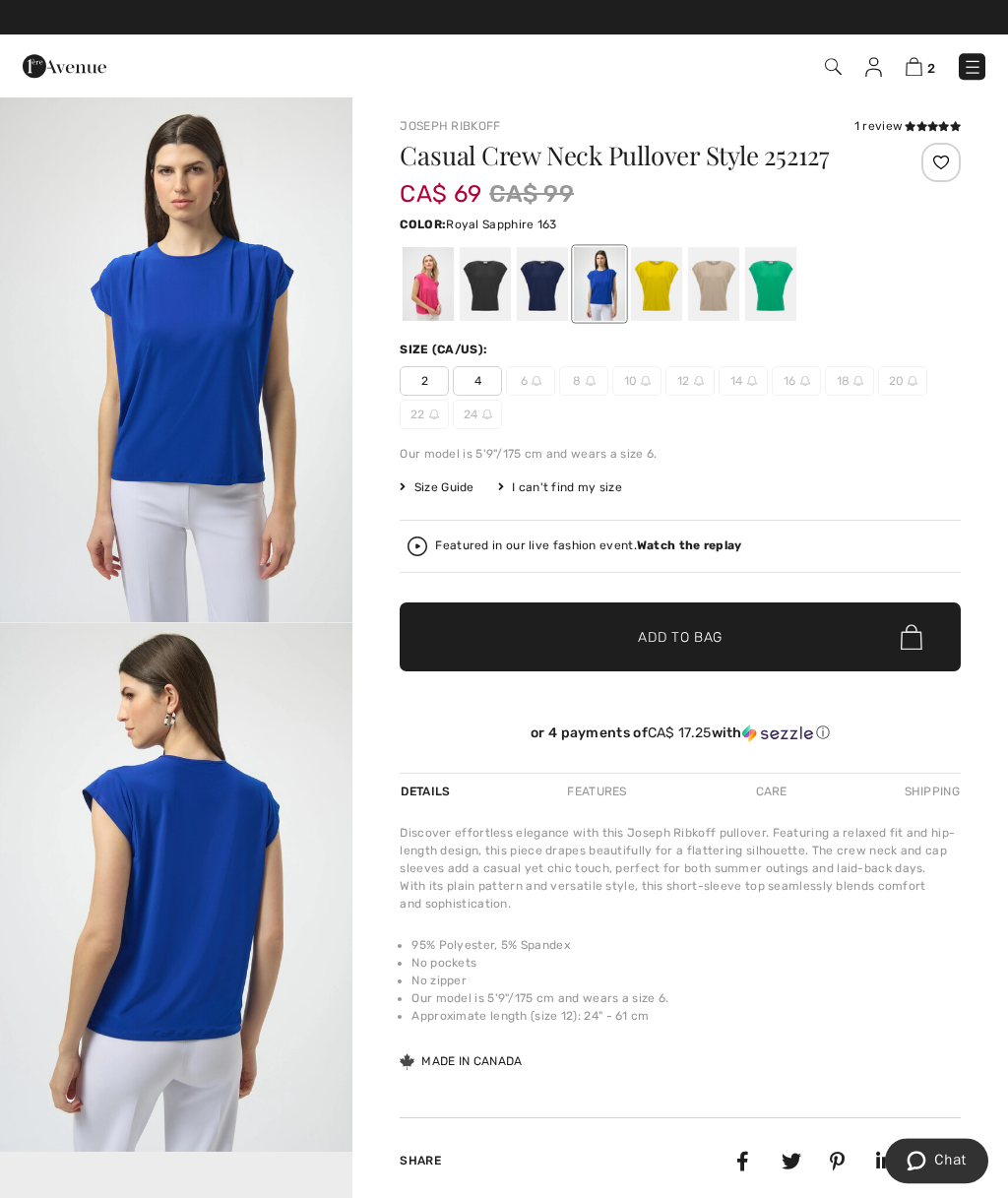 scroll, scrollTop: 3, scrollLeft: 0, axis: vertical 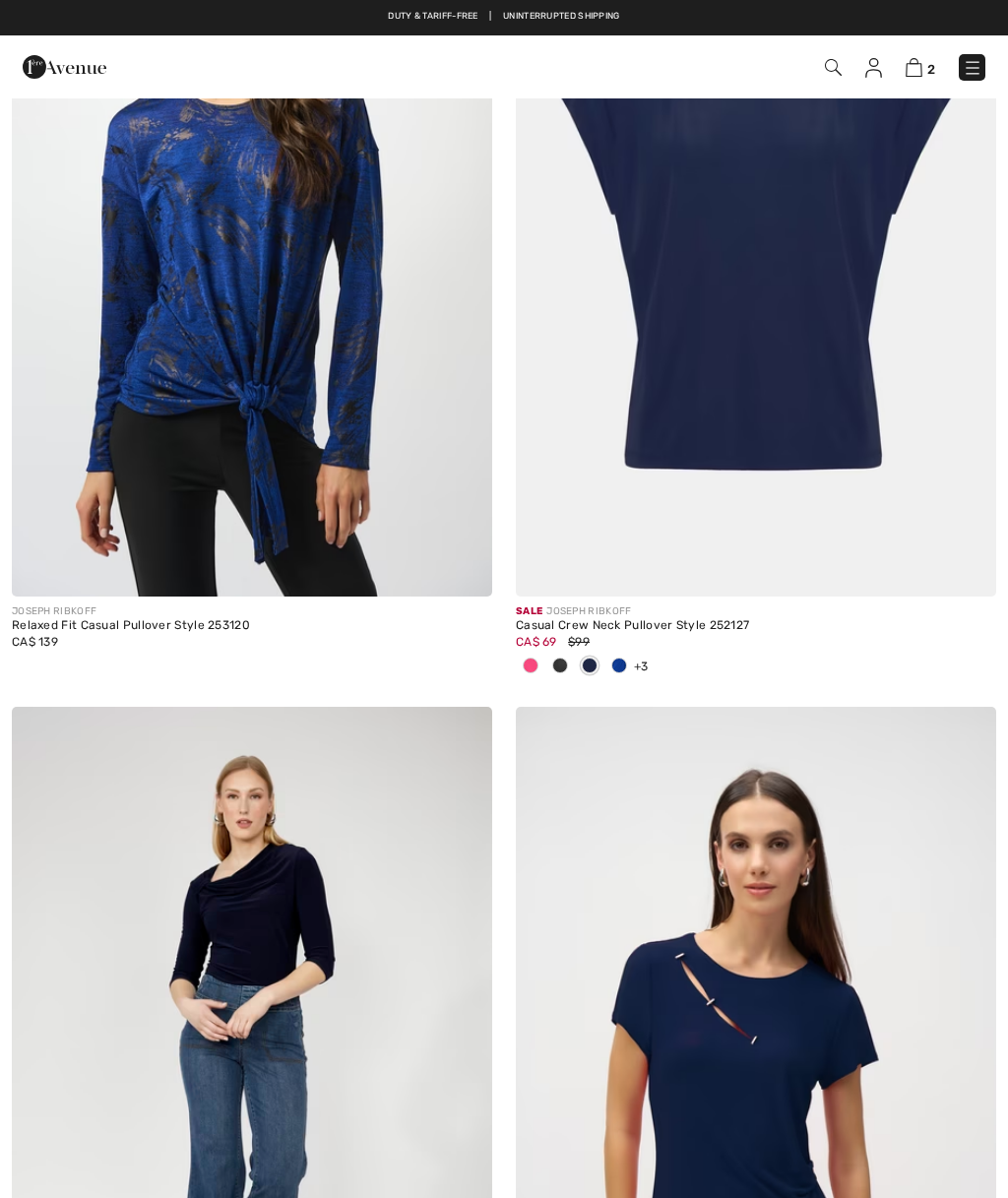 checkbox on "true" 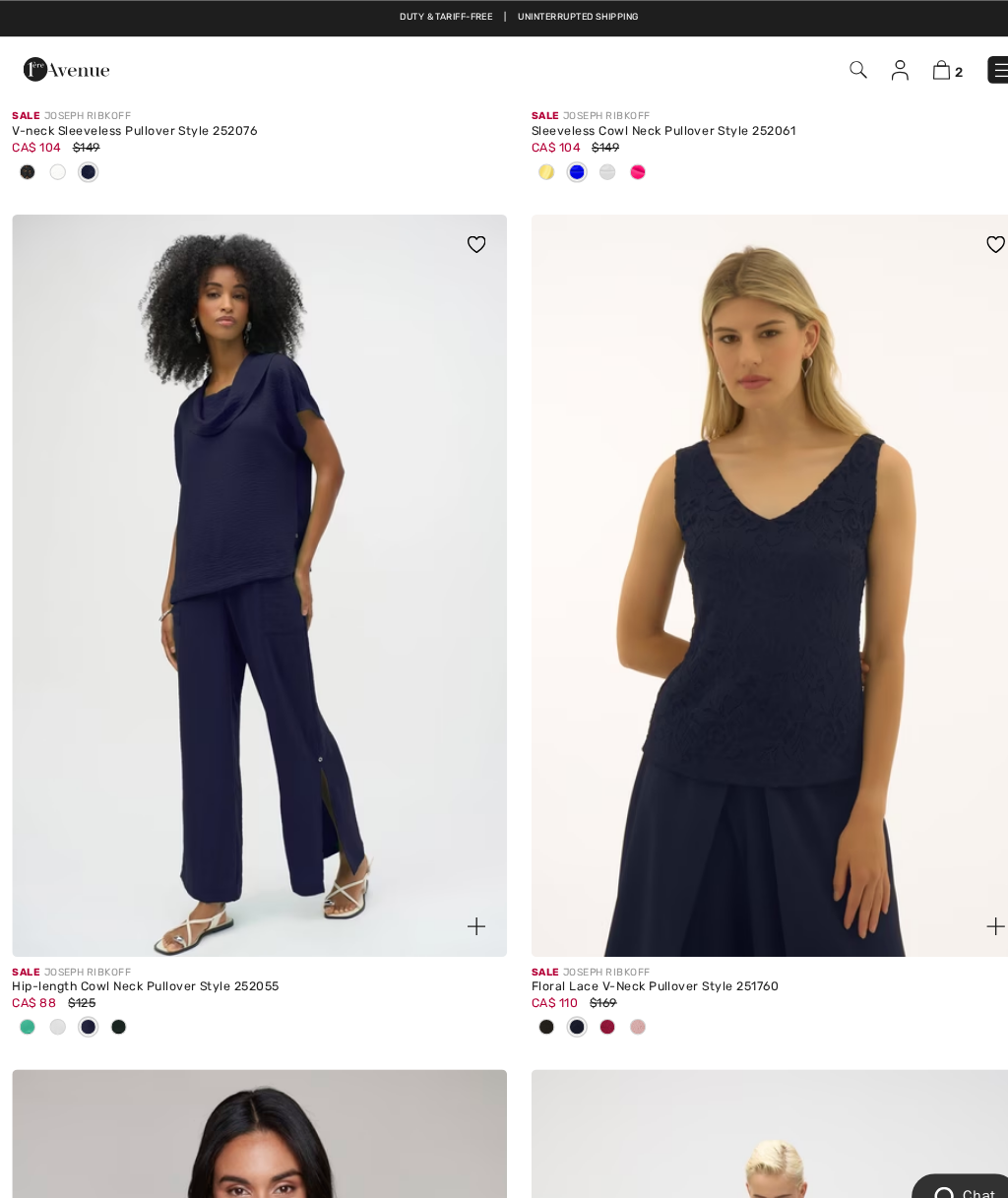 scroll, scrollTop: 11305, scrollLeft: 0, axis: vertical 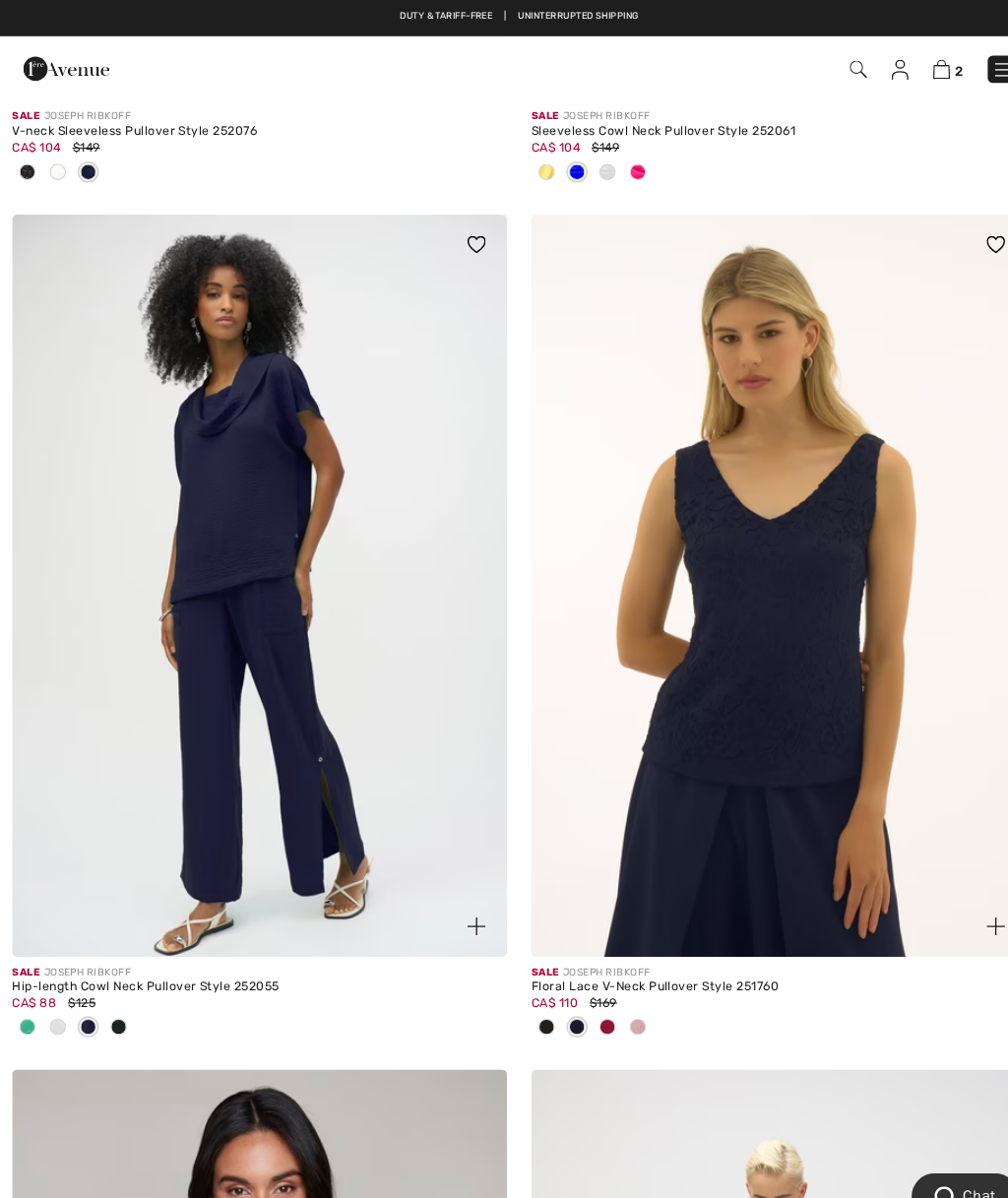 click at bounding box center [27, 997] 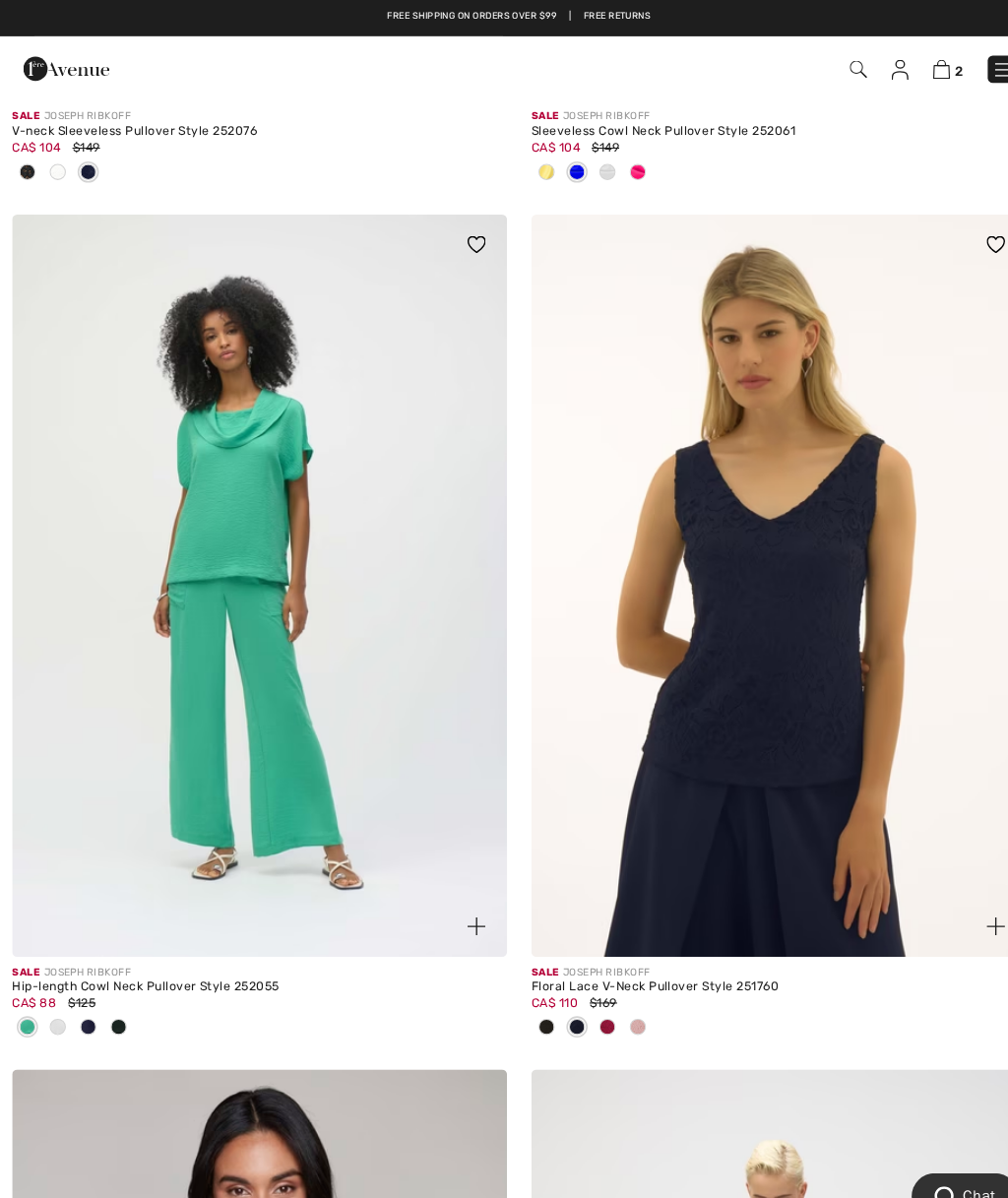 click at bounding box center (252, 569) 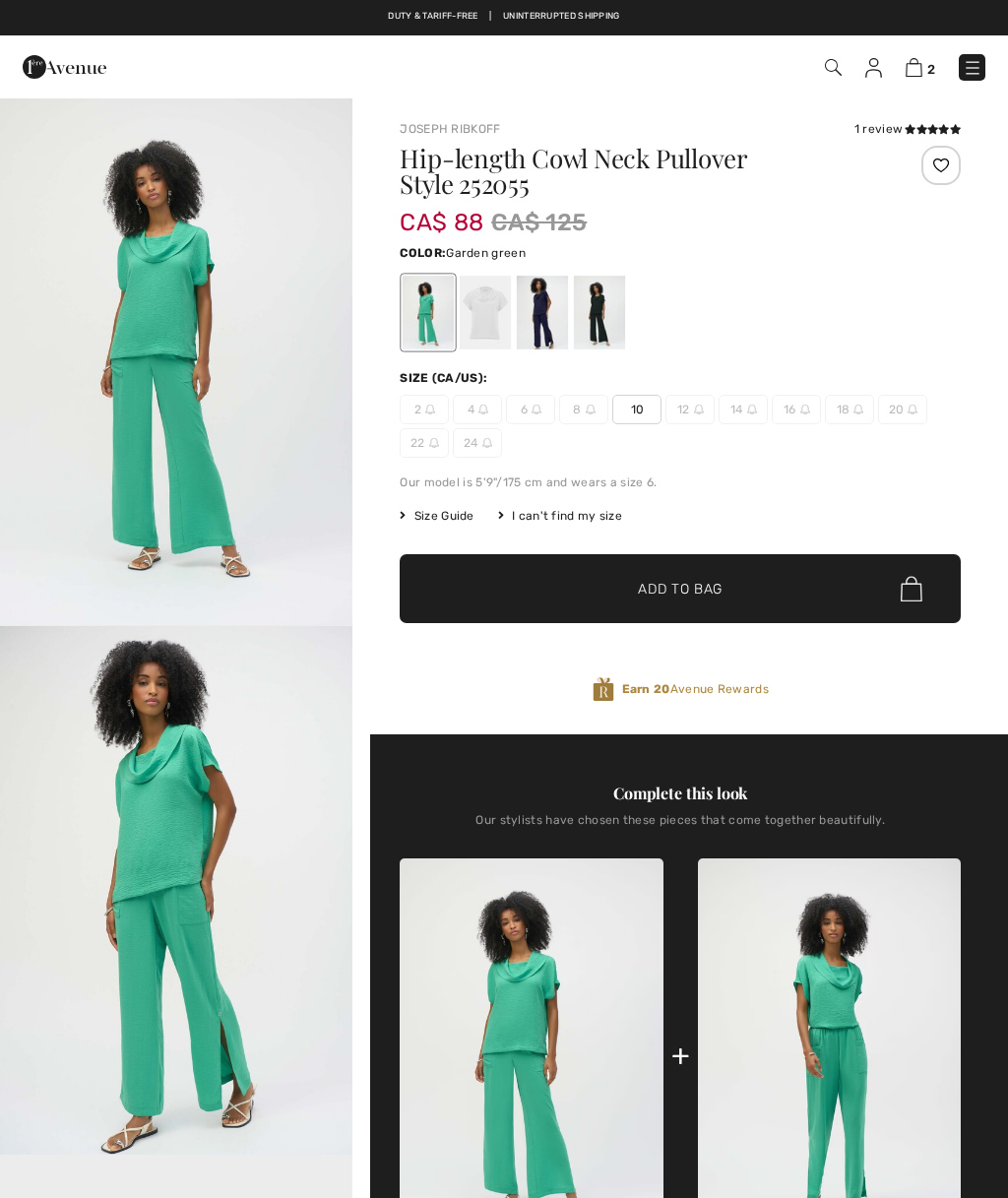 scroll, scrollTop: 0, scrollLeft: 0, axis: both 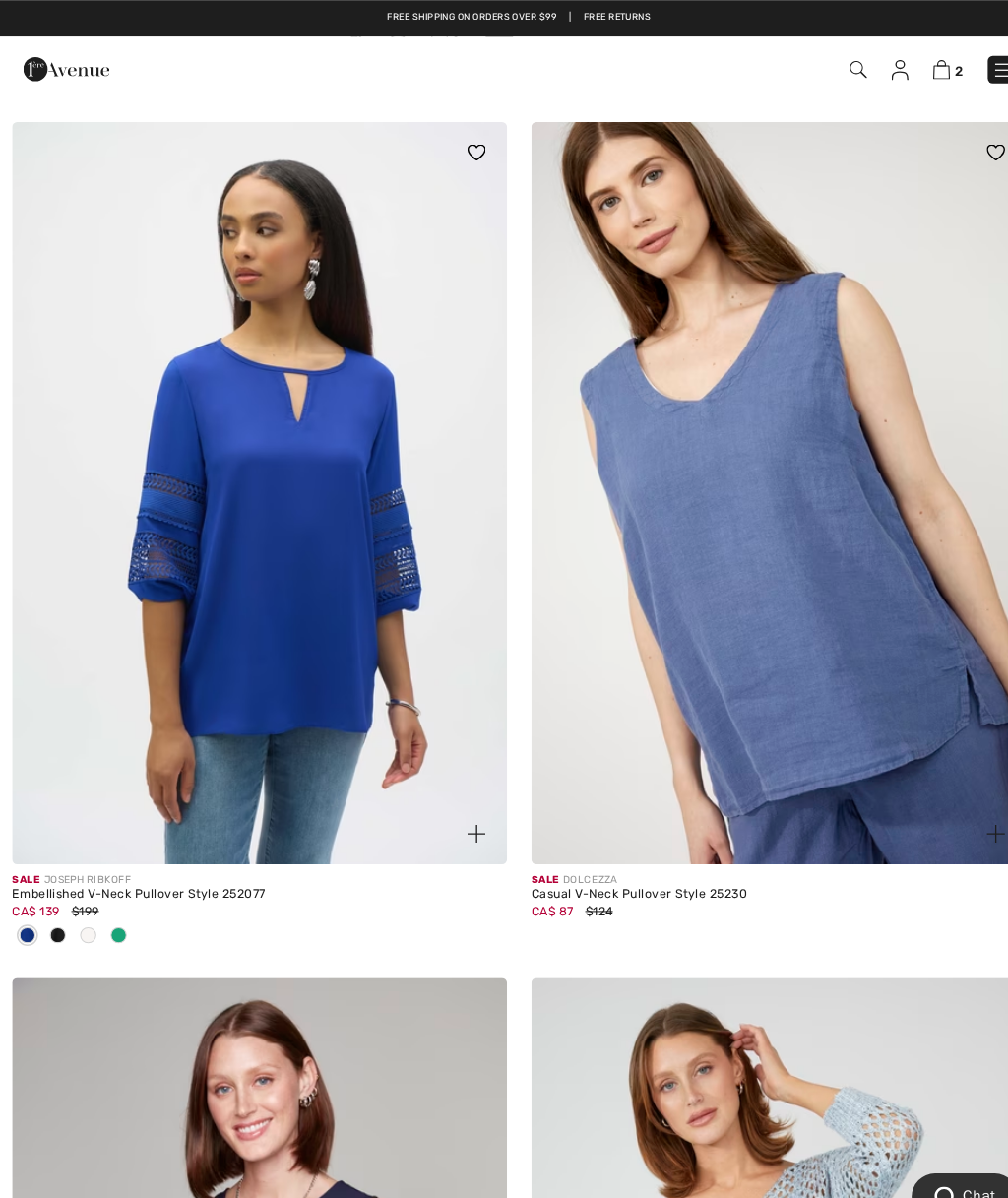 click at bounding box center [115, 908] 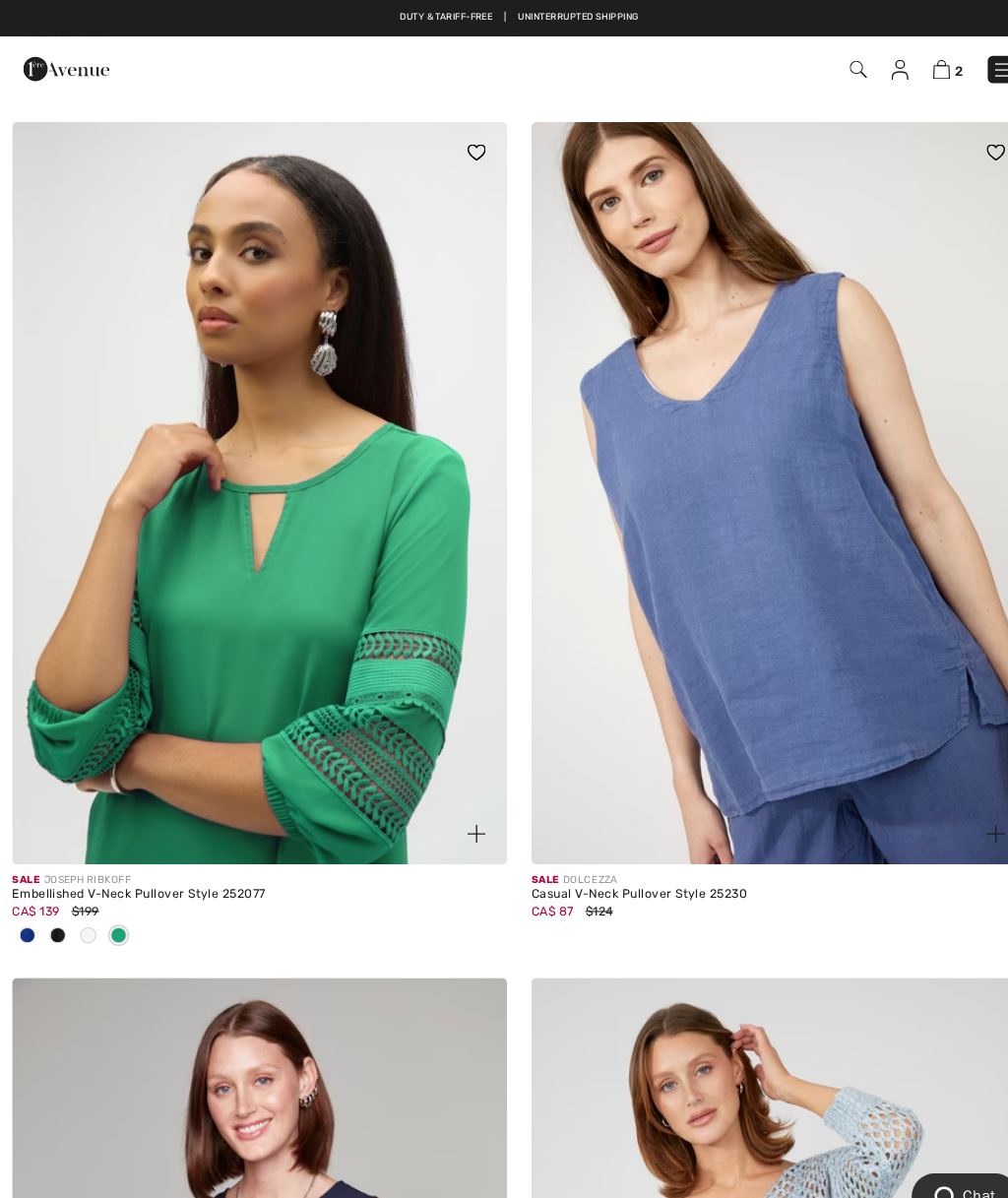 click at bounding box center (252, 478) 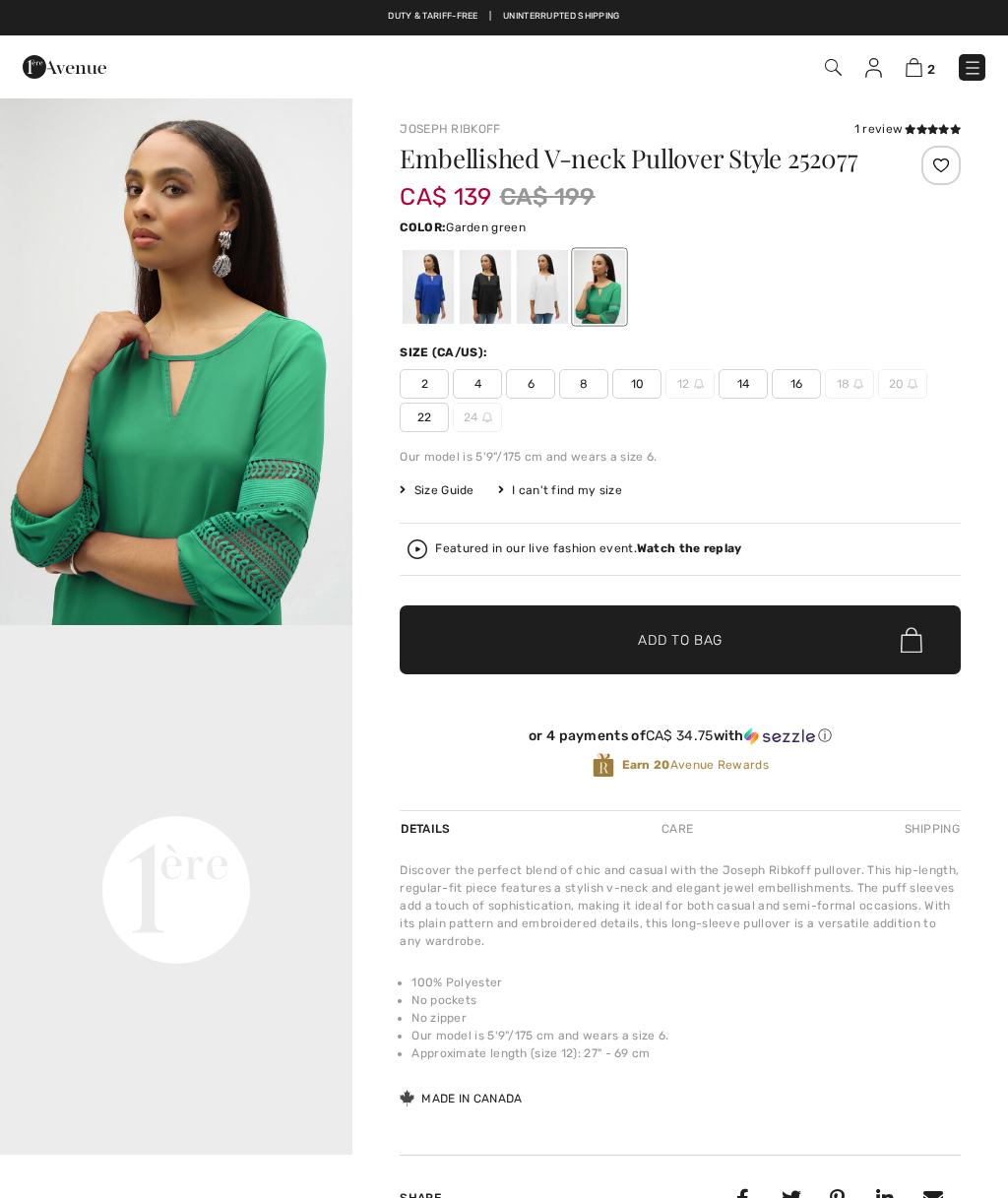 scroll, scrollTop: 0, scrollLeft: 0, axis: both 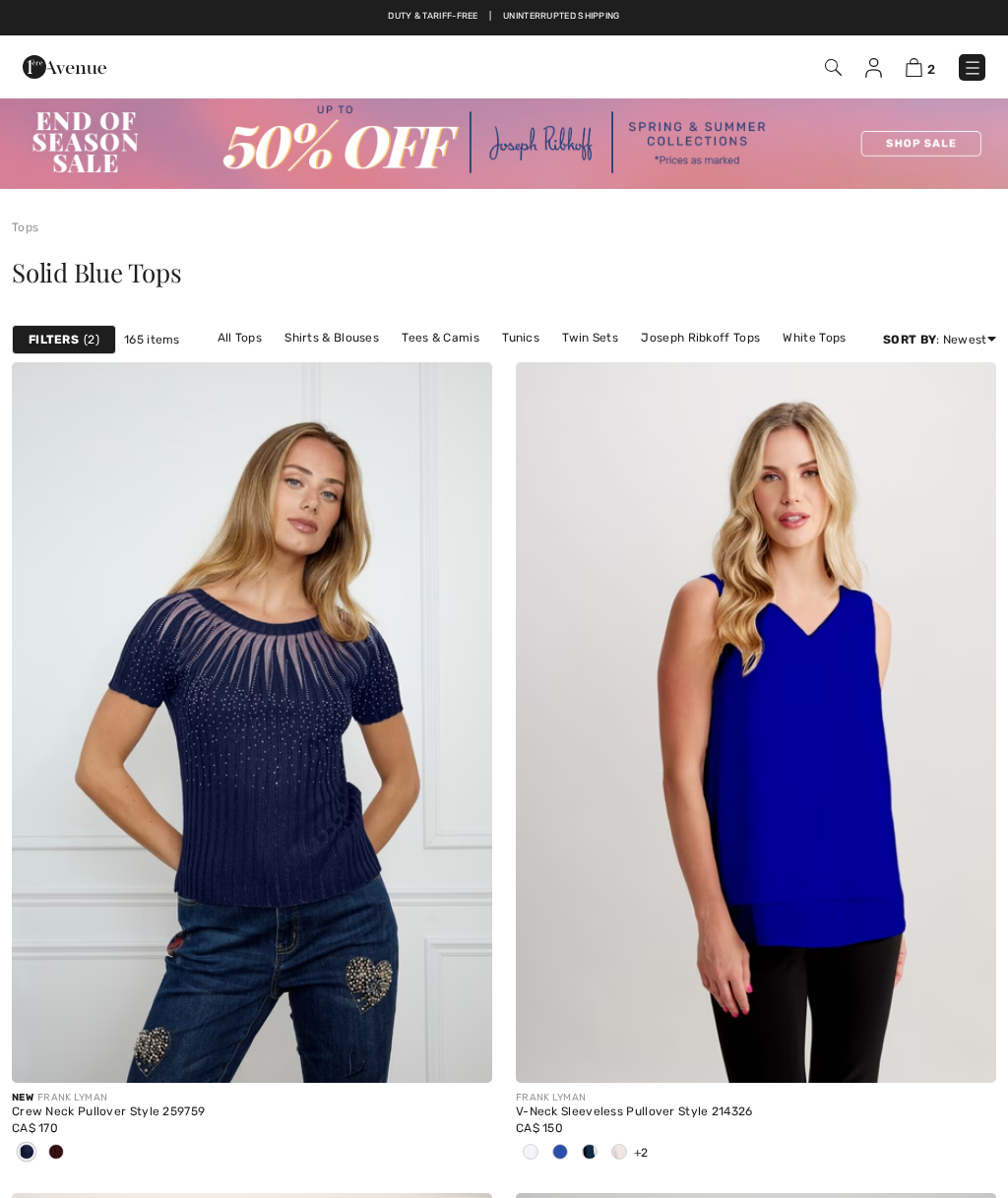 checkbox on "true" 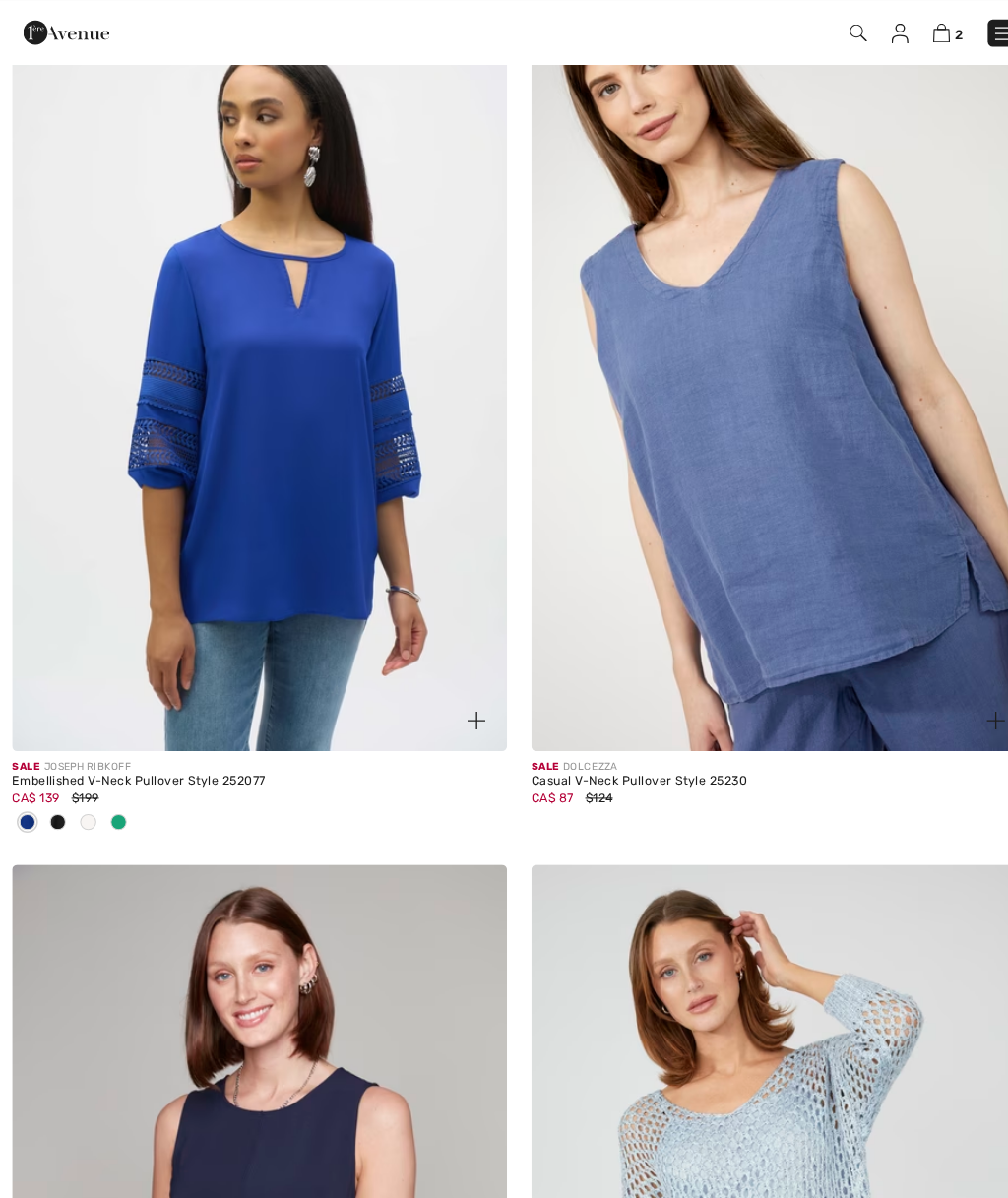 scroll, scrollTop: 0, scrollLeft: 0, axis: both 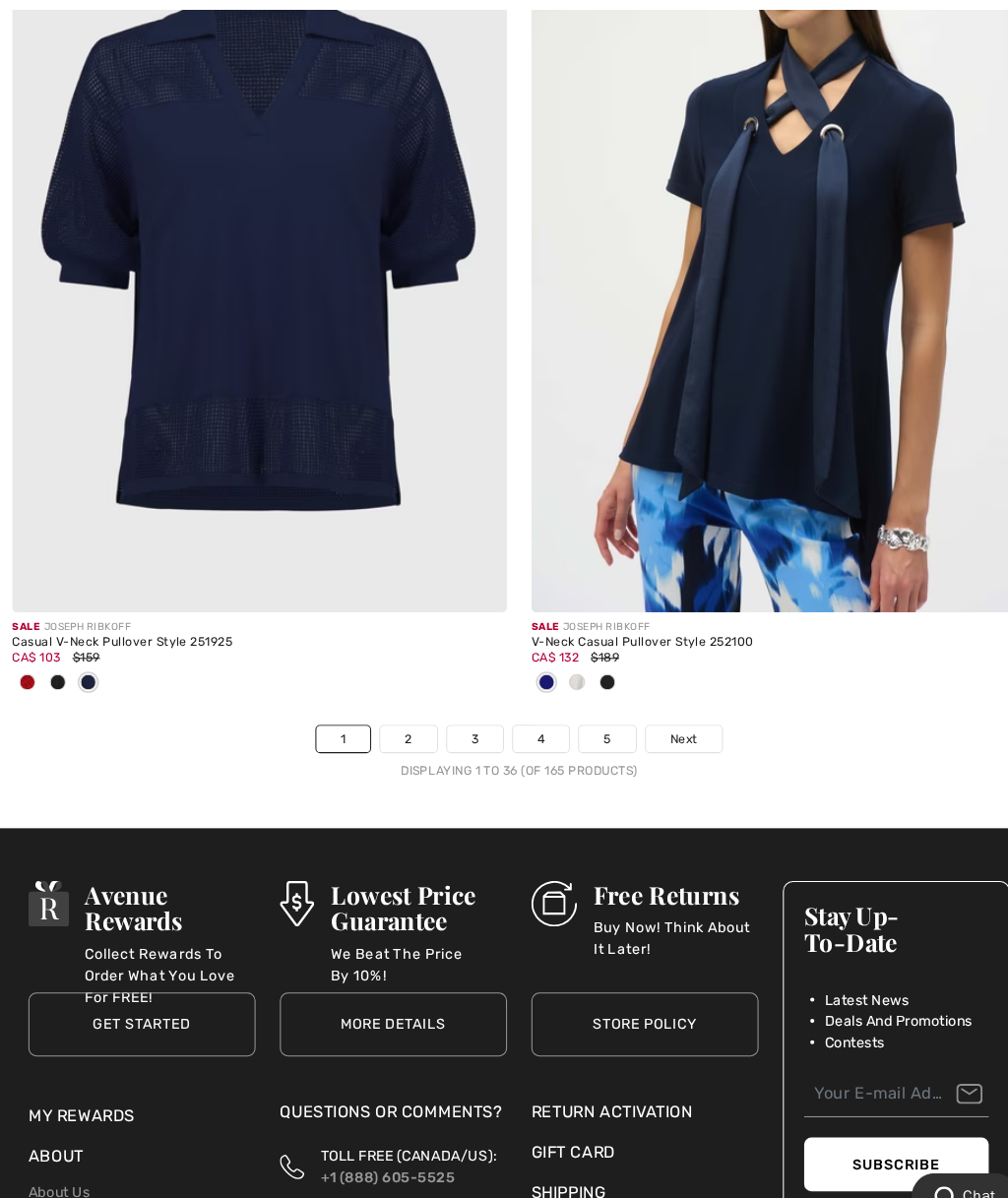 click on "5" at bounding box center [589, 718] 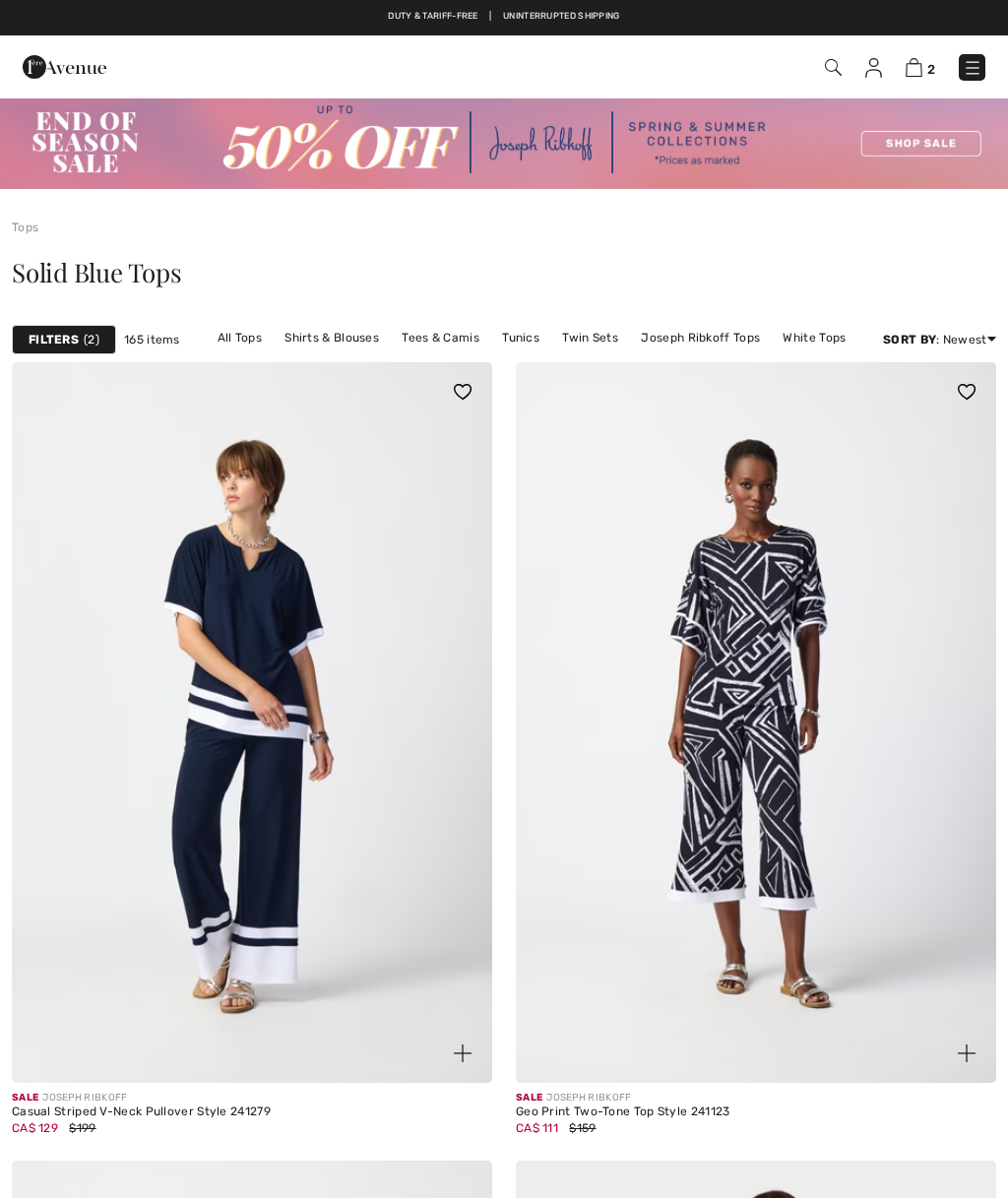 scroll, scrollTop: 0, scrollLeft: 0, axis: both 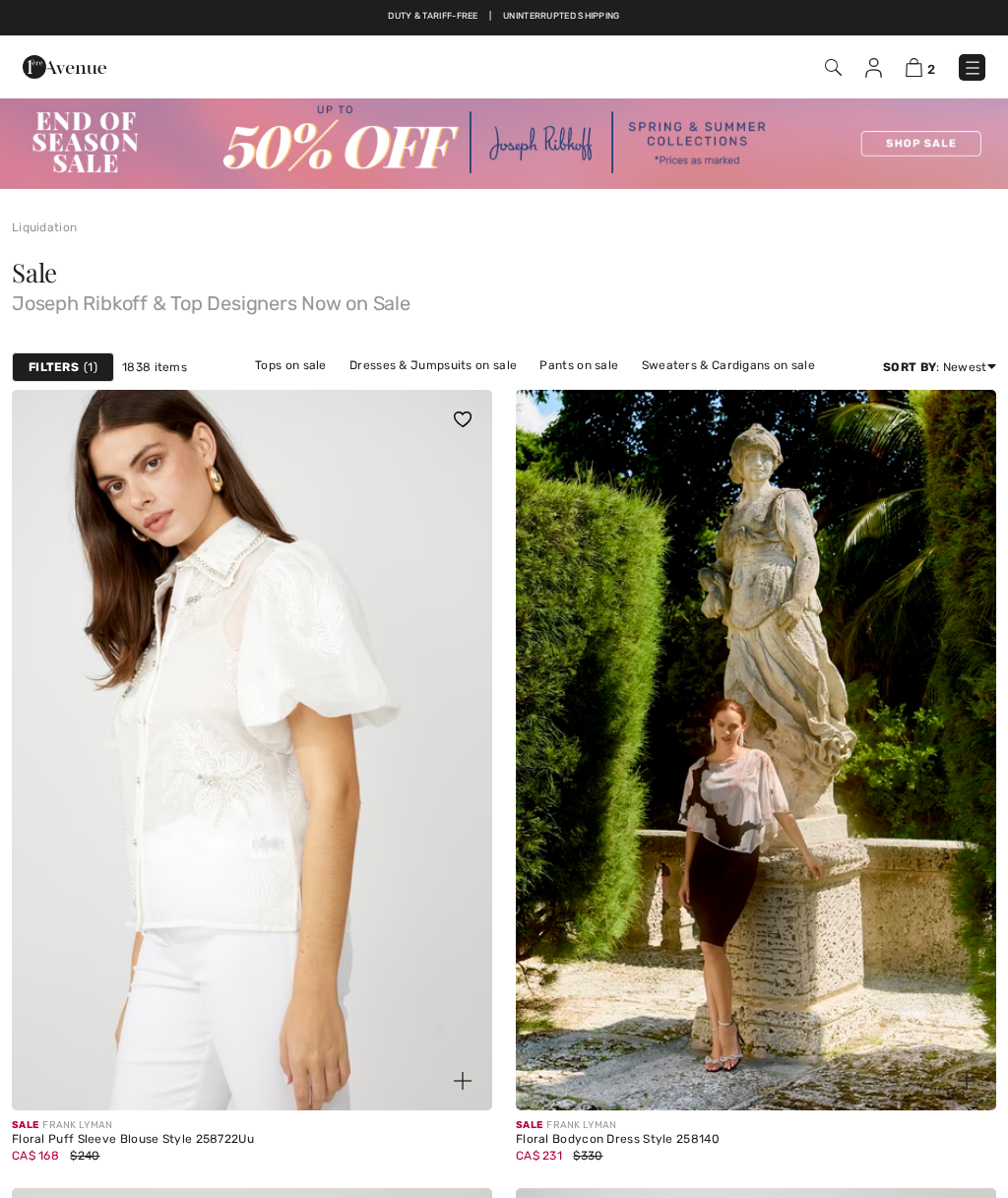 checkbox on "true" 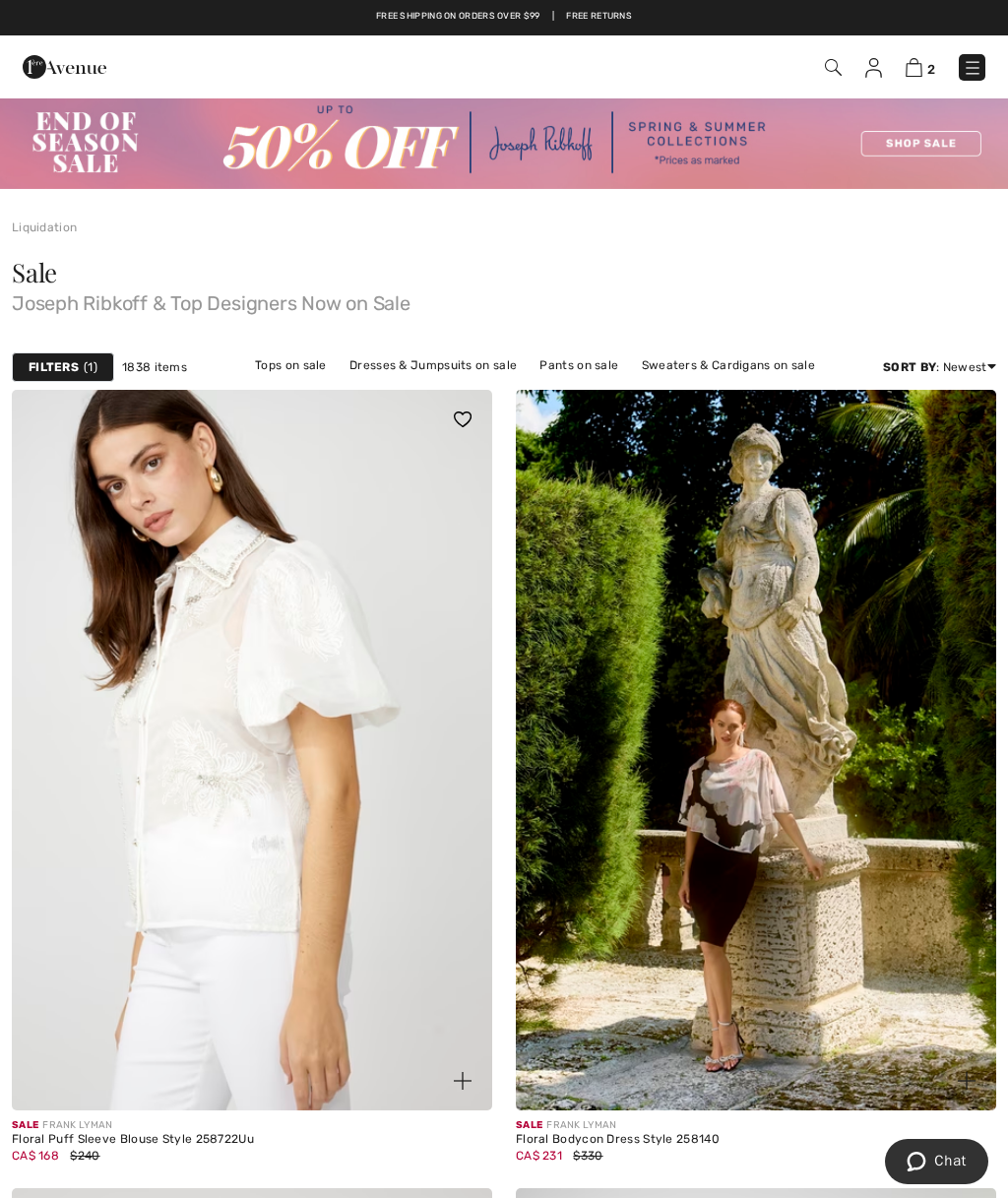 click on "Filters" at bounding box center [53, 367] 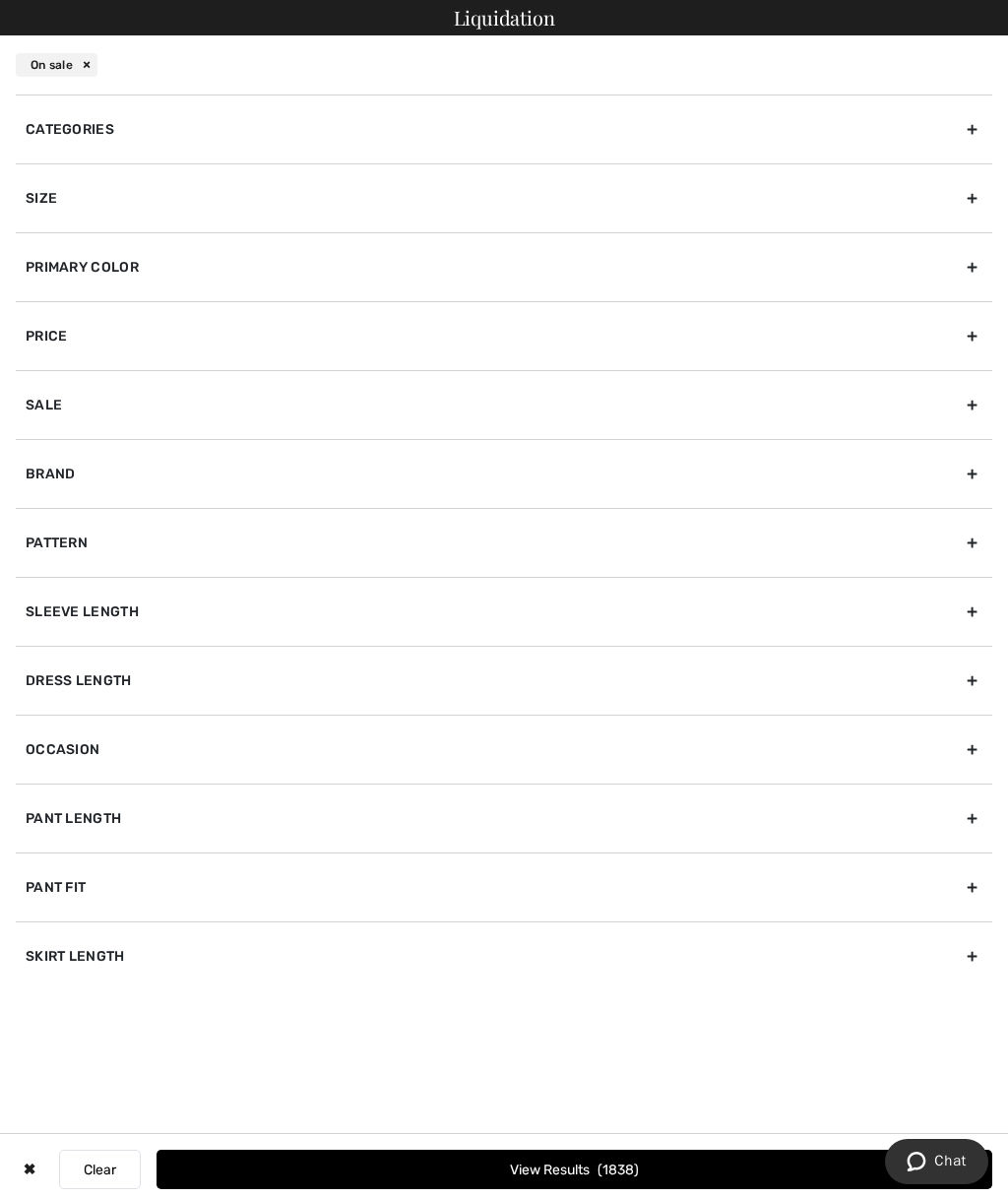 click on "Categories" at bounding box center (504, 129) 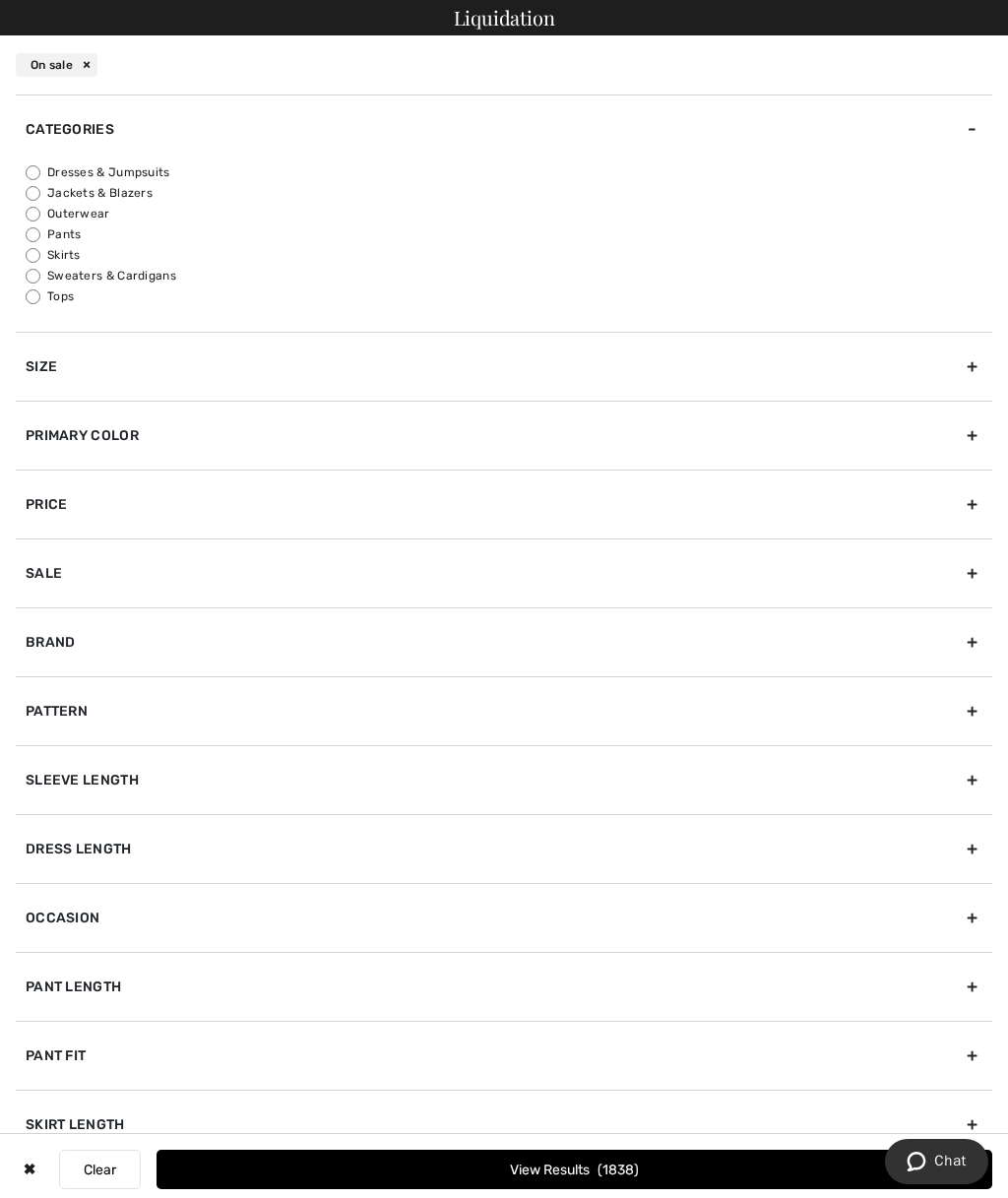 click on "Tops" at bounding box center (32, 296) 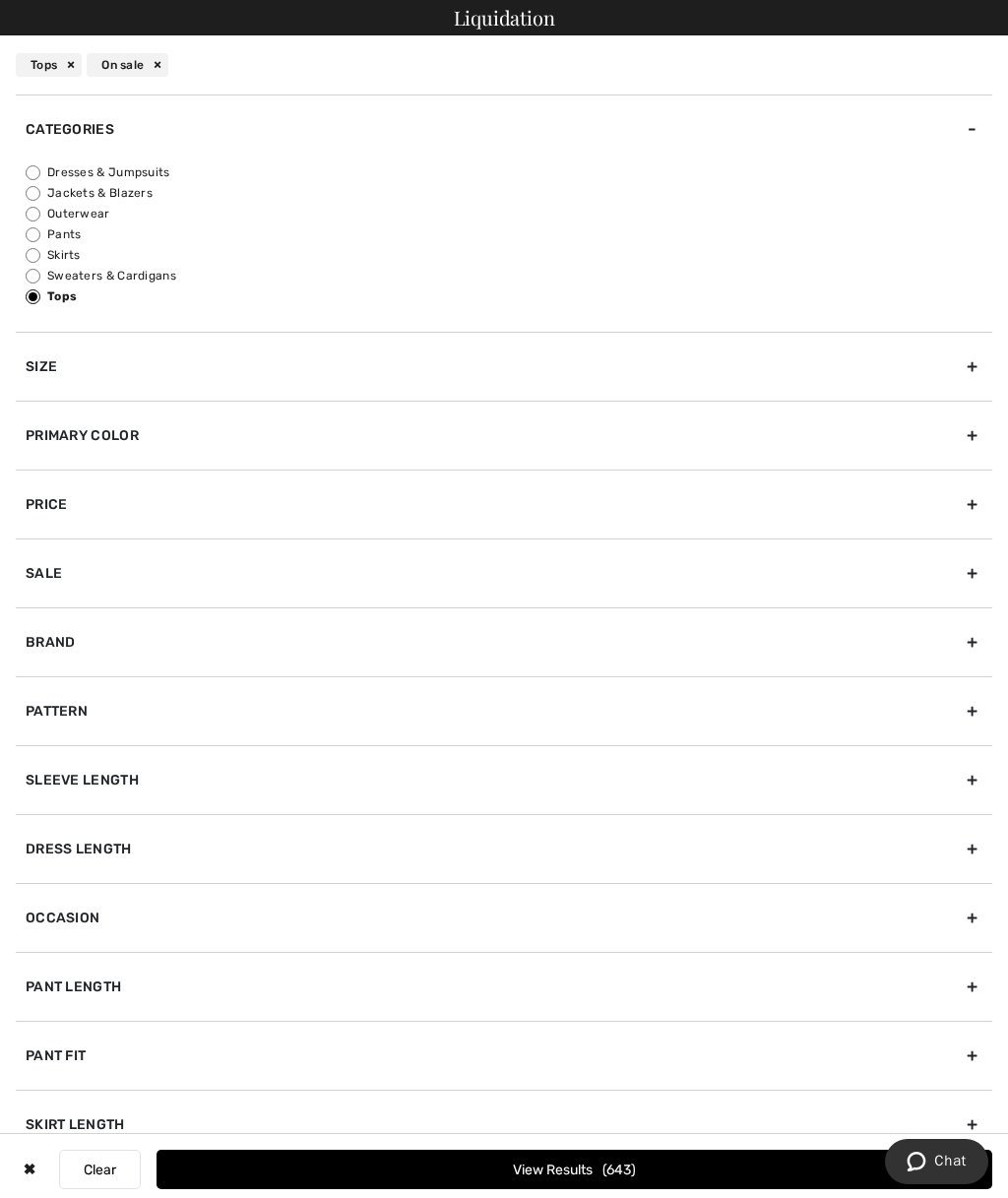 click on "Pants" at bounding box center (32, 234) 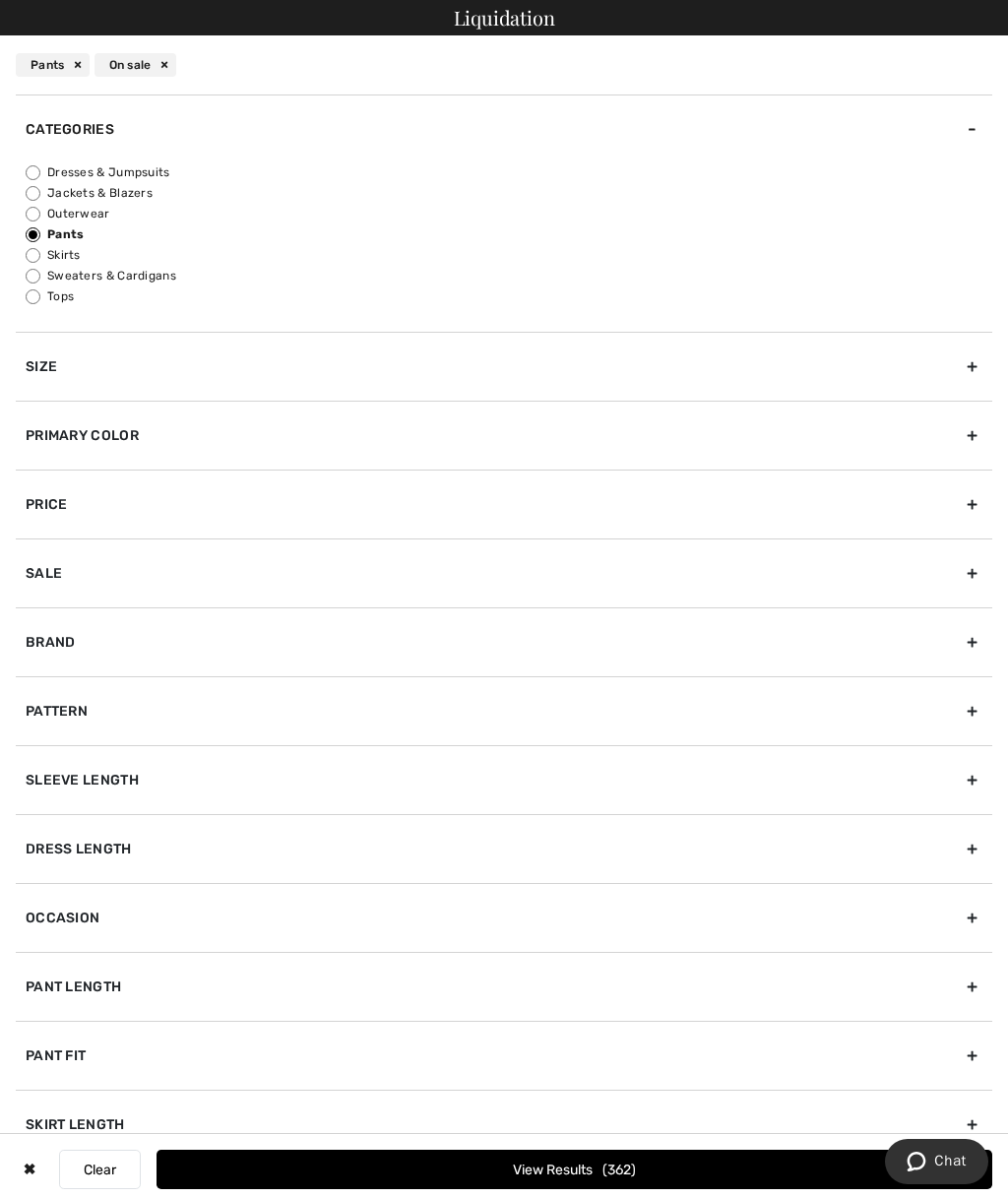 click on "Primary Color" at bounding box center [504, 435] 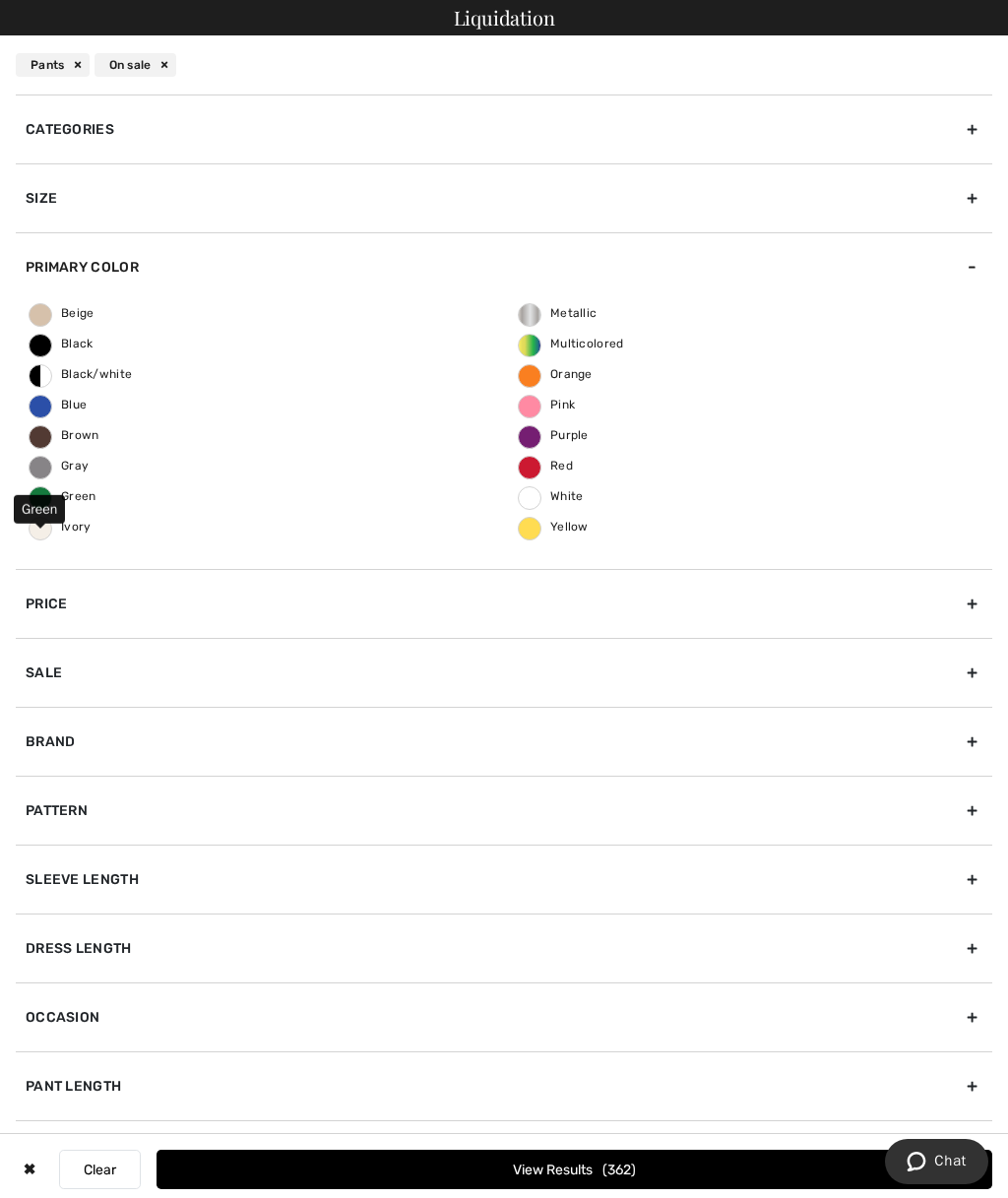 click on "Green" at bounding box center (63, 496) 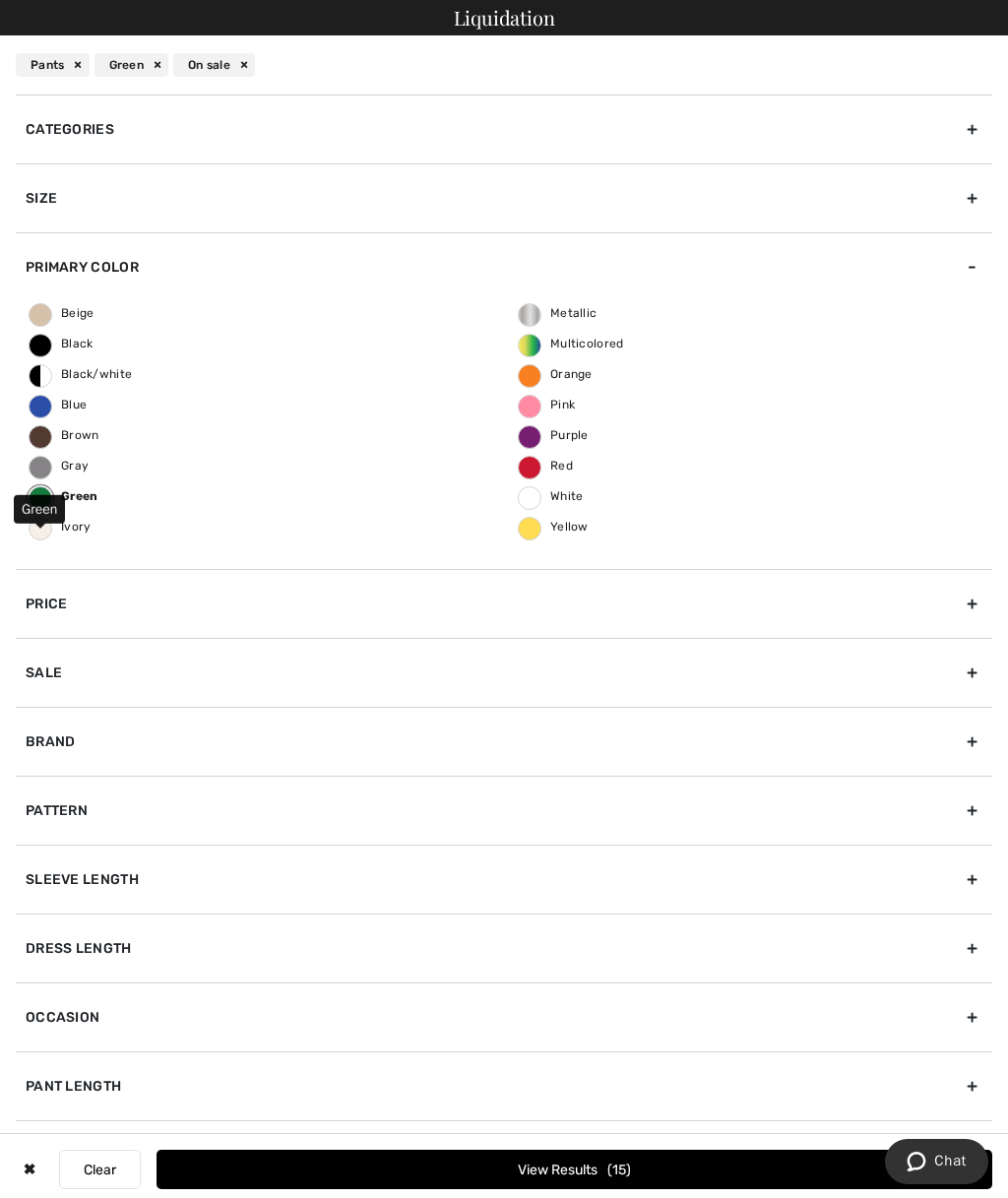 click on "Brand" at bounding box center (504, 741) 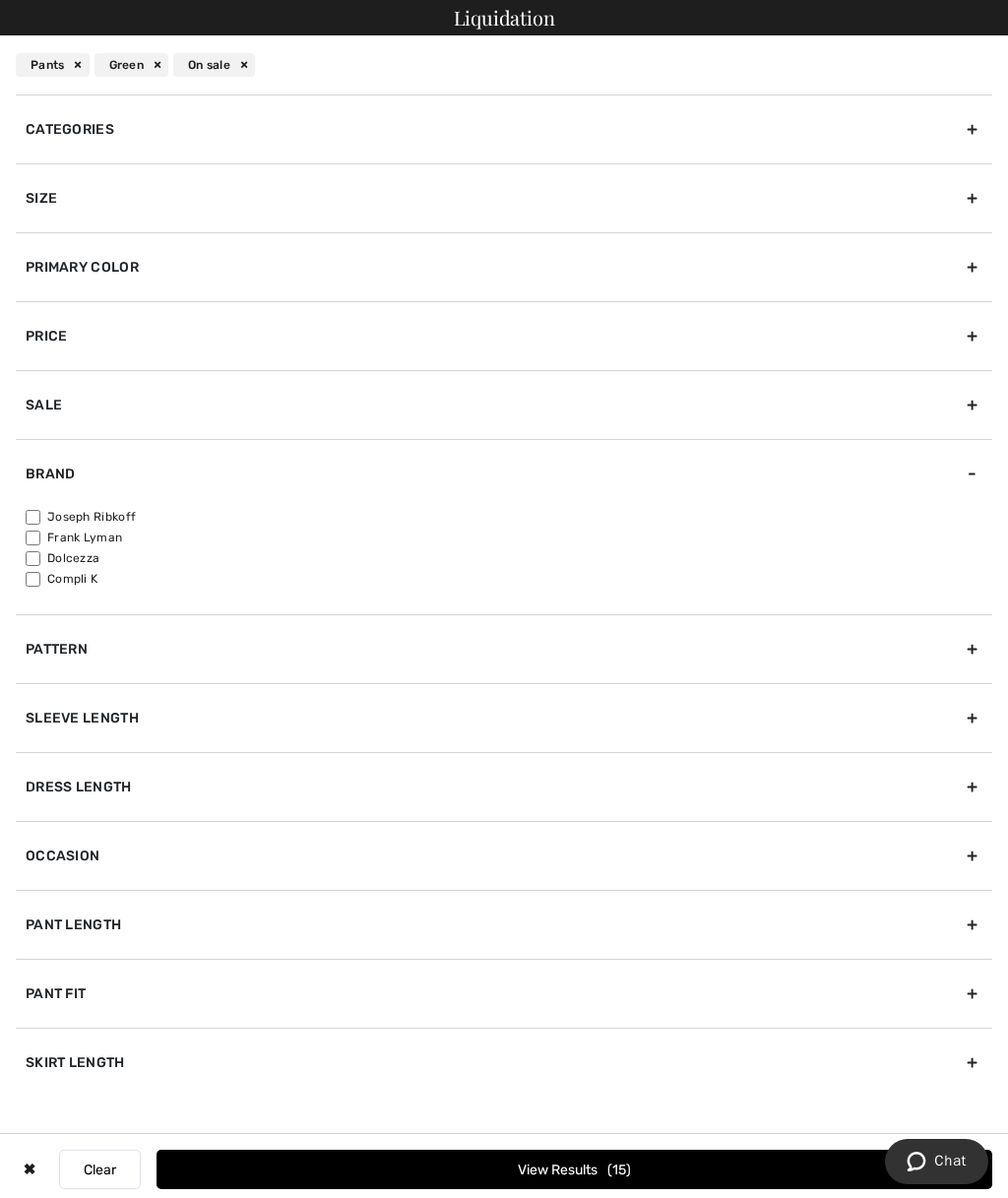 click on "View Results 15" at bounding box center [574, 1169] 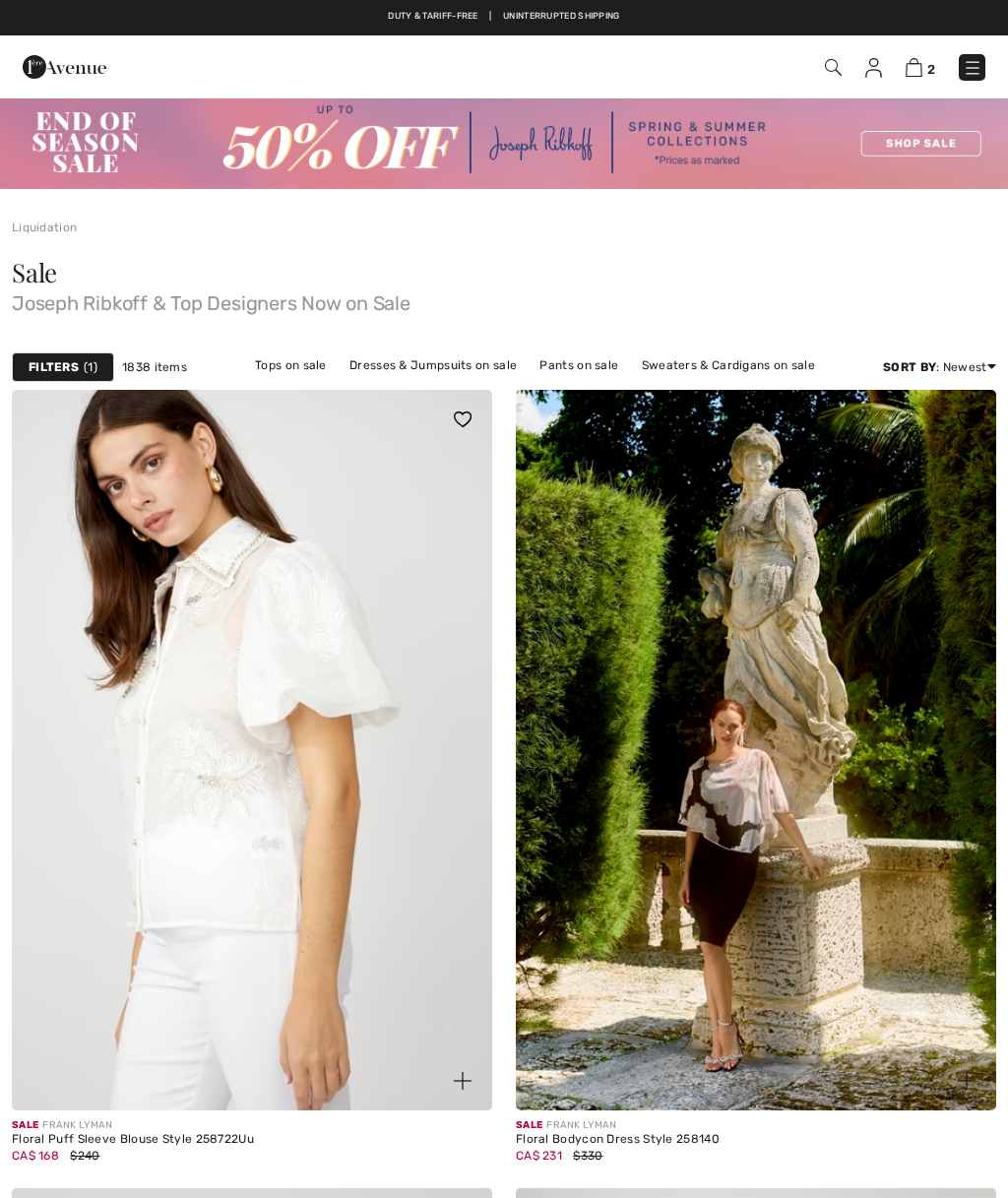 scroll, scrollTop: 0, scrollLeft: 0, axis: both 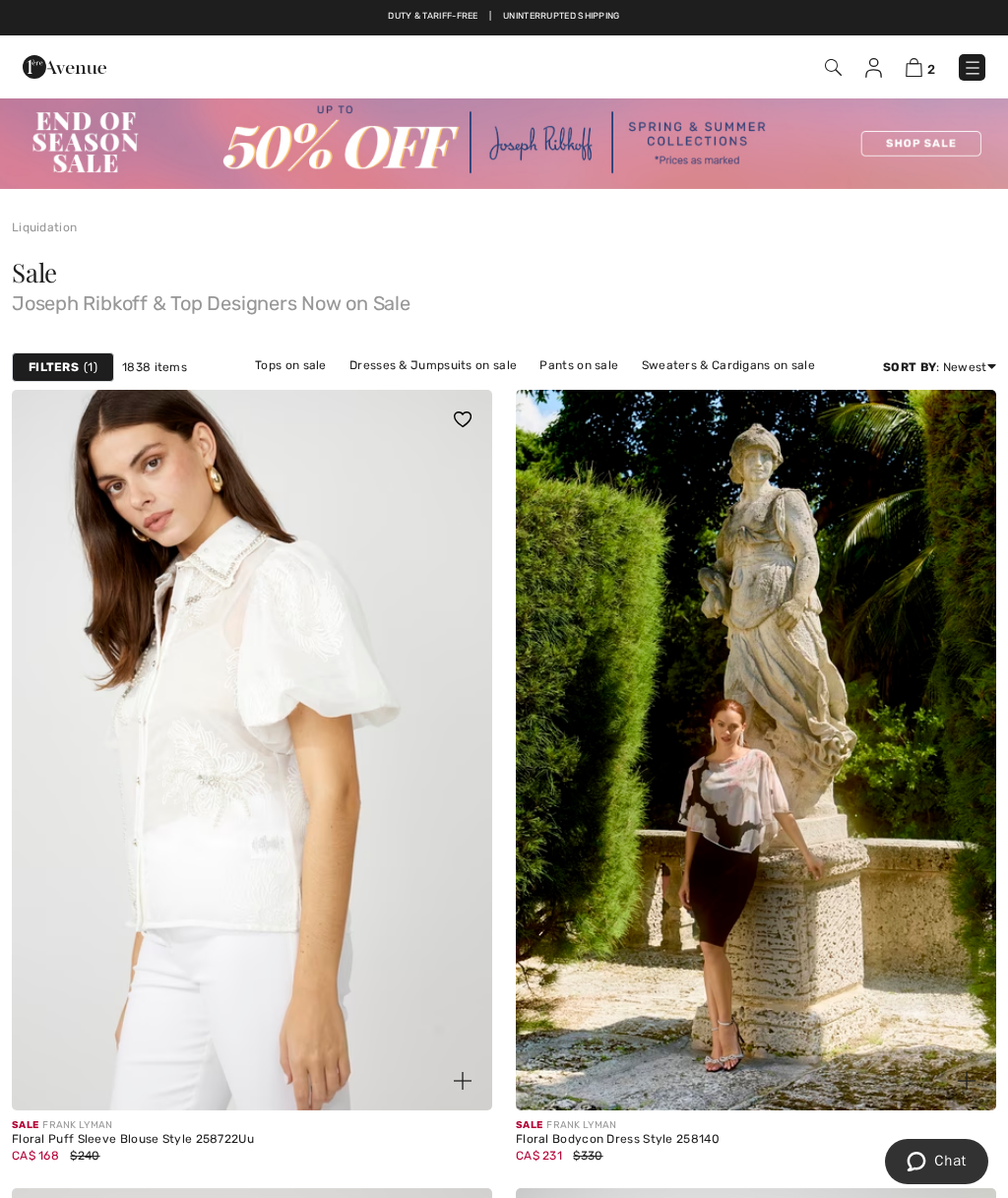 click on "Filters" at bounding box center (53, 367) 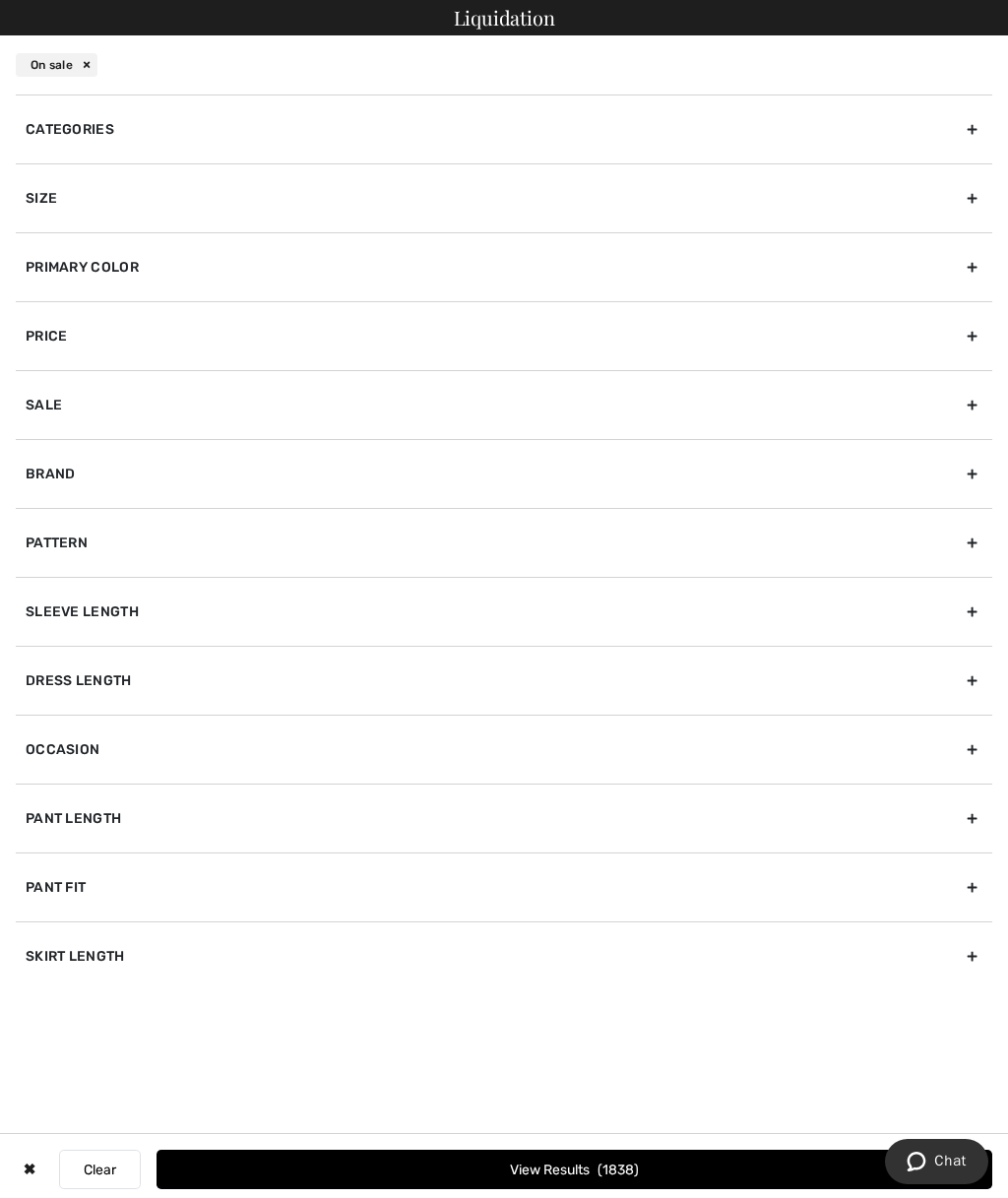 click on "Categories" at bounding box center (504, 129) 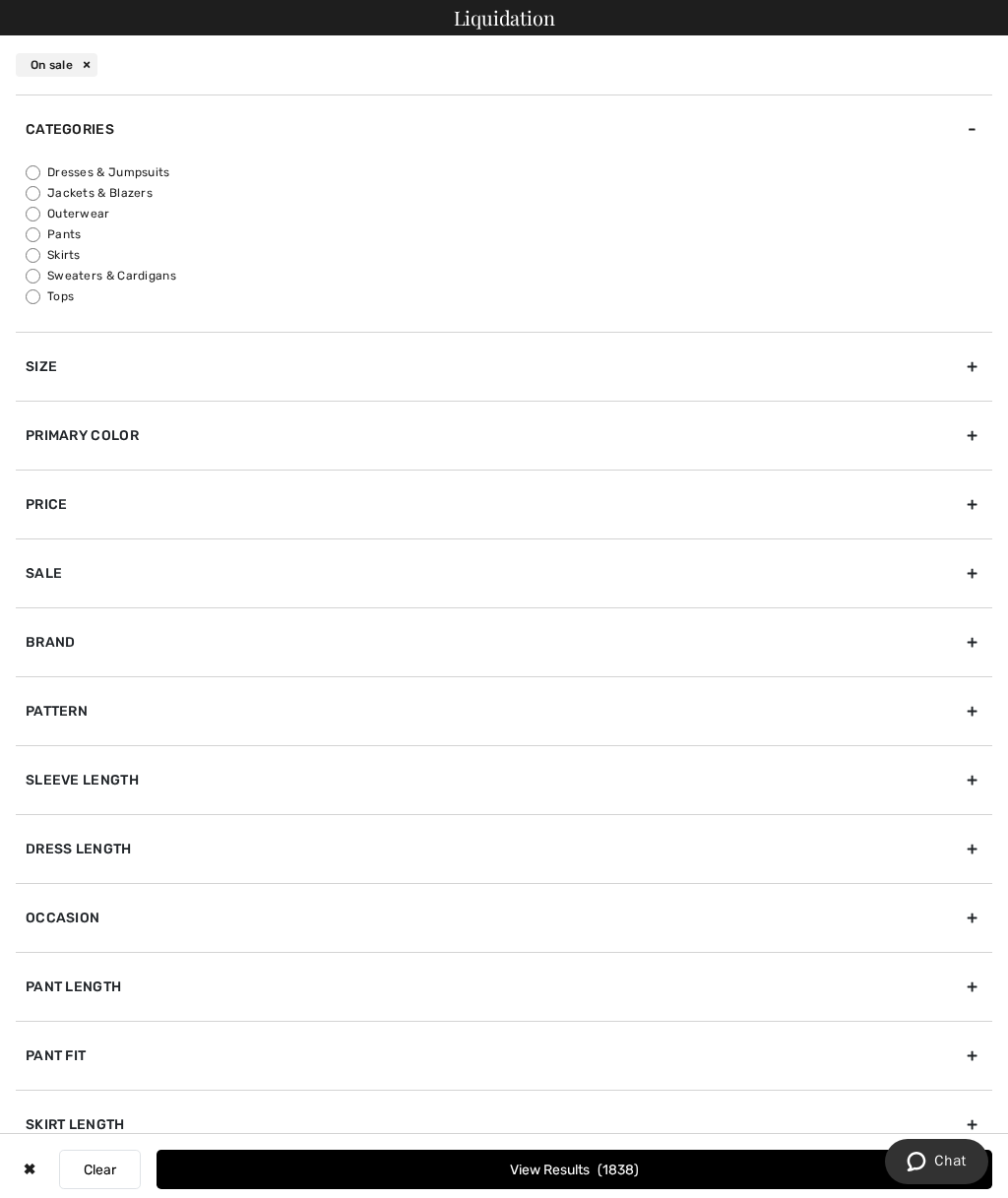 click on "Pants" at bounding box center [32, 234] 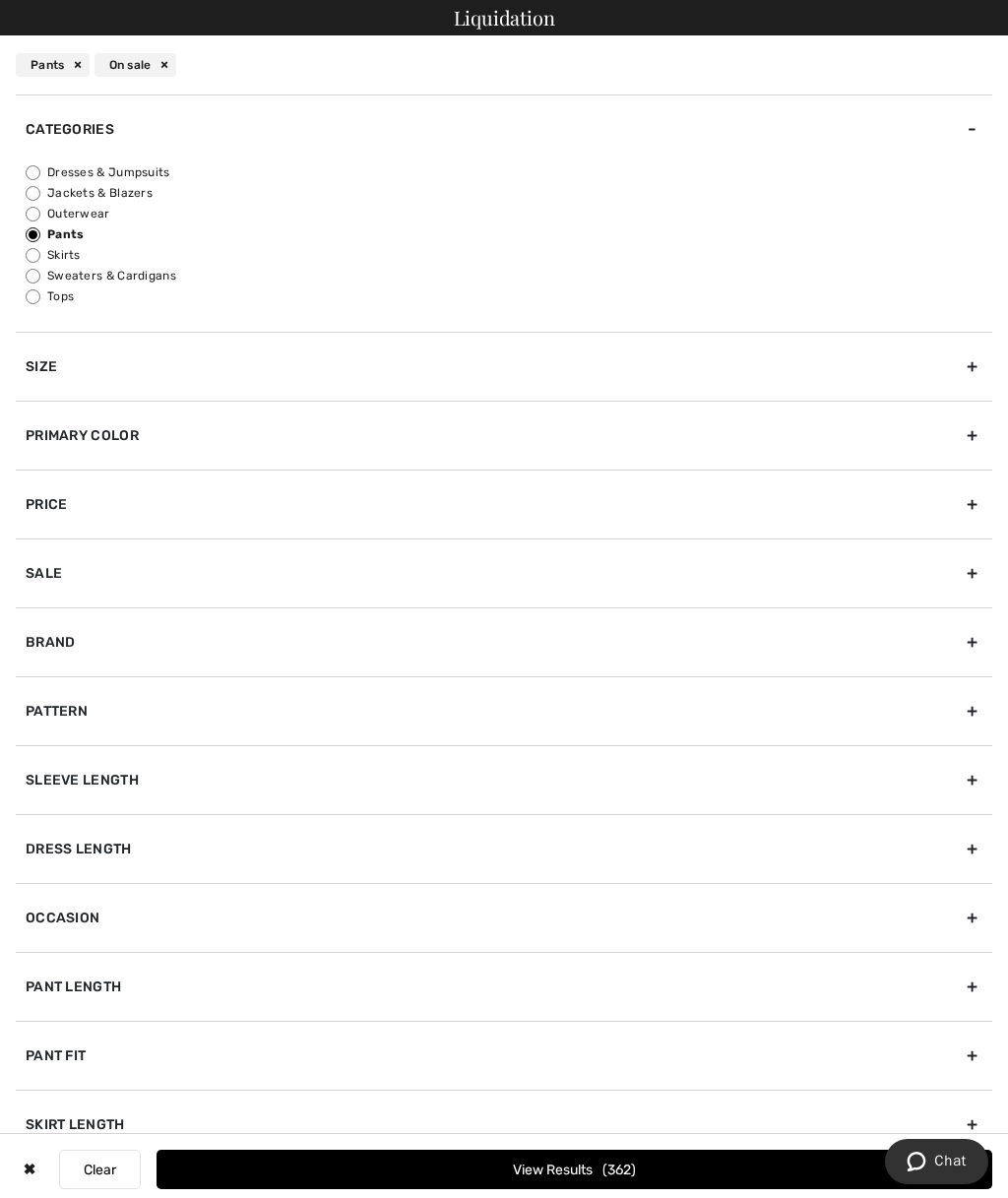 click on "Tops" at bounding box center [32, 296] 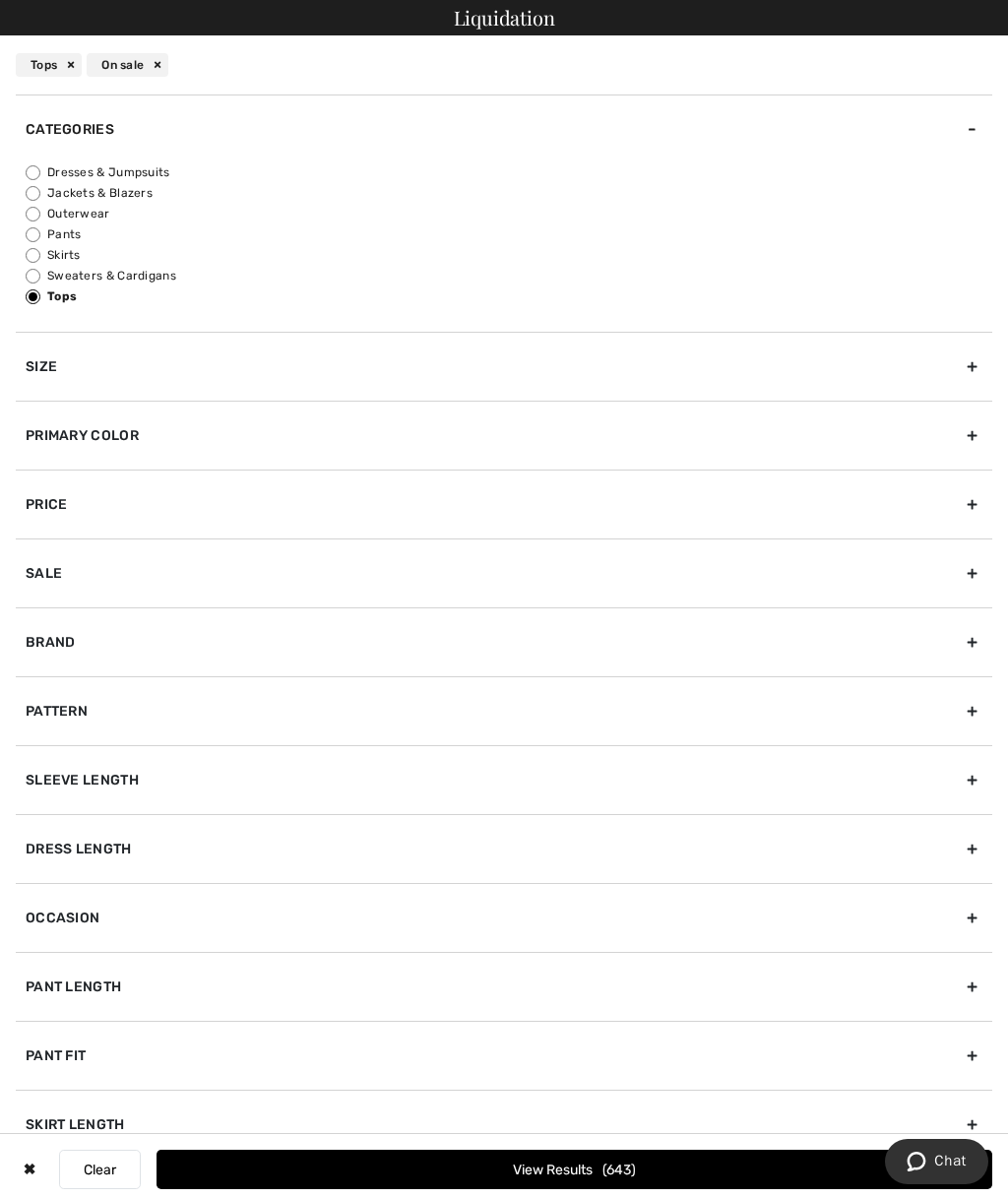 scroll, scrollTop: 2, scrollLeft: 0, axis: vertical 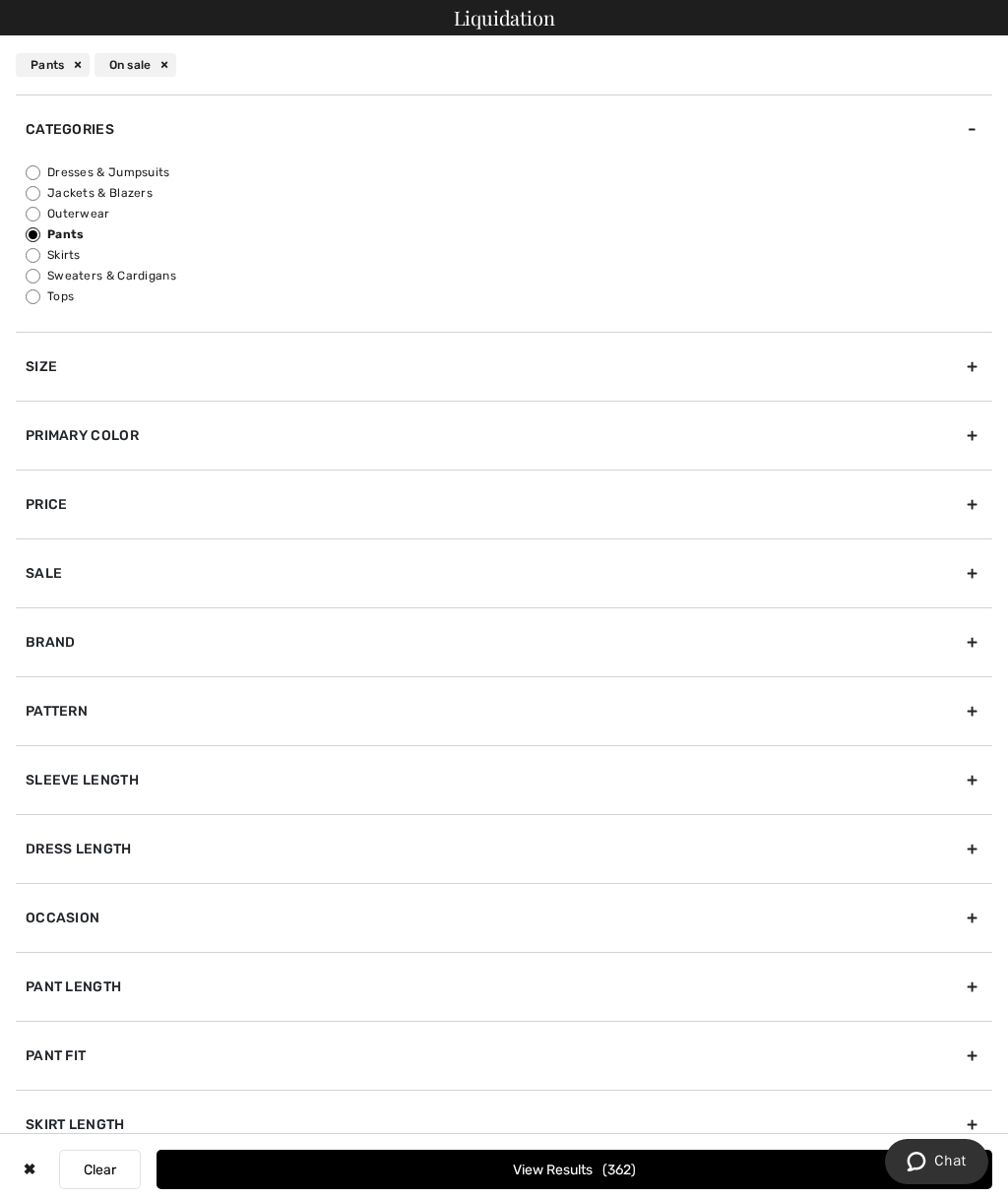 click on "Tops" at bounding box center [32, 296] 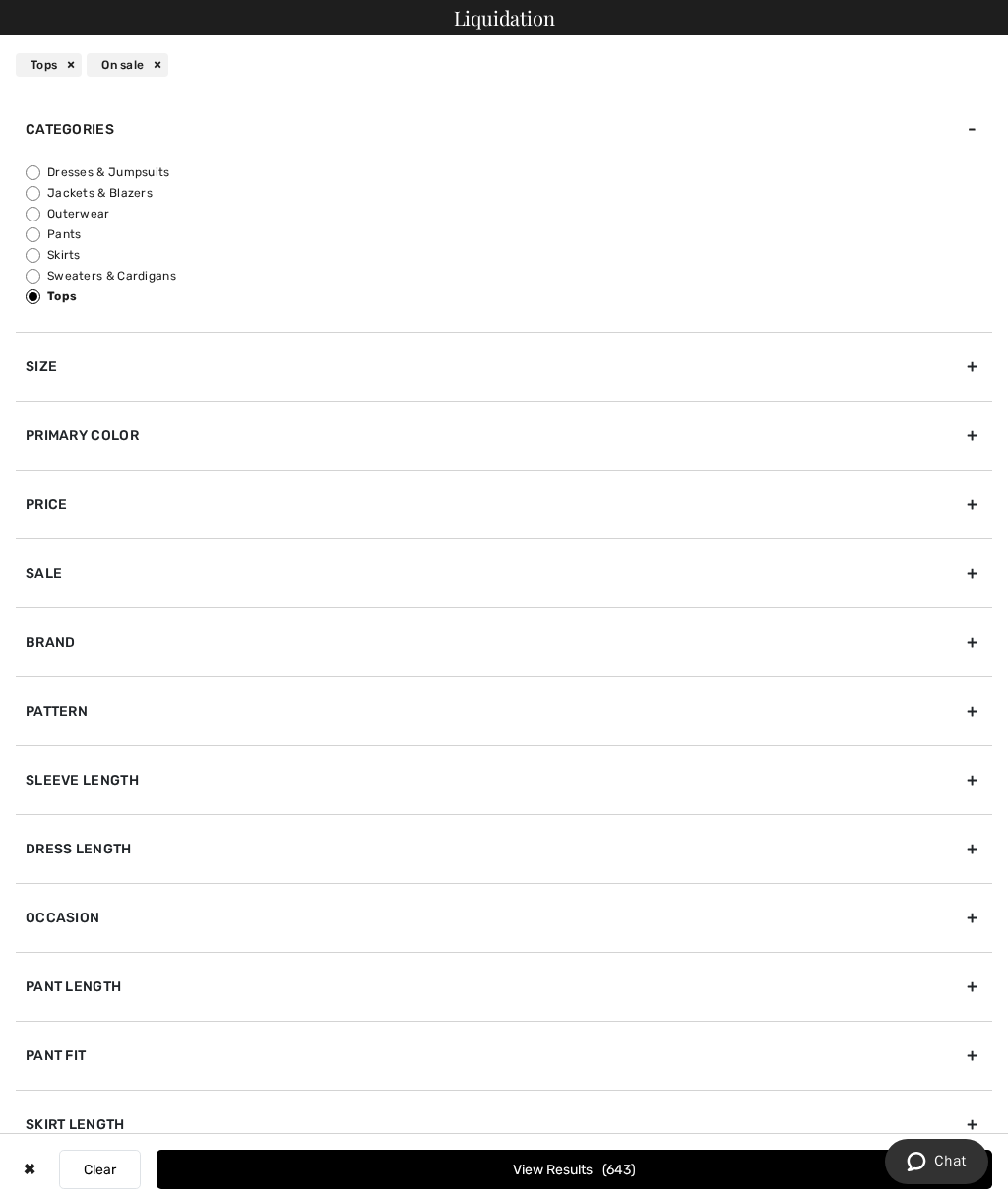 click on "Primary Color" at bounding box center (504, 435) 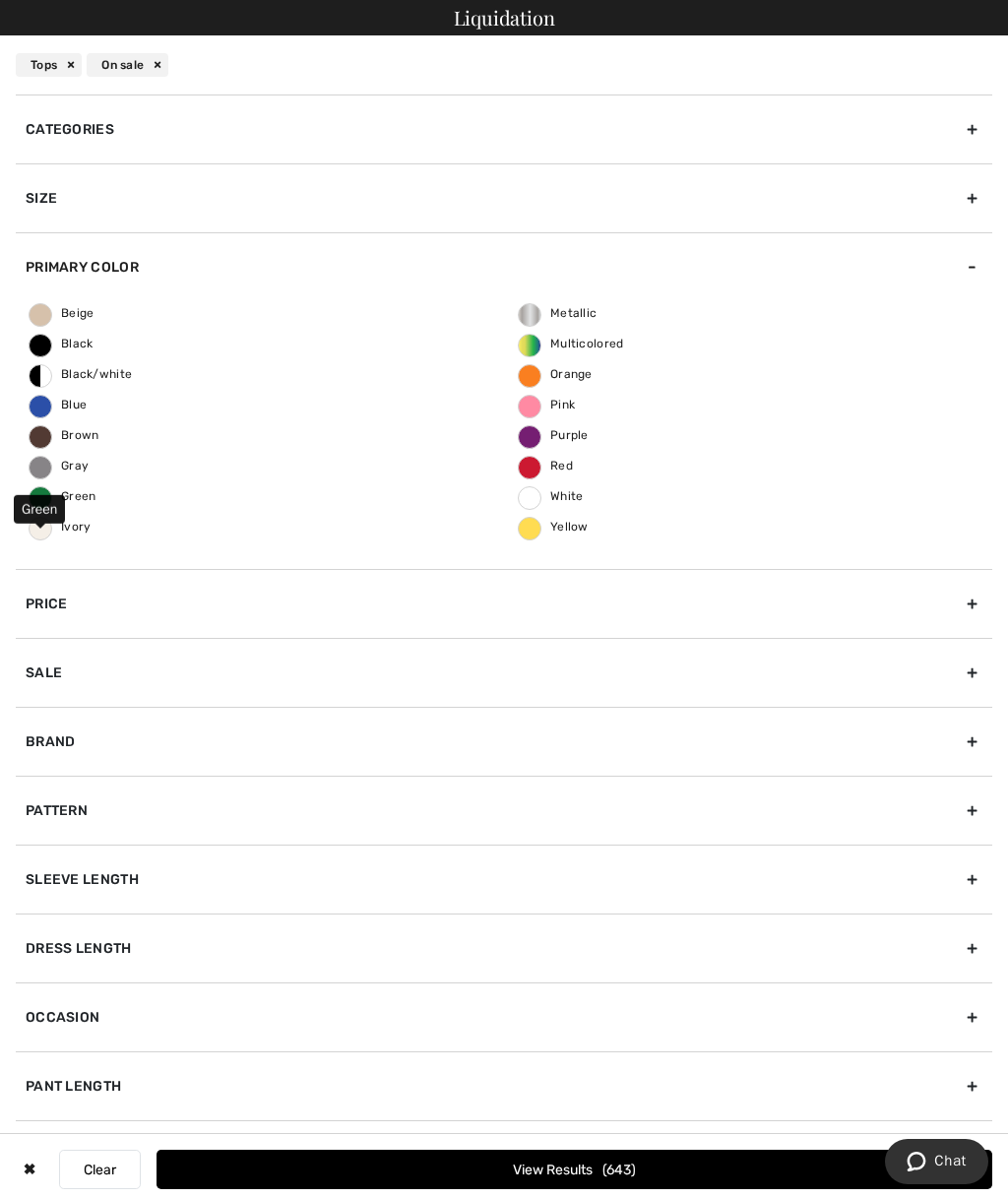 click on "Green" at bounding box center [40, 498] 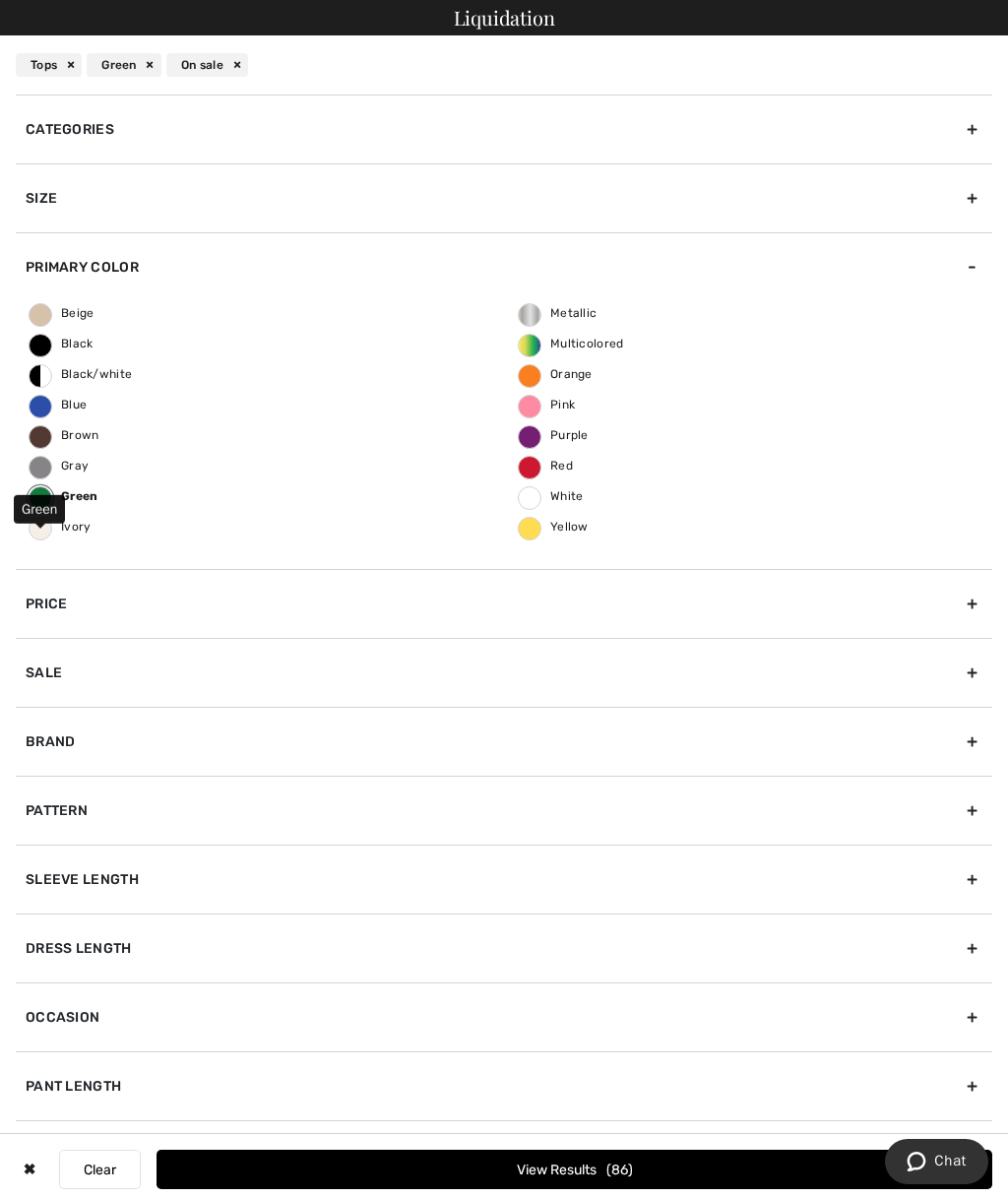 click on "Brand" at bounding box center (504, 741) 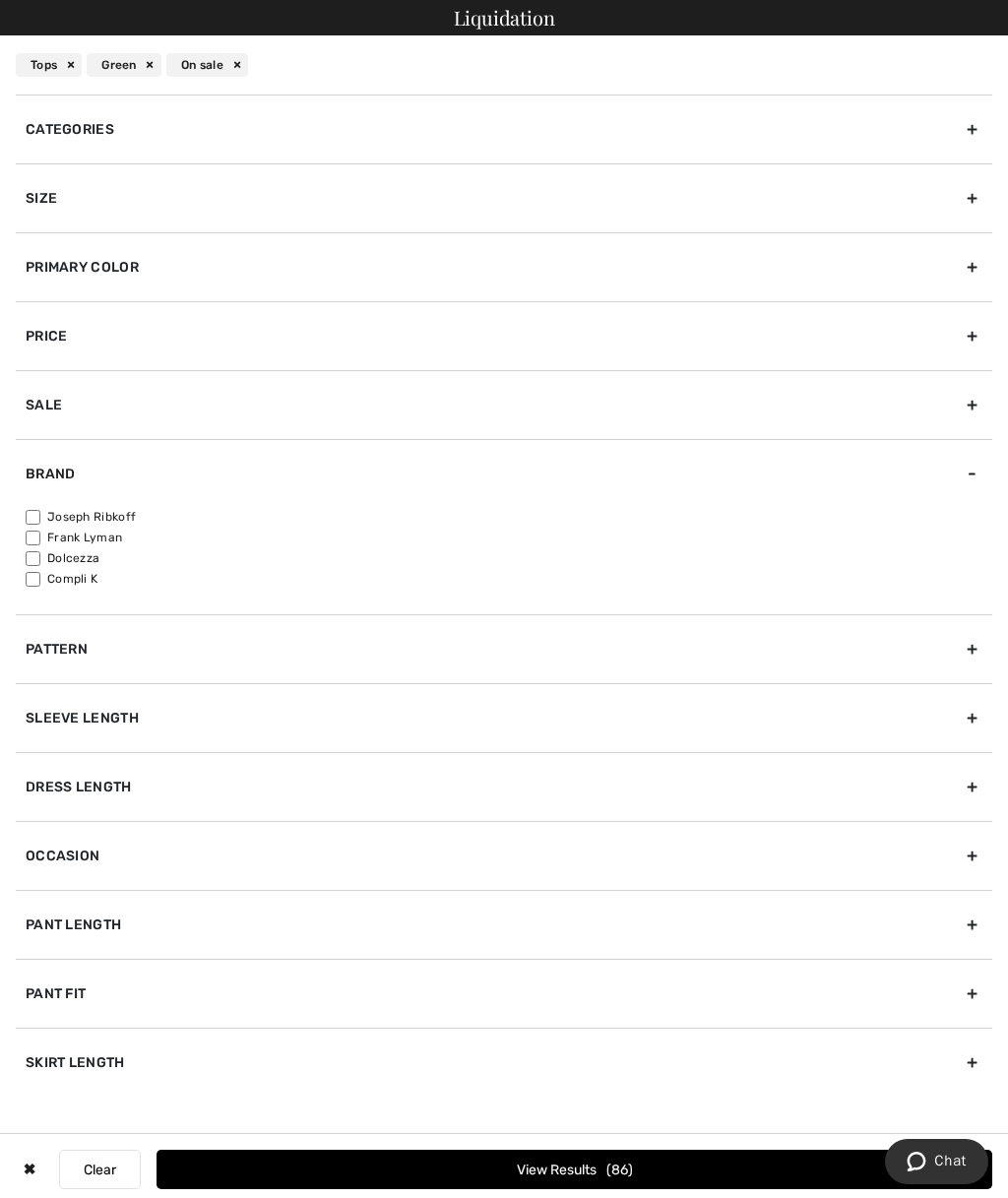 click on "Joseph Ribkoff" at bounding box center (32, 517) 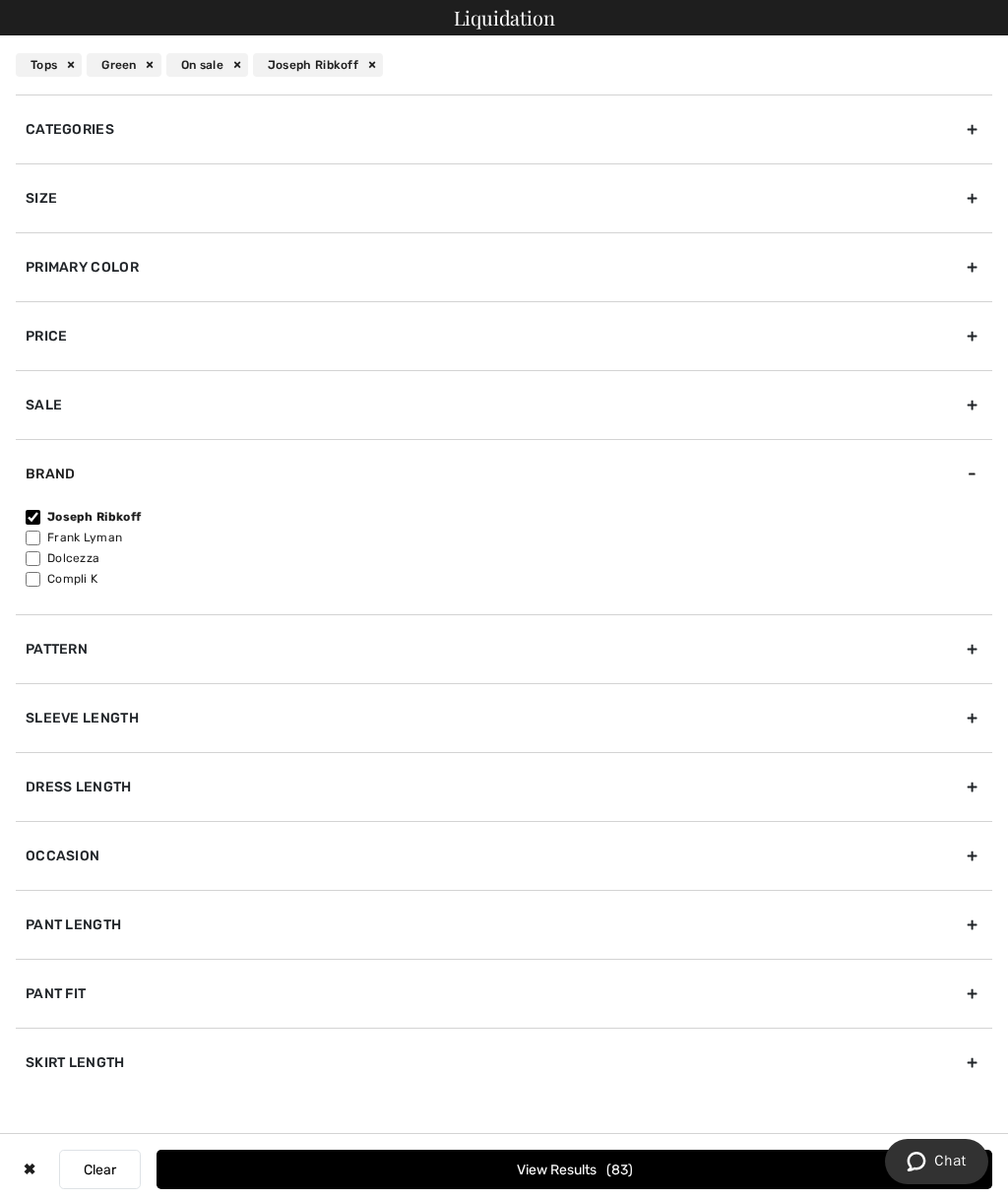click on "Frank Lyman" at bounding box center (32, 537) 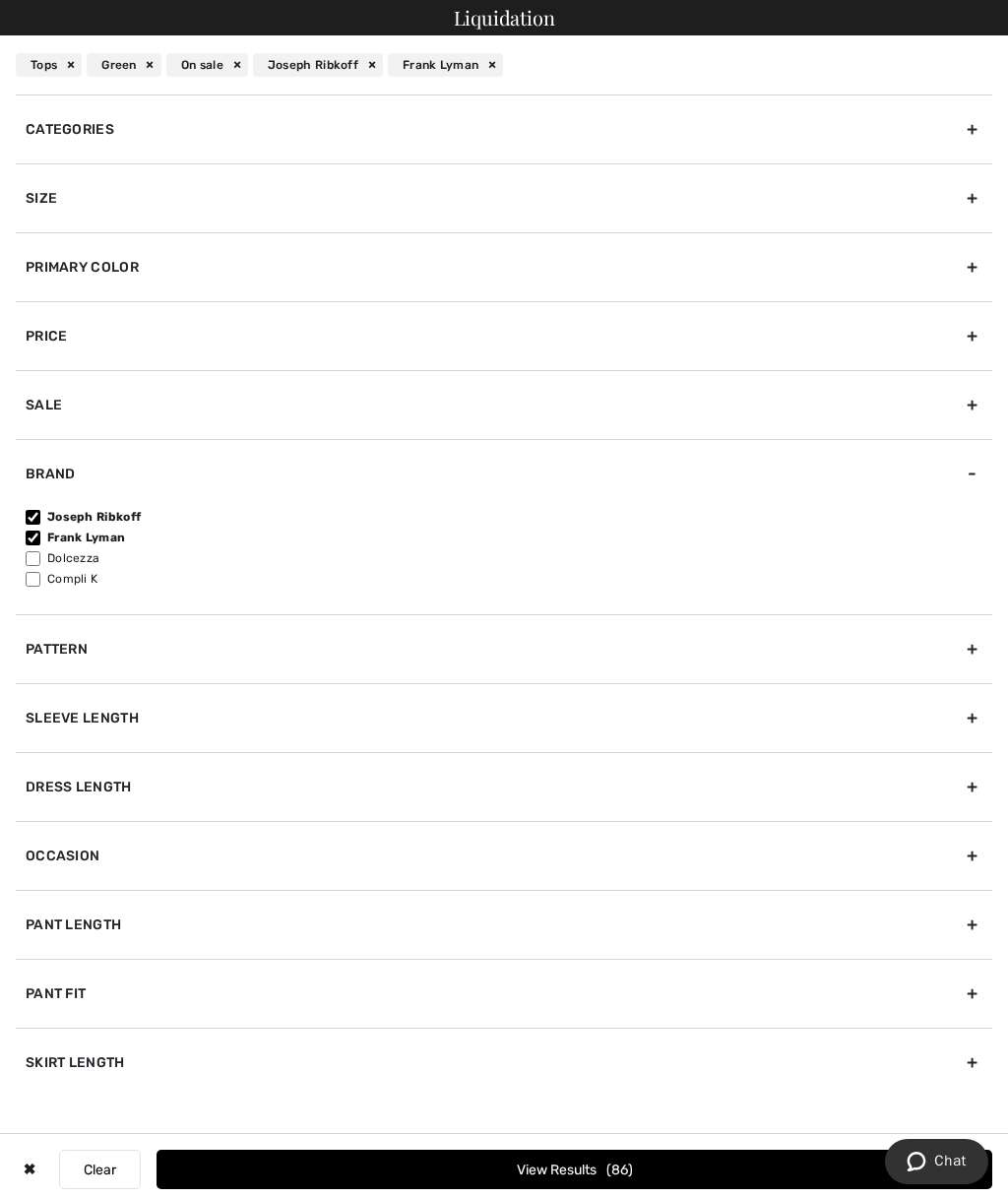 click on "Pattern" at bounding box center [504, 649] 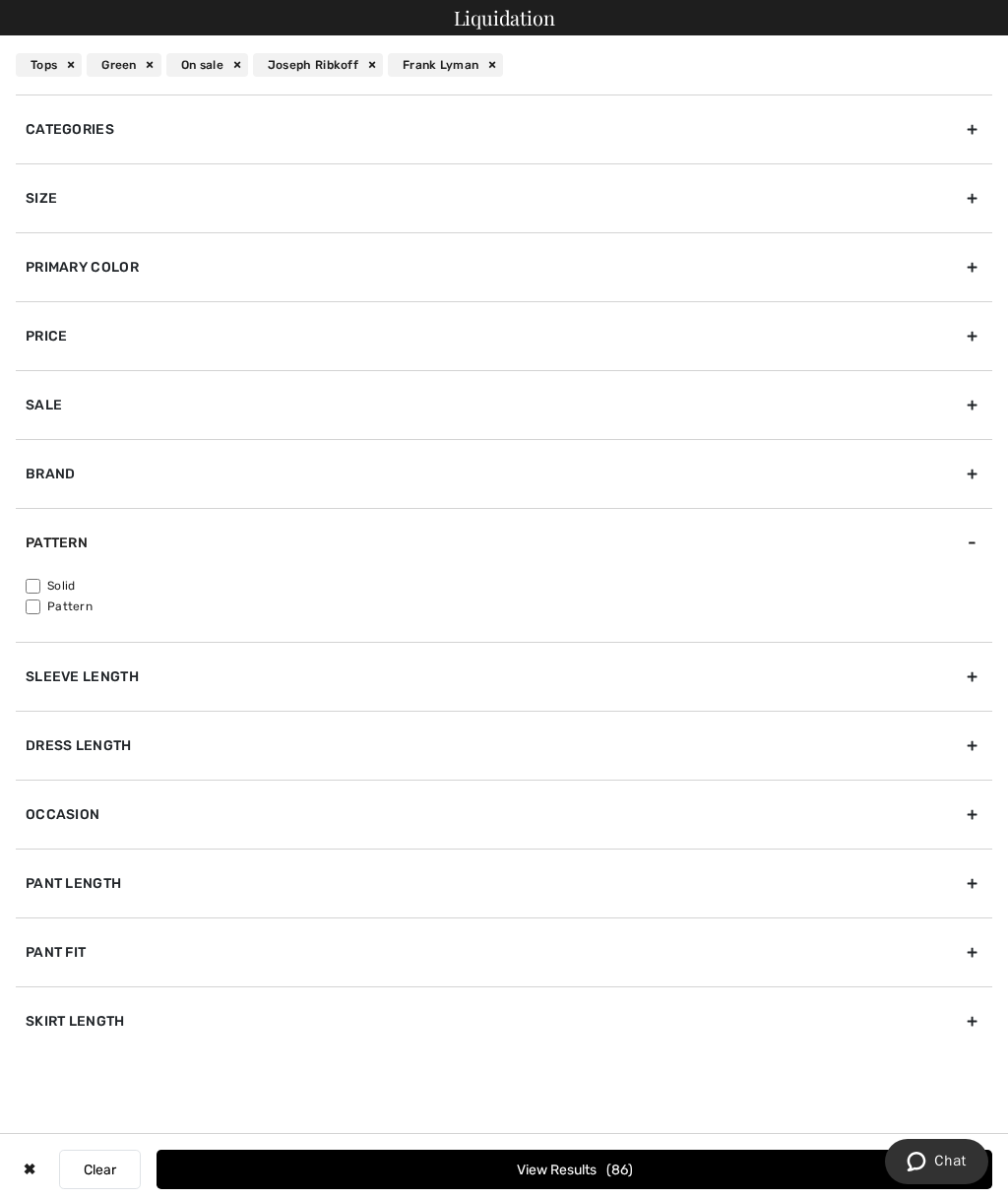 click on "Solid" at bounding box center (32, 586) 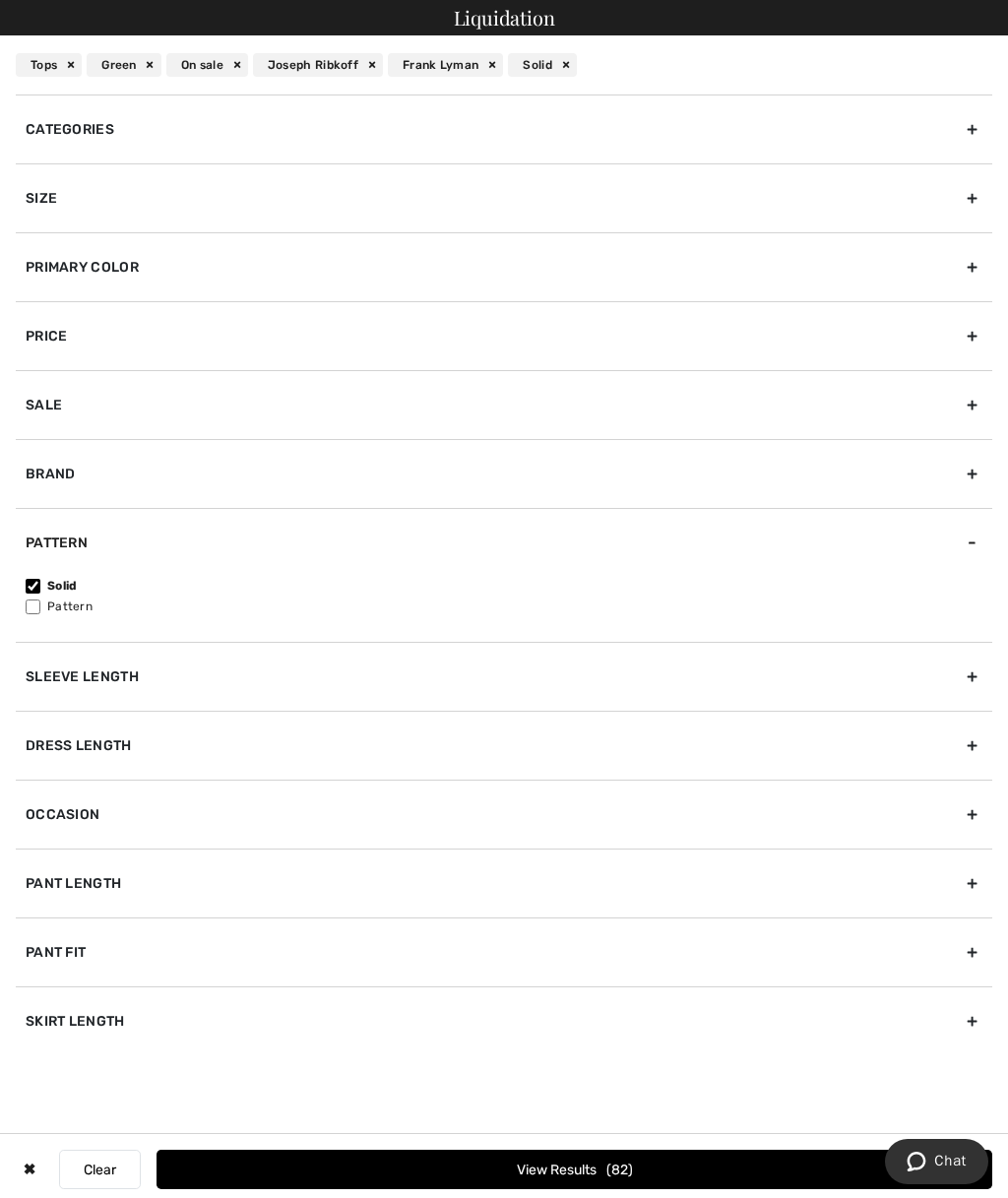 click on "Sleeve length" at bounding box center (504, 676) 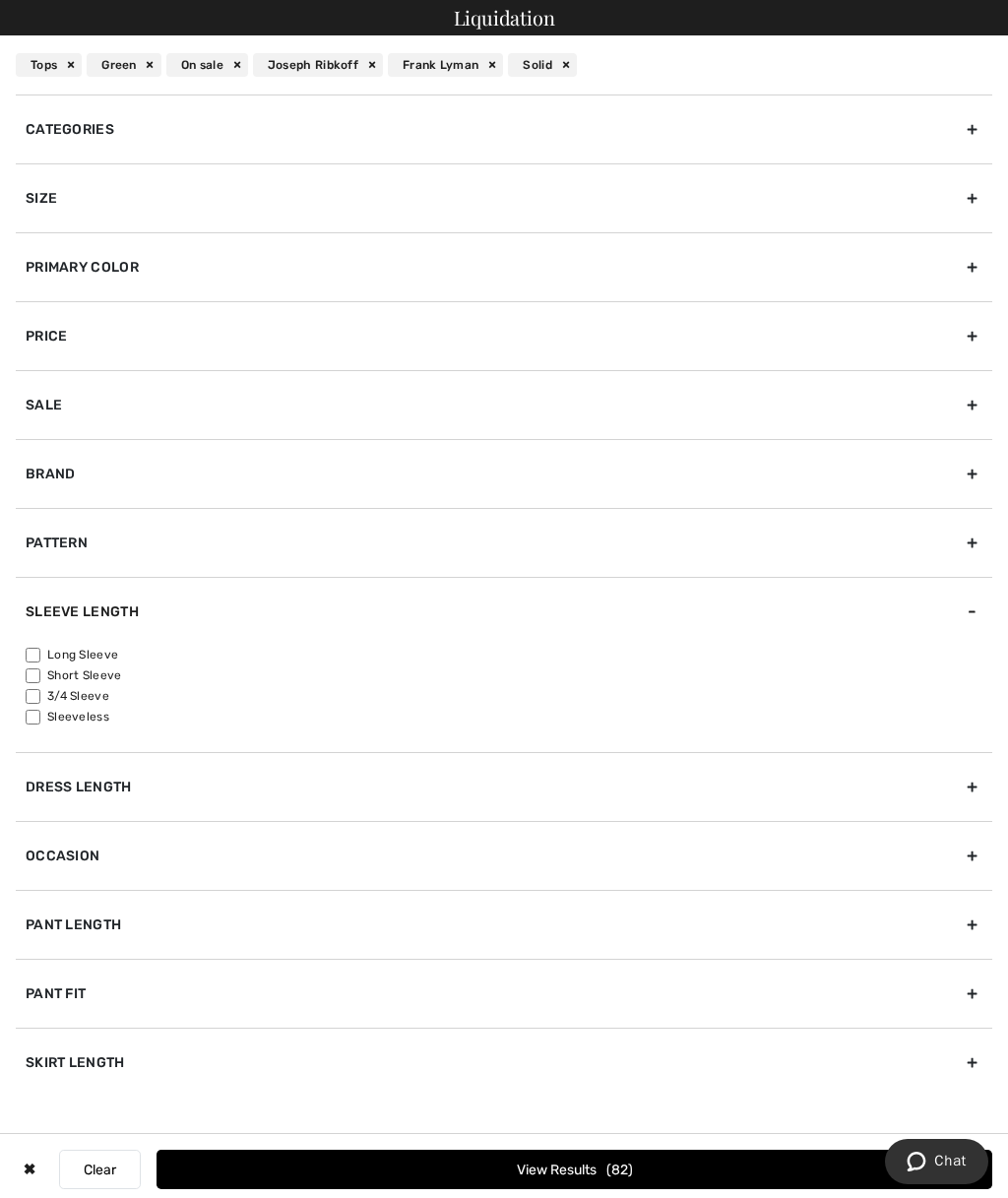 click on "3/4 Sleeve" at bounding box center [32, 696] 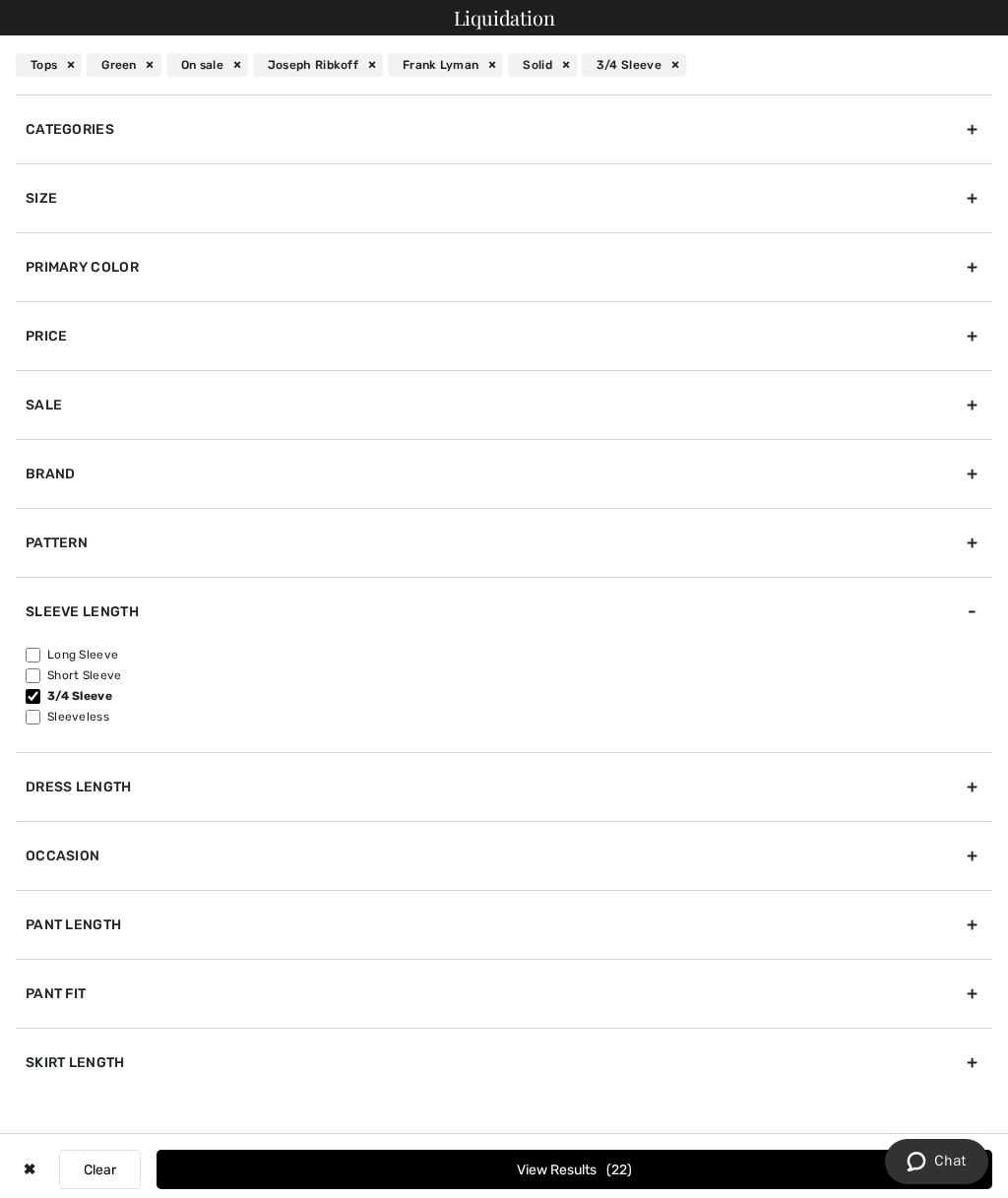 click on "Long Sleeve" at bounding box center [32, 655] 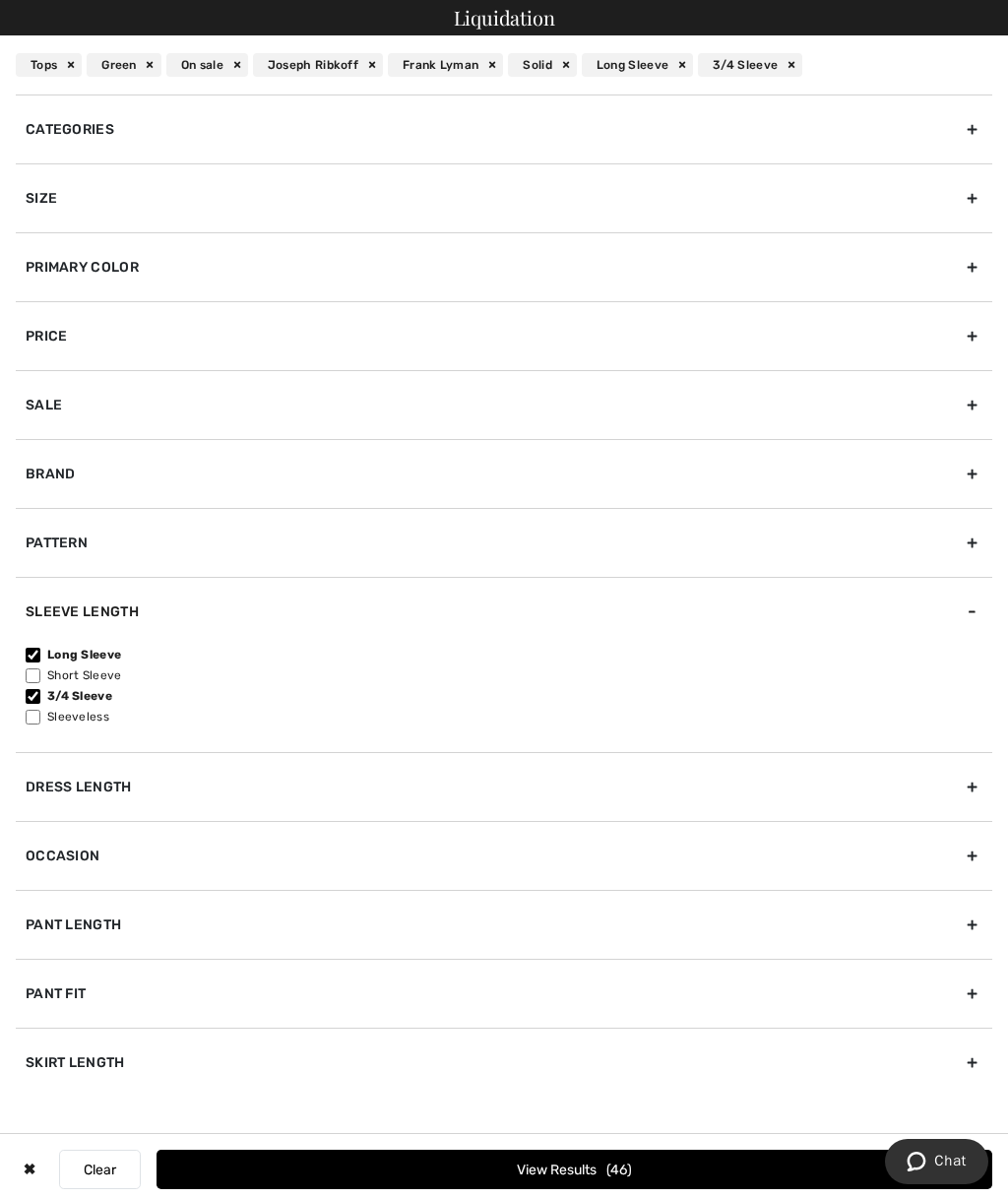 click on "Short Sleeve" at bounding box center (32, 675) 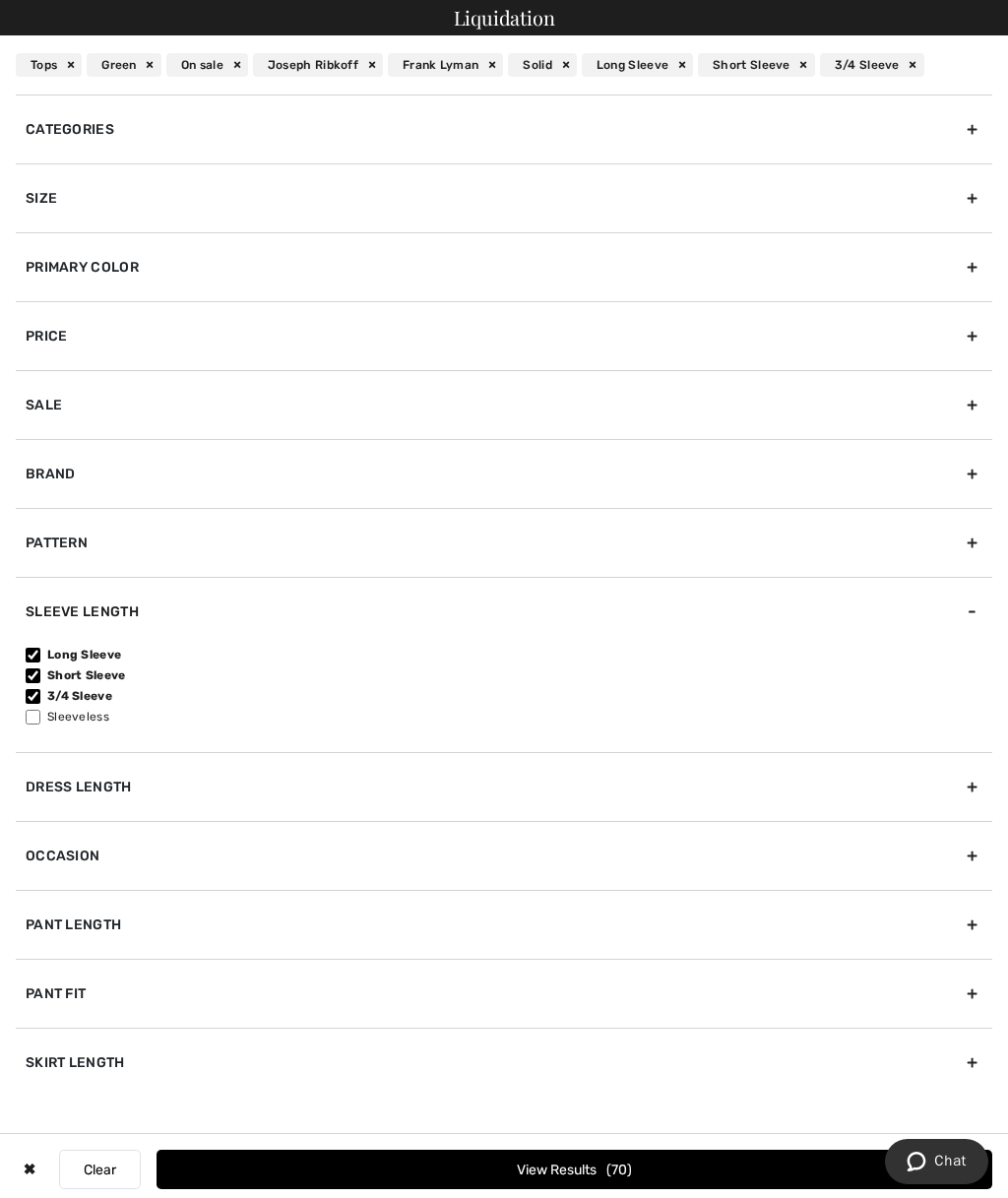 click on "View Results 70" at bounding box center (574, 1169) 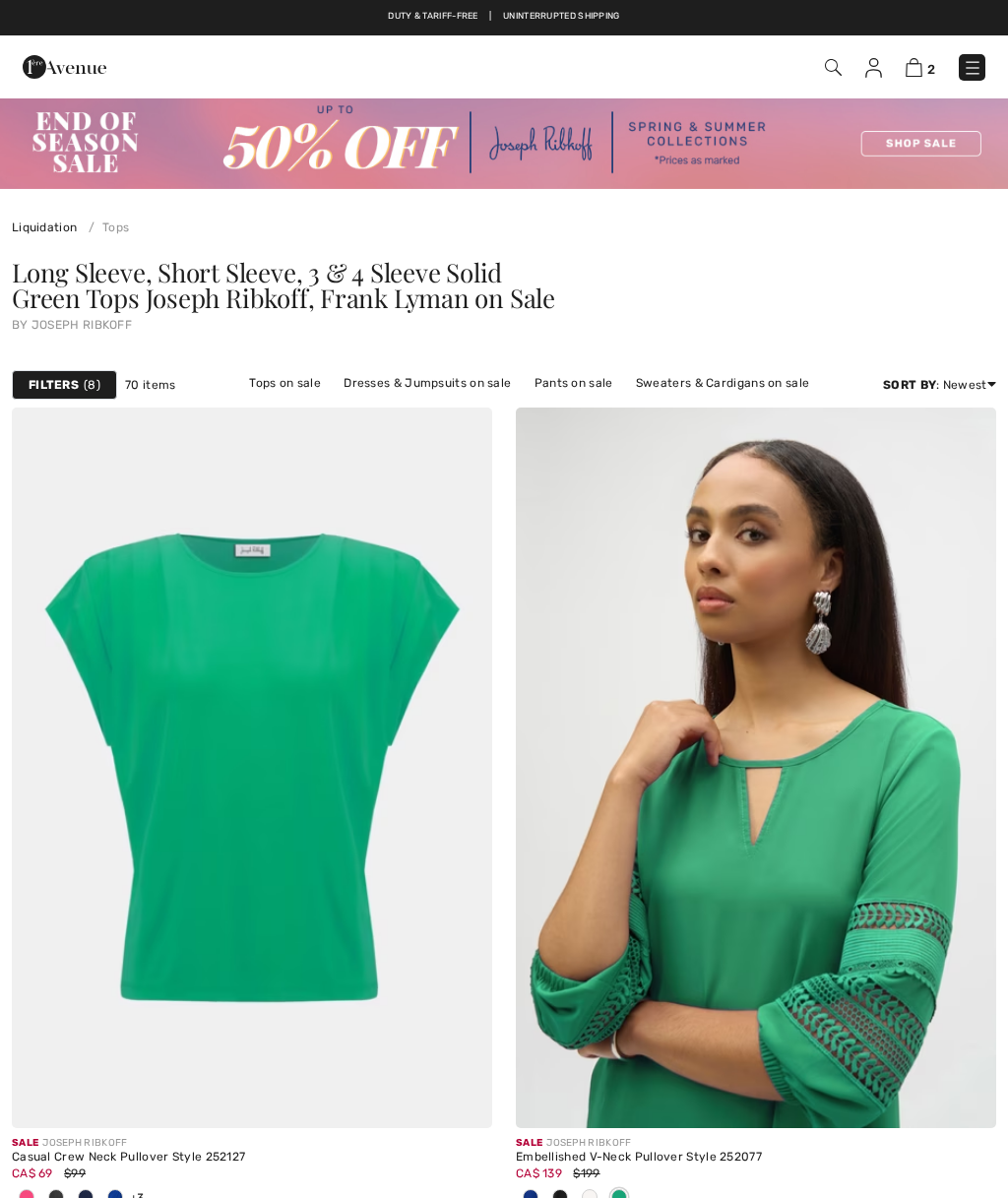 scroll, scrollTop: 0, scrollLeft: 0, axis: both 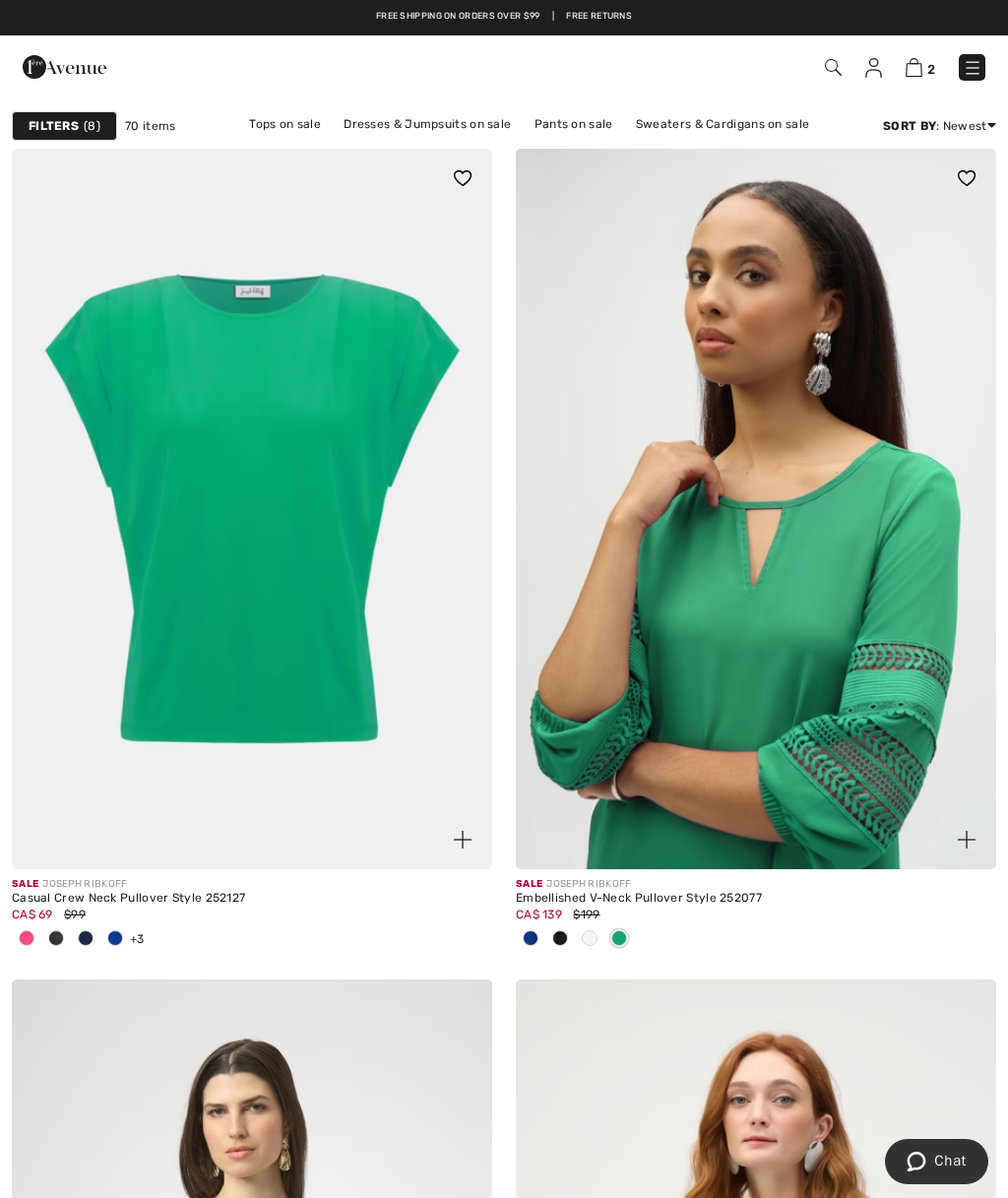 click at bounding box center (252, 509) 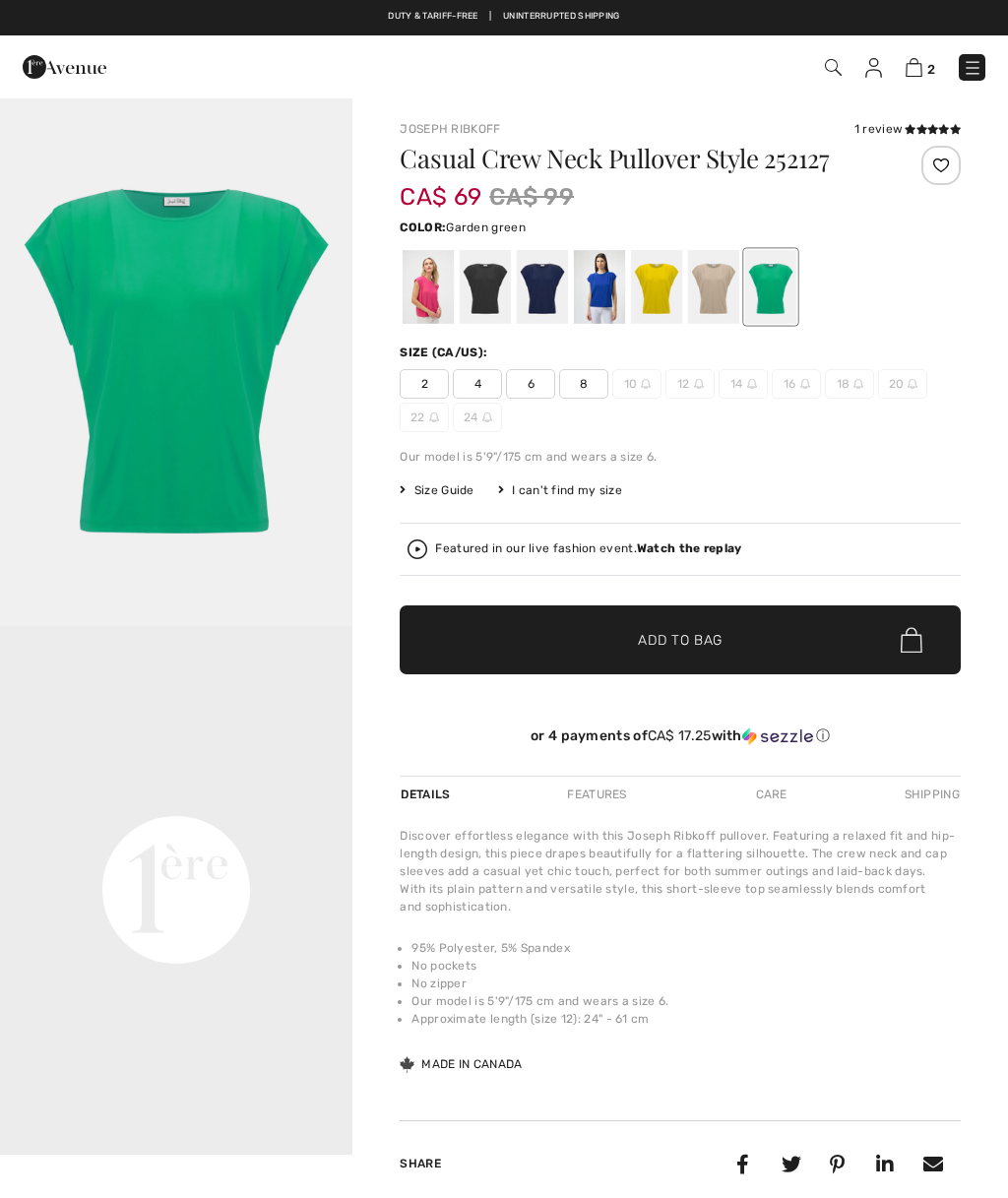 scroll, scrollTop: 0, scrollLeft: 0, axis: both 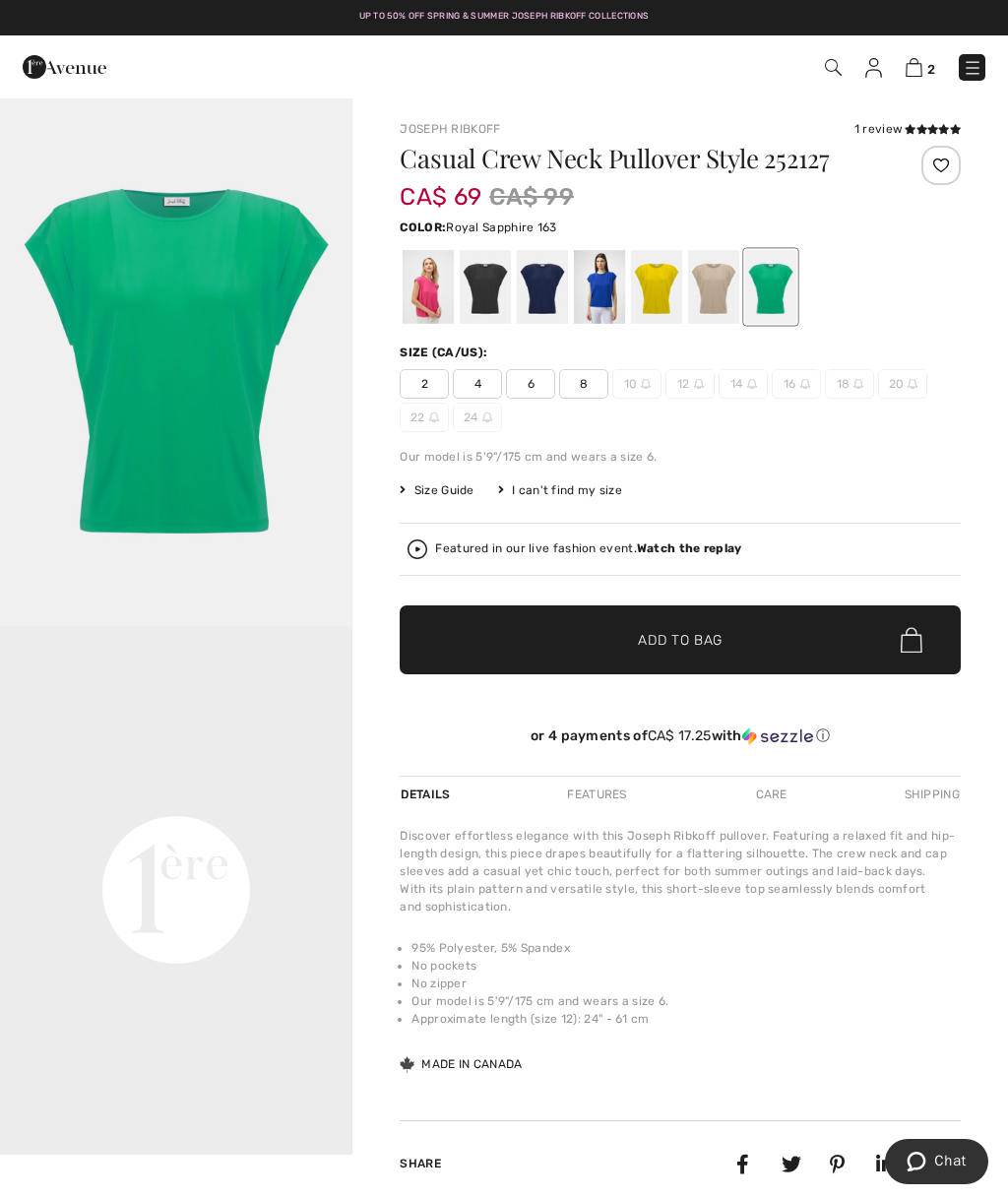 click at bounding box center [599, 286] 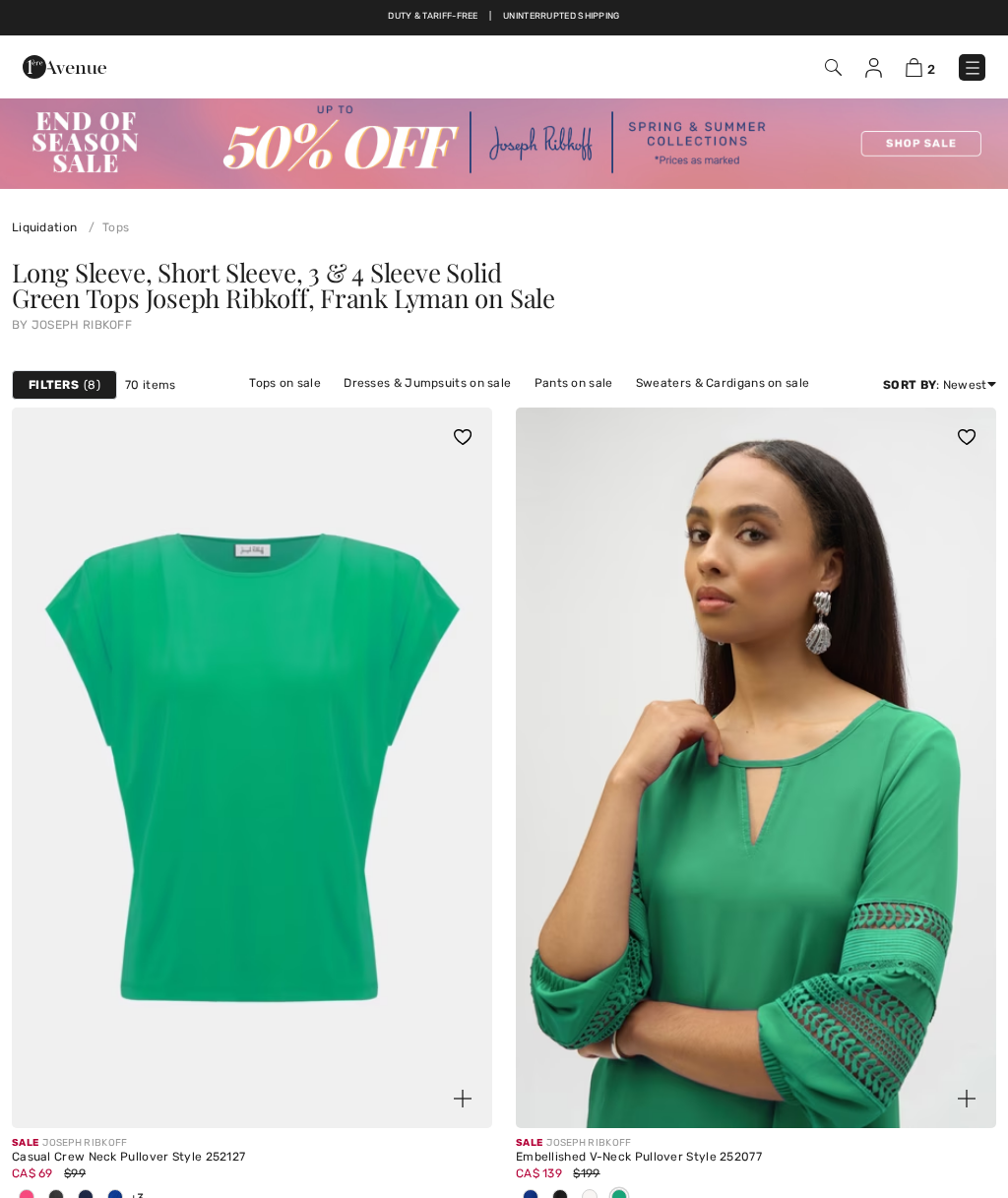 scroll, scrollTop: 353, scrollLeft: 0, axis: vertical 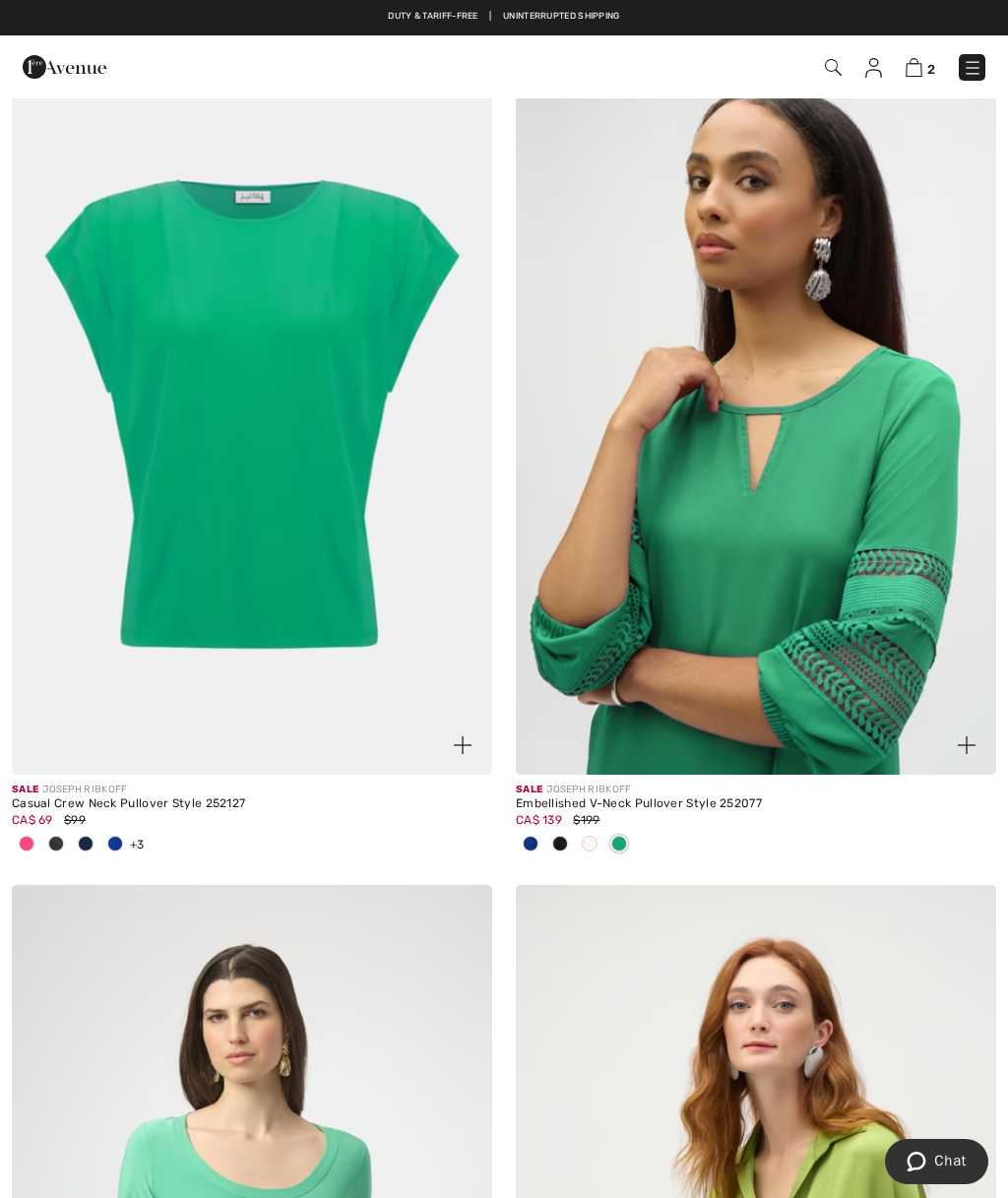 click at bounding box center [756, 414] 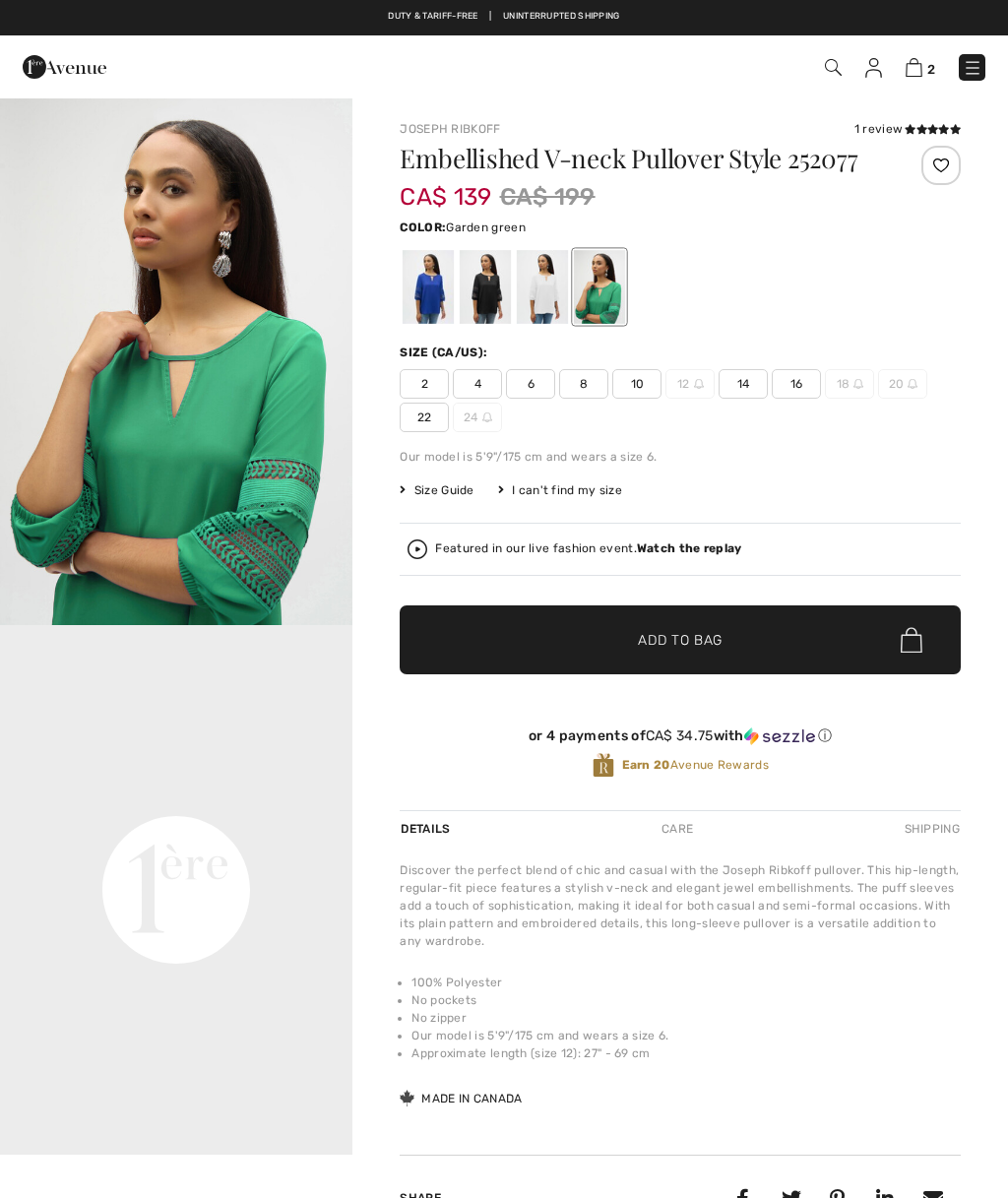 scroll, scrollTop: 0, scrollLeft: 0, axis: both 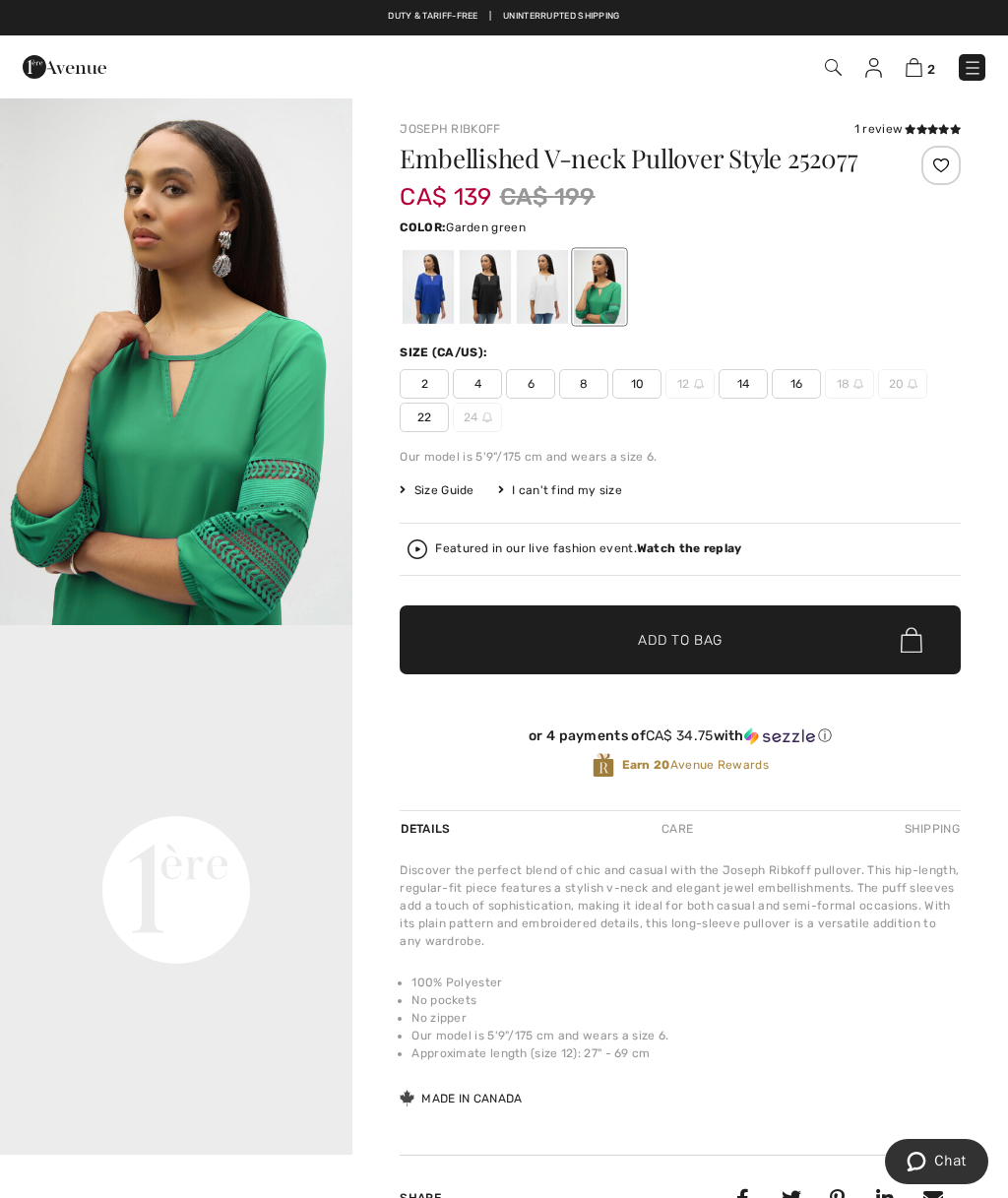 click on "14" at bounding box center (743, 384) 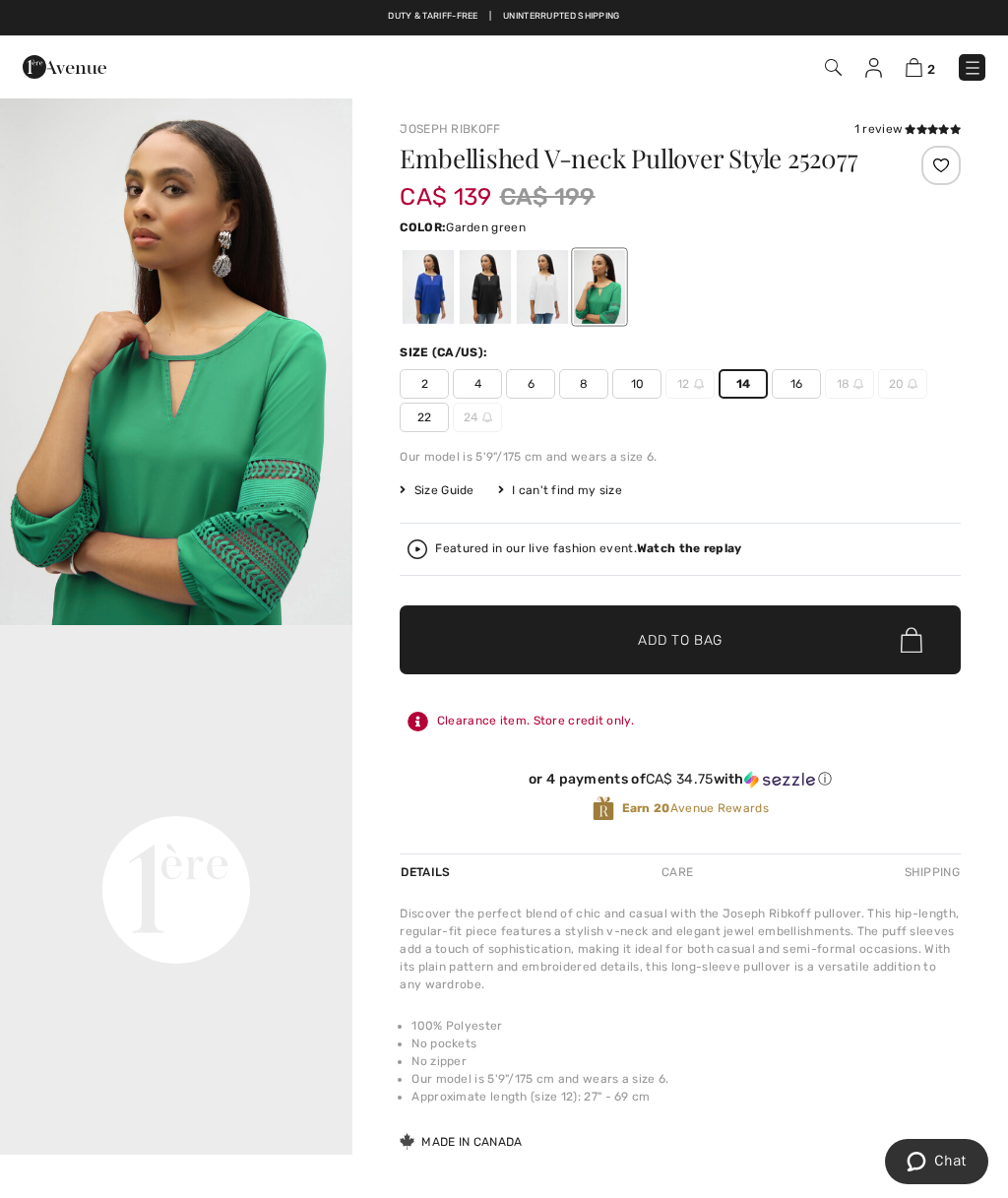 click on "✔ Added to Bag
Add to Bag" at bounding box center [680, 640] 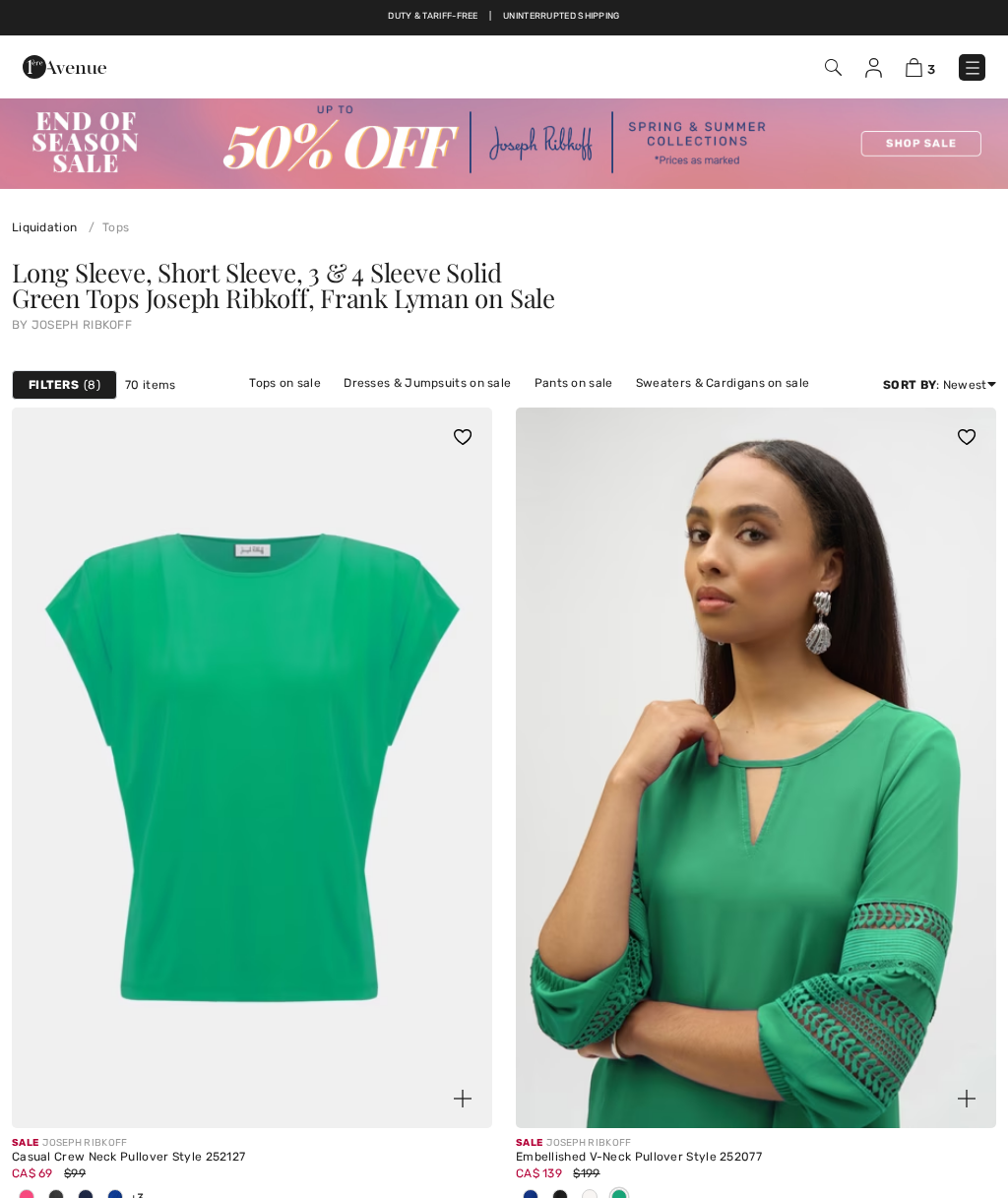 scroll, scrollTop: 353, scrollLeft: 0, axis: vertical 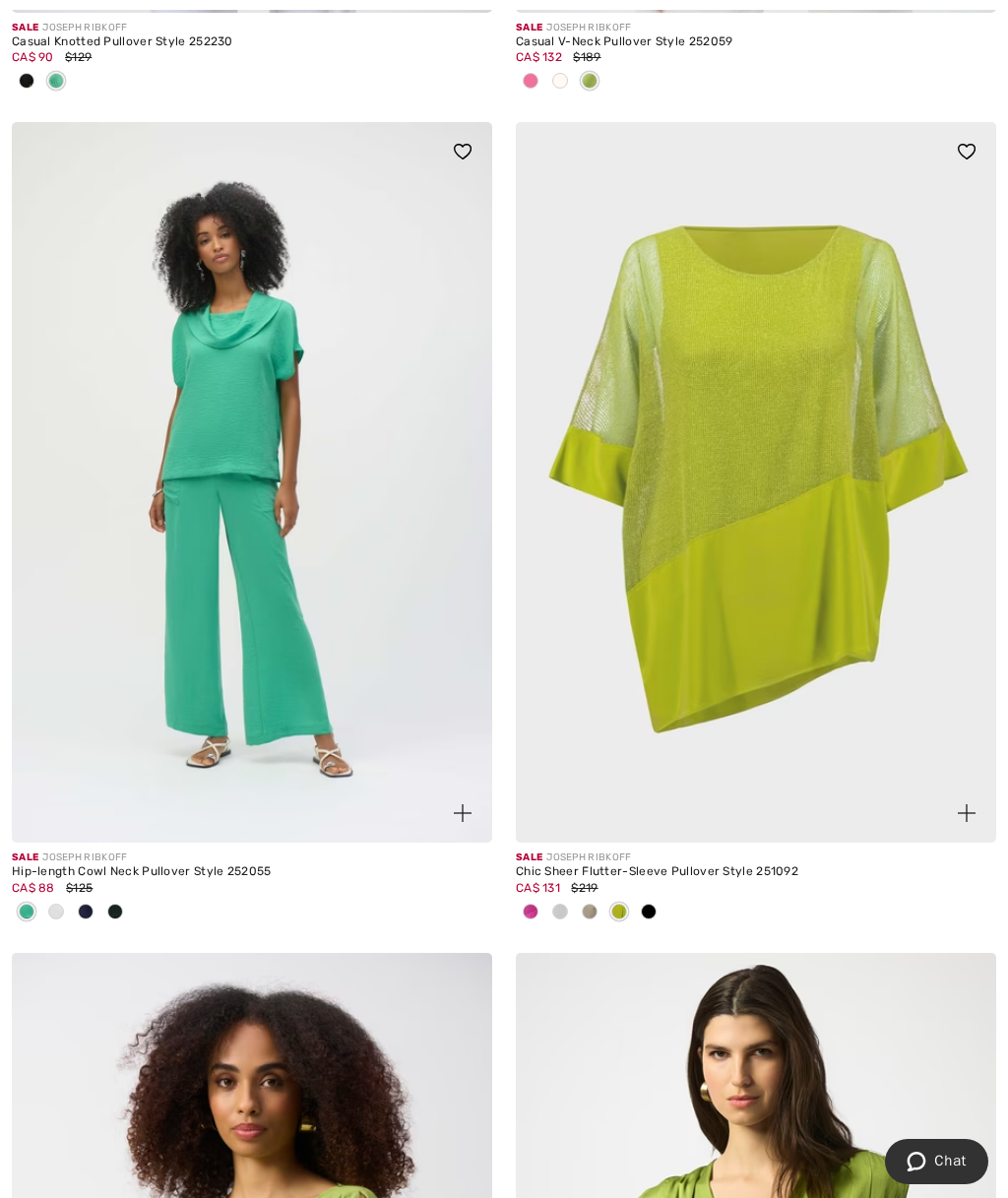 click at bounding box center [463, 813] 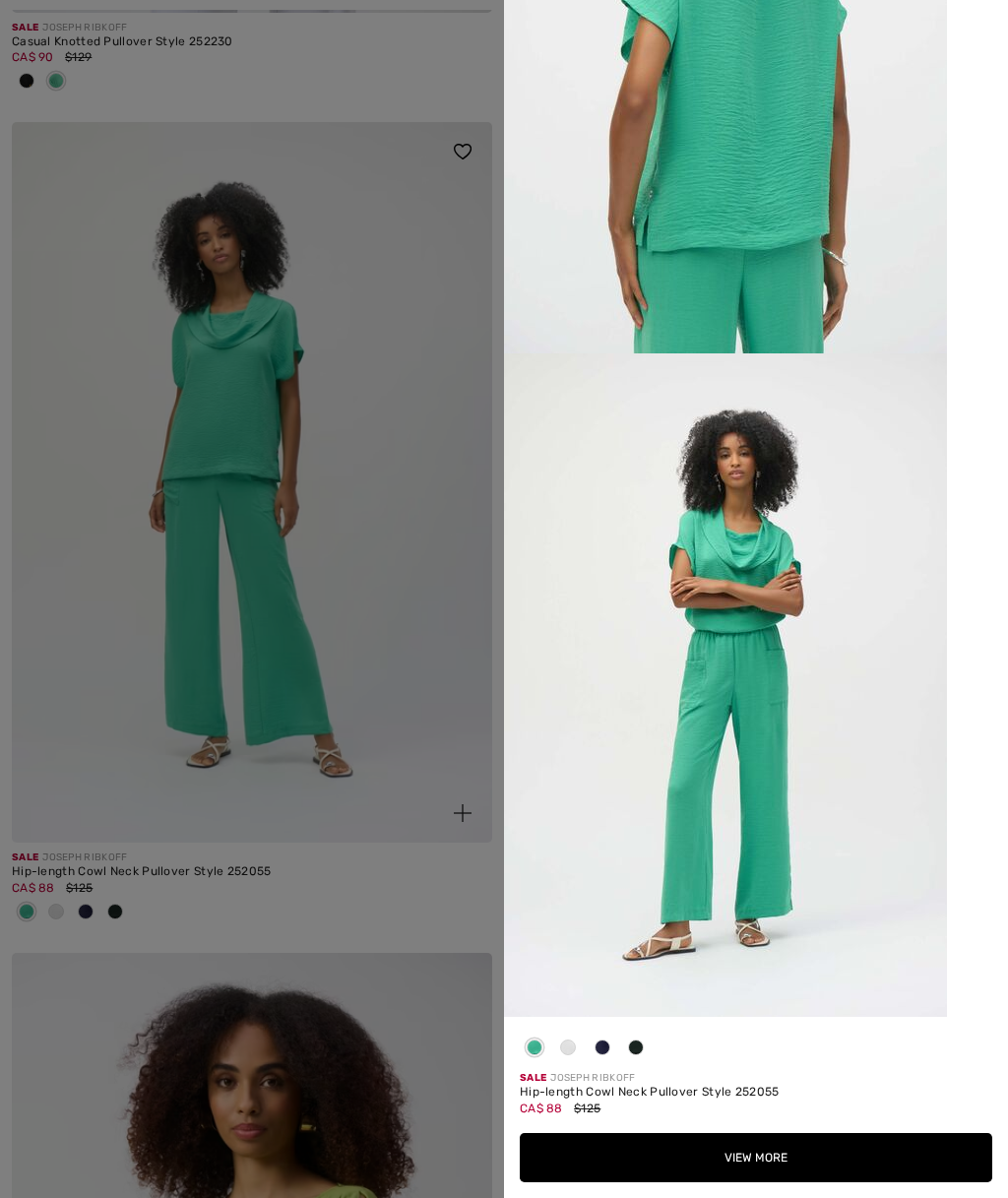 scroll, scrollTop: 3101, scrollLeft: 0, axis: vertical 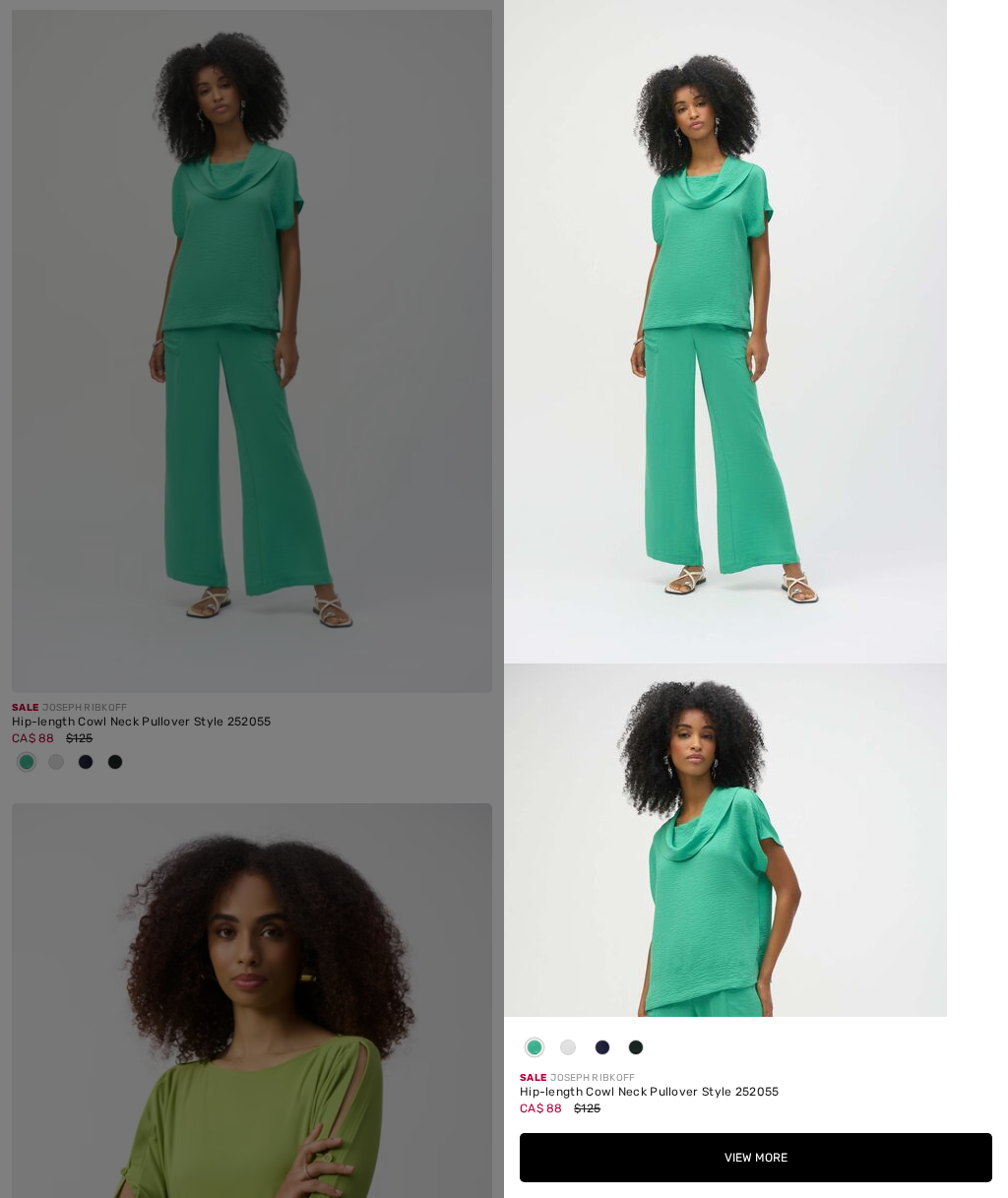 click at bounding box center [504, 599] 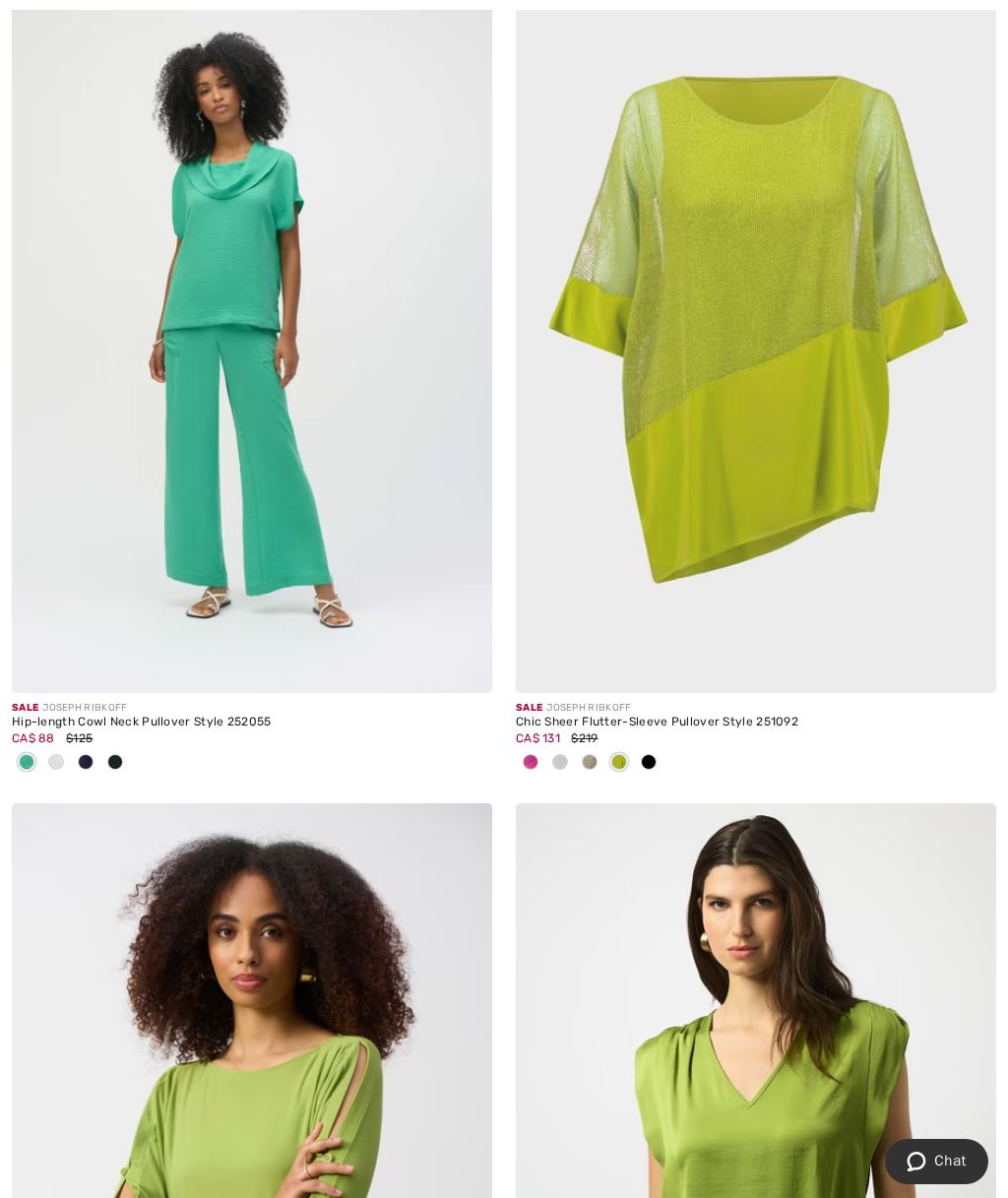 click at bounding box center [252, 333] 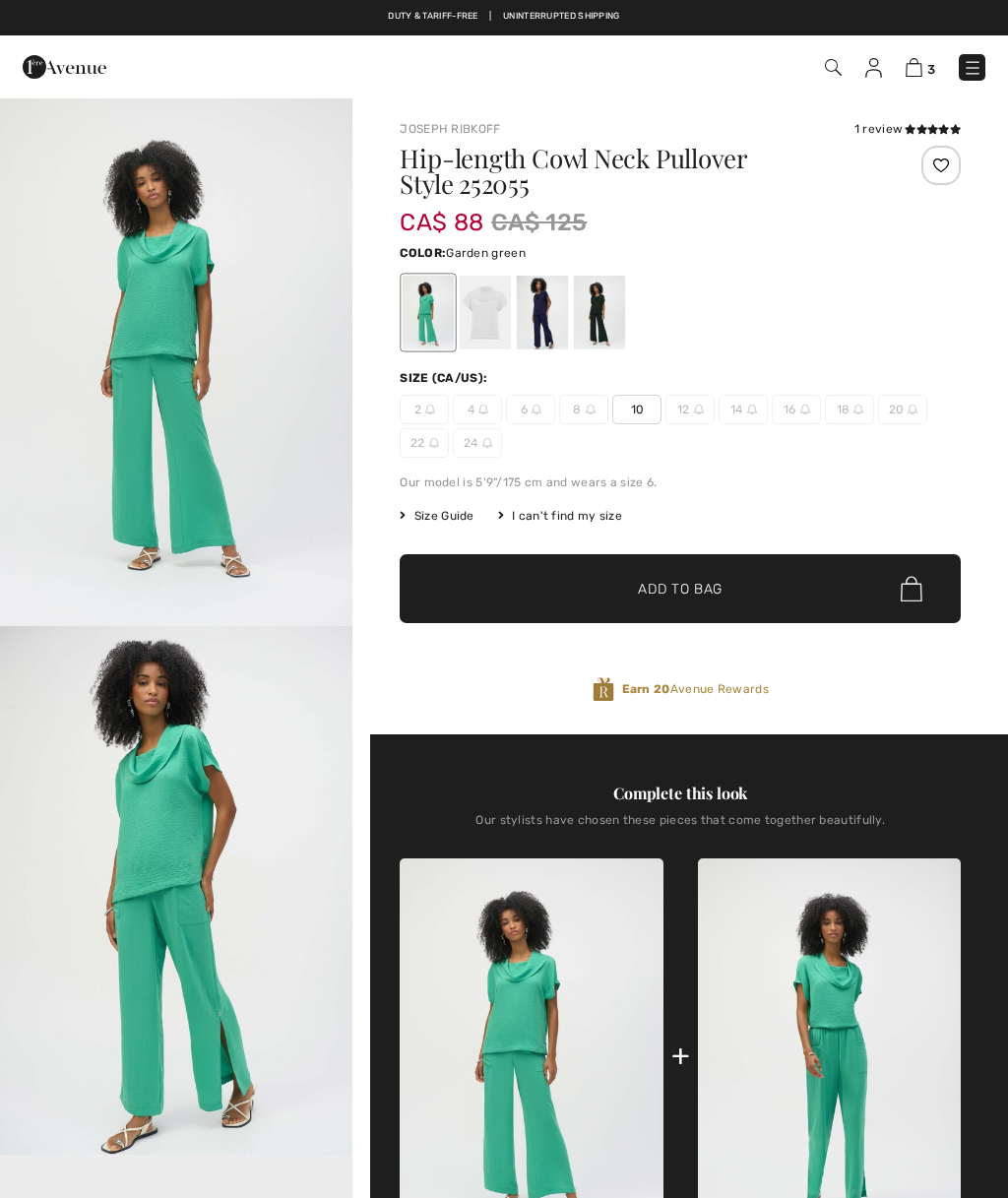scroll, scrollTop: 0, scrollLeft: 0, axis: both 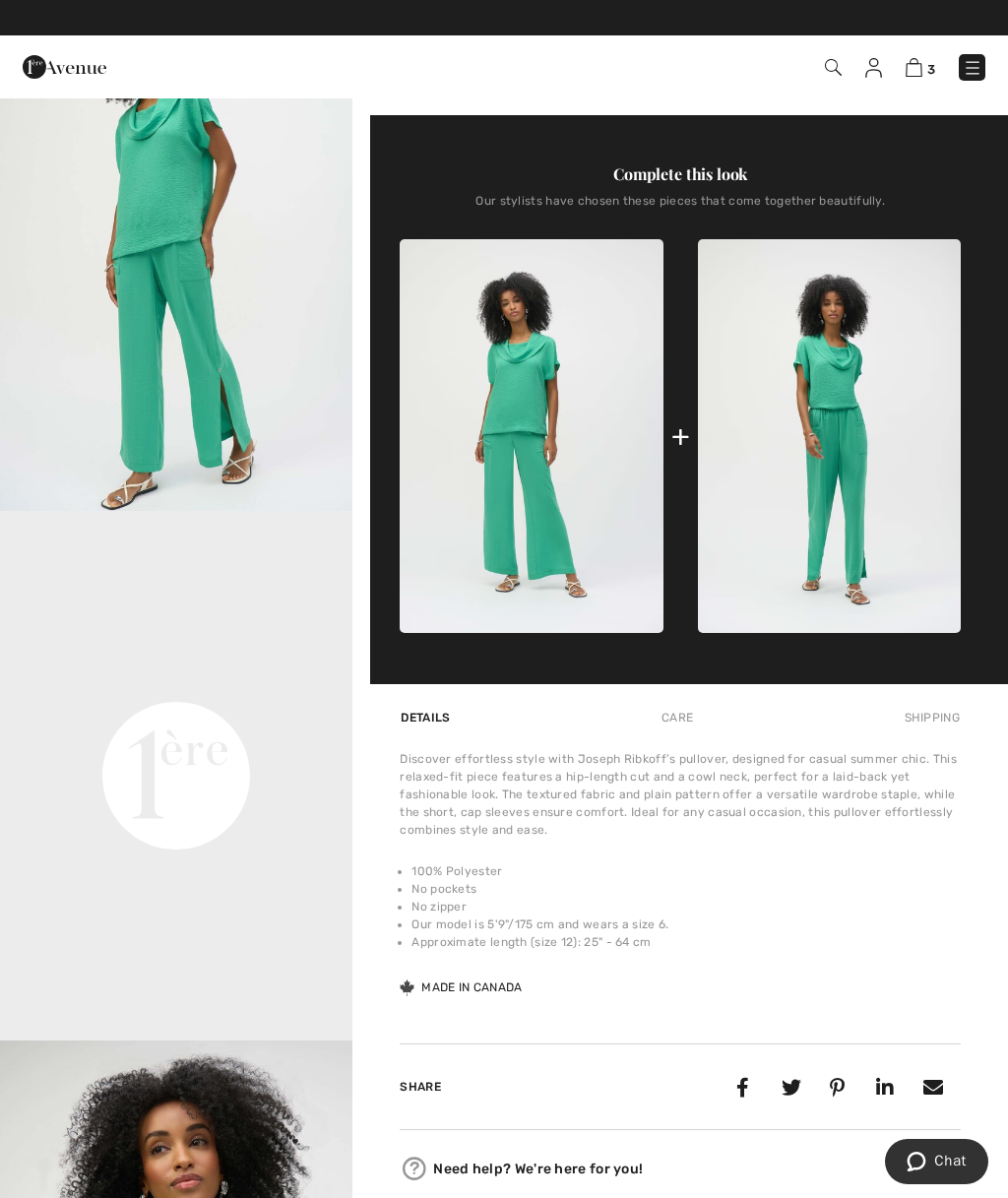 click on "+" at bounding box center (680, 436) 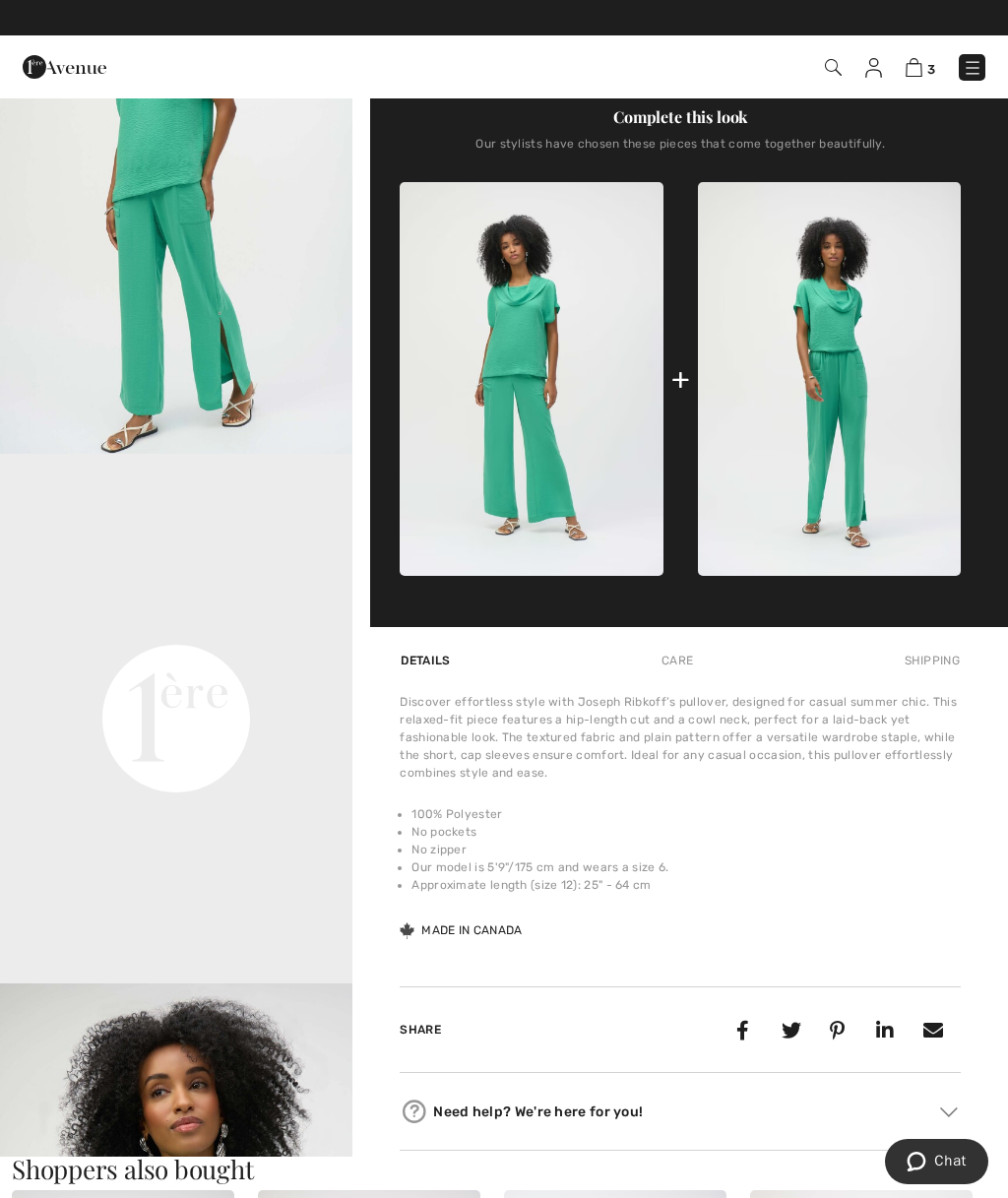 scroll, scrollTop: 699, scrollLeft: 0, axis: vertical 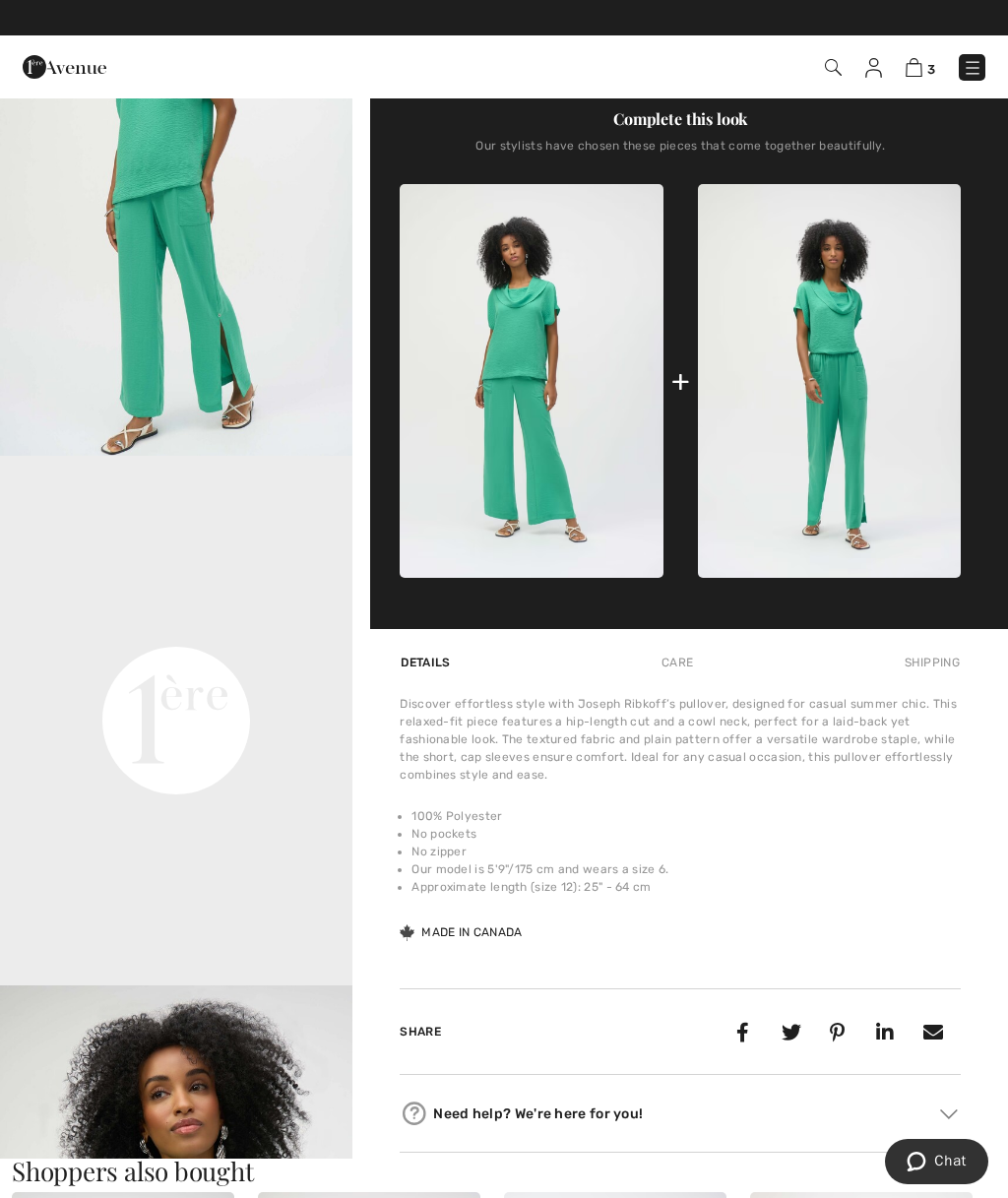 click at bounding box center [829, 381] 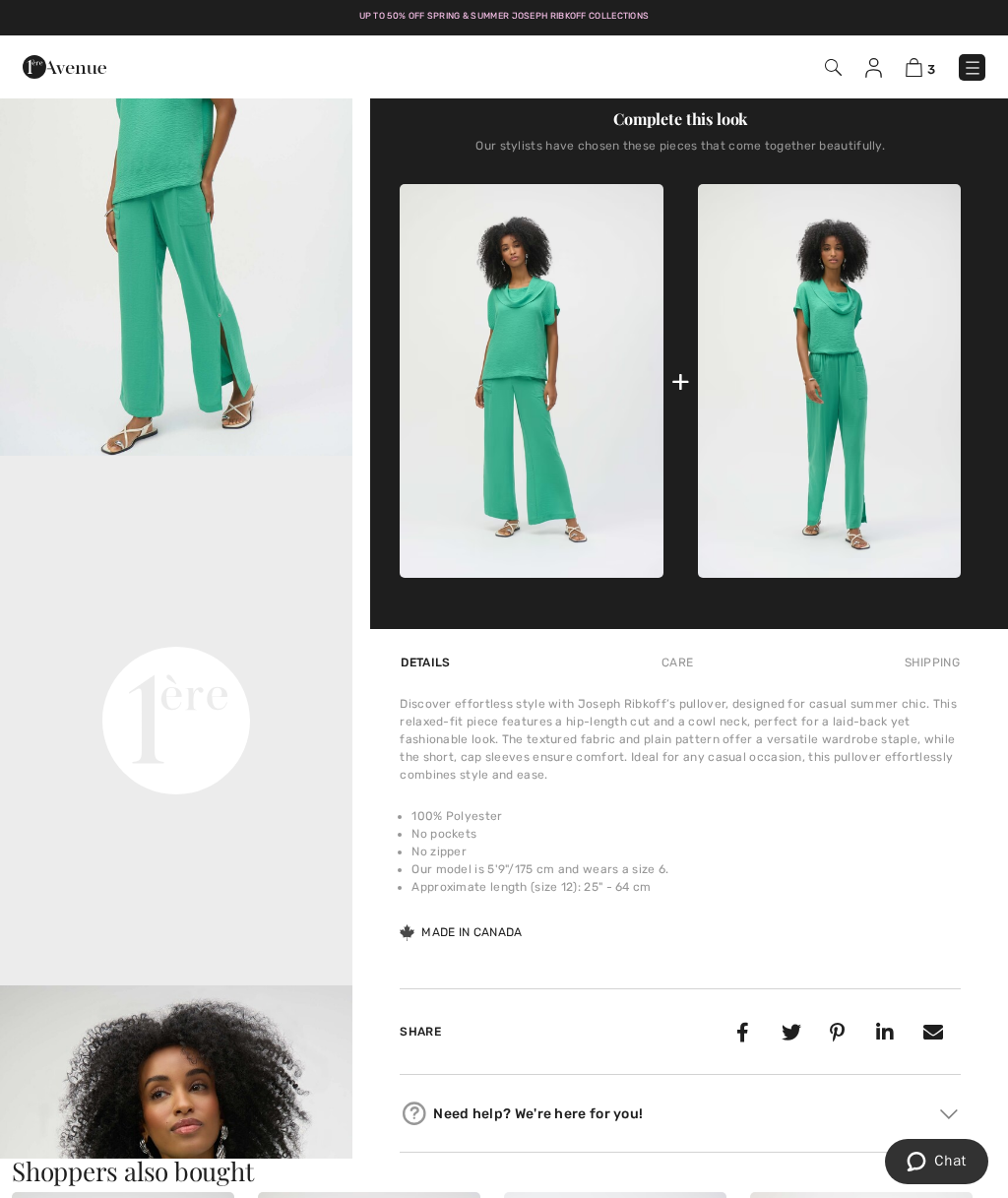 click on "+" at bounding box center (680, 381) 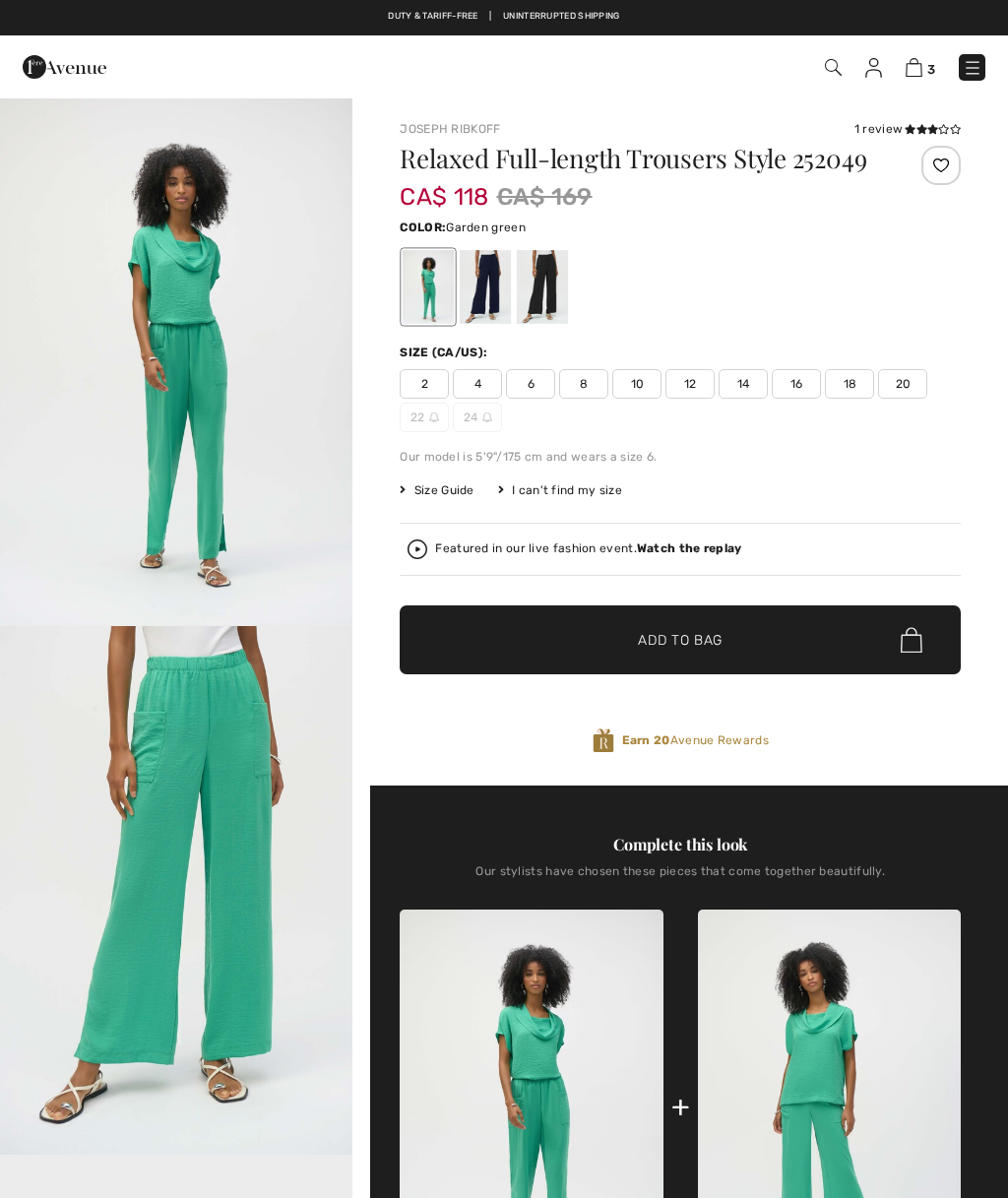scroll, scrollTop: 0, scrollLeft: 0, axis: both 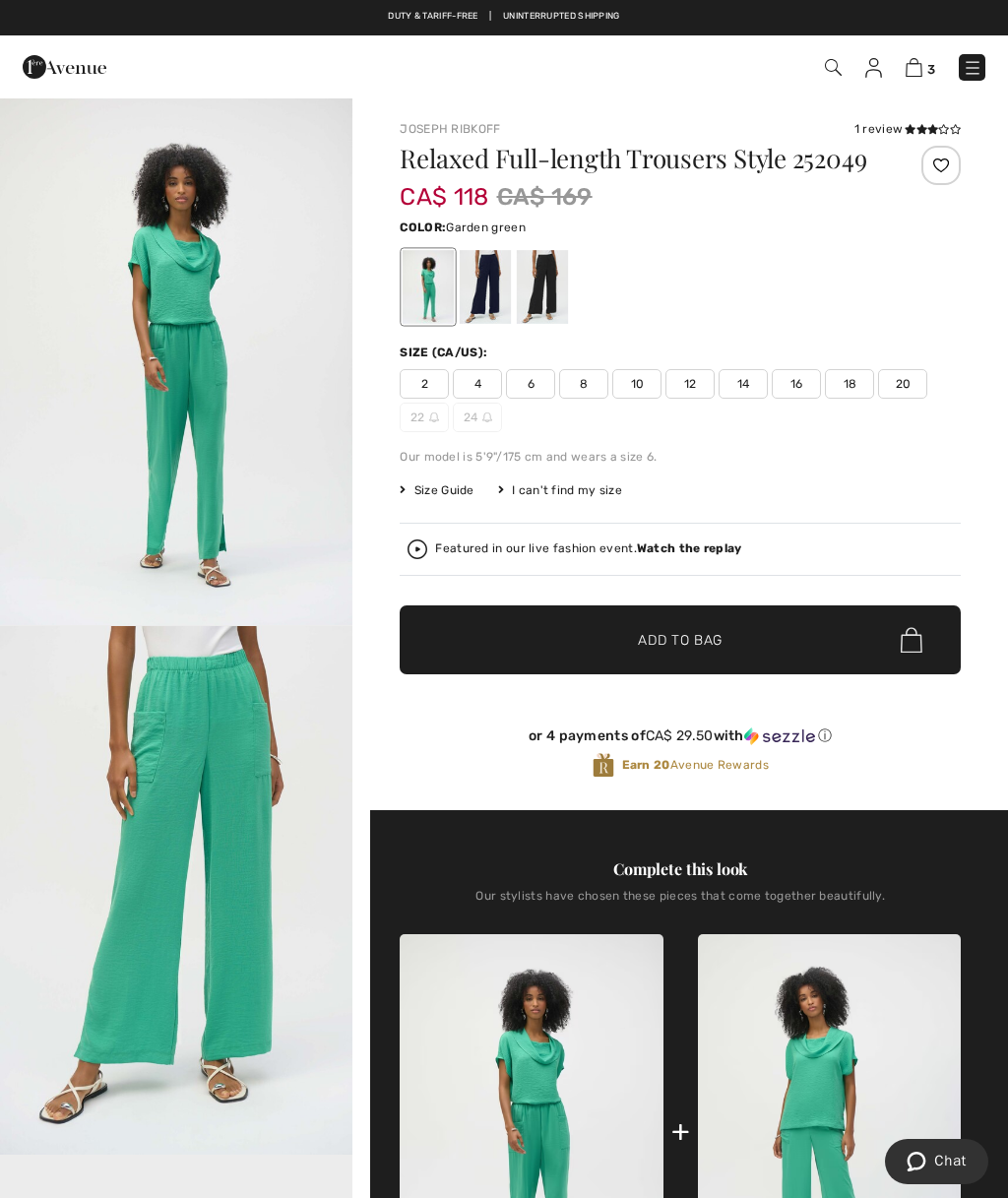 click on "+" at bounding box center (680, 1131) 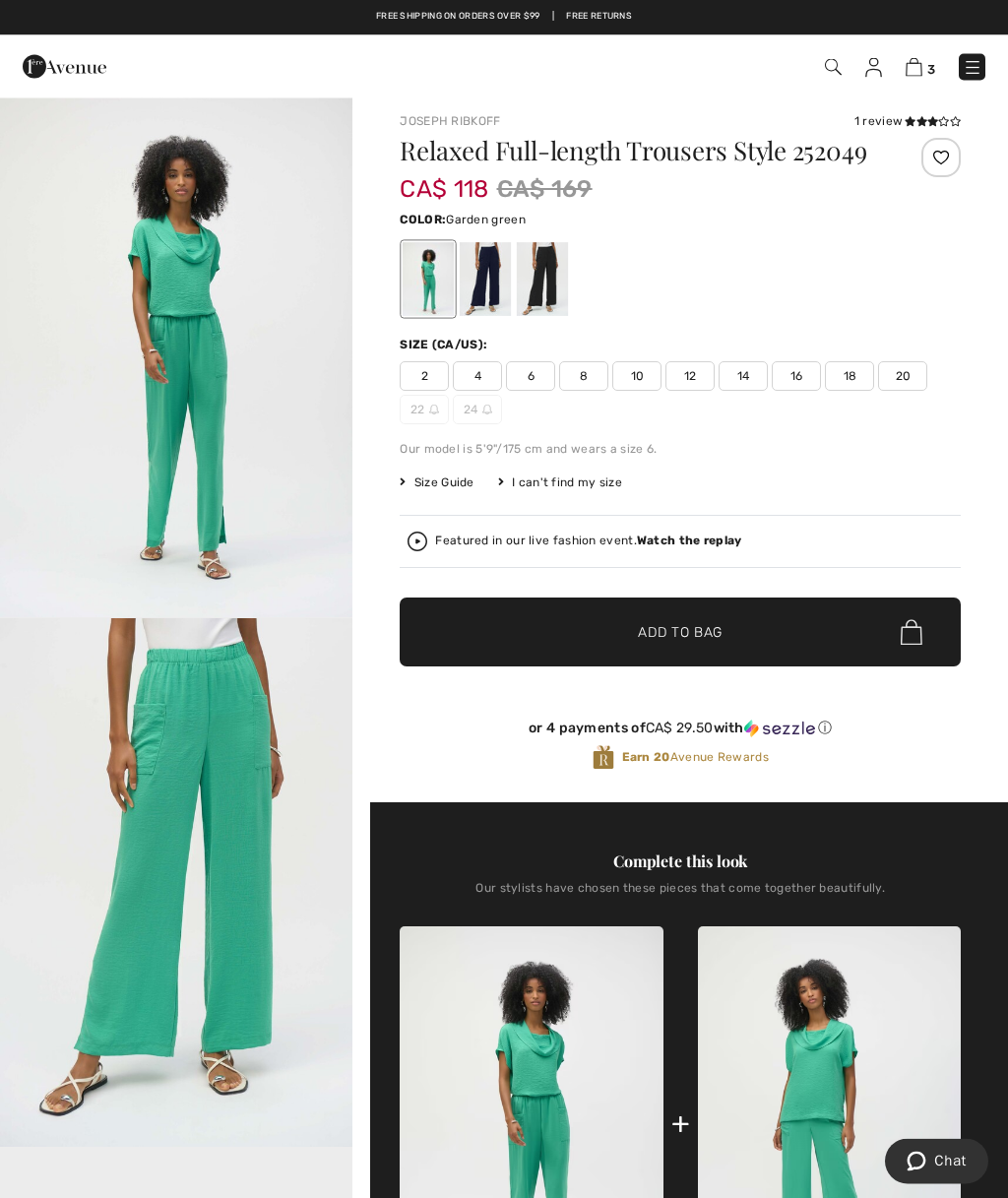 scroll, scrollTop: 0, scrollLeft: 0, axis: both 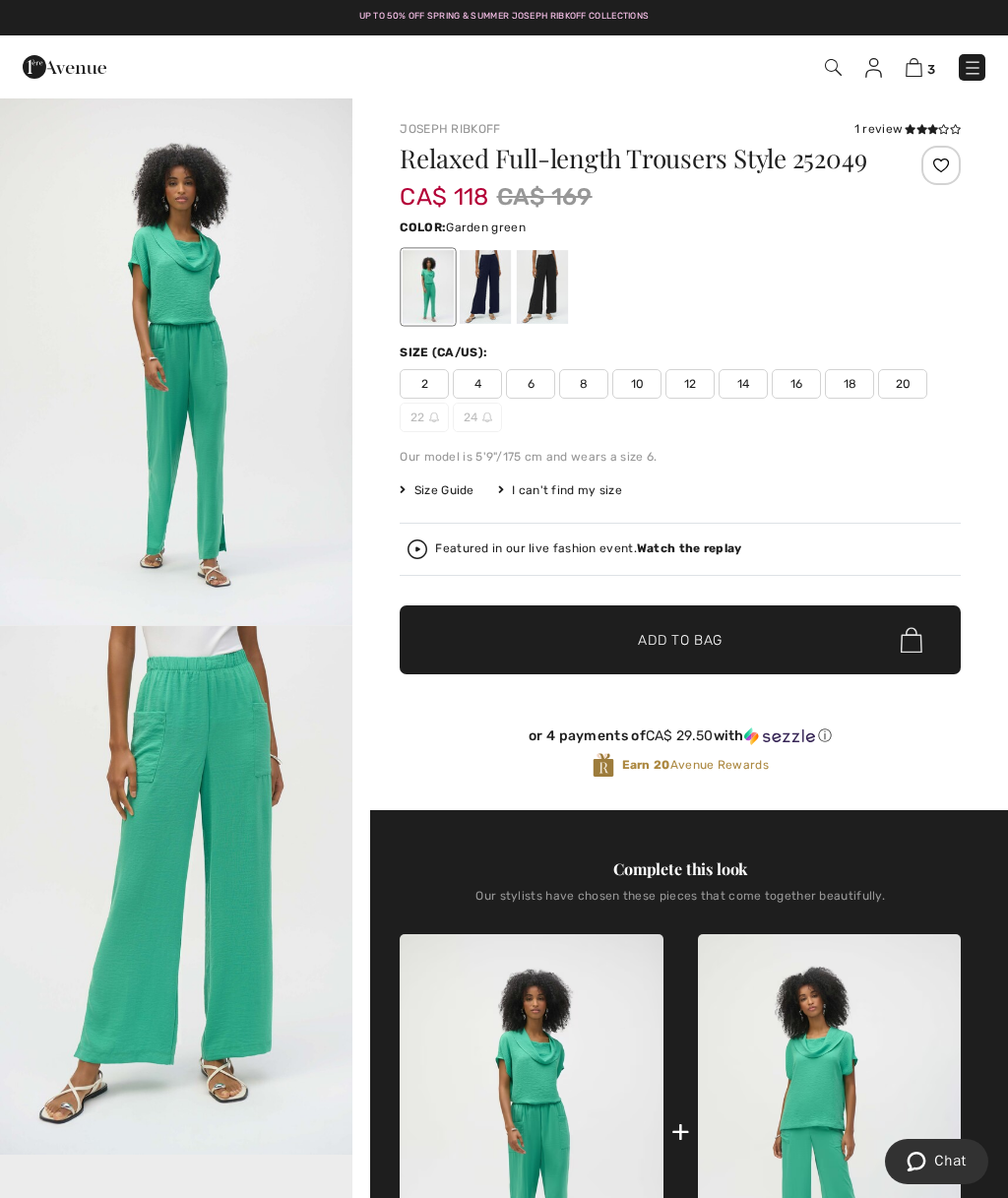 click on "16" at bounding box center [796, 384] 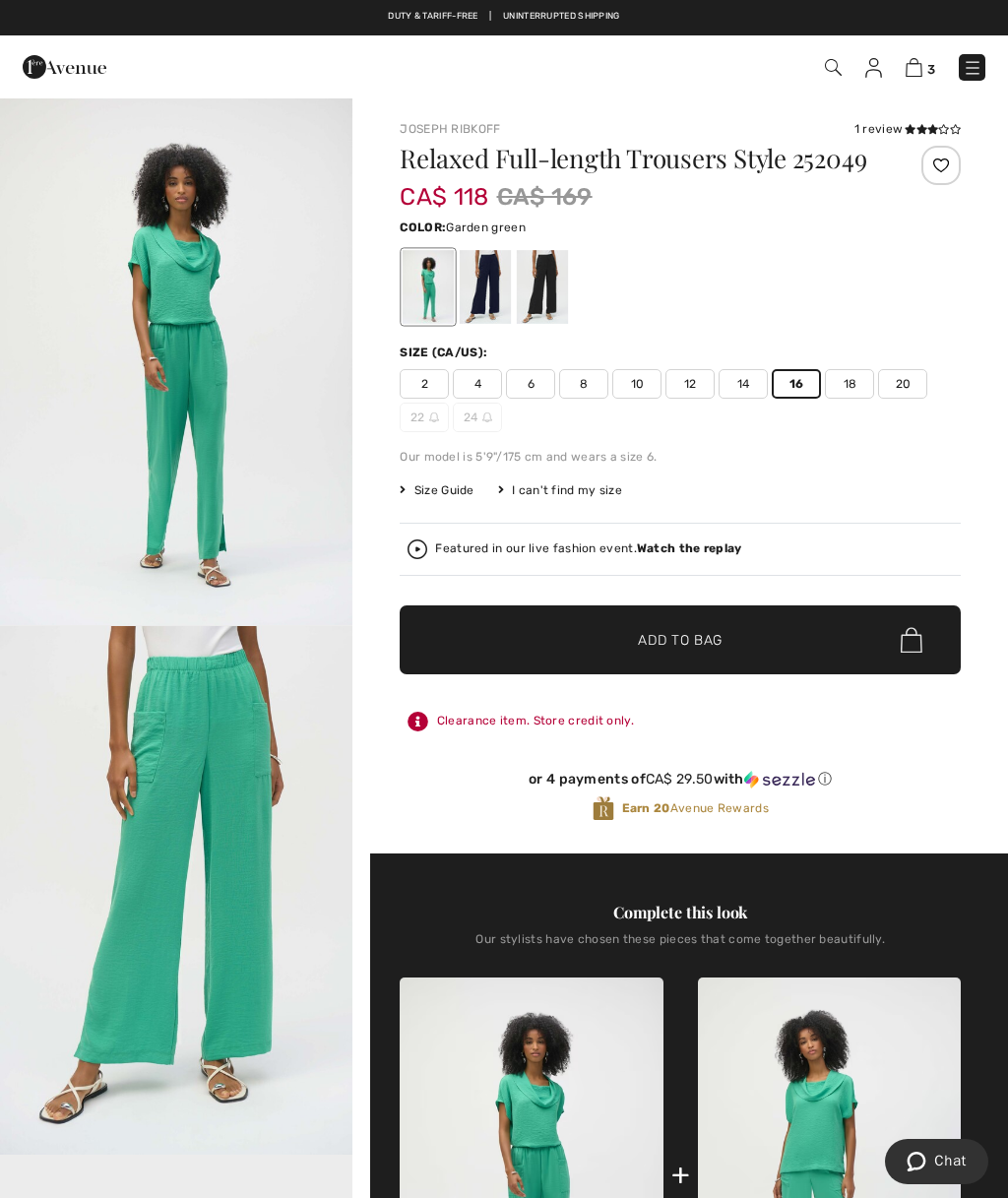 click on "Add to Bag" at bounding box center (680, 640) 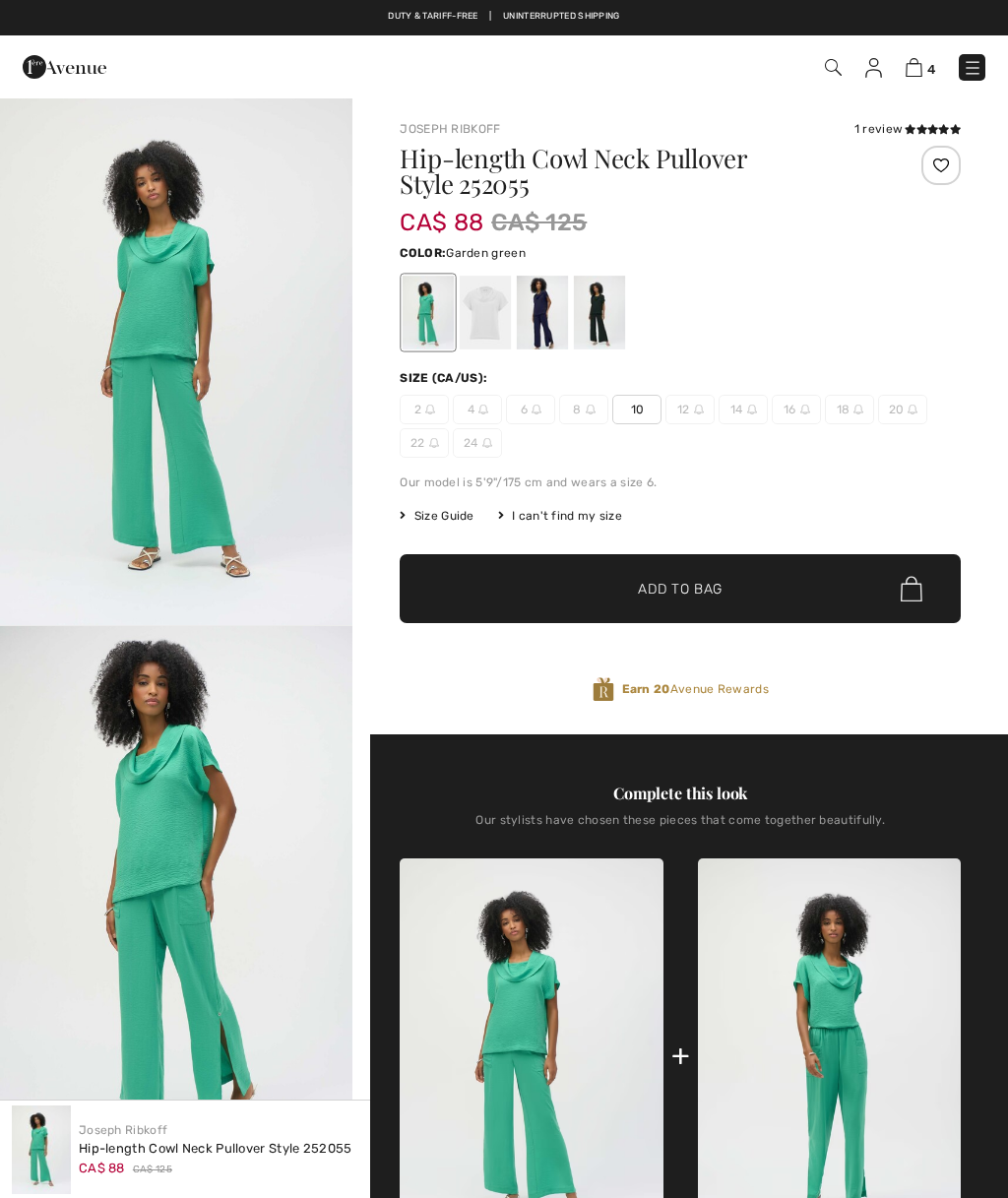 scroll, scrollTop: 699, scrollLeft: 0, axis: vertical 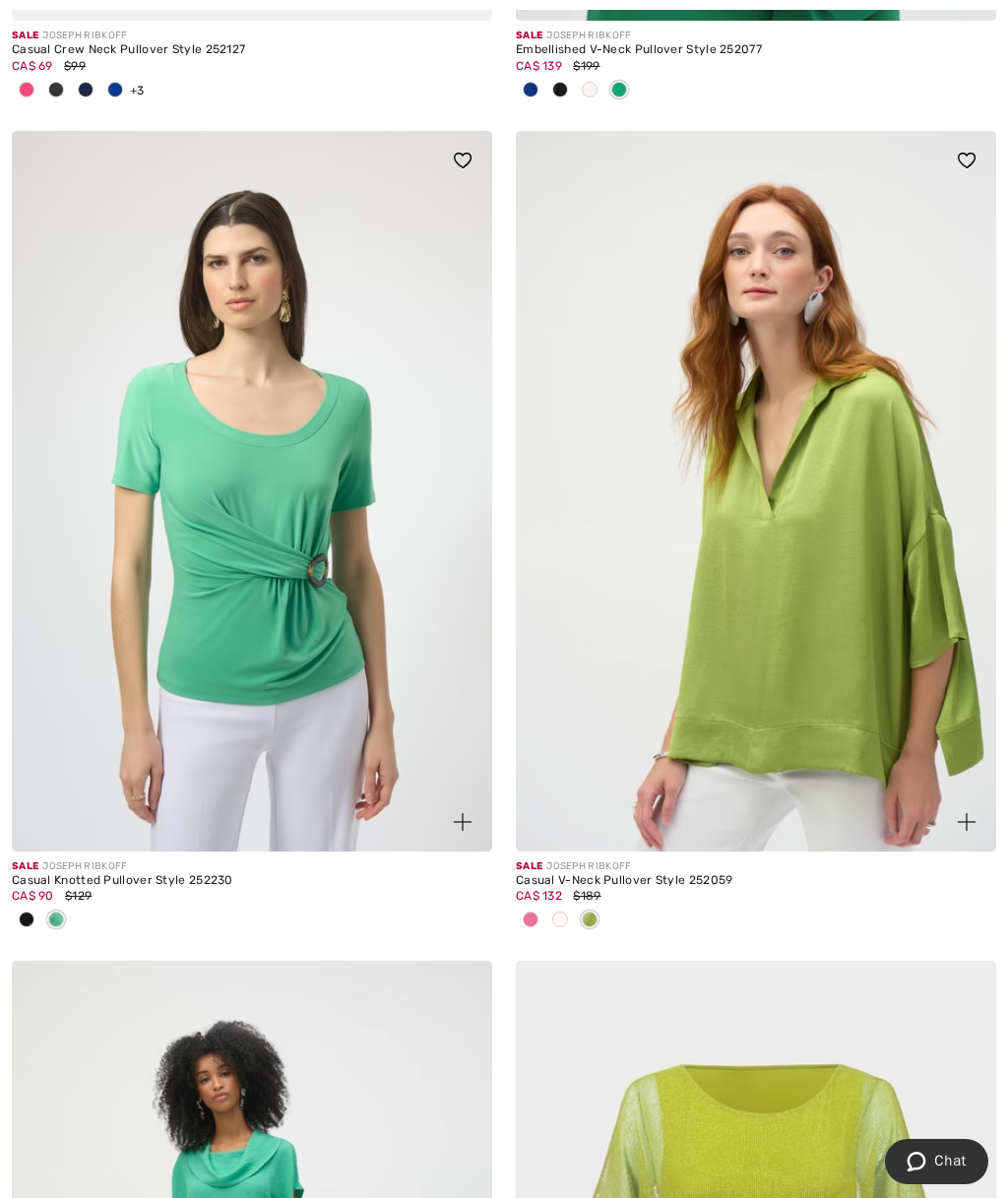 click at bounding box center (252, 491) 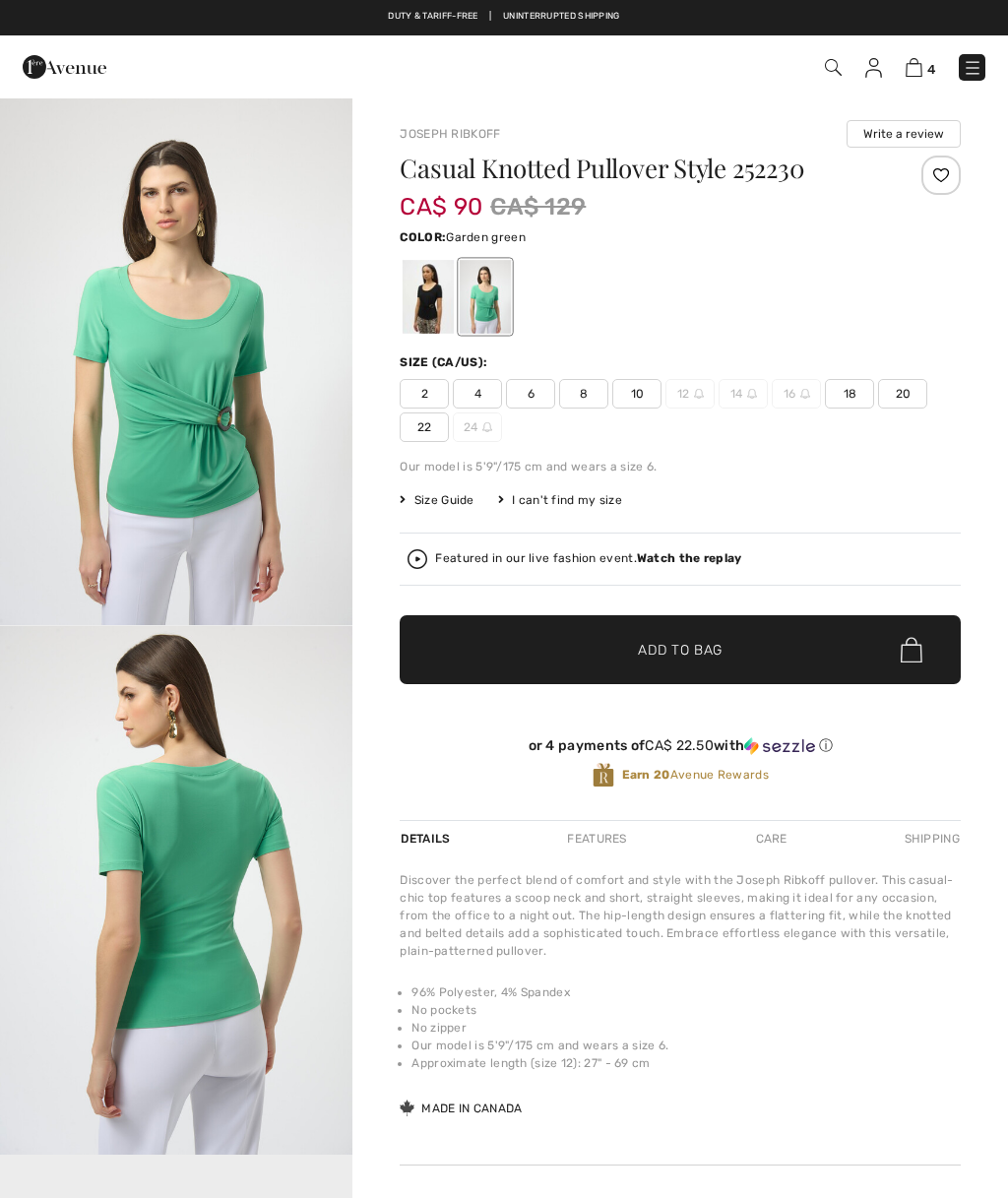 scroll, scrollTop: 0, scrollLeft: 0, axis: both 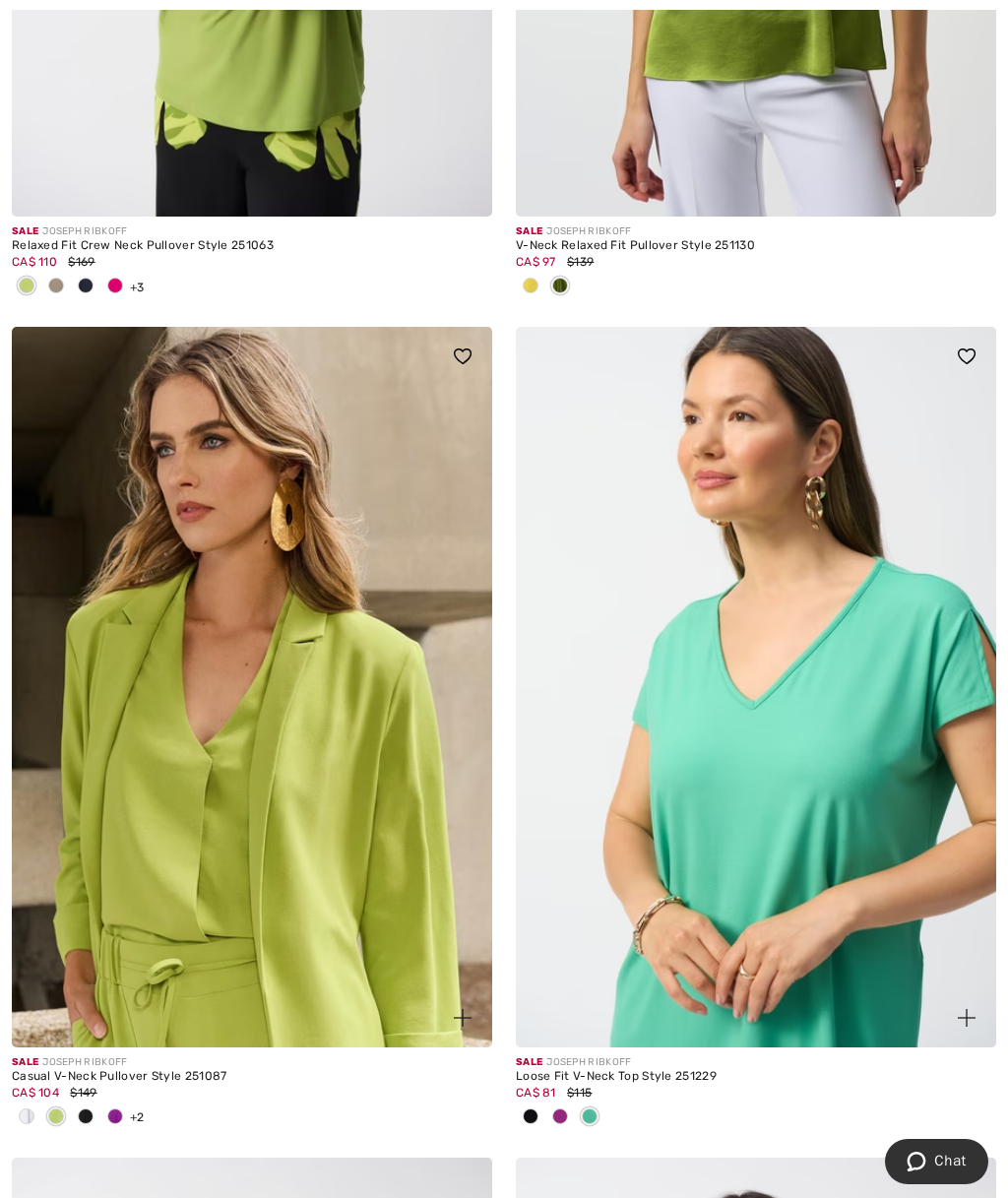 click at bounding box center (756, 687) 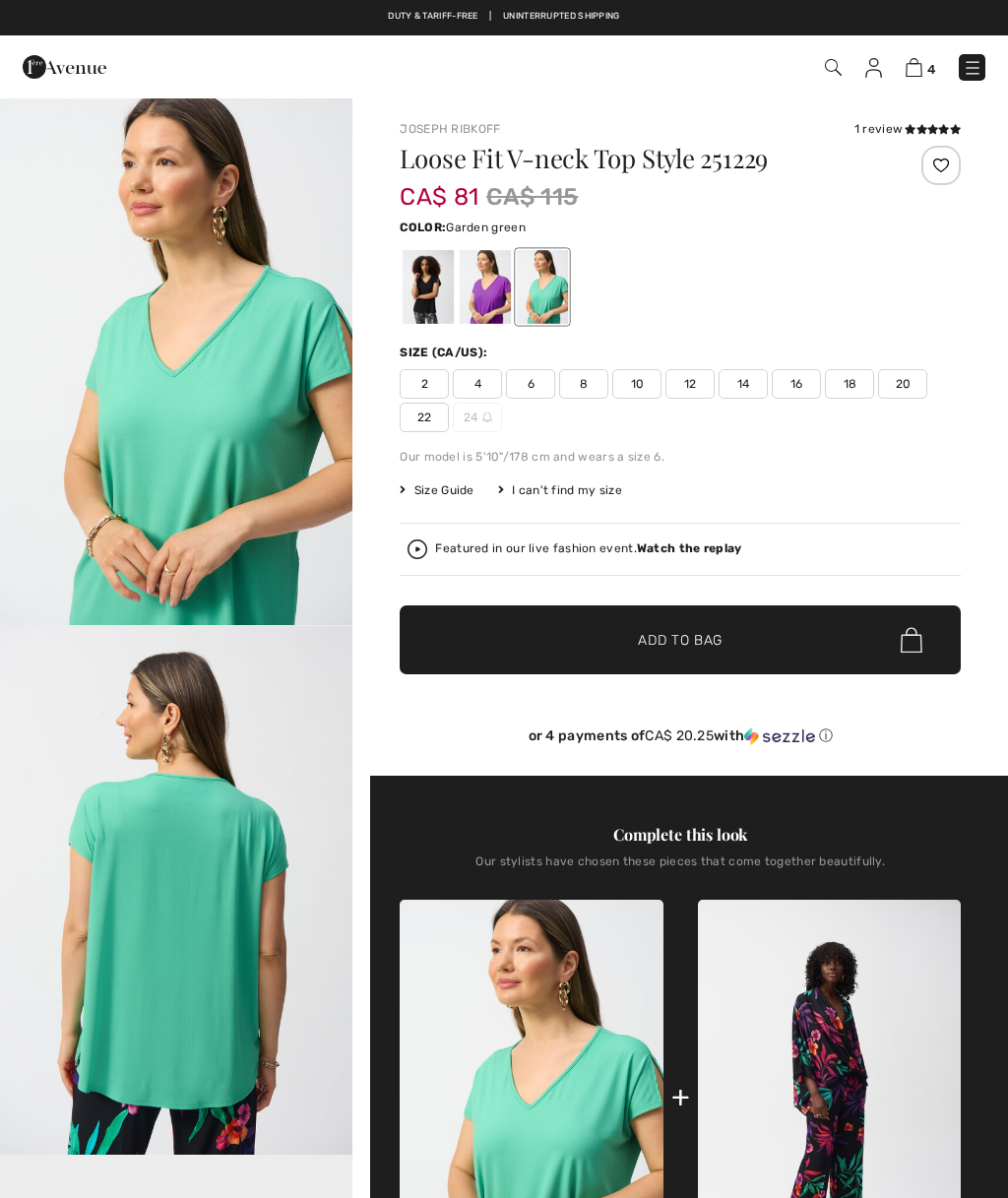 scroll, scrollTop: 0, scrollLeft: 0, axis: both 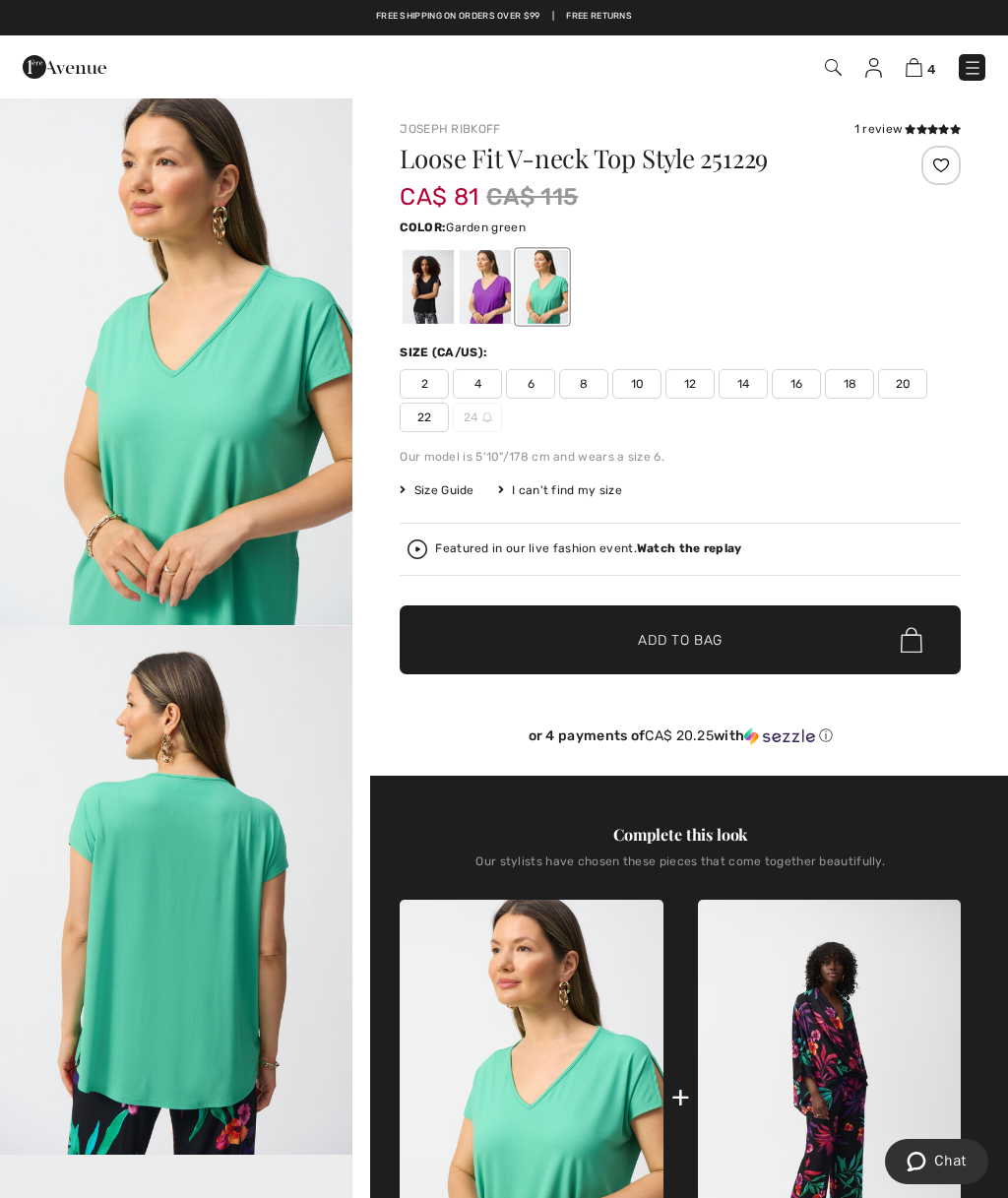 click on "Loose Fit V-neck Top  Style 251229
CA$ 81 CA$ 115
Color:  Garden green
Size (CA/US):
2 4 6 8 10 12 14 16 18 20 22 24
Our model is 5'10"/178 cm and wears a size 6.
Size Guide
I can't find my size
Select Size
CAN 2
CAN 4
CAN 6
CAN 8
CAN 10
CAN 12
CAN 14
CAN 16
CAN 18
CAN 20
CAN 22
CAN 24 - Sold Out
Featured in our live fashion event.  Watch the replay
✔ Added to Bag
Add to Bag
or 4 payments of" at bounding box center (680, 461) 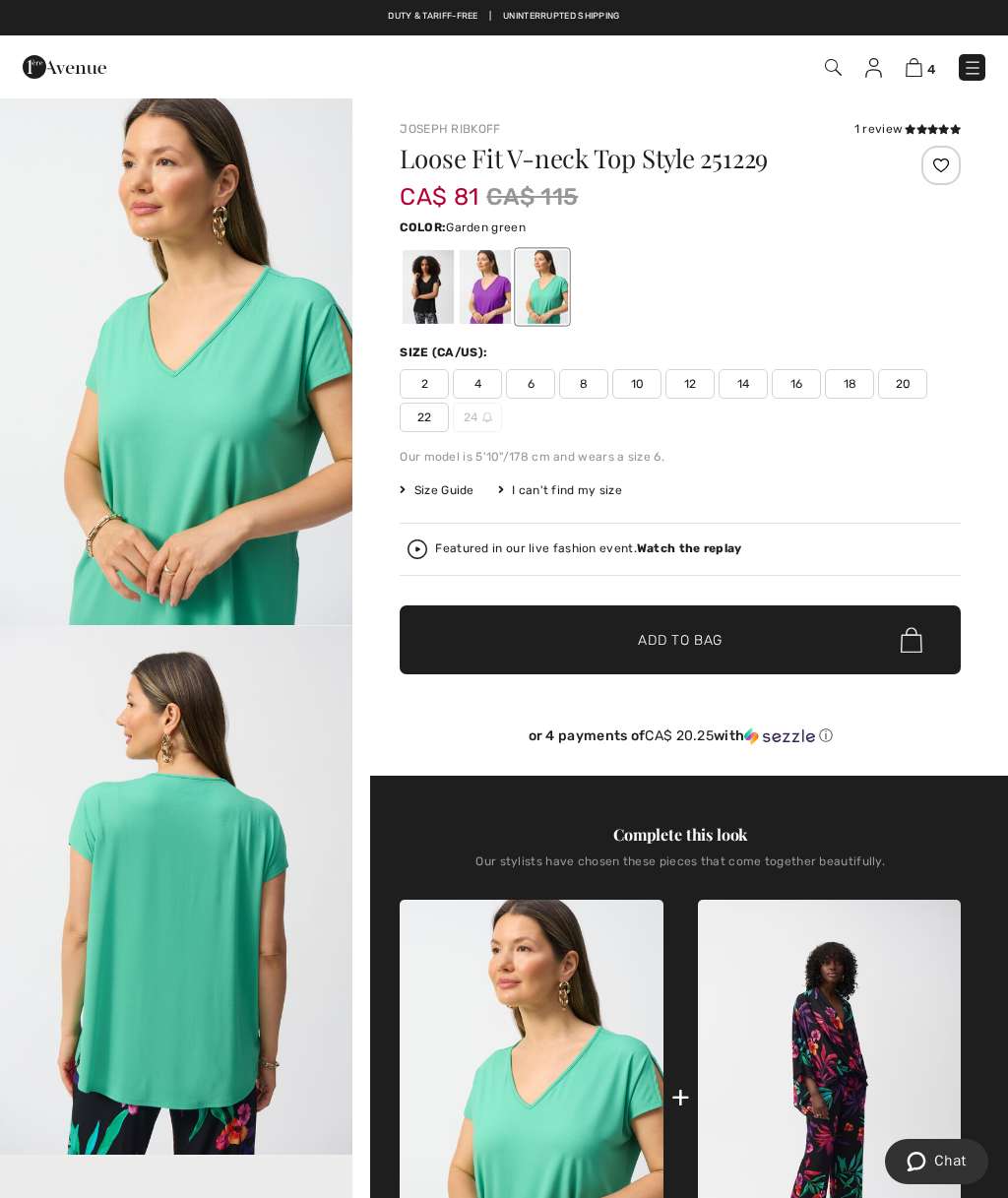 click at bounding box center (531, 1097) 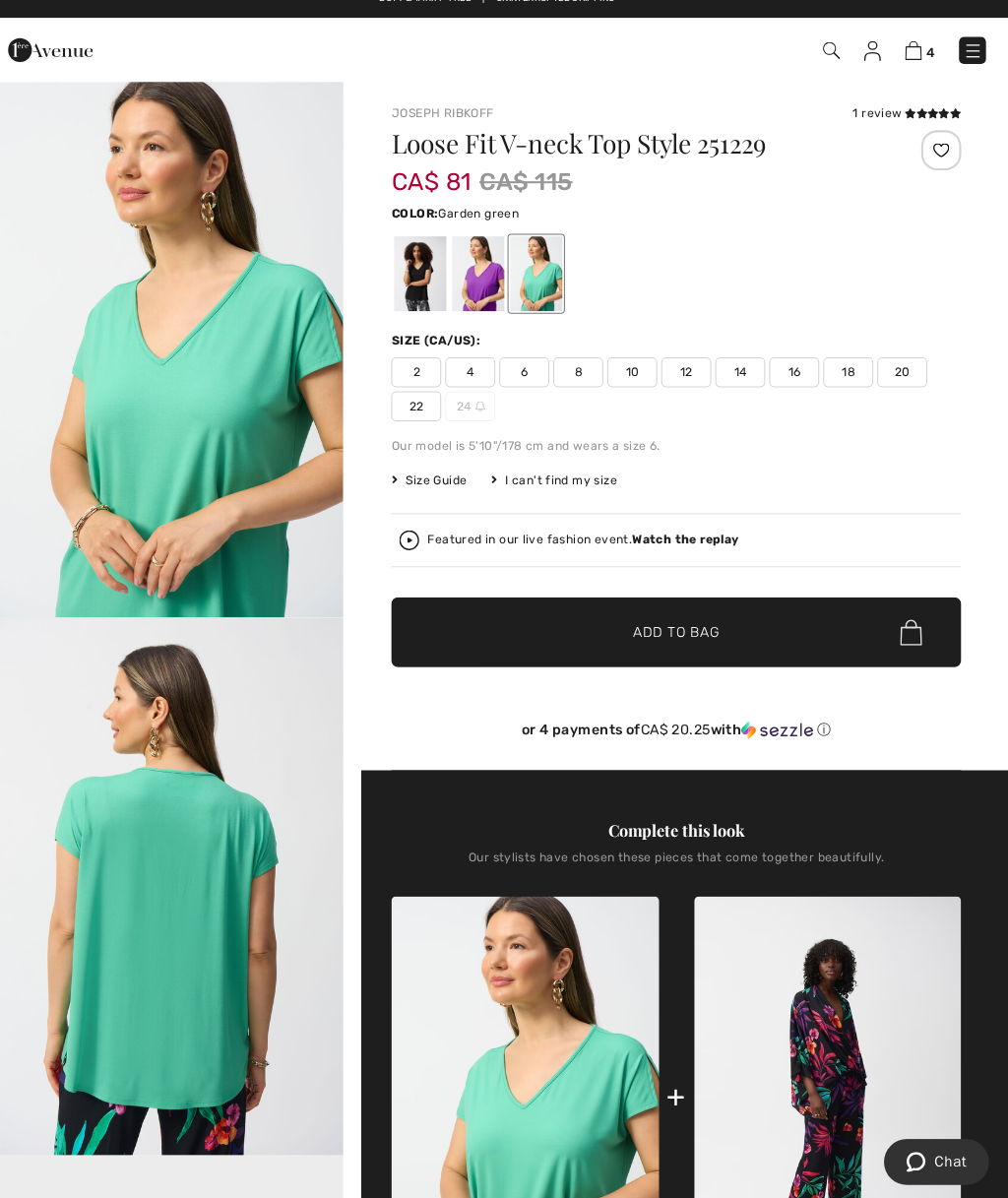click on "+" at bounding box center (680, 1097) 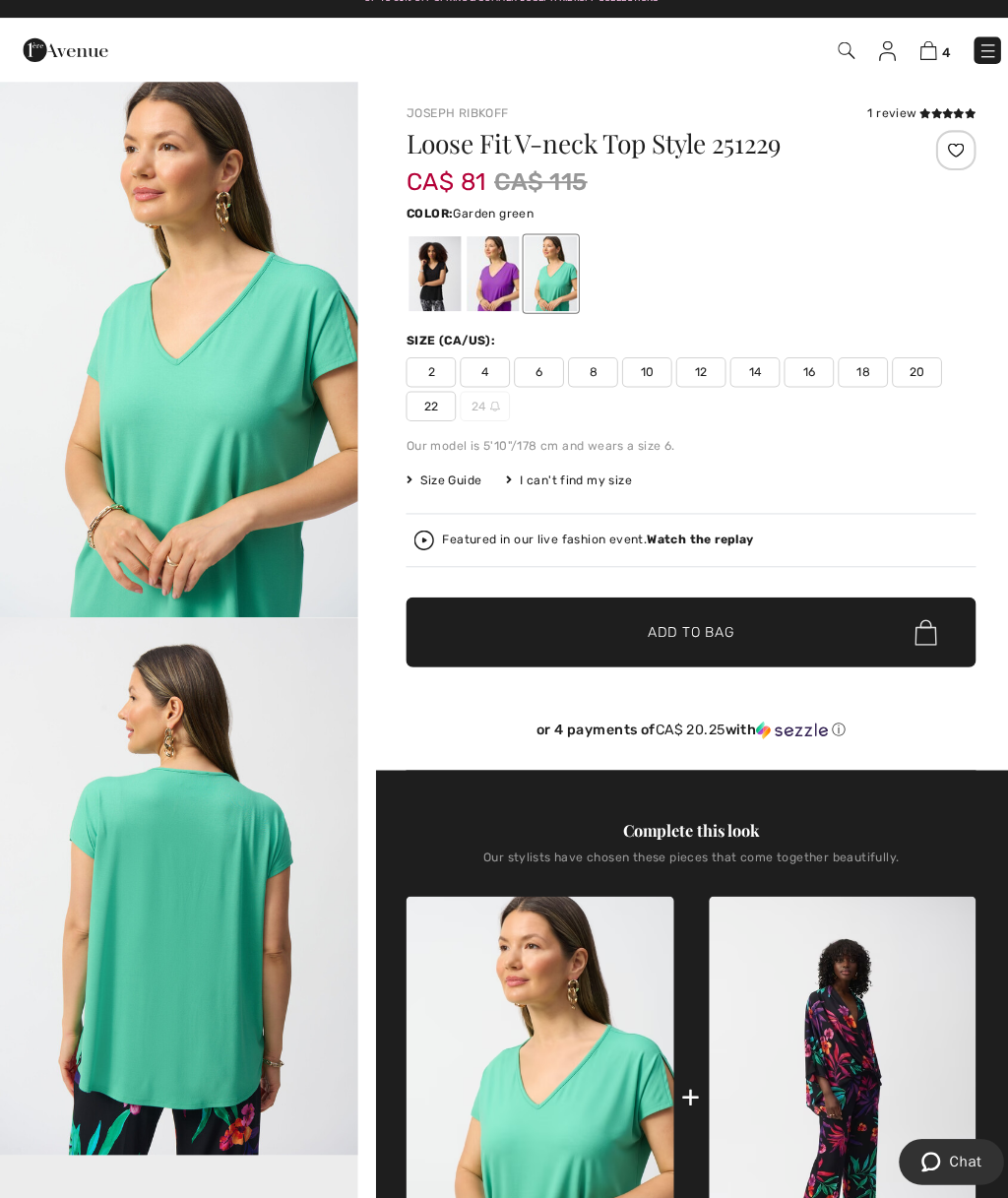 click on "14" at bounding box center [743, 384] 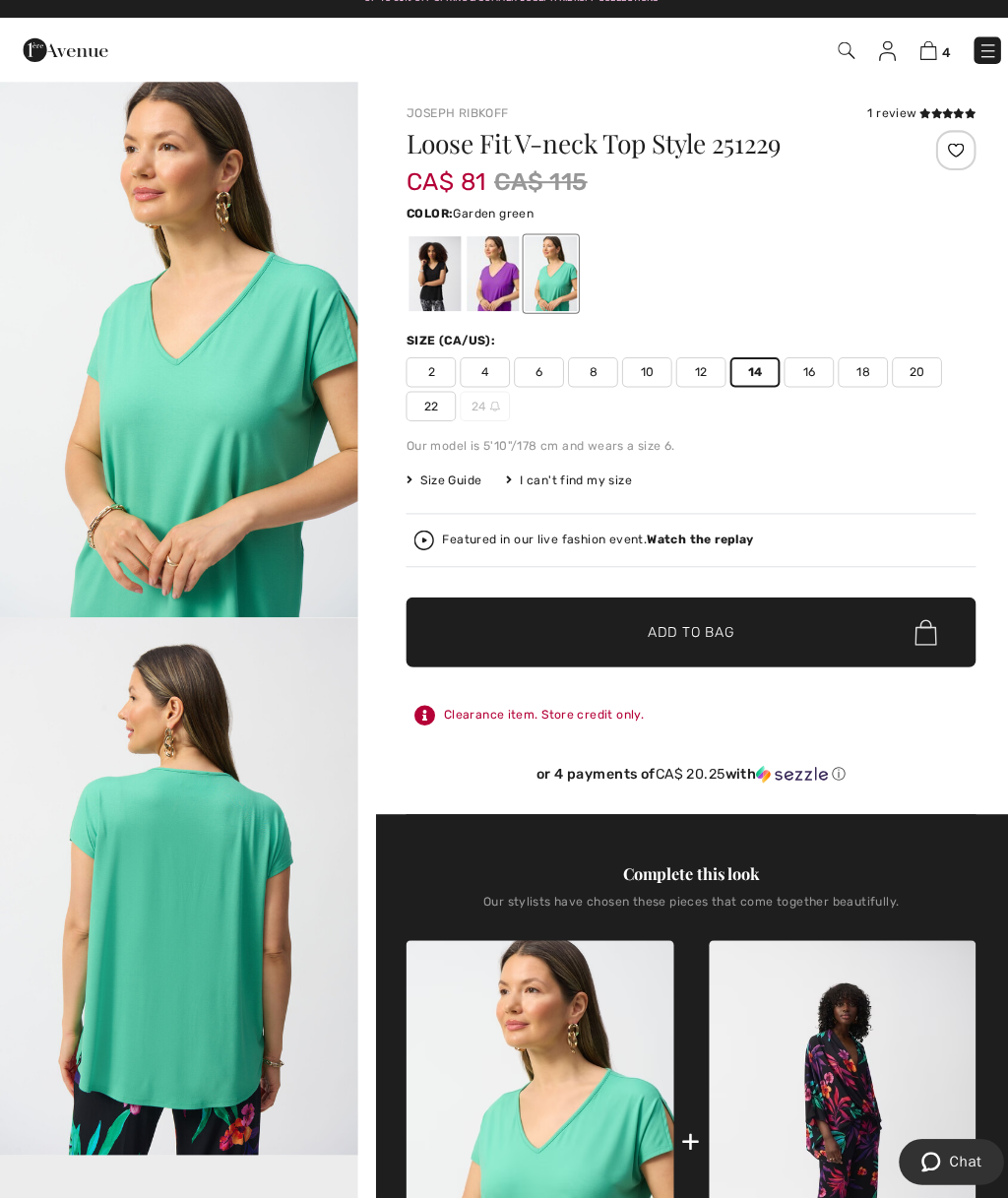 click on "Add to Bag" at bounding box center [680, 640] 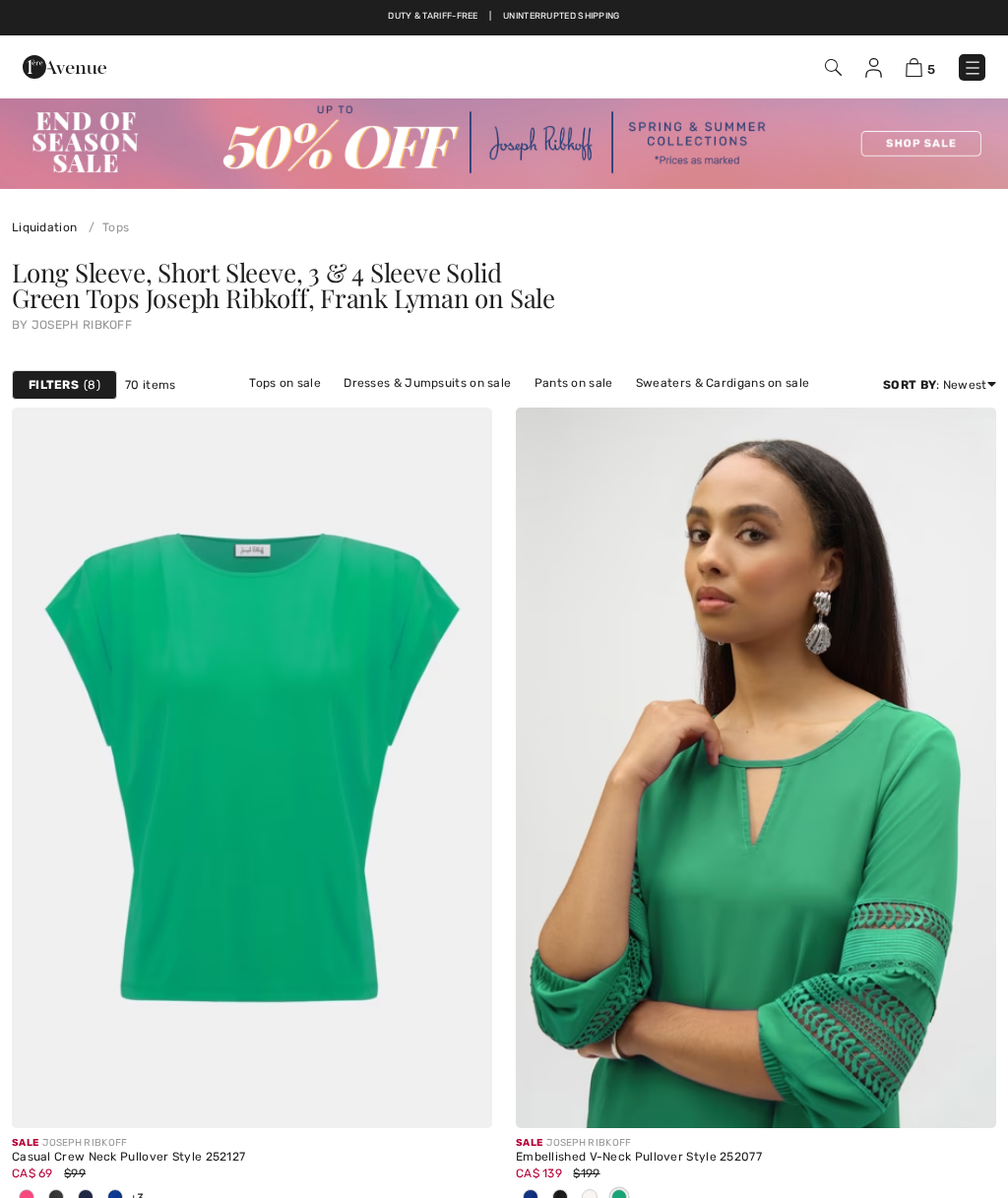 scroll, scrollTop: 3498, scrollLeft: 0, axis: vertical 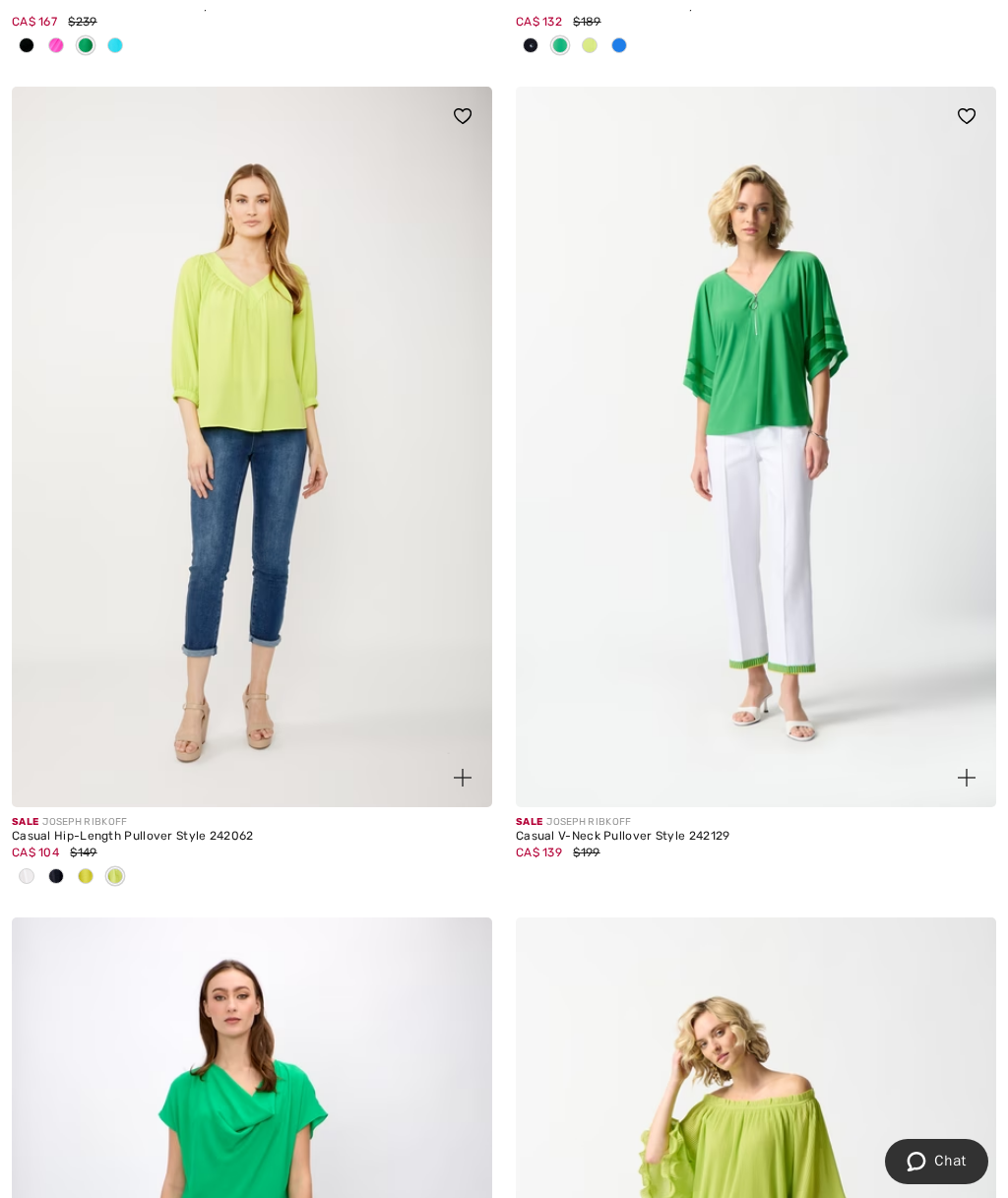 click at bounding box center (756, 447) 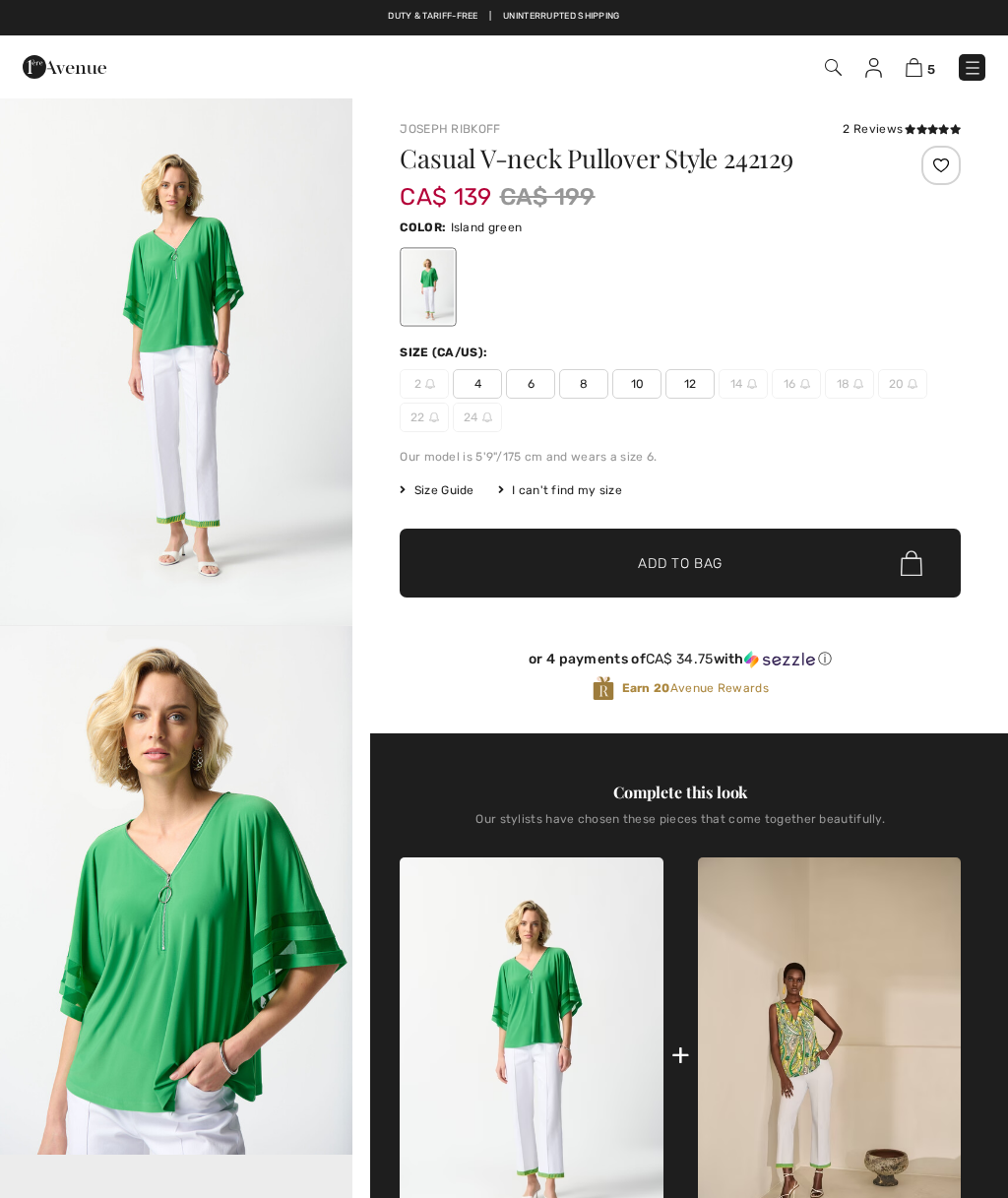 scroll, scrollTop: 0, scrollLeft: 0, axis: both 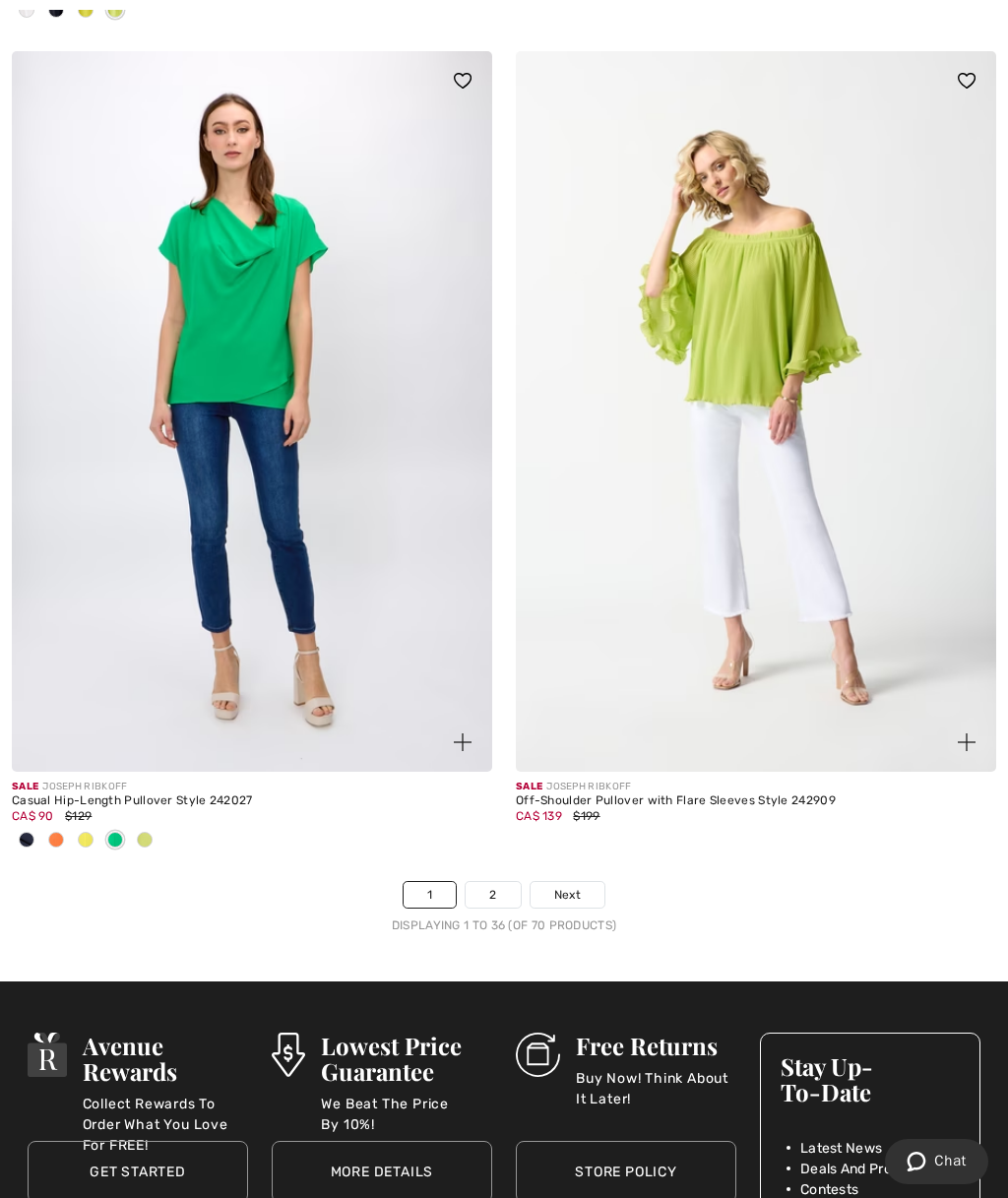 click at bounding box center (252, 411) 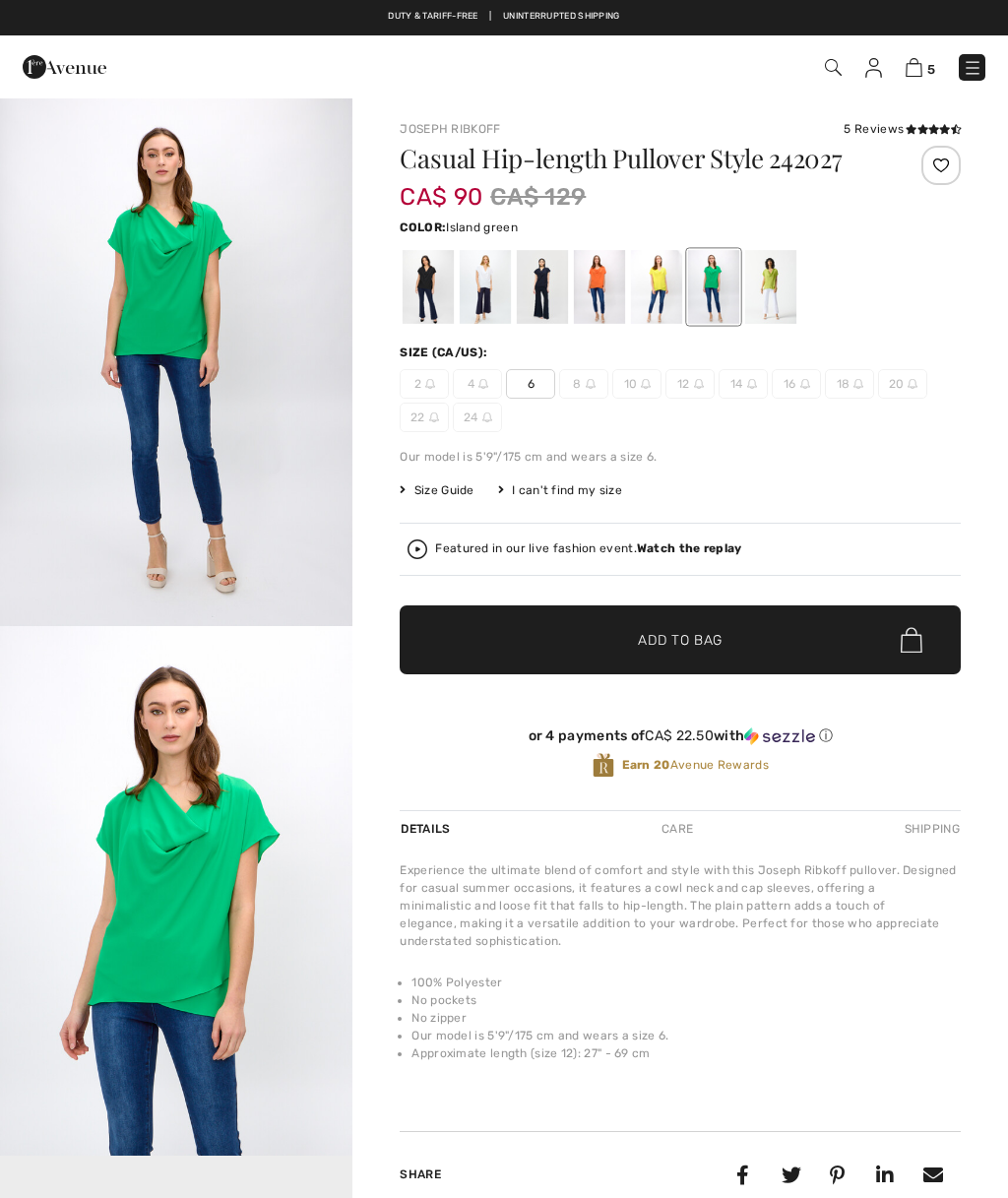 checkbox on "true" 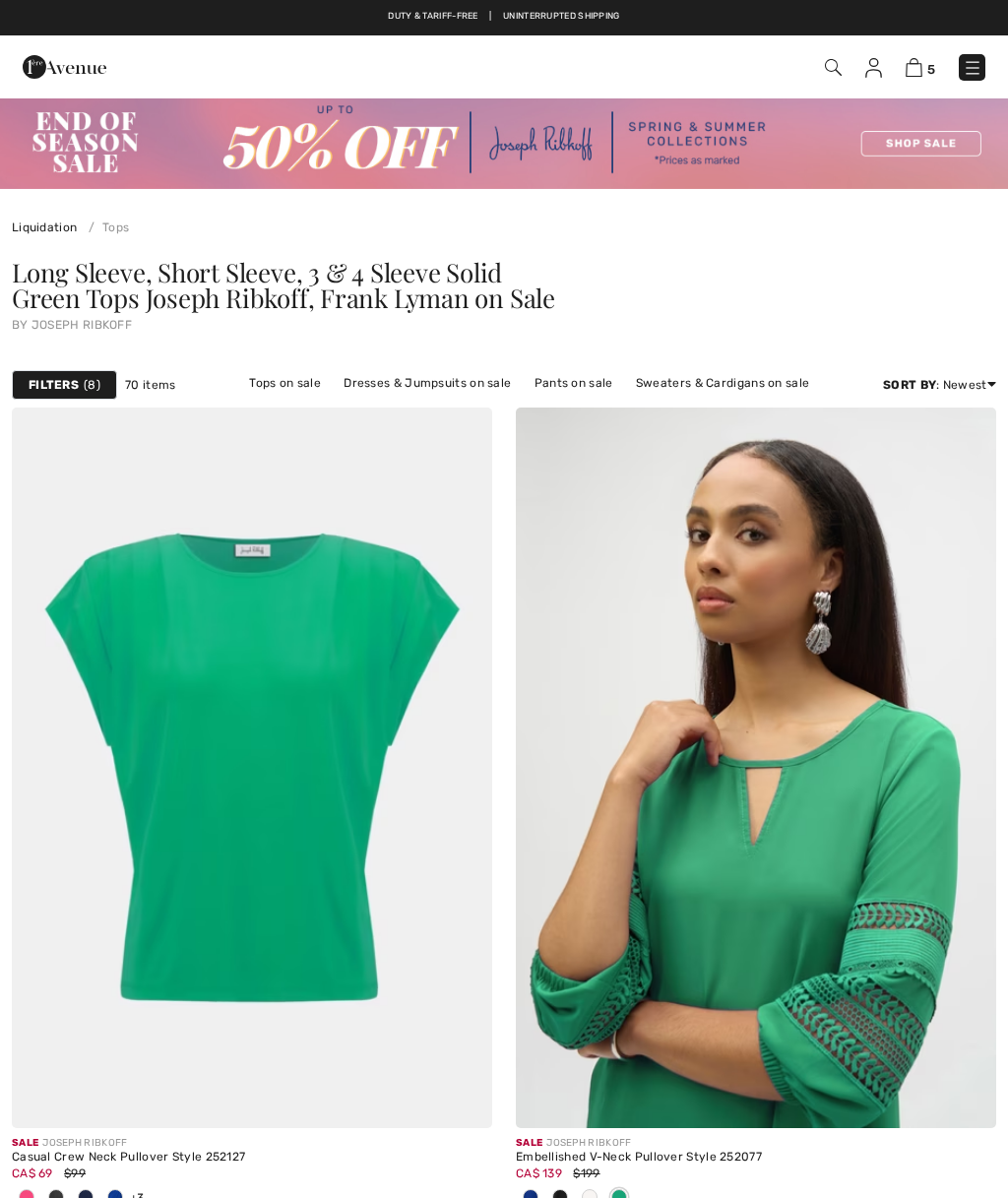 scroll, scrollTop: 14924, scrollLeft: 0, axis: vertical 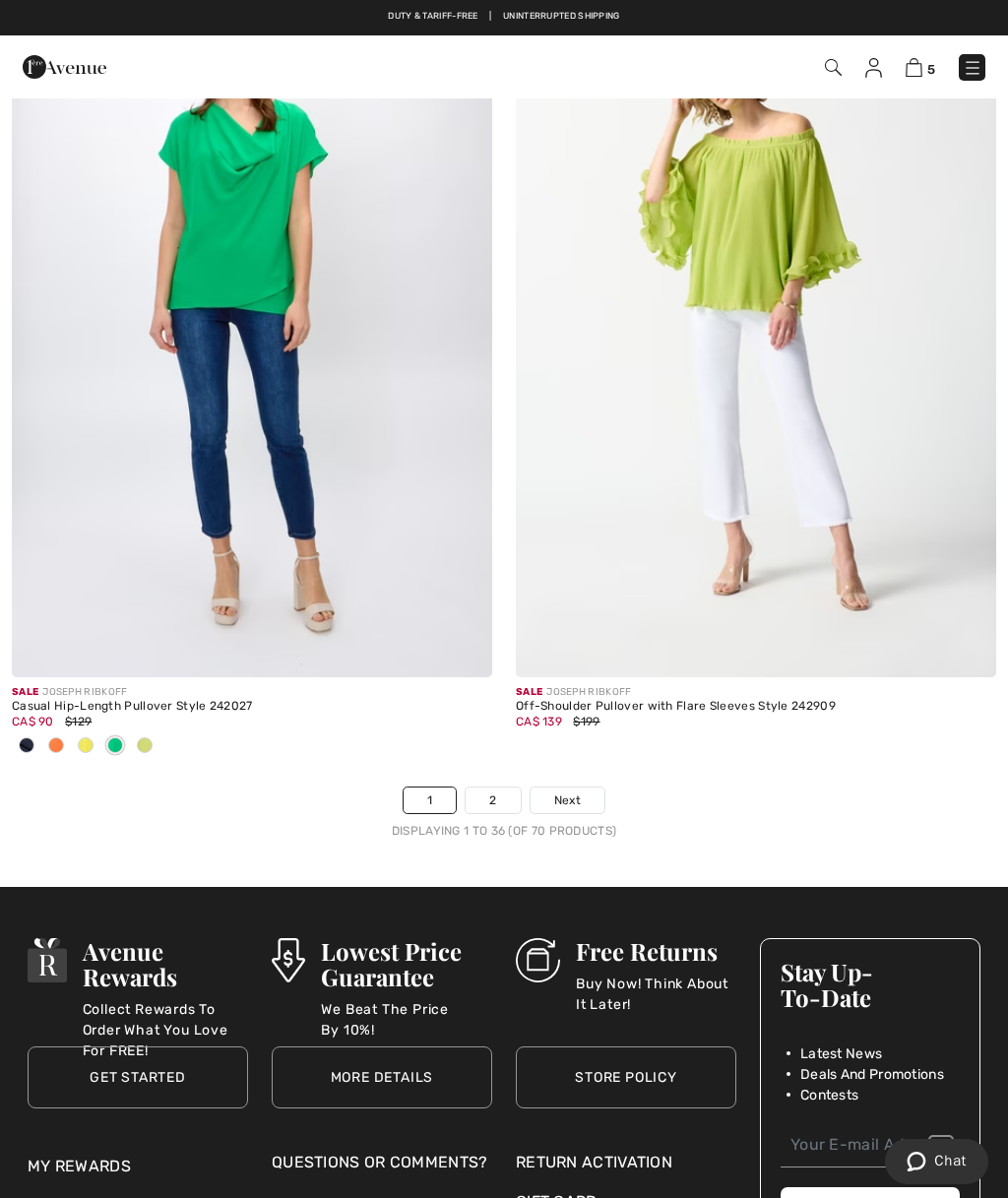 click on "2" at bounding box center [492, 800] 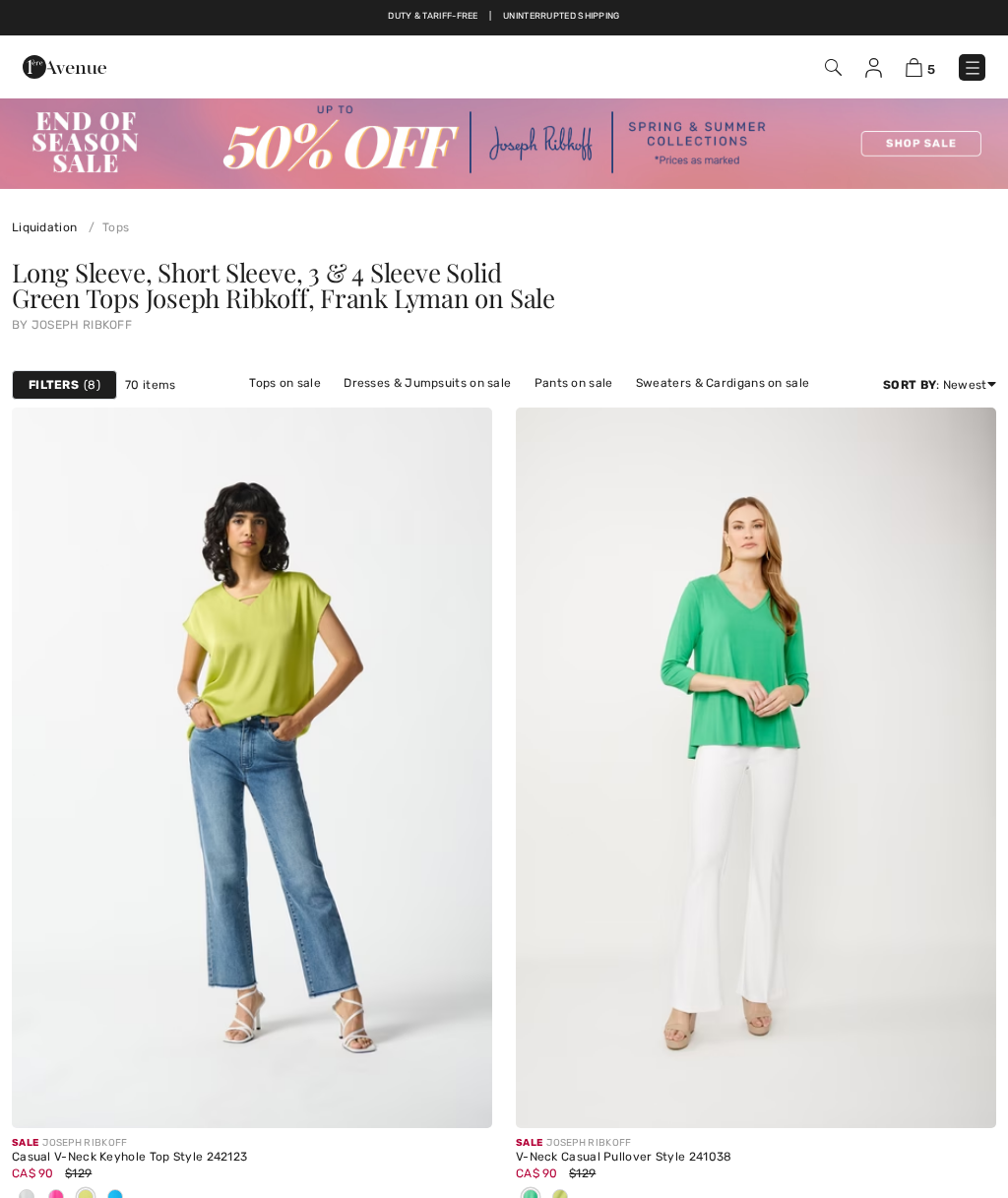 scroll, scrollTop: 0, scrollLeft: 0, axis: both 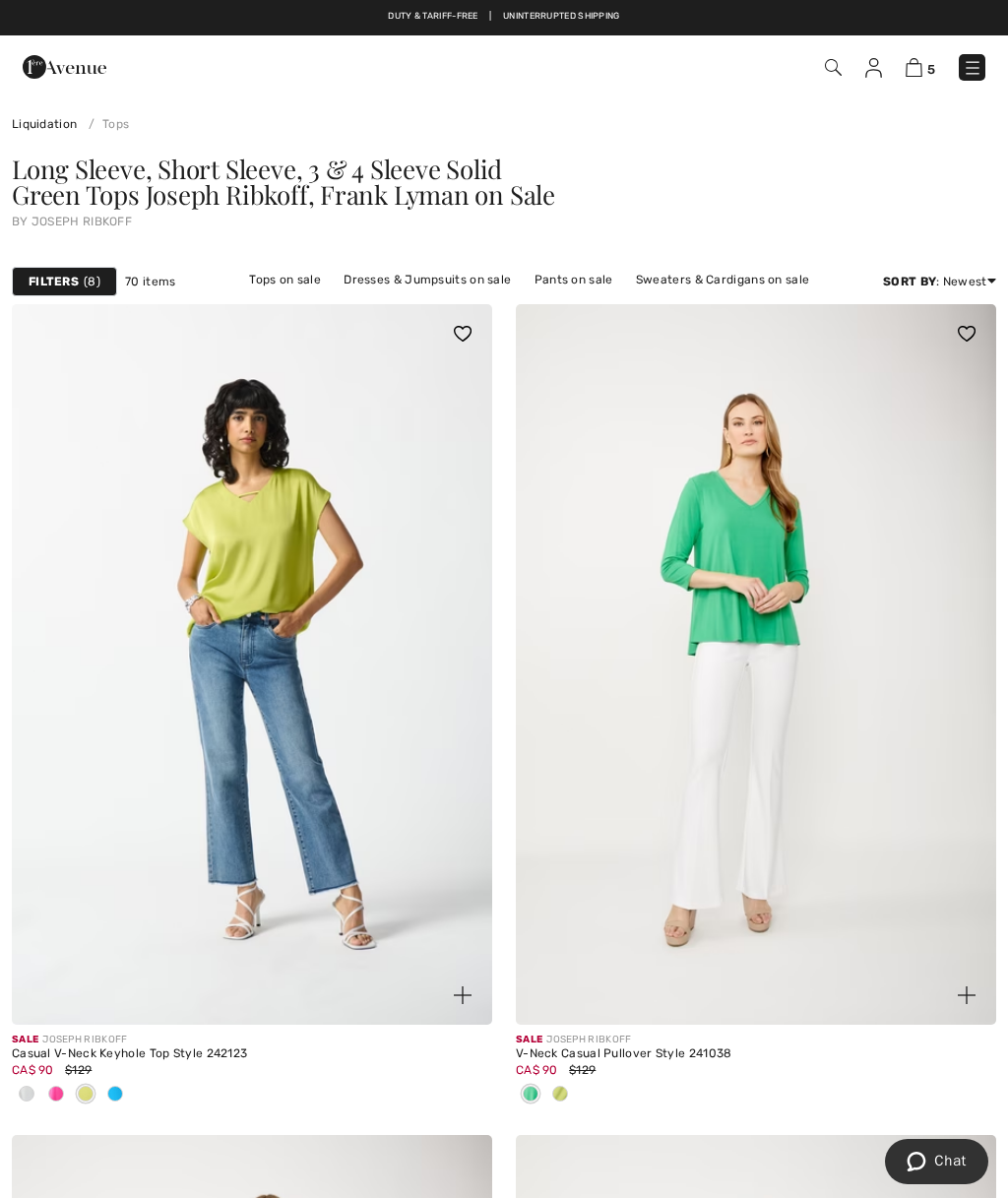 click at bounding box center (756, 664) 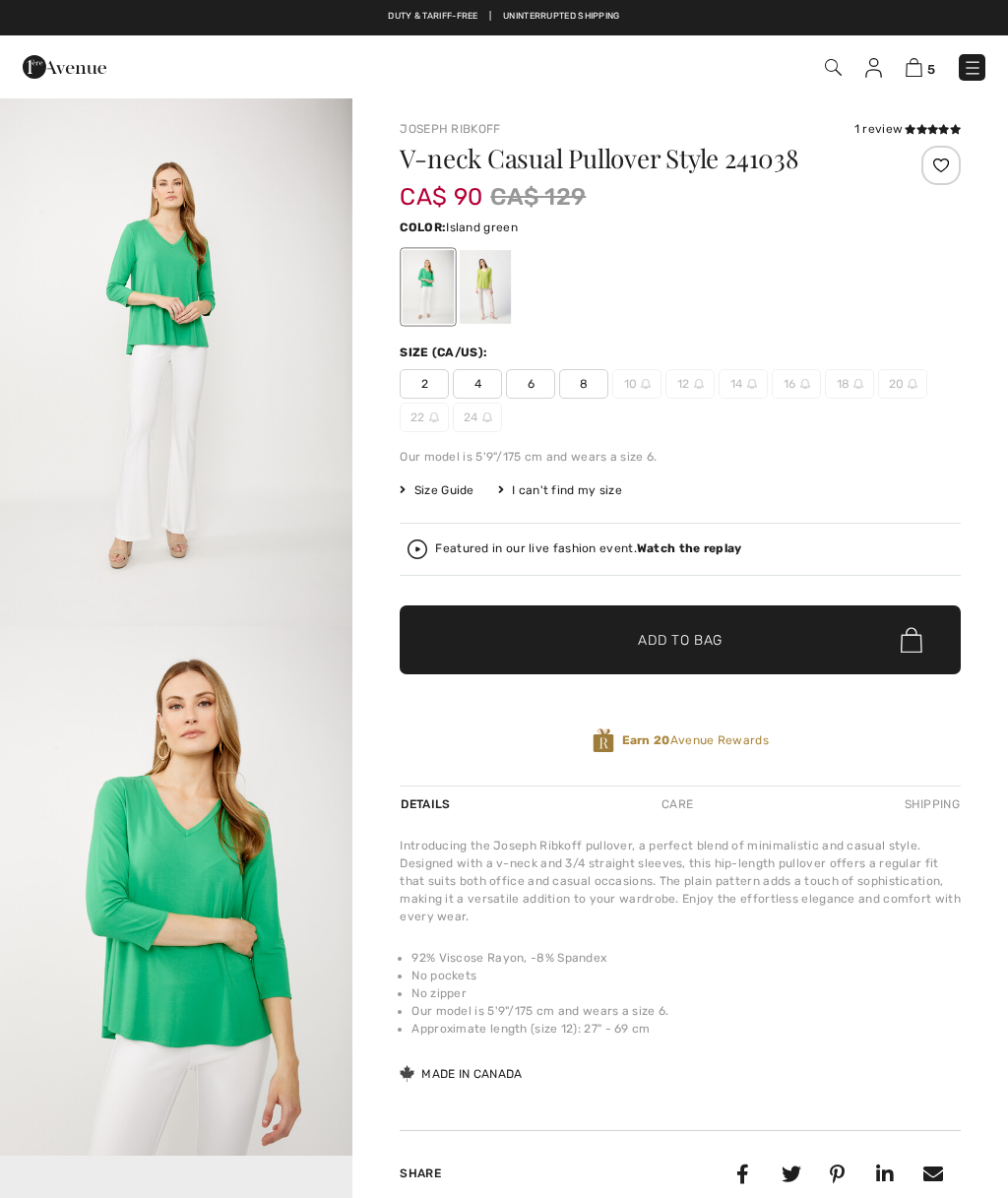 scroll, scrollTop: 0, scrollLeft: 0, axis: both 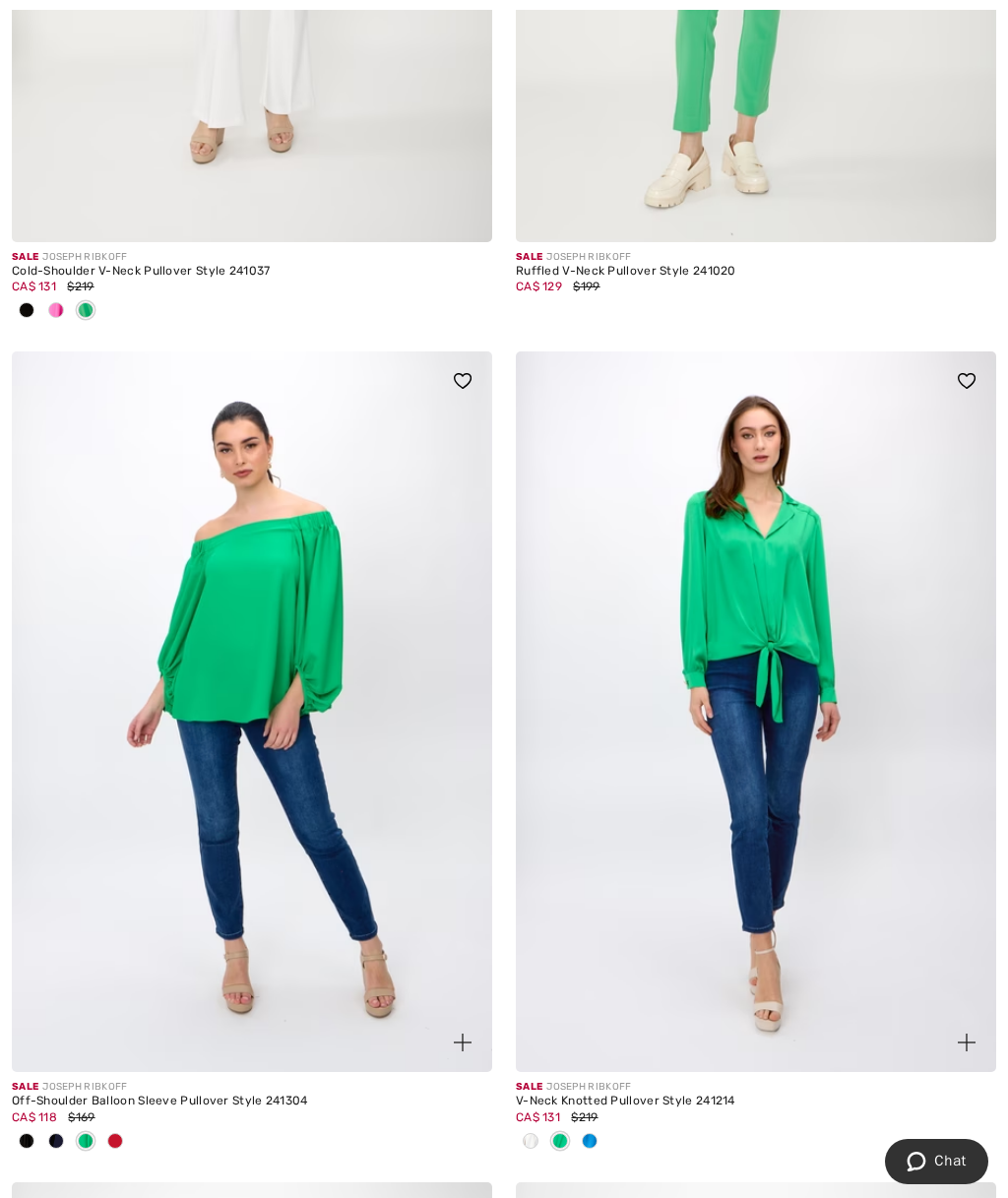 click at bounding box center [756, 712] 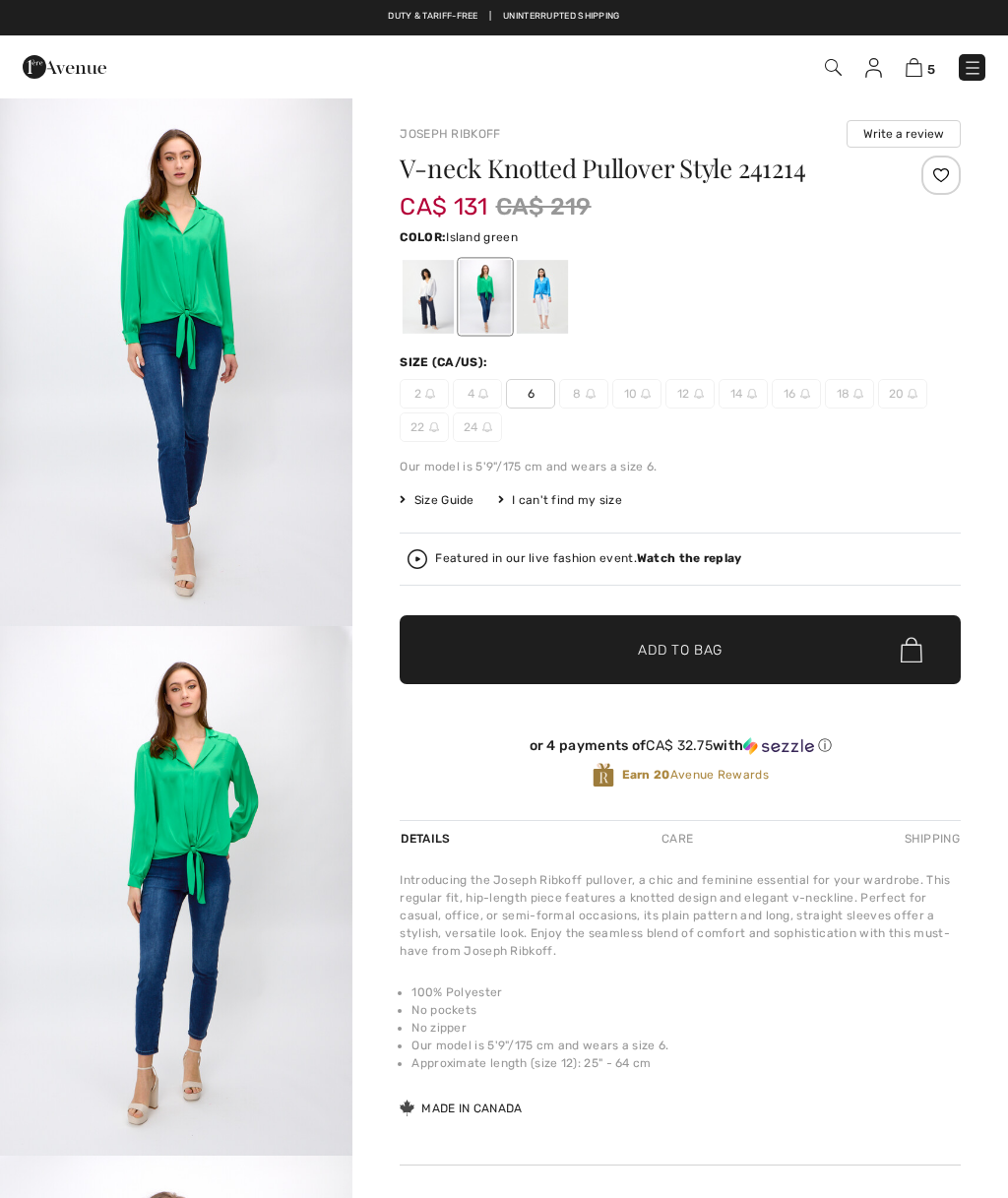 scroll, scrollTop: 0, scrollLeft: 0, axis: both 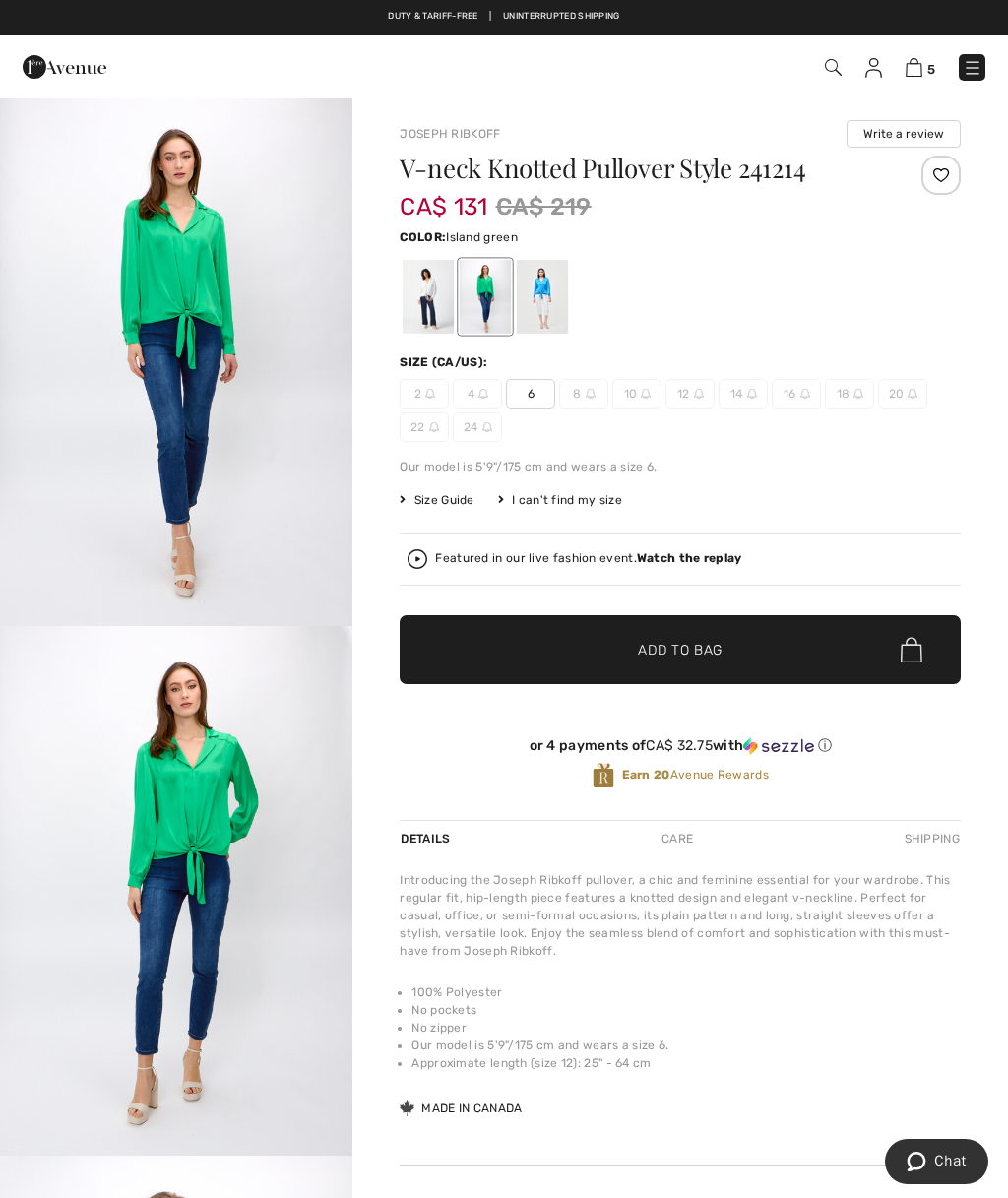 click on "Share" at bounding box center [680, 1200] 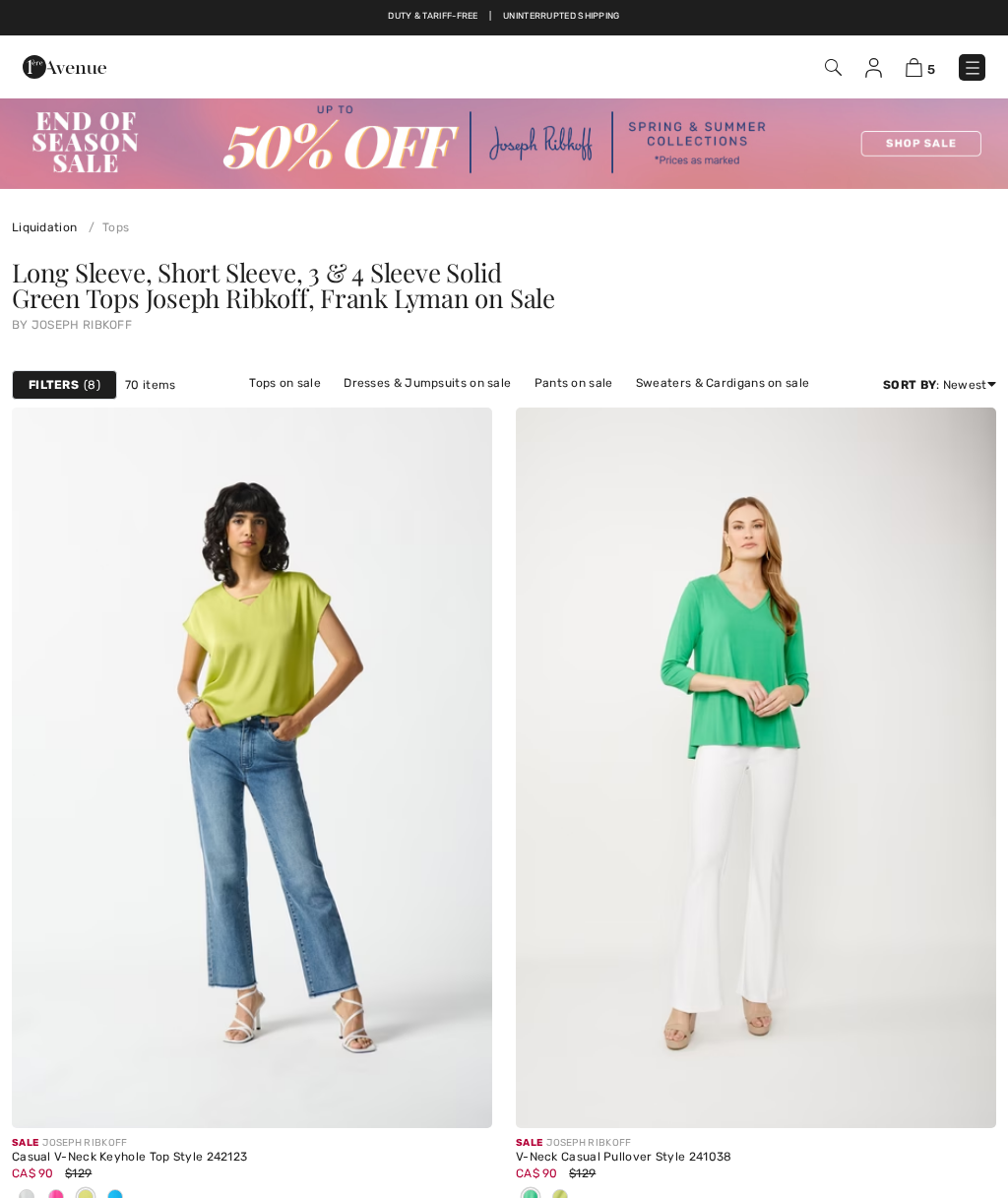 scroll, scrollTop: 1811, scrollLeft: 0, axis: vertical 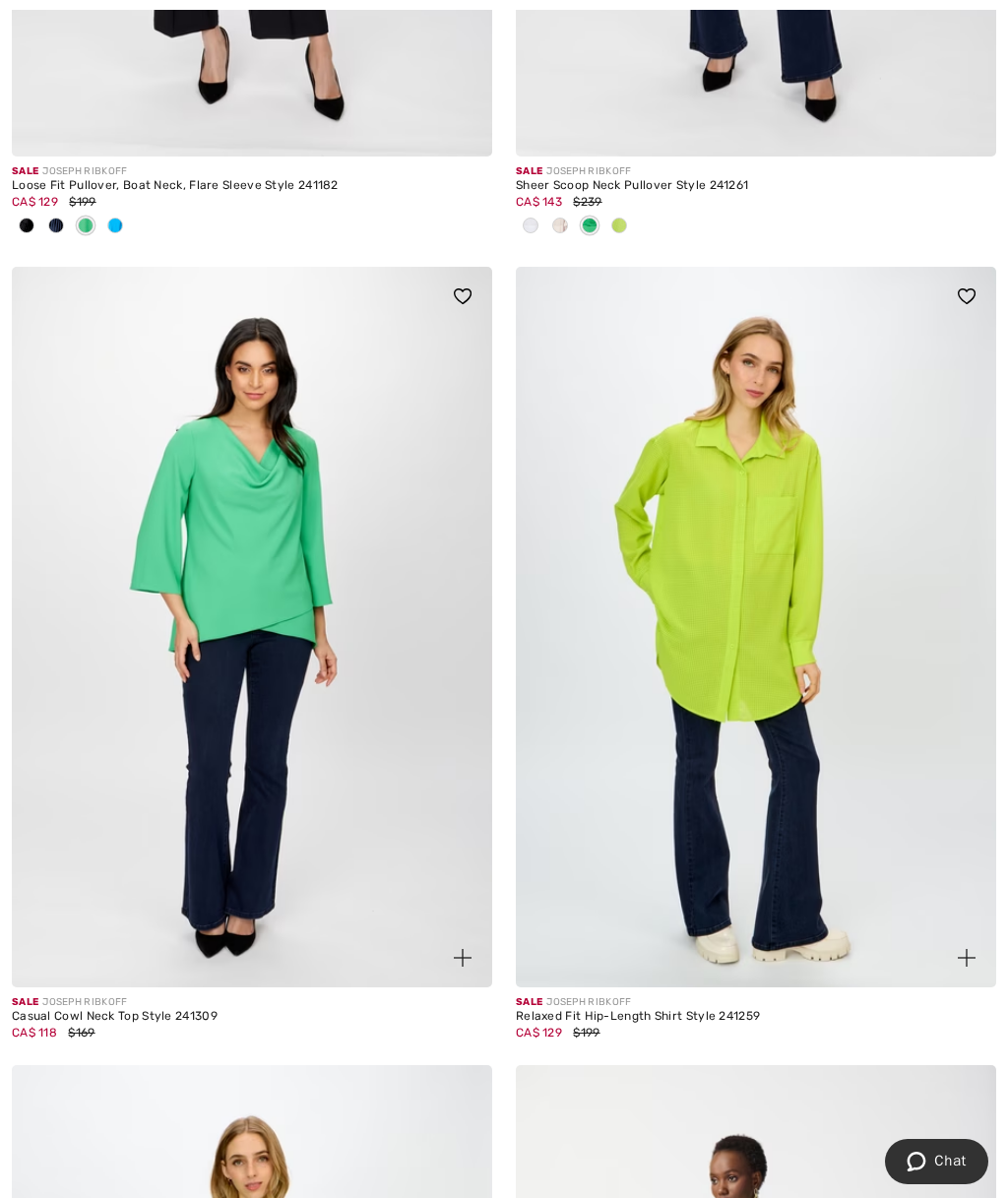 click at bounding box center (252, 627) 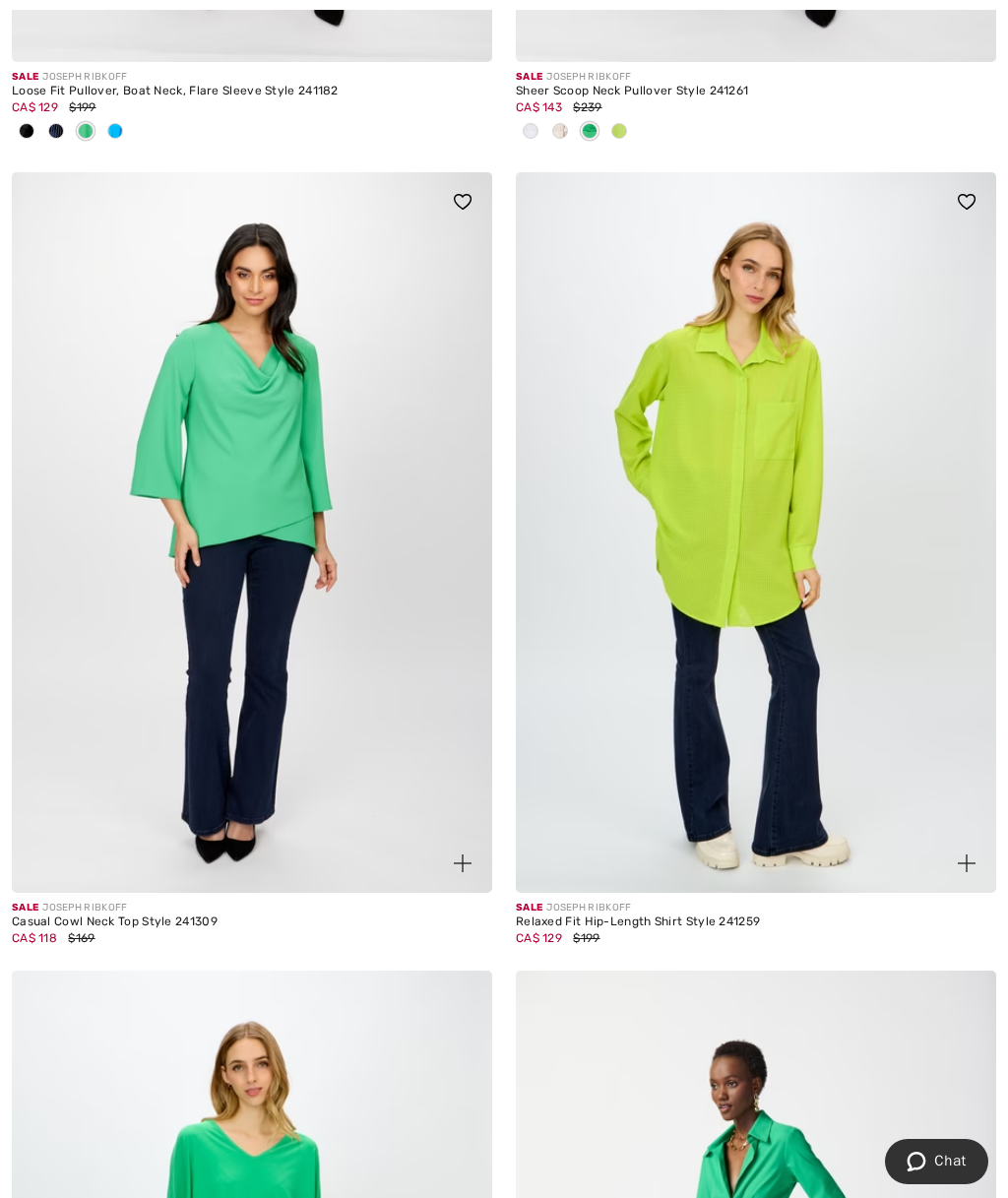 click at bounding box center (252, 533) 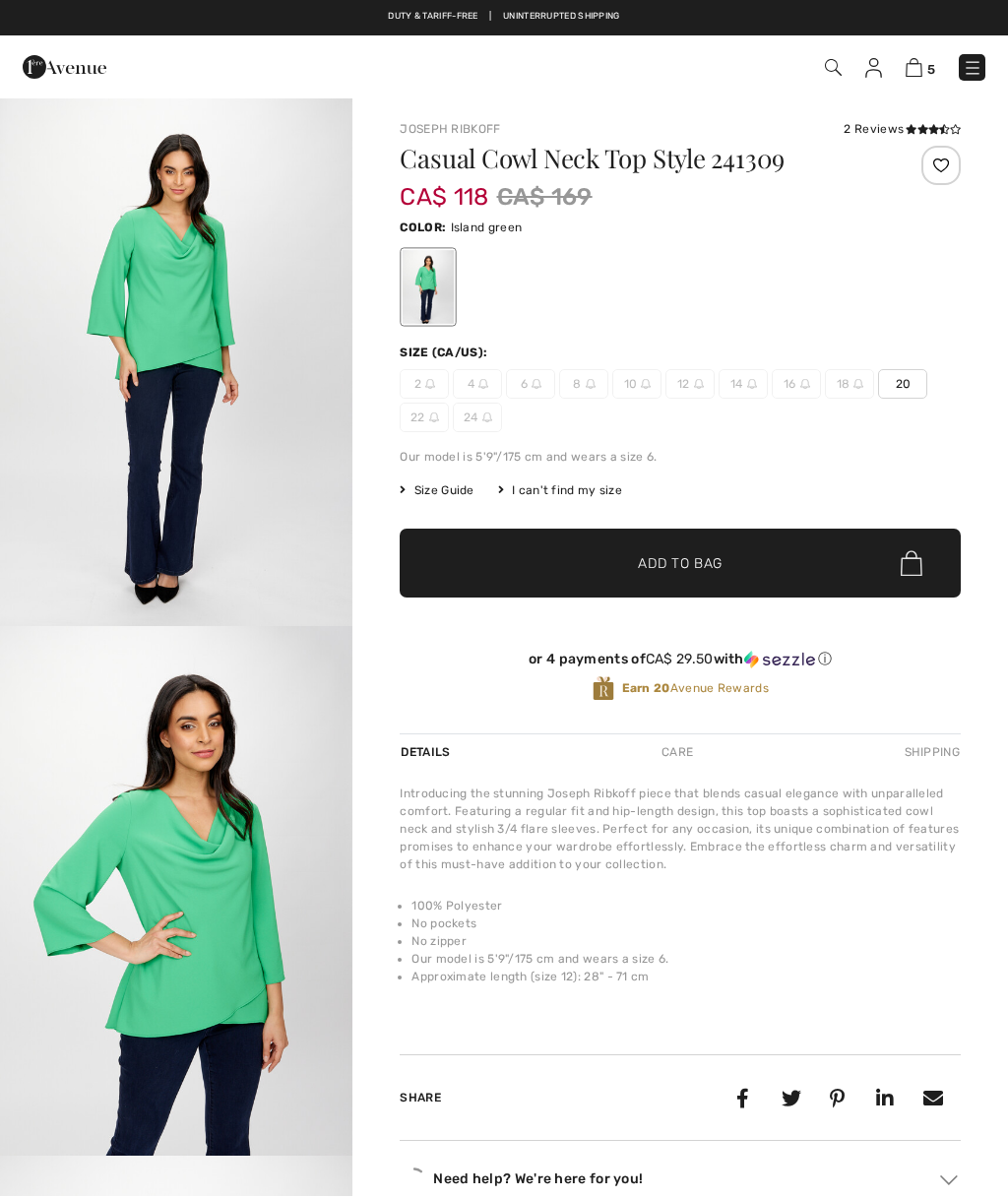 checkbox on "true" 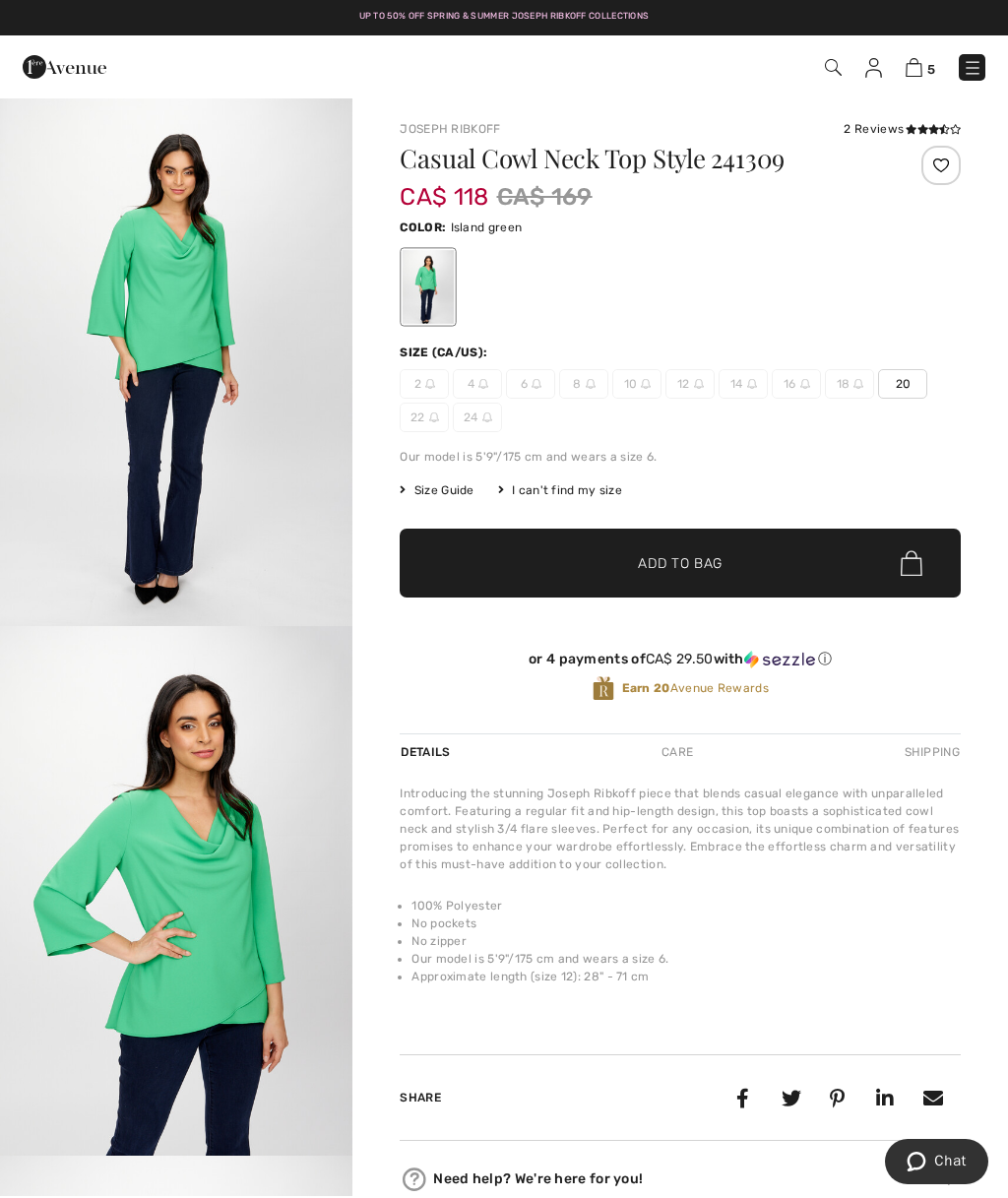 click on "Need help? We're here for you!" at bounding box center [680, 1179] 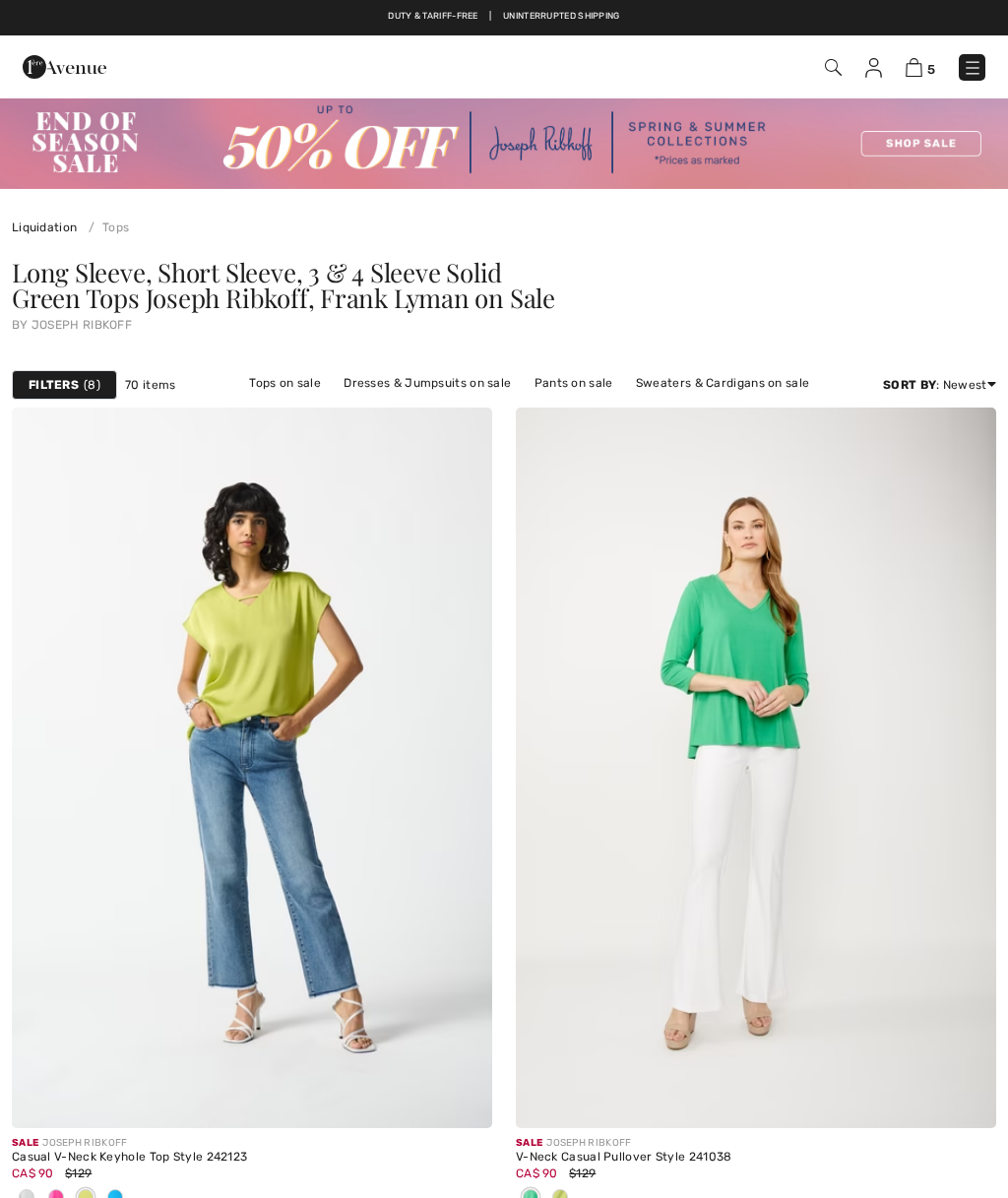 checkbox on "true" 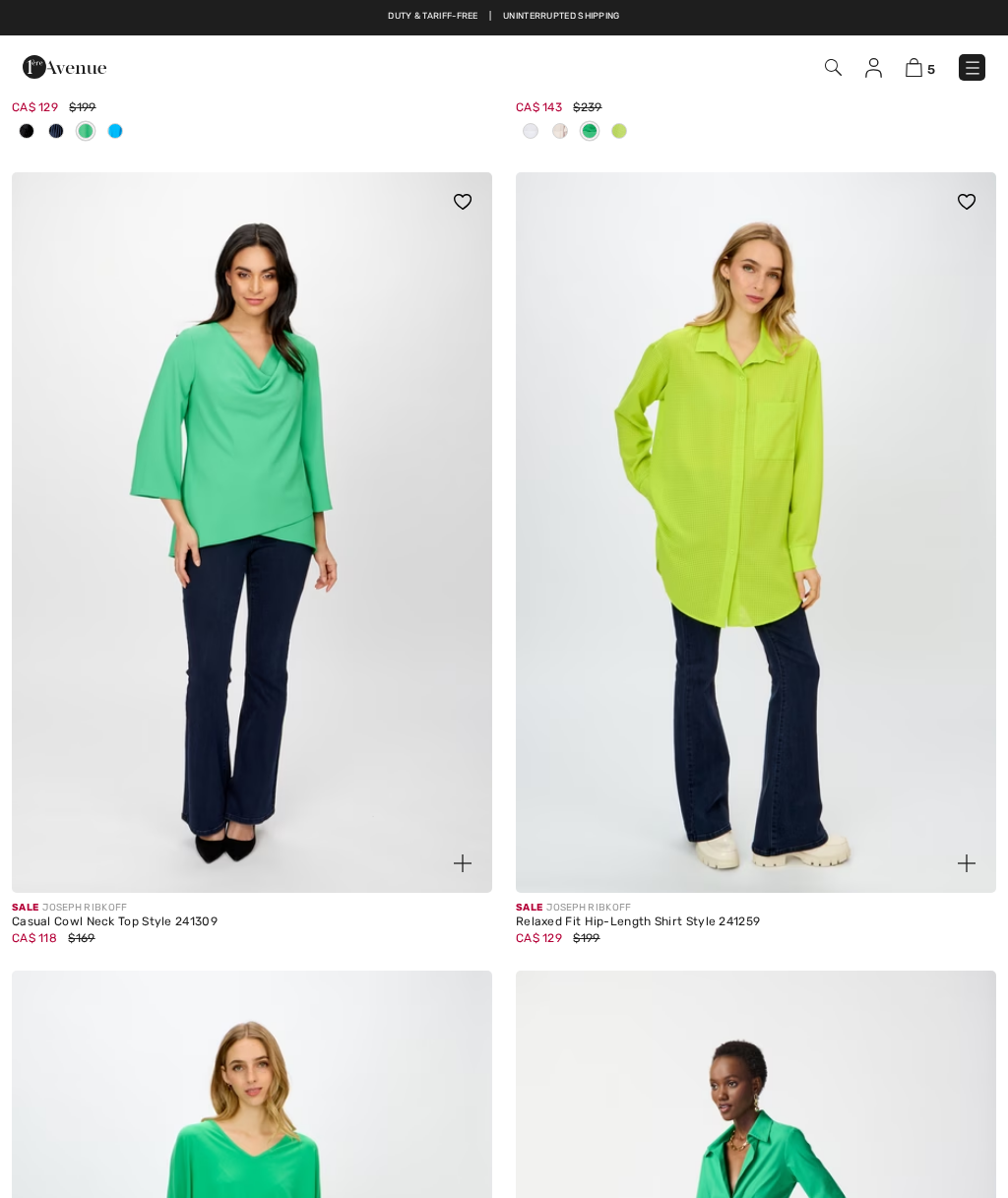 scroll, scrollTop: 0, scrollLeft: 0, axis: both 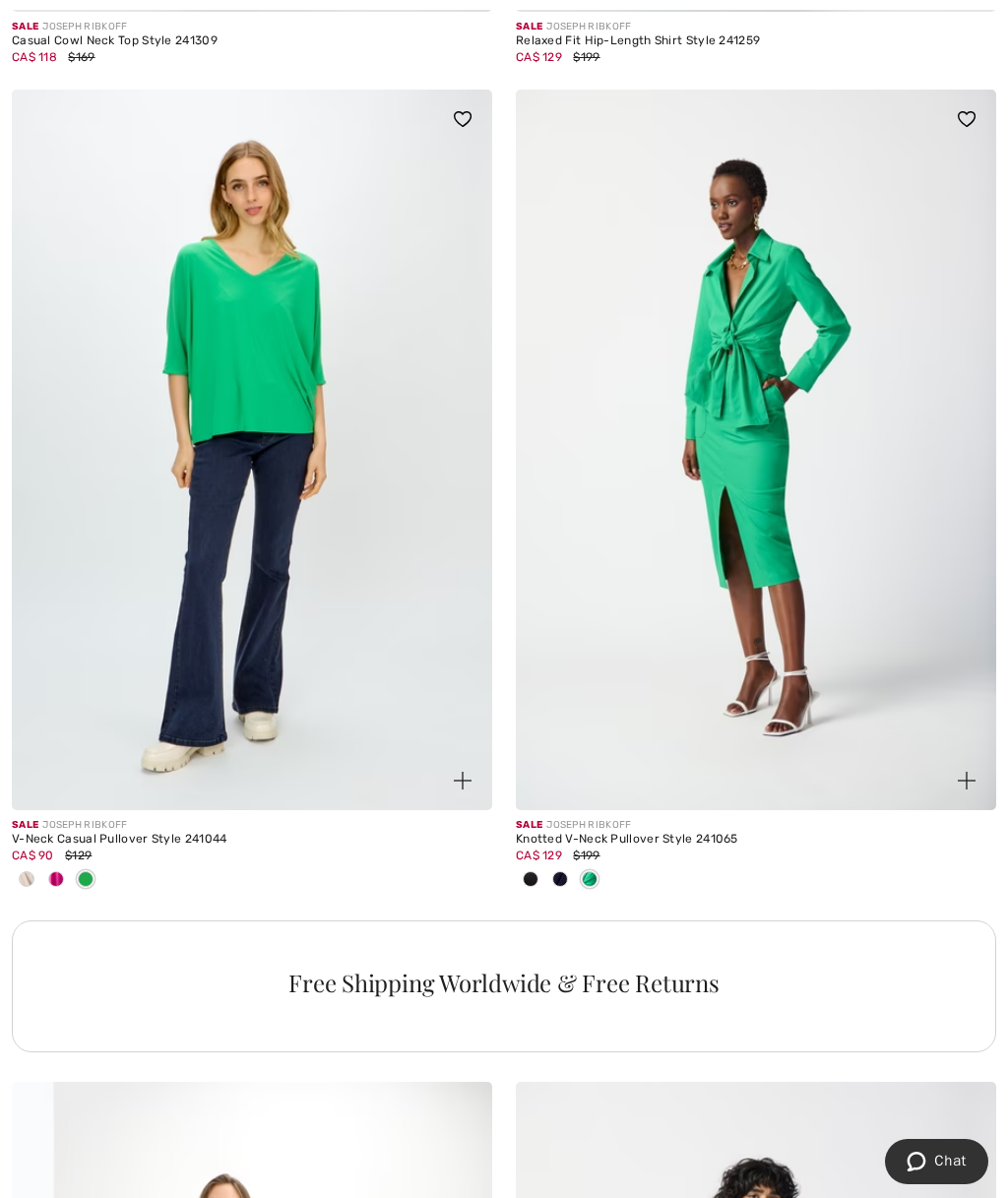 click at bounding box center [252, 450] 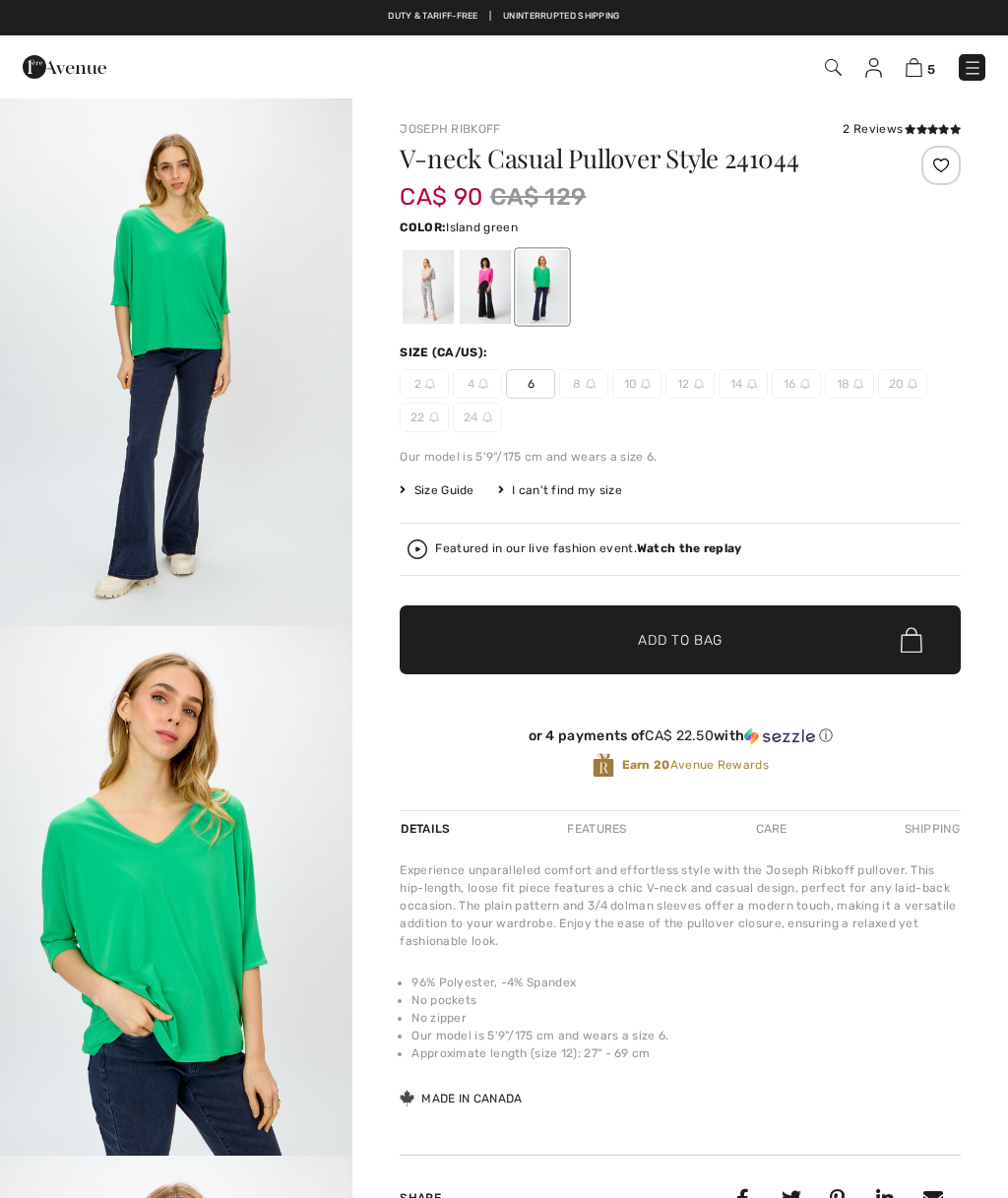 checkbox on "true" 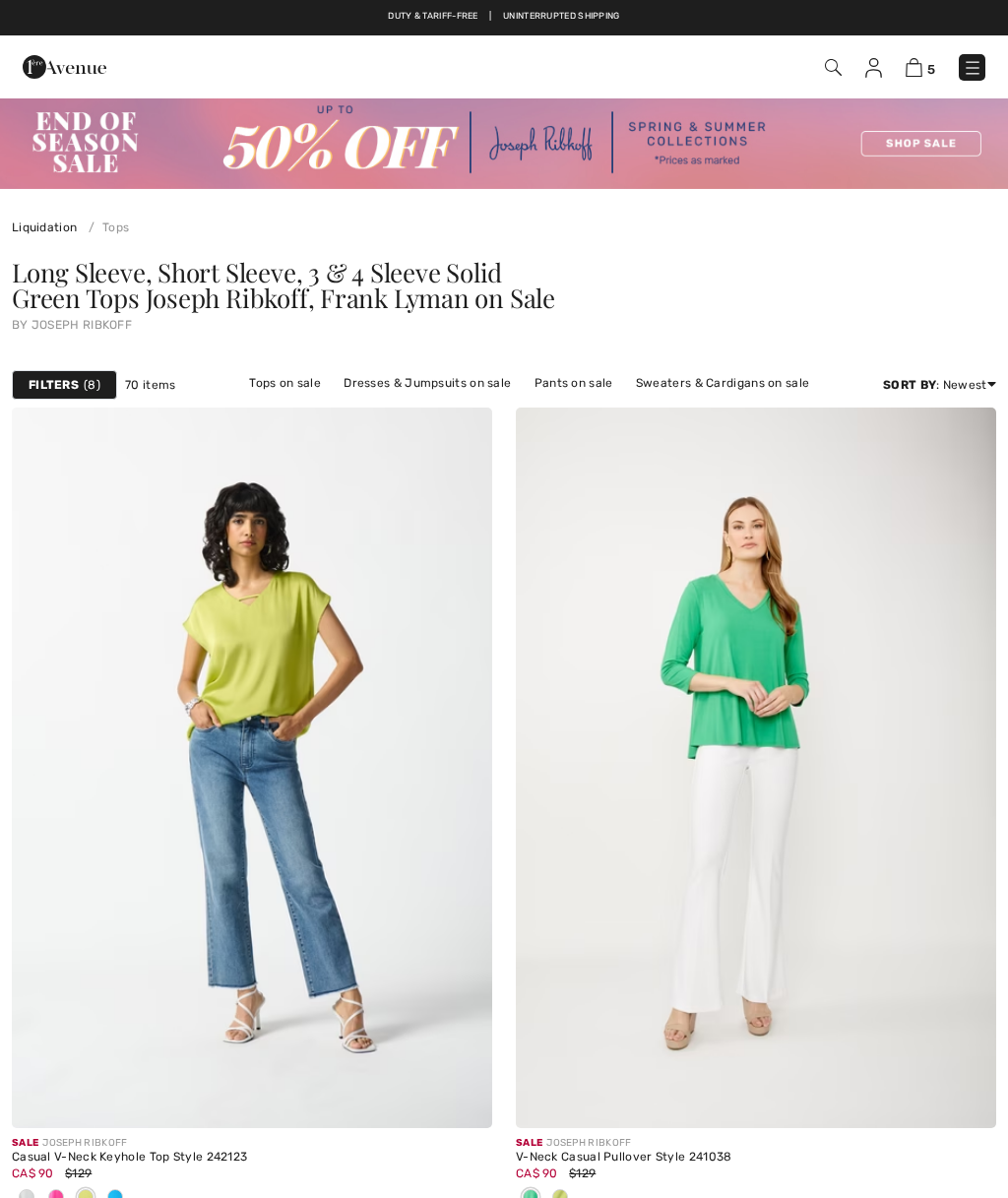 checkbox on "true" 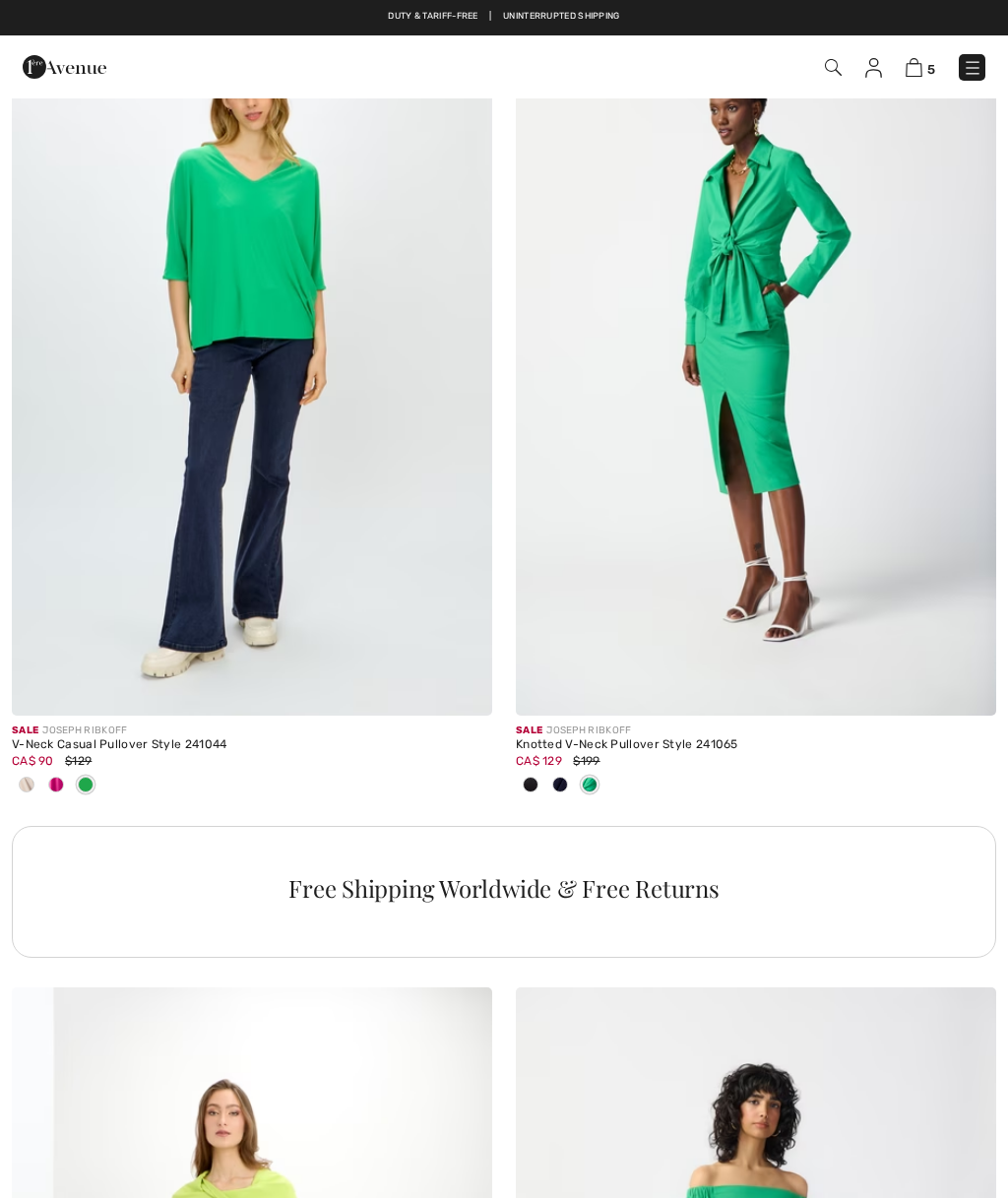 scroll, scrollTop: 0, scrollLeft: 0, axis: both 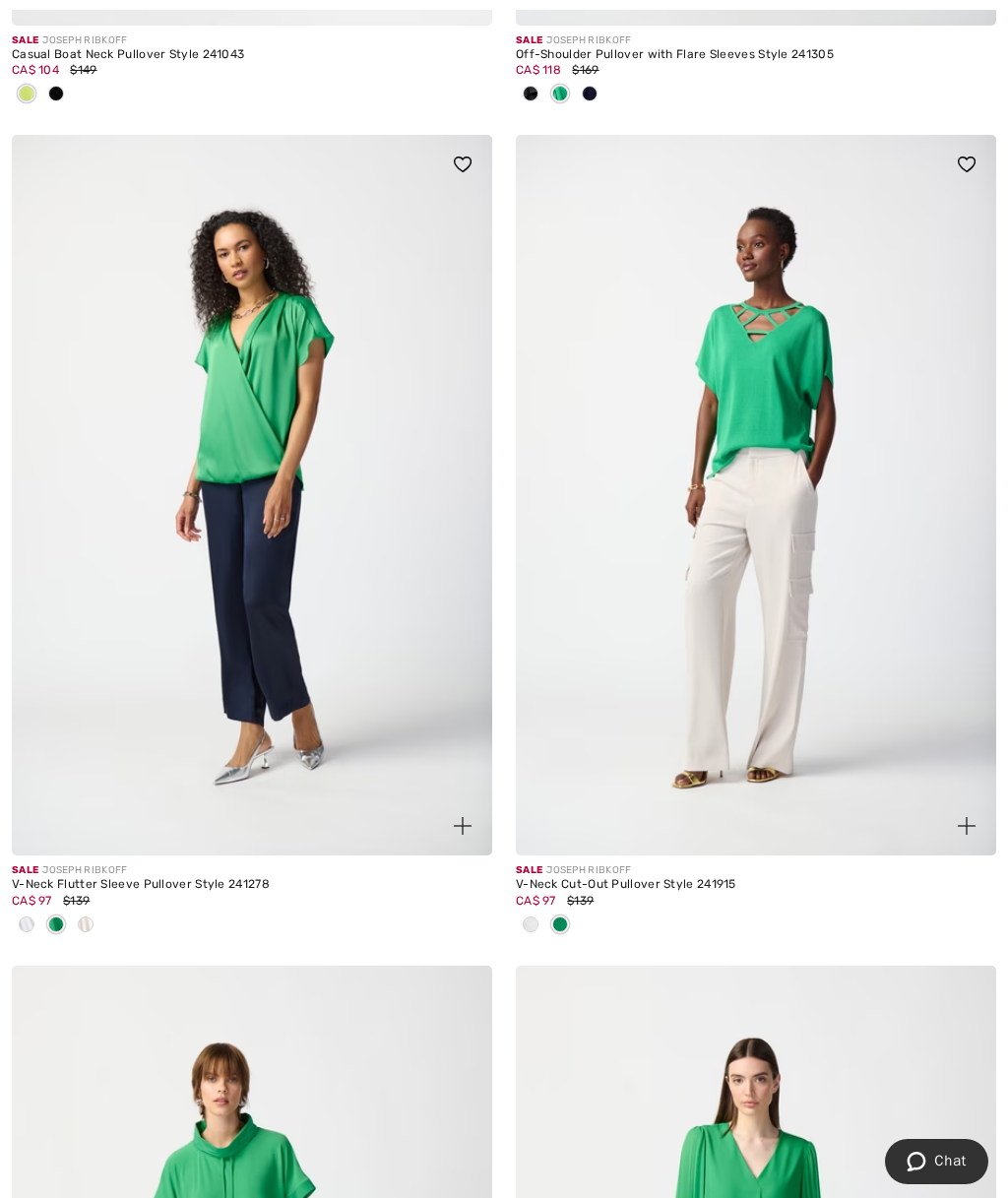click at bounding box center [756, 495] 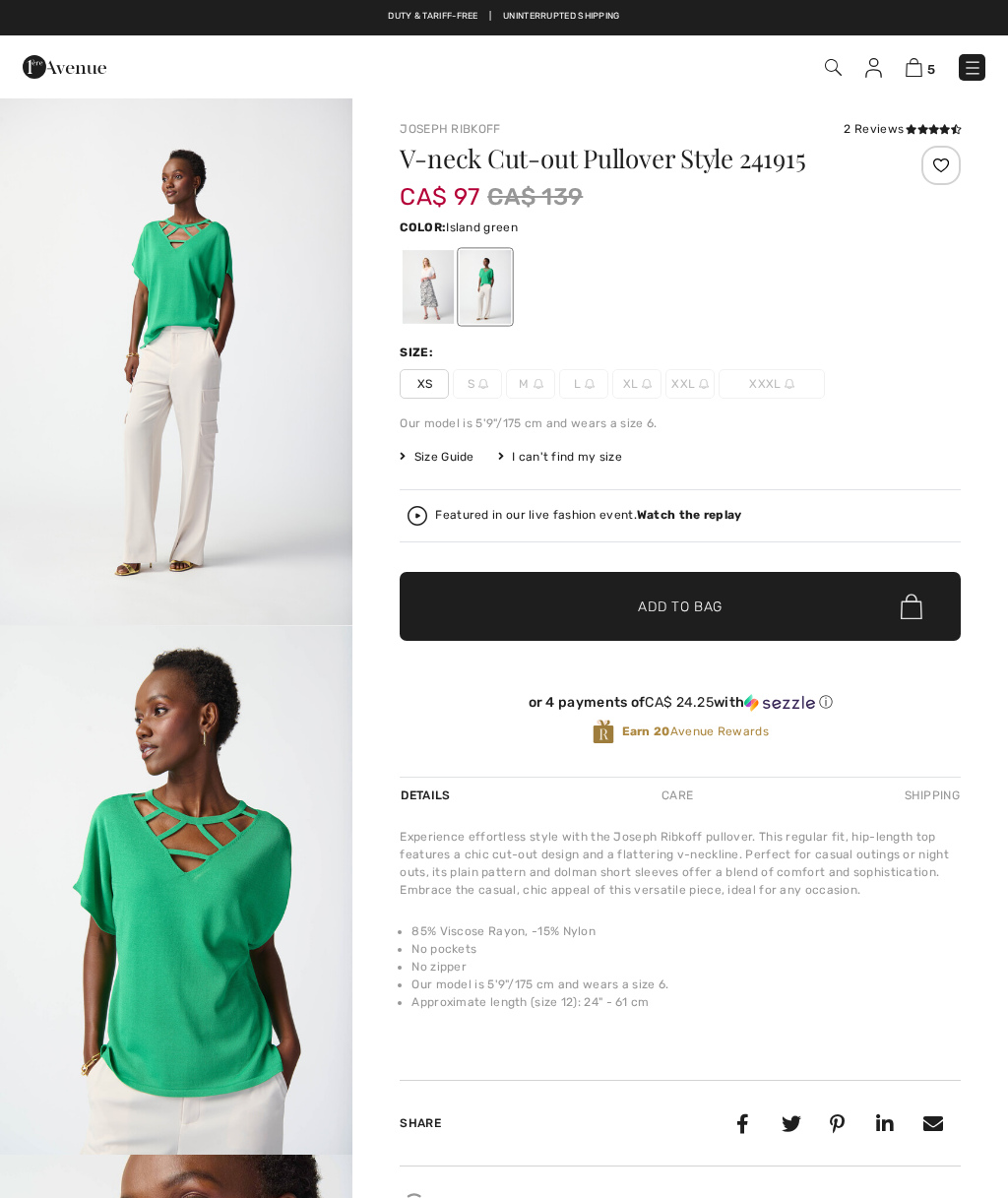 checkbox on "true" 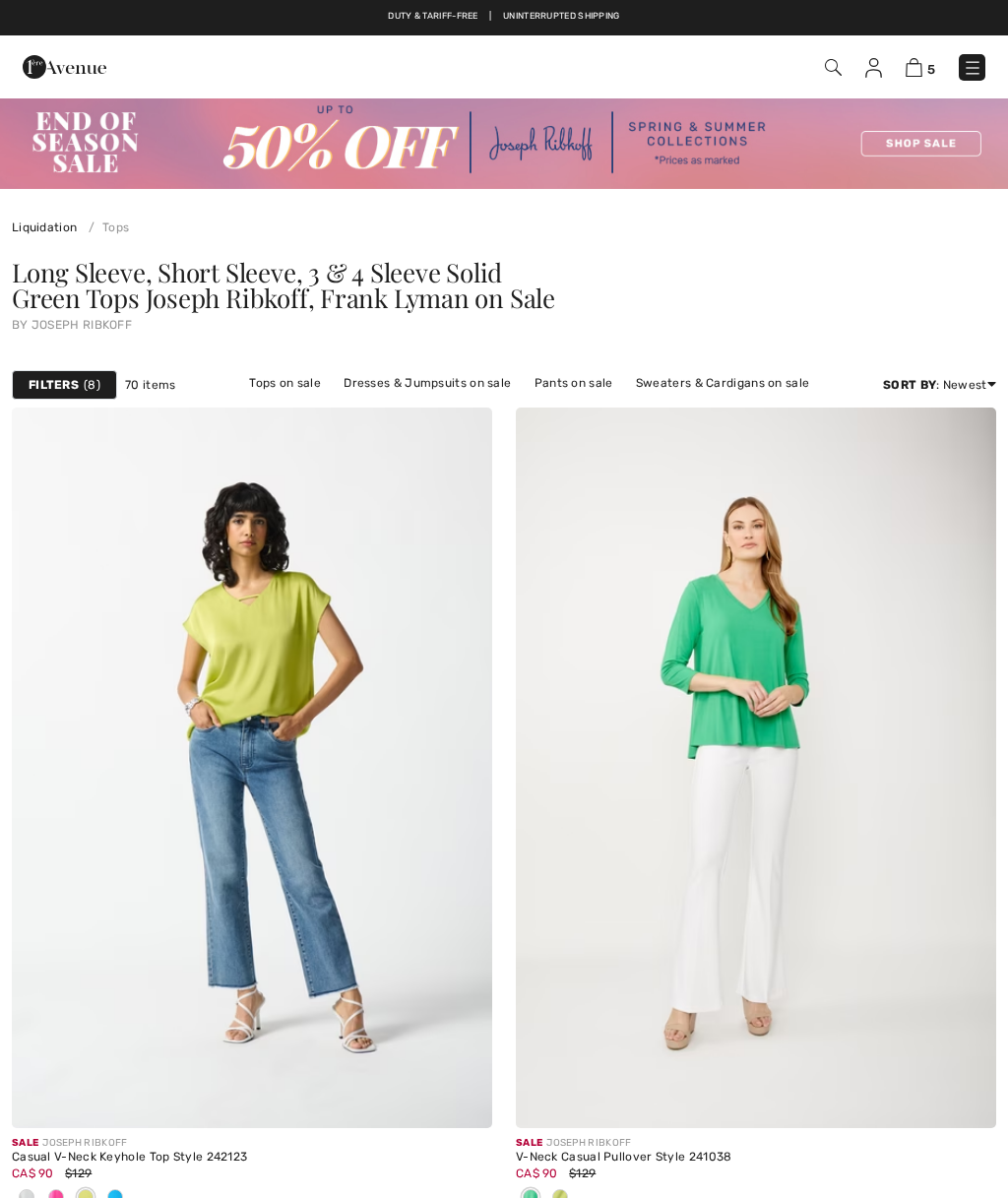 scroll, scrollTop: 6310, scrollLeft: 0, axis: vertical 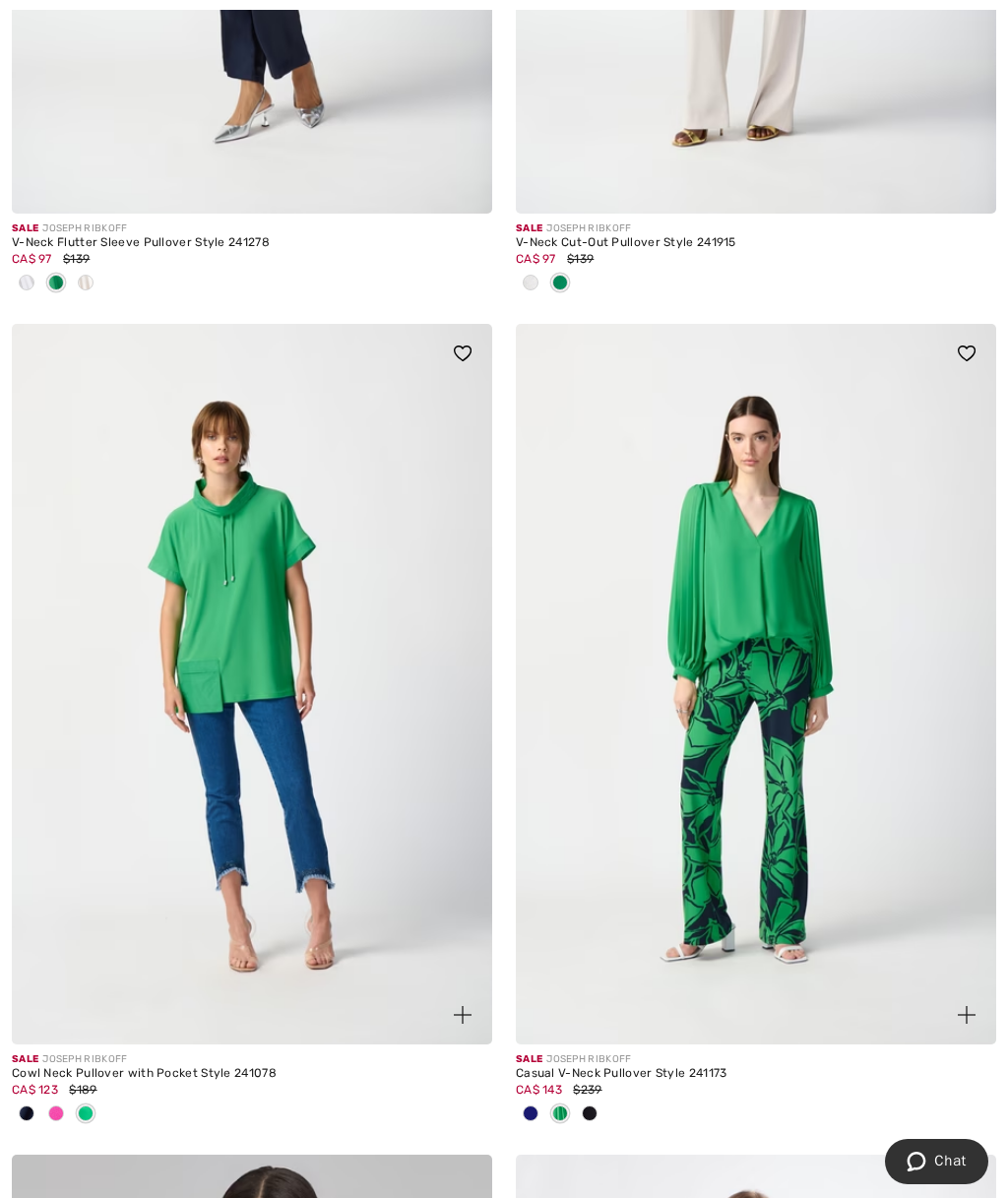 click at bounding box center (252, 684) 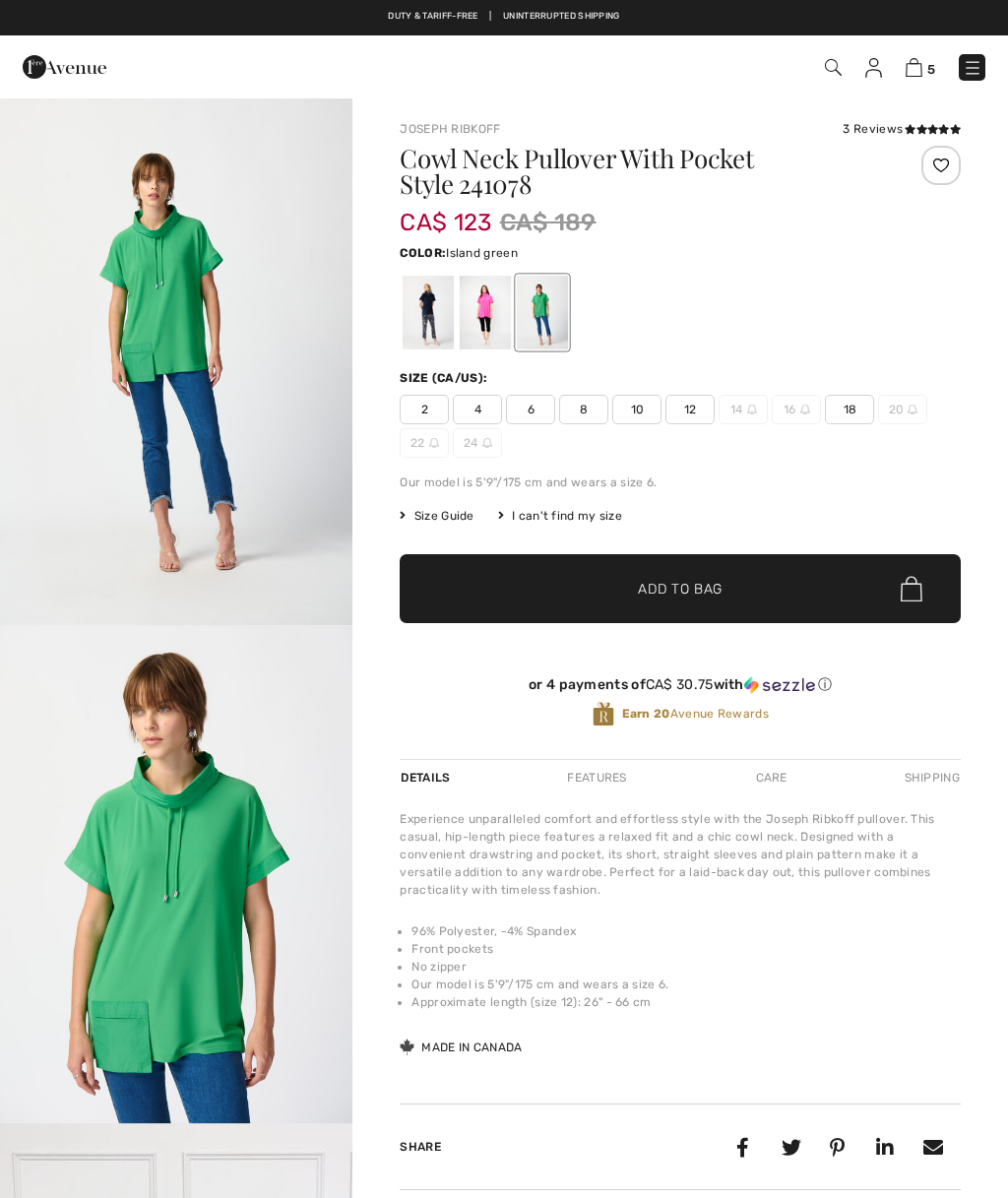 scroll, scrollTop: 0, scrollLeft: 0, axis: both 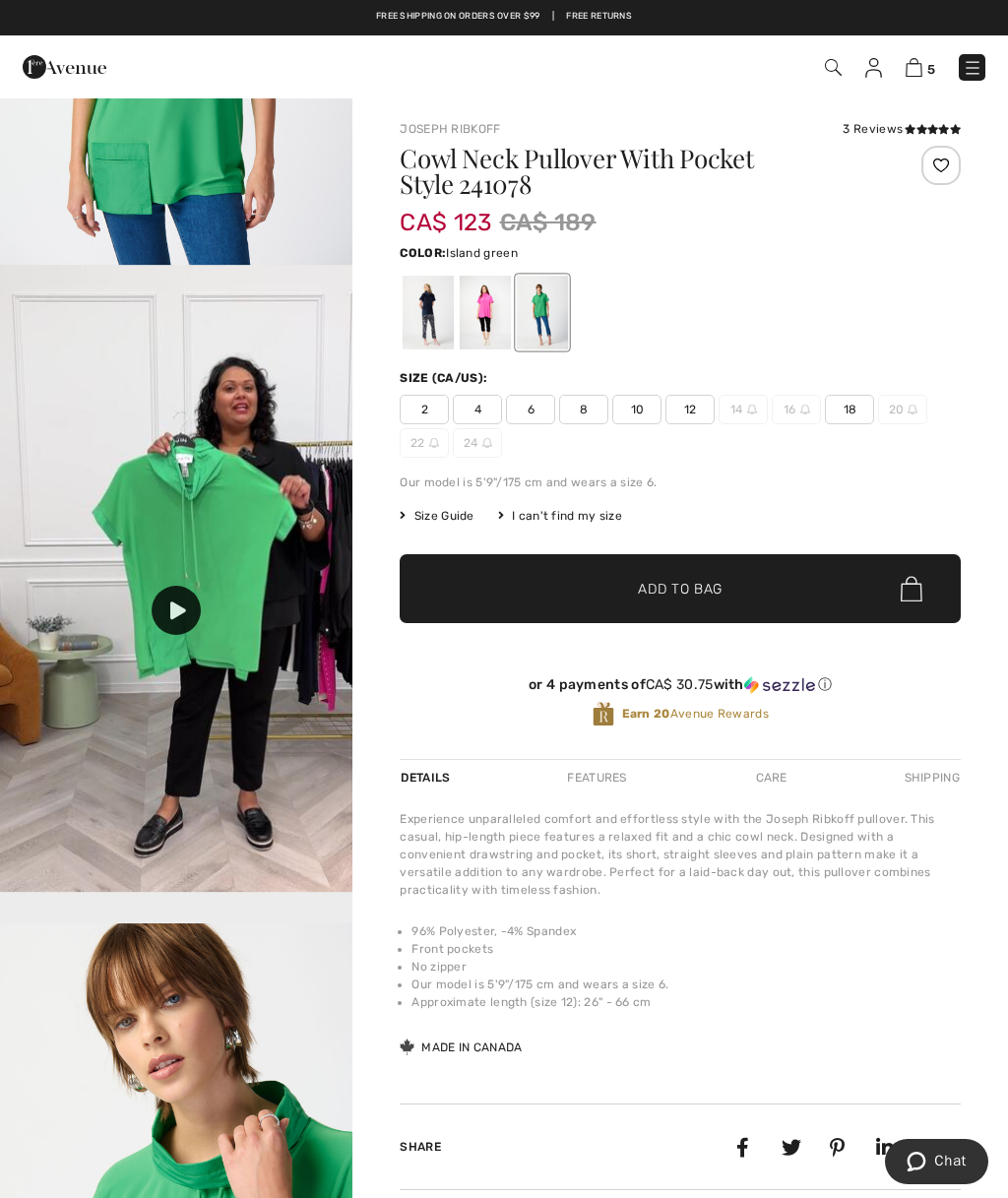 click on "Share" at bounding box center (680, 1147) 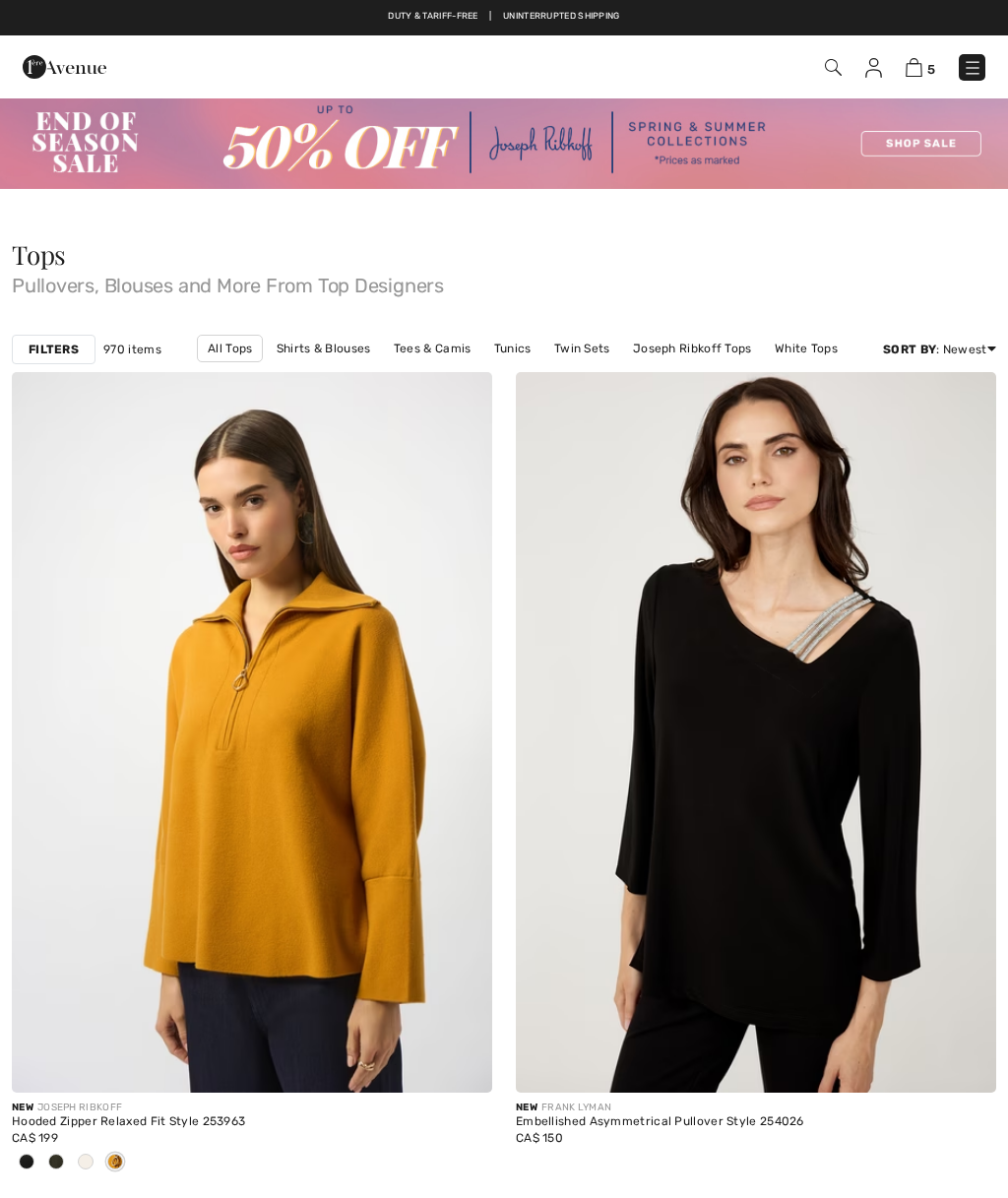checkbox on "true" 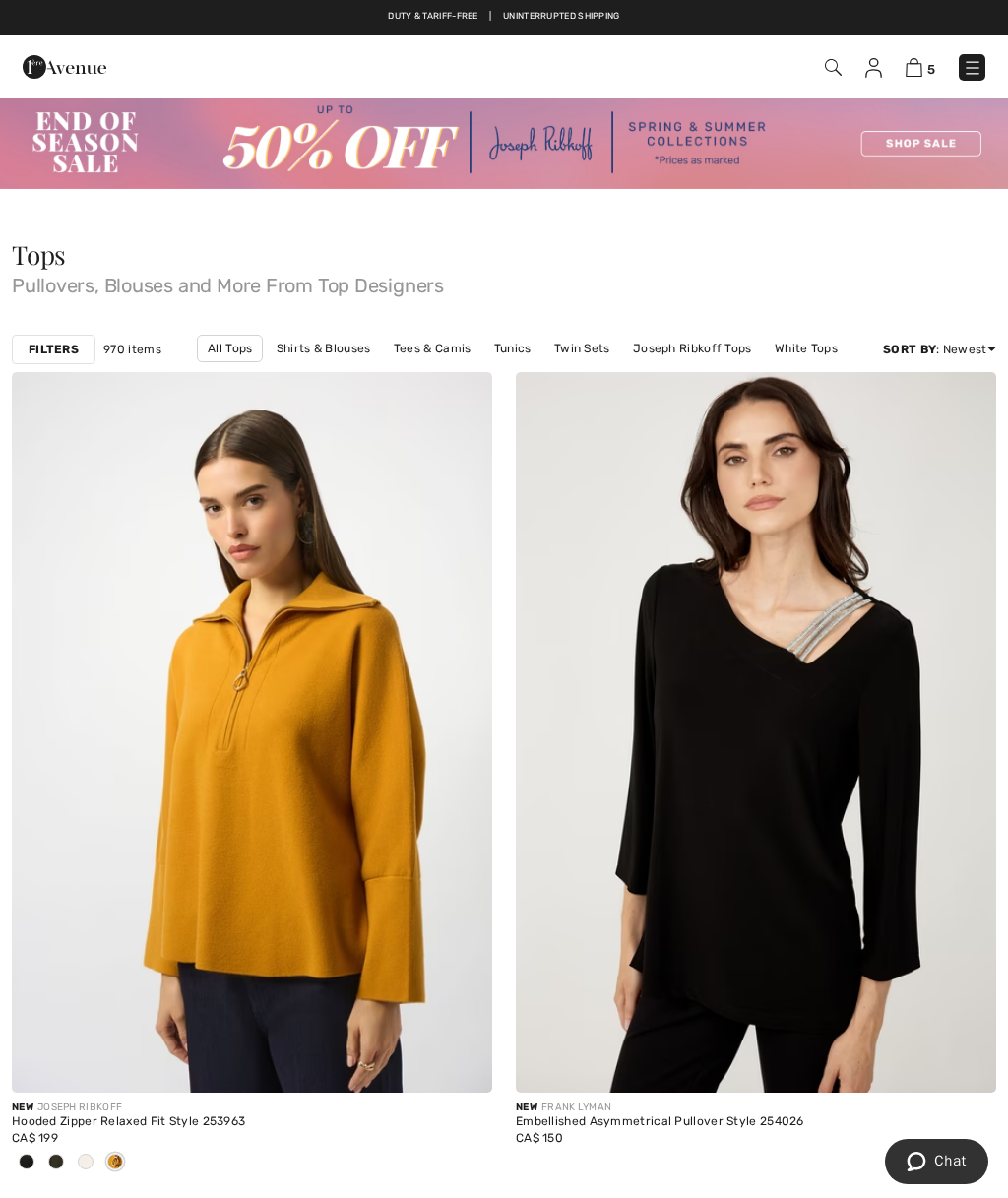 scroll, scrollTop: 0, scrollLeft: 0, axis: both 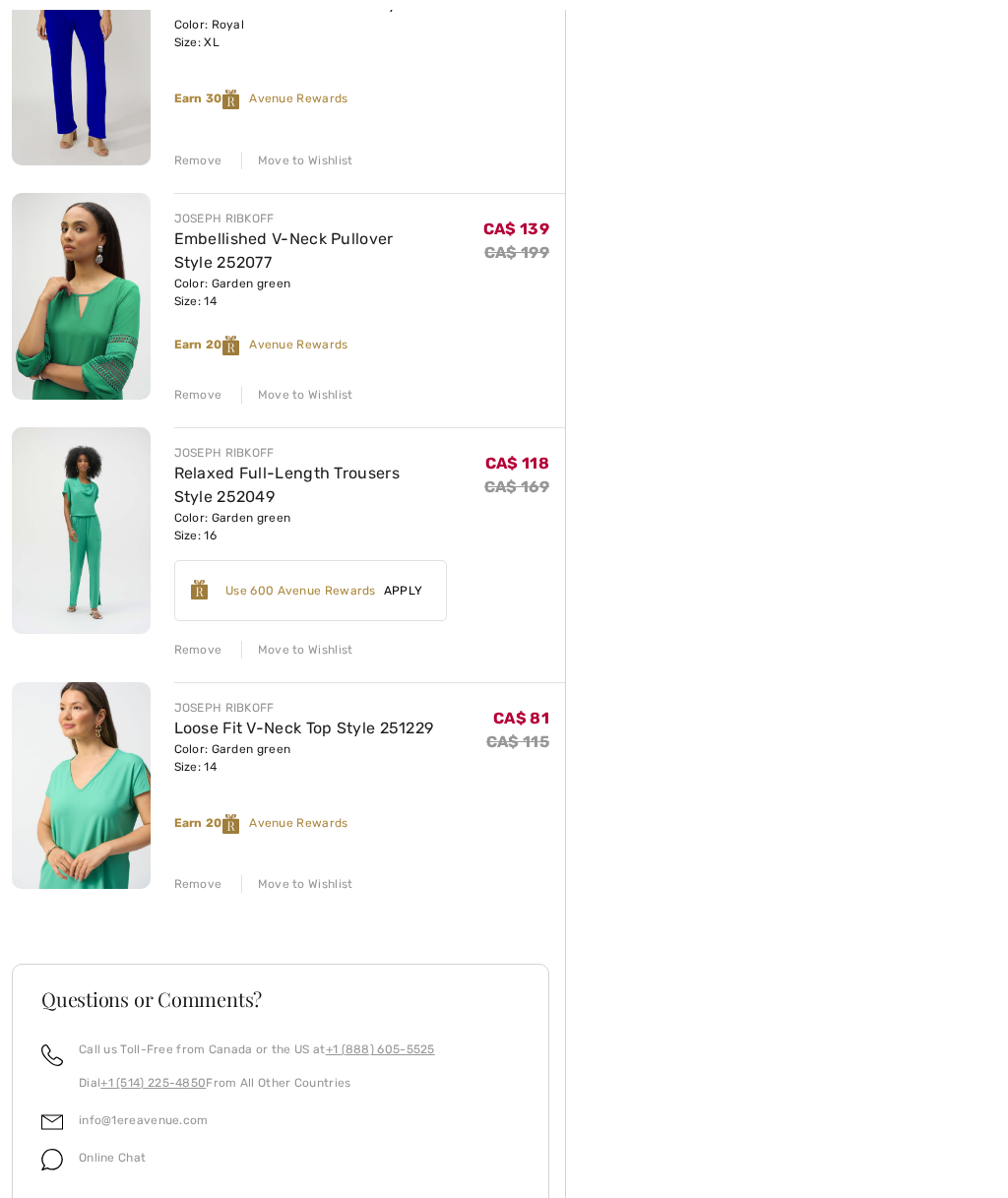 click on "Remove" at bounding box center [198, 395] 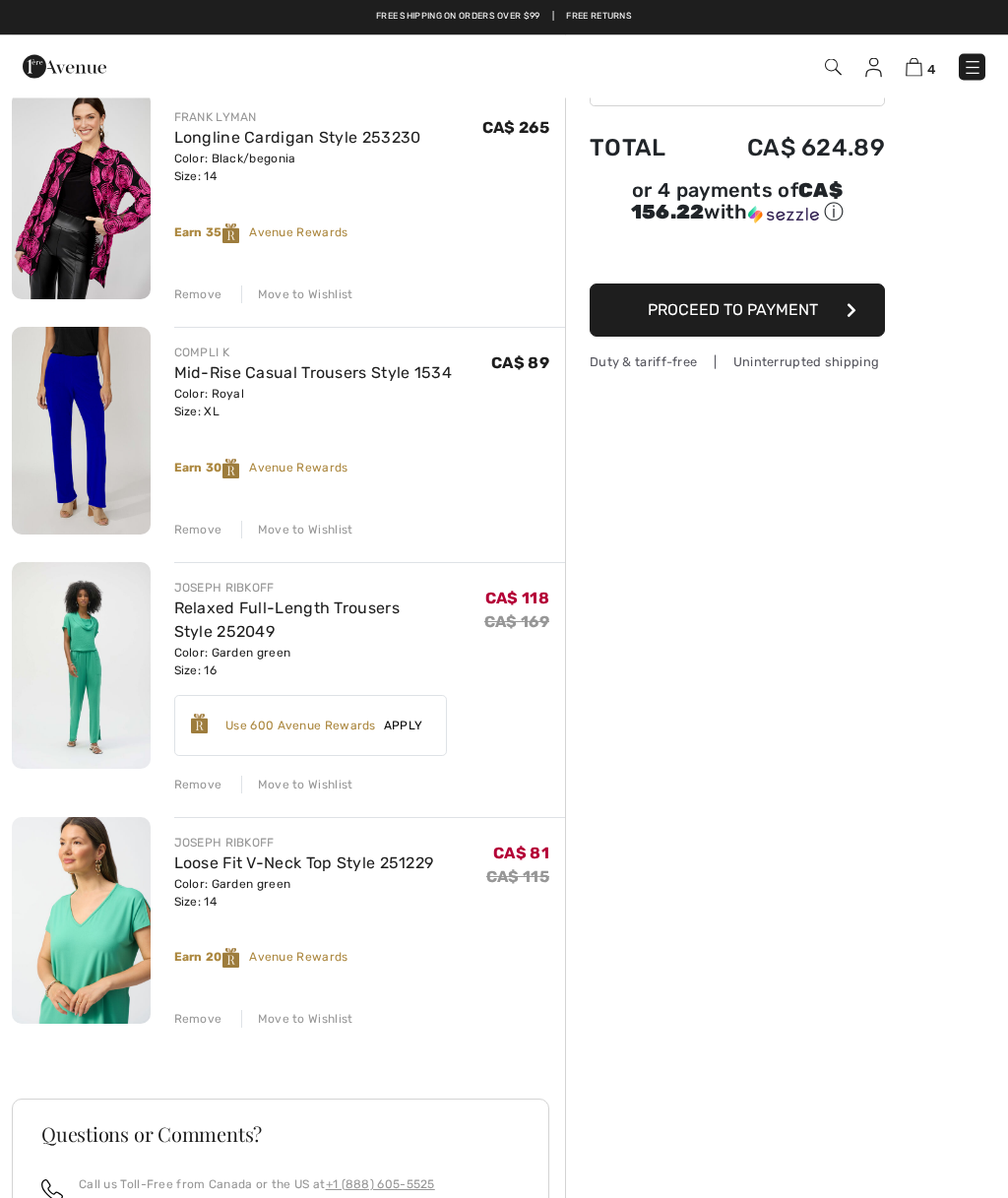 scroll, scrollTop: 160, scrollLeft: 0, axis: vertical 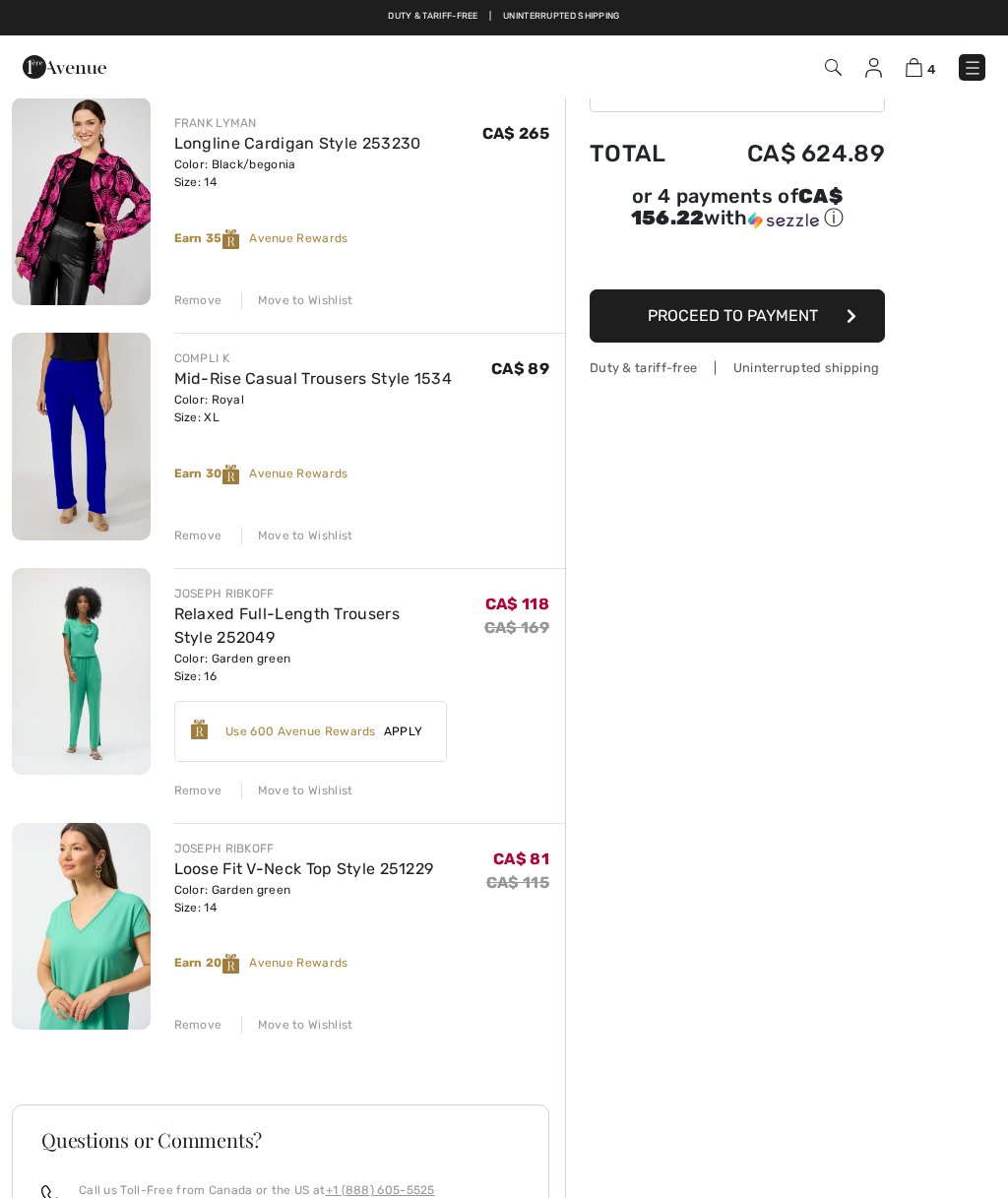 click on "FRANK LYMAN
Longline Cardigan Style 253230
Color: Black/begonia
Size: 14
Final Sale
CA$ 265
CA$ 265
Remove
Move to Wishlist
Earn 35   Avenue Rewards" at bounding box center (370, 203) 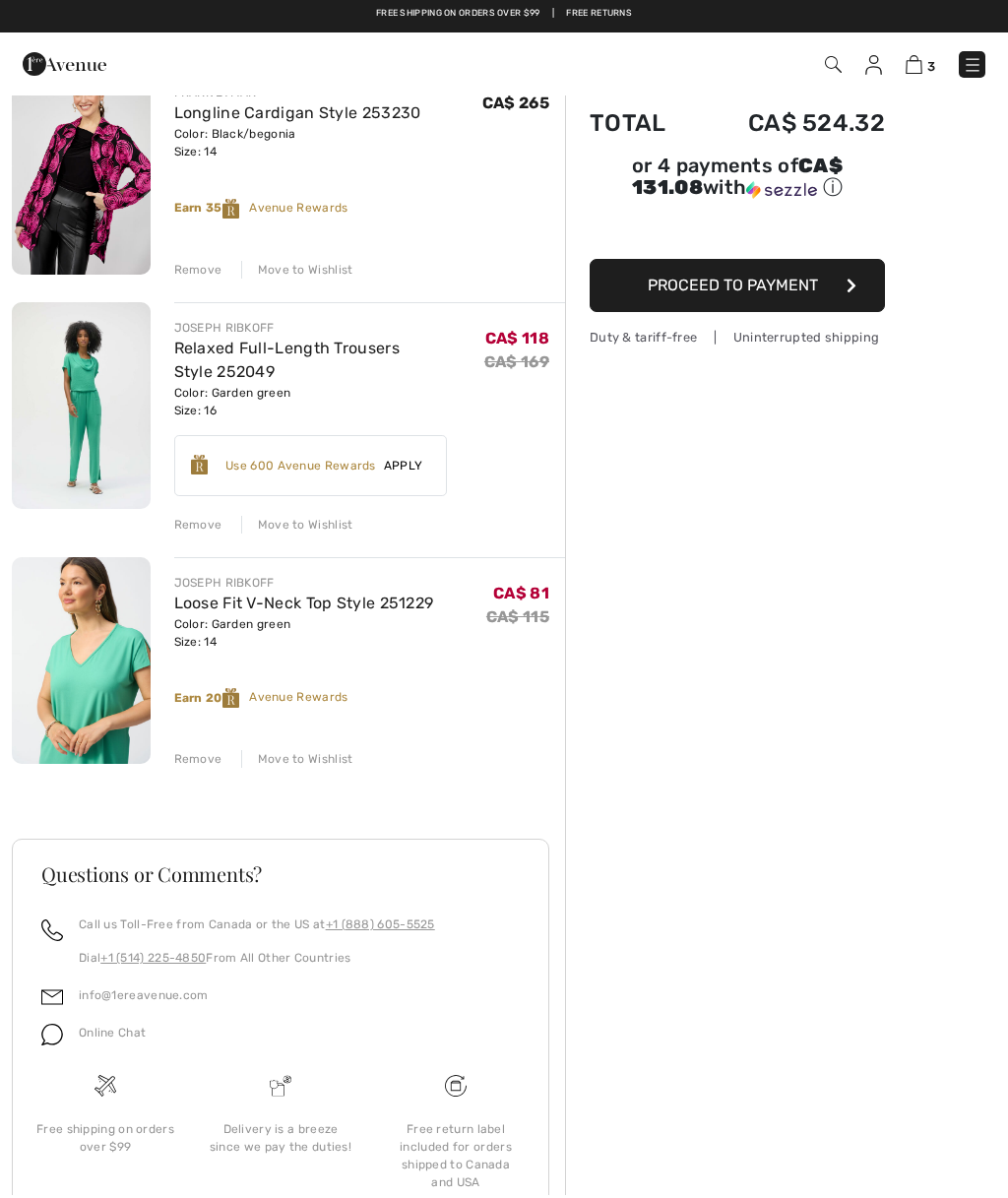 scroll, scrollTop: 188, scrollLeft: 0, axis: vertical 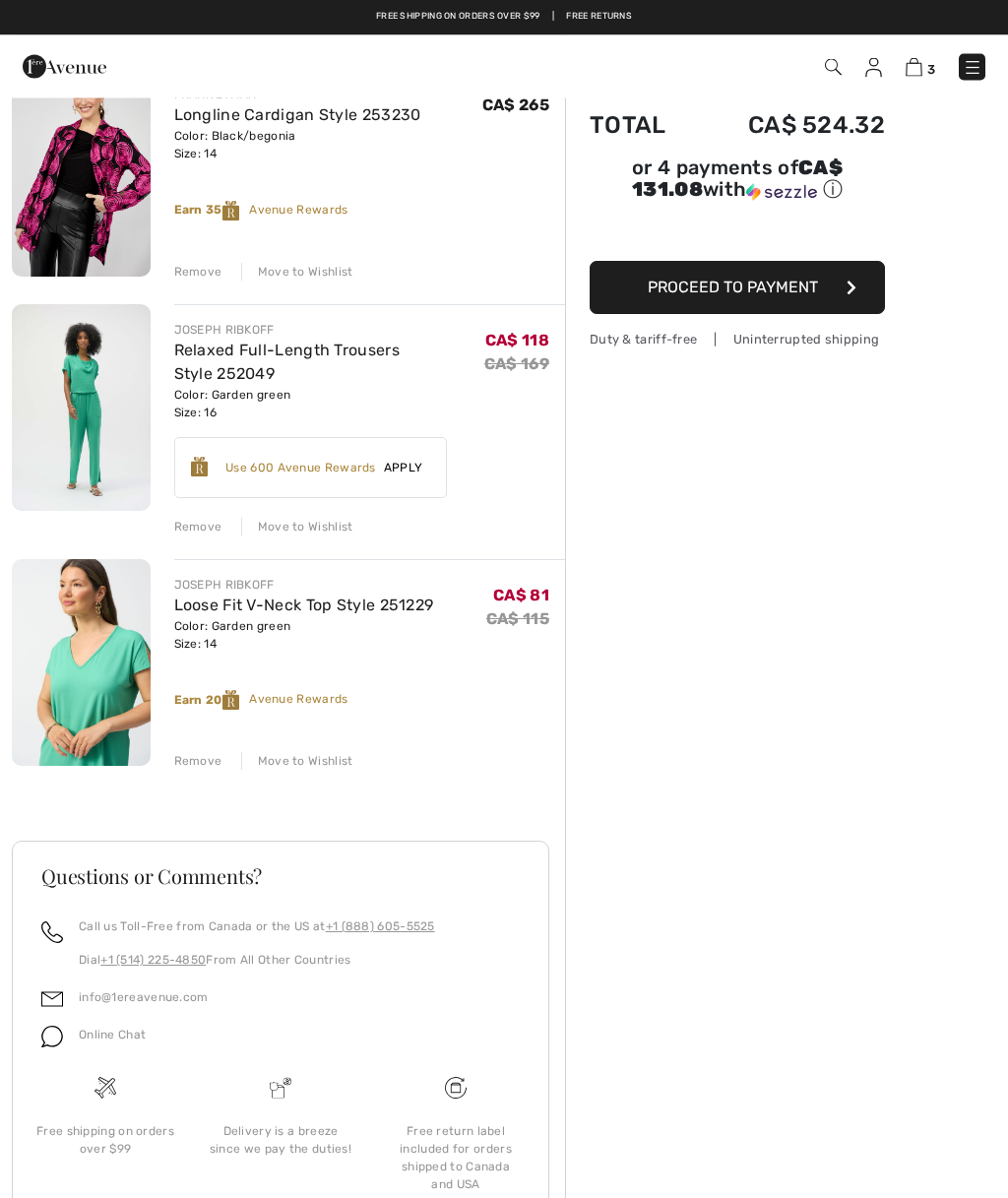 click on "Remove
Move to Wishlist" at bounding box center [370, 760] 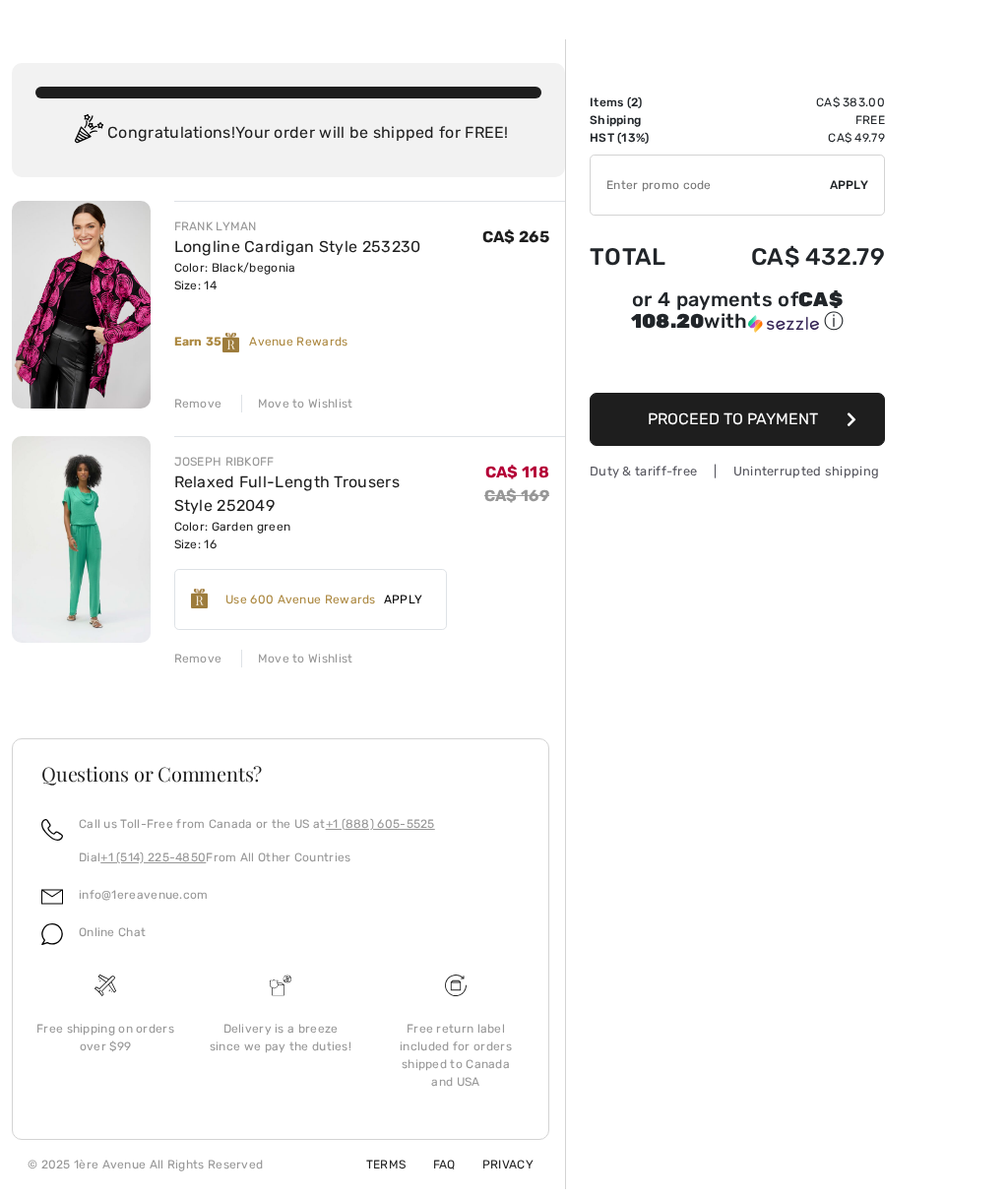scroll, scrollTop: 58, scrollLeft: 0, axis: vertical 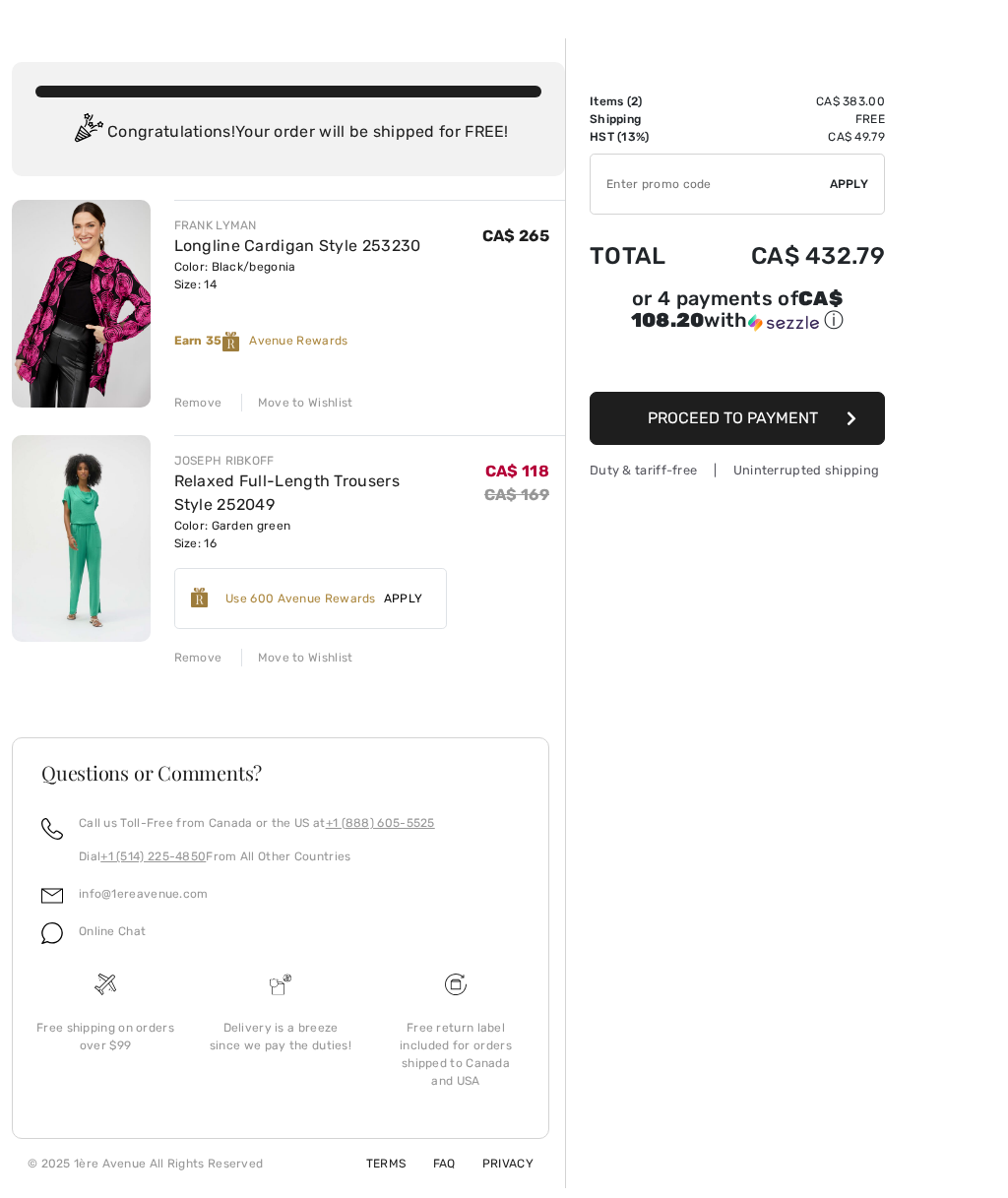 click on "Remove" at bounding box center [198, 658] 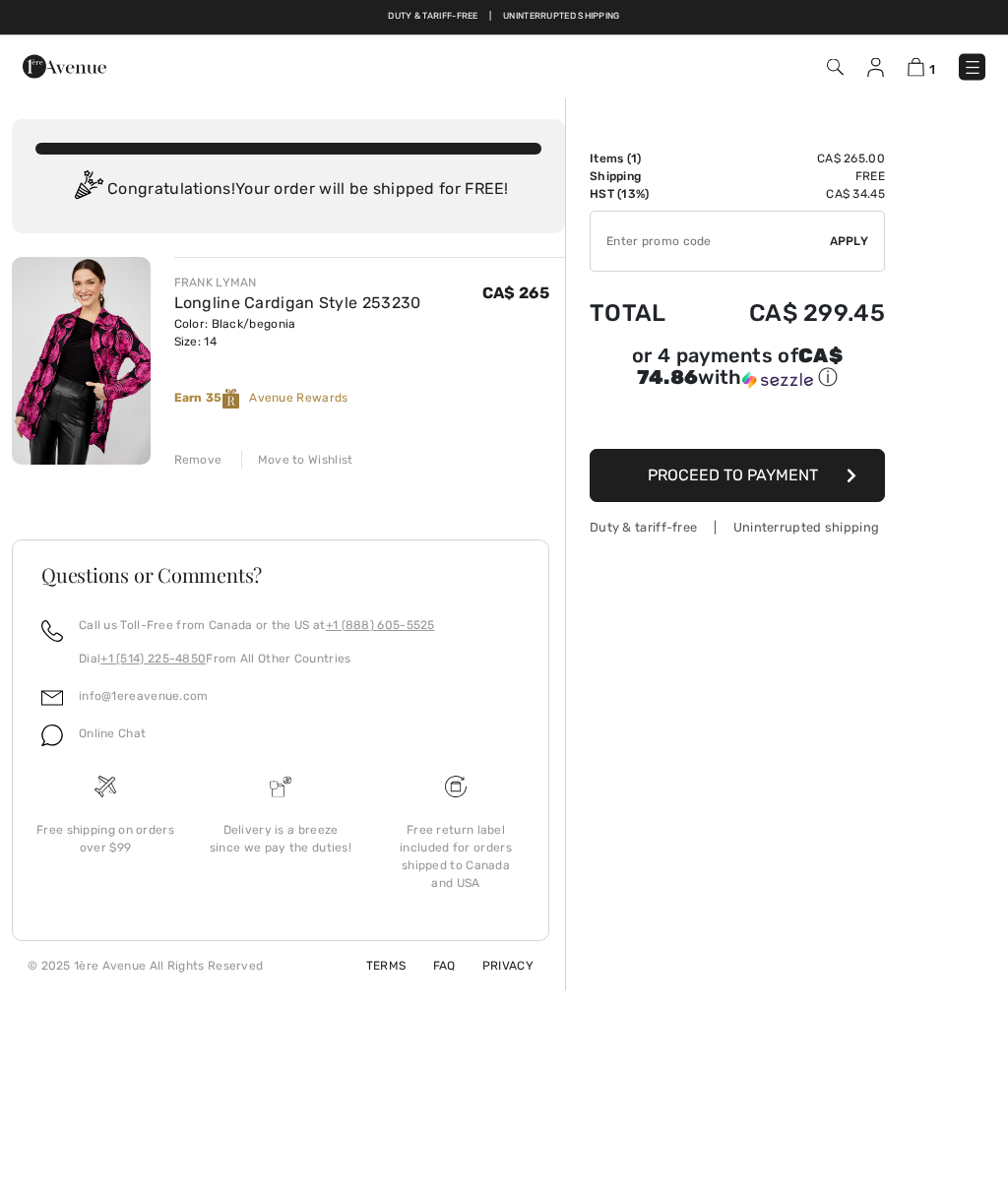 scroll, scrollTop: 0, scrollLeft: 0, axis: both 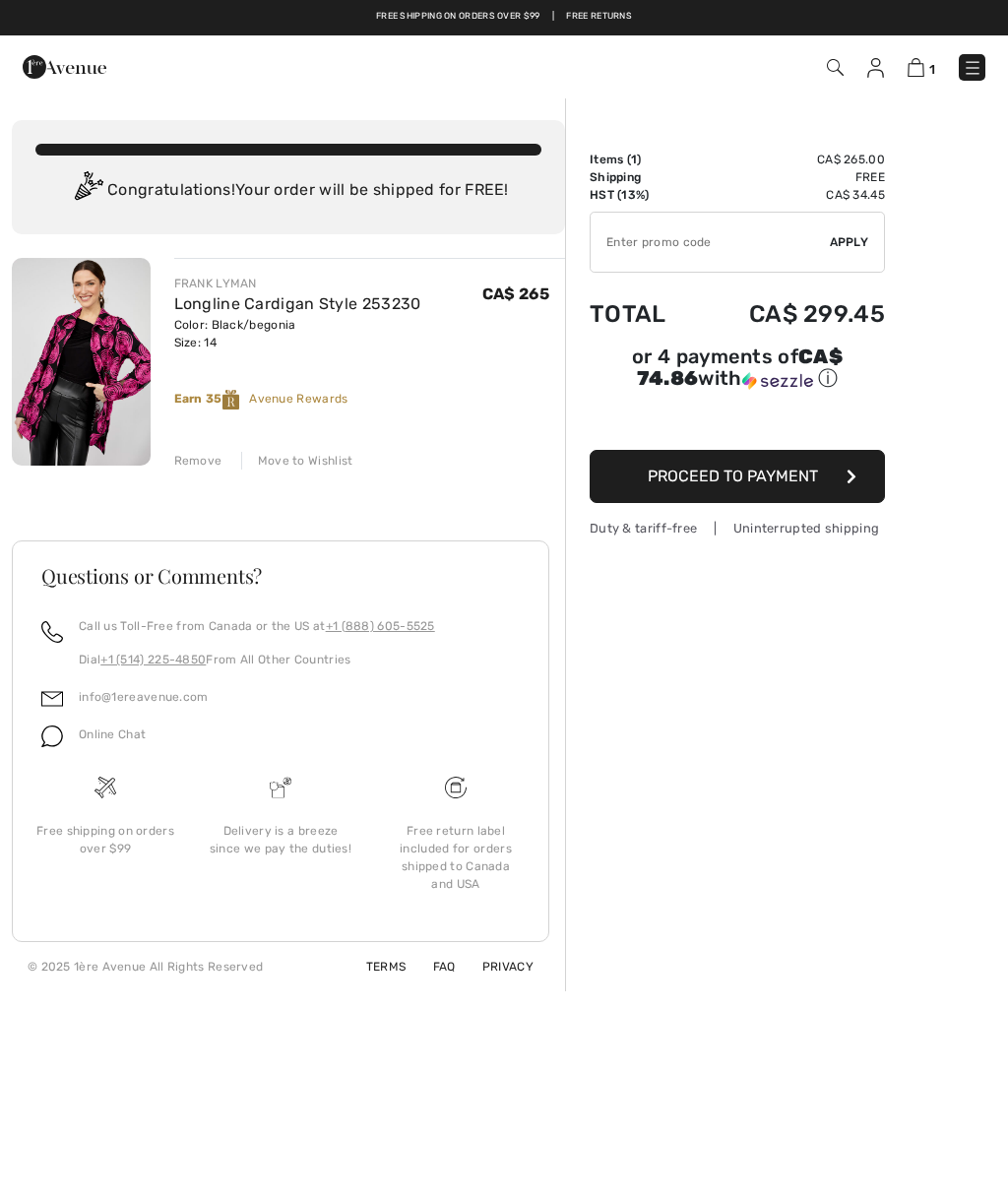 click on "Proceed to Payment" at bounding box center (737, 476) 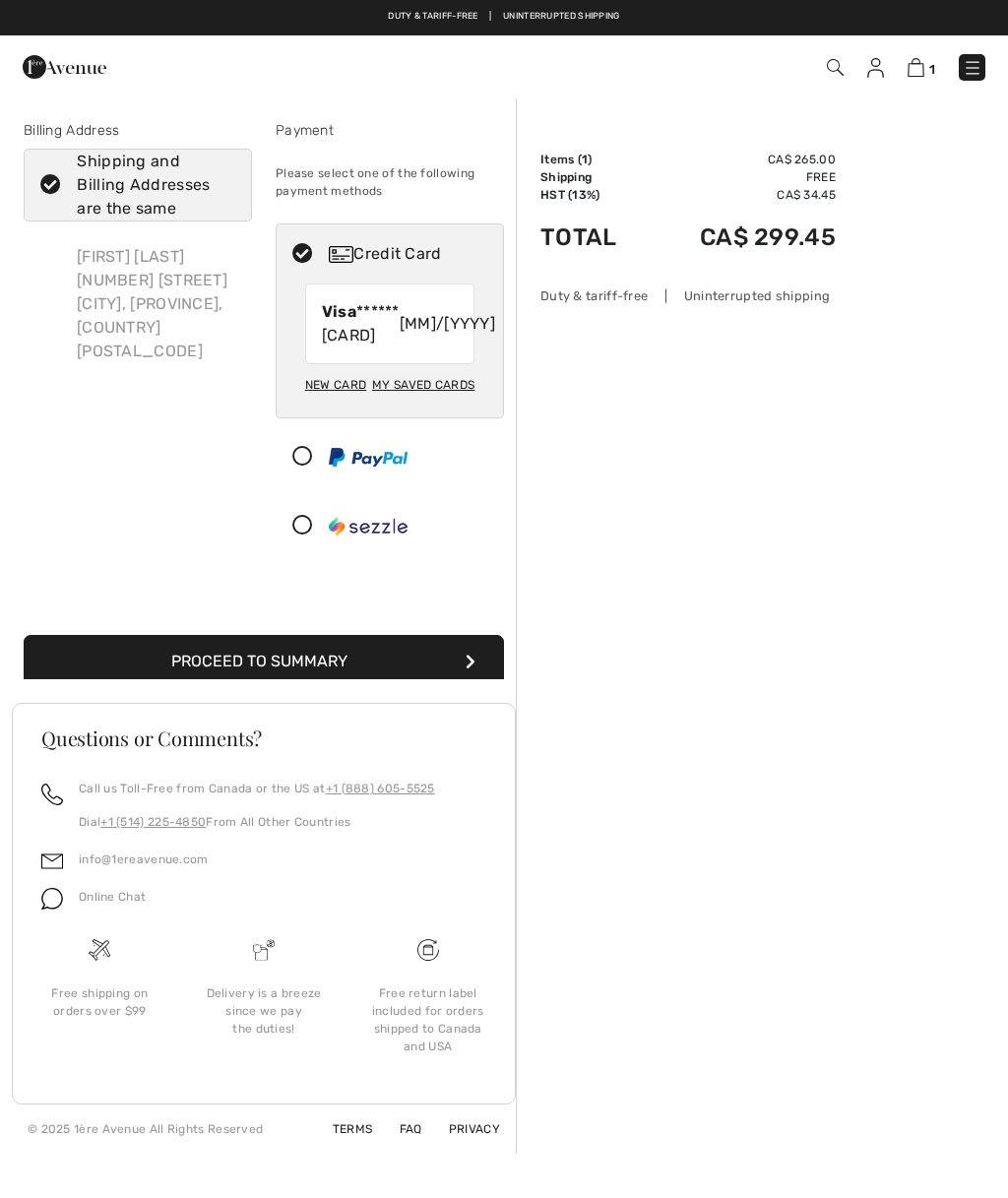 scroll, scrollTop: 0, scrollLeft: 0, axis: both 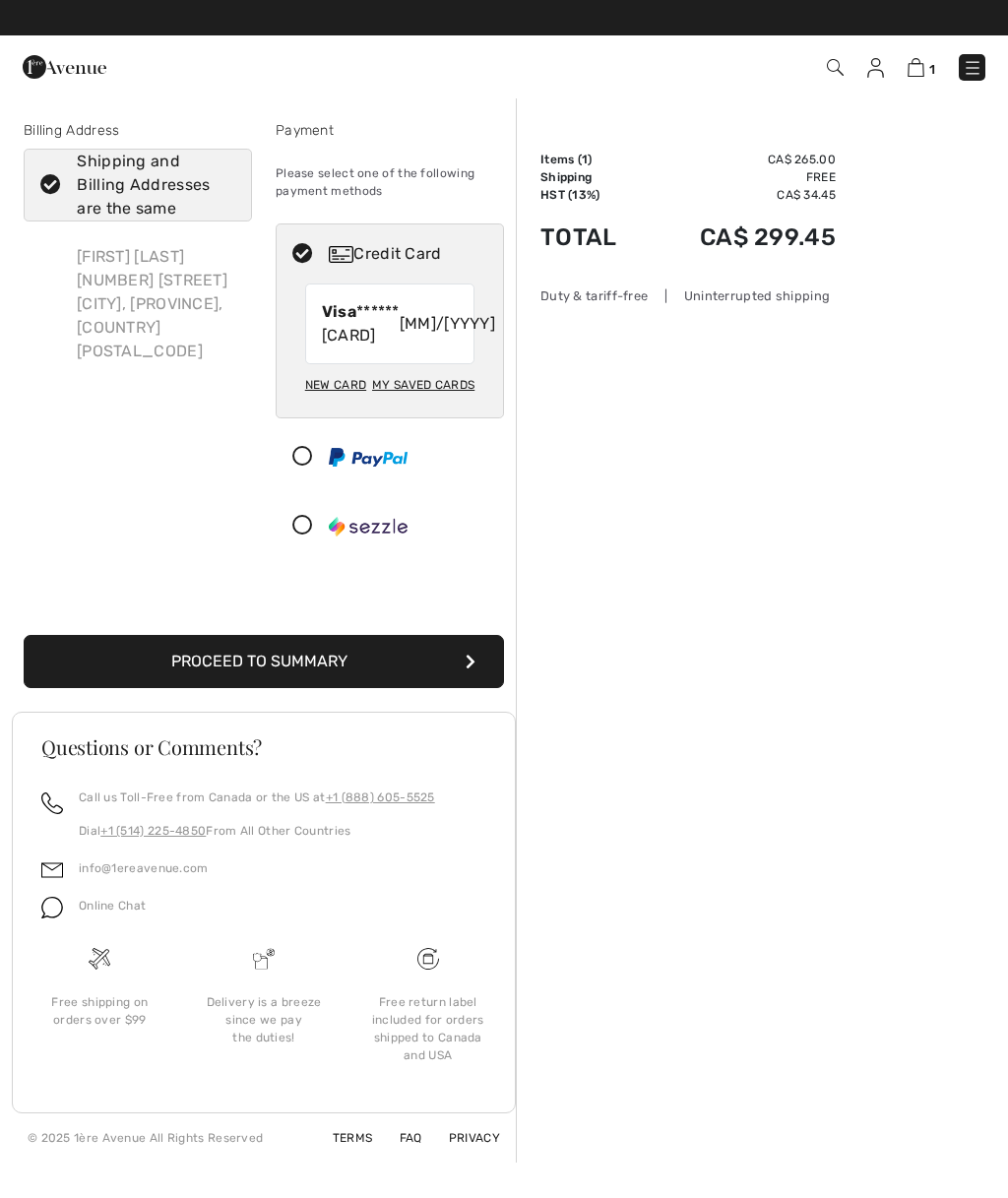 click on "Visa" at bounding box center (339, 311) 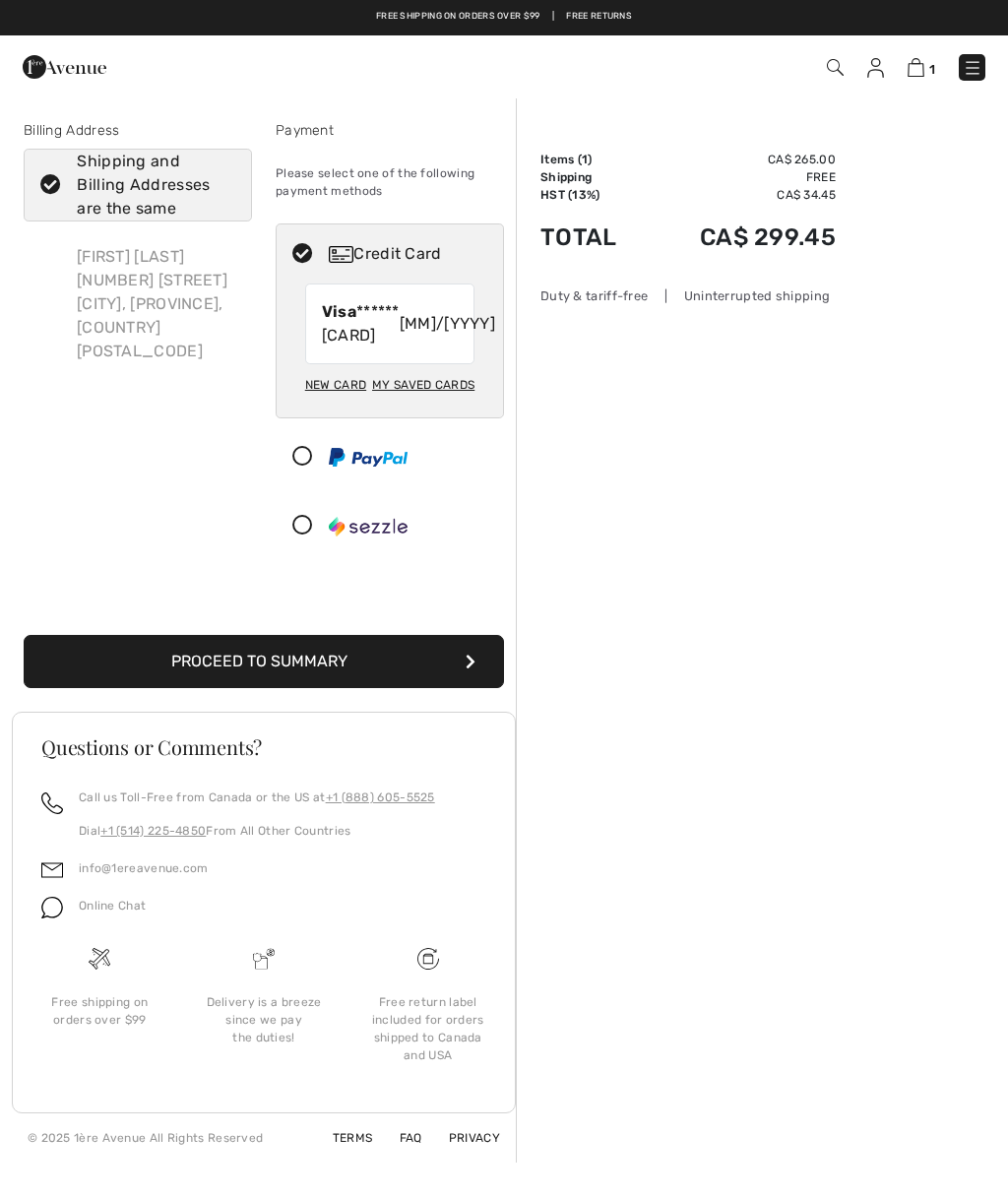 click at bounding box center (302, 254) 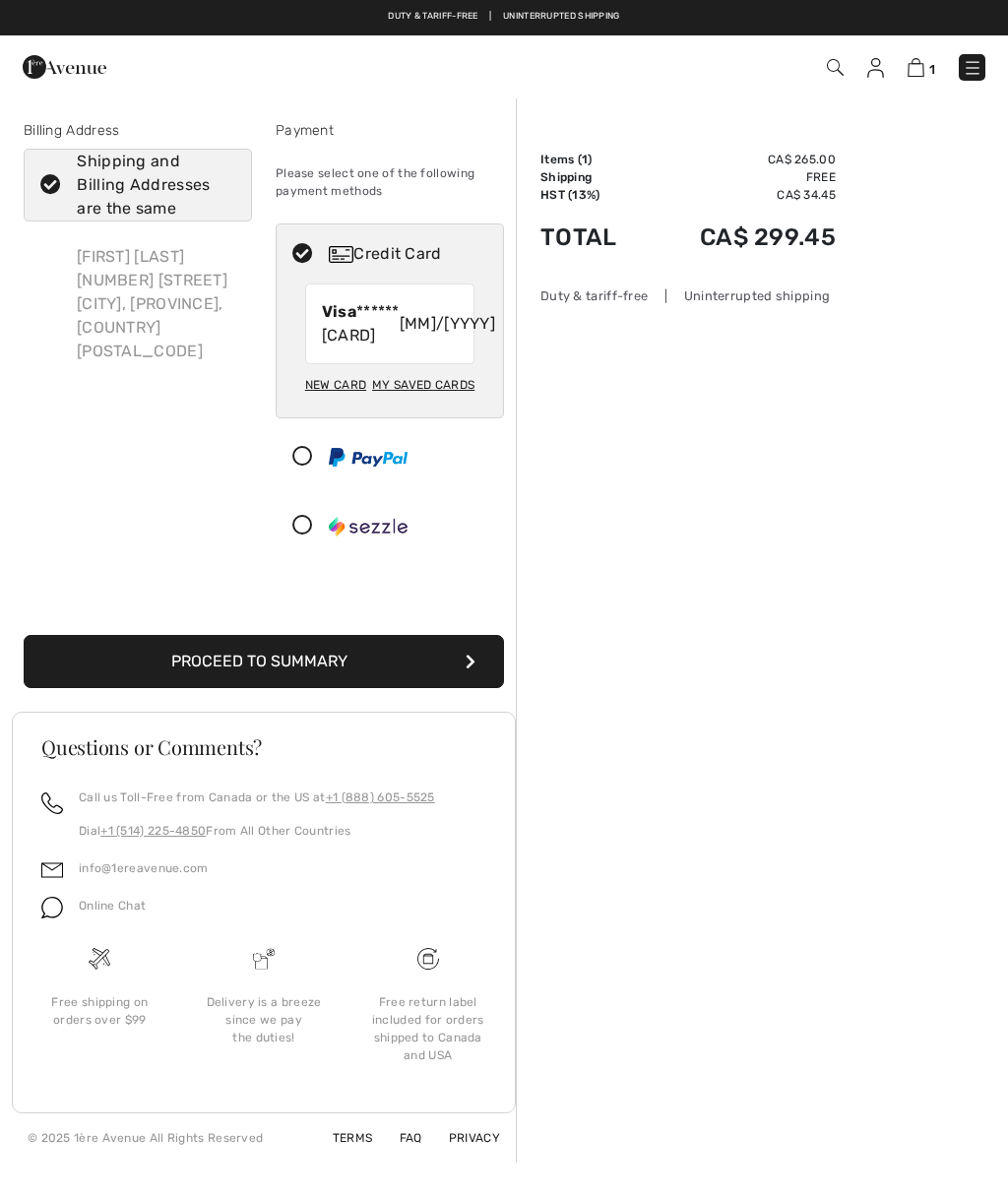 click at bounding box center [302, 254] 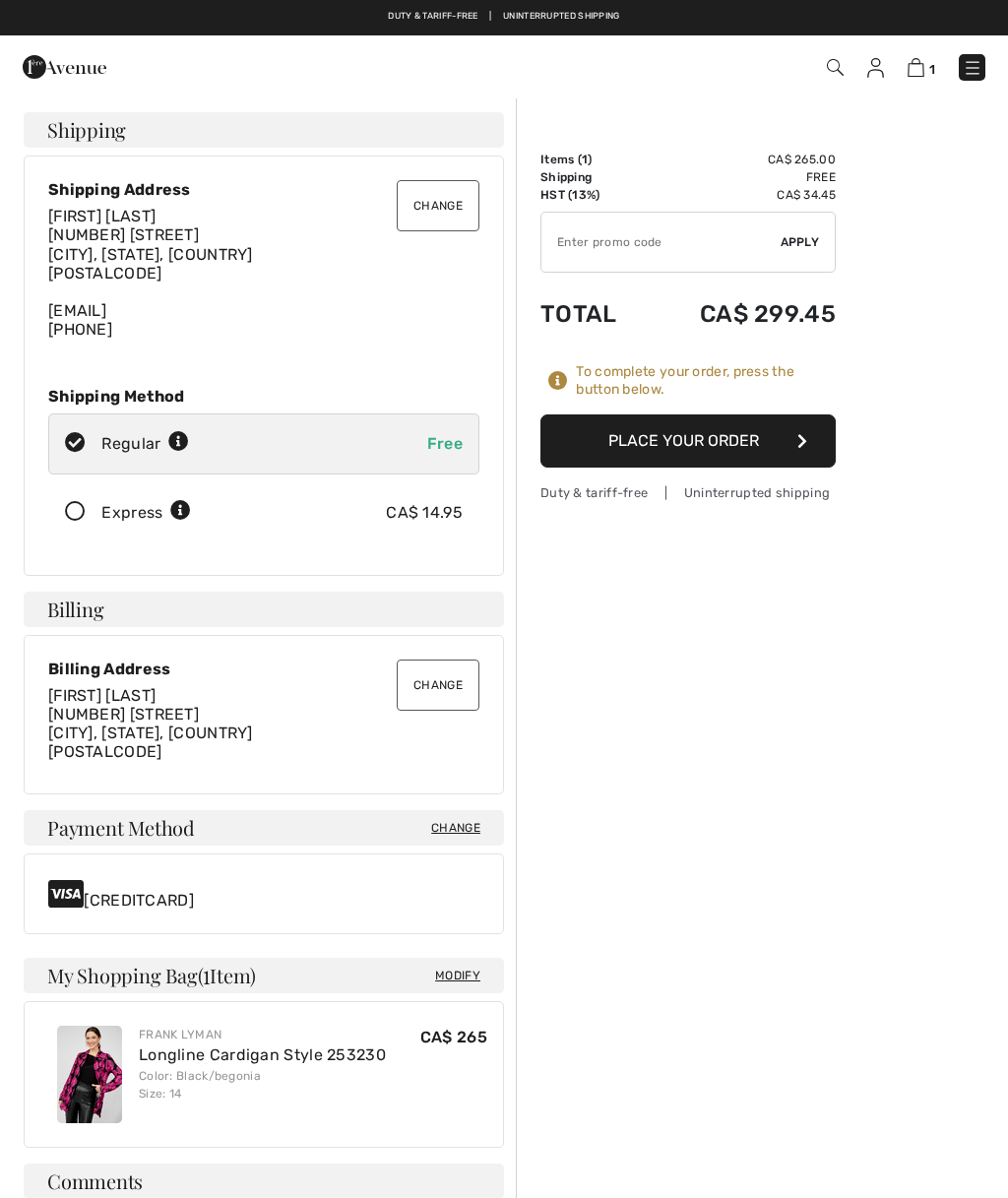 scroll, scrollTop: 0, scrollLeft: 0, axis: both 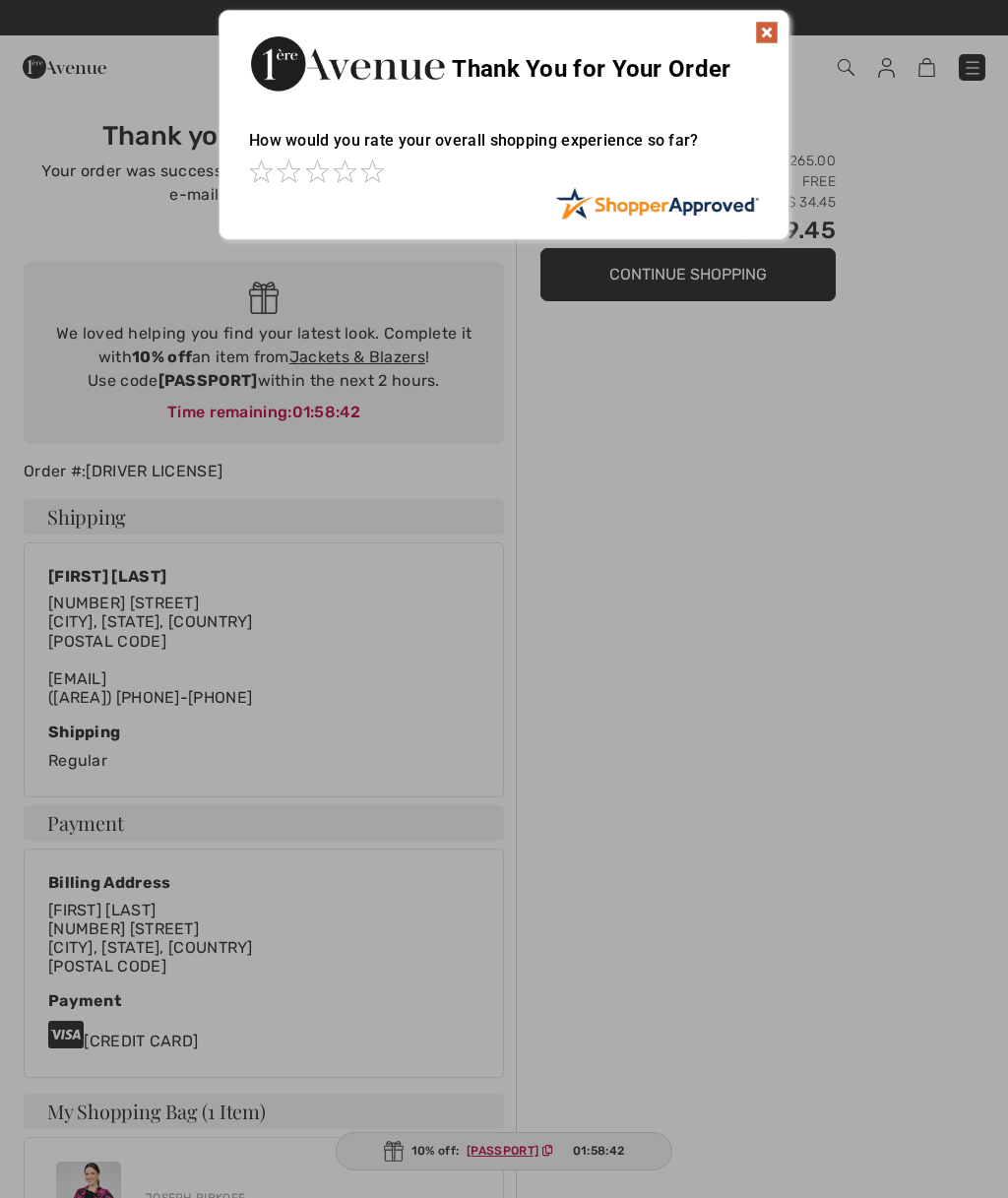 click at bounding box center (767, 32) 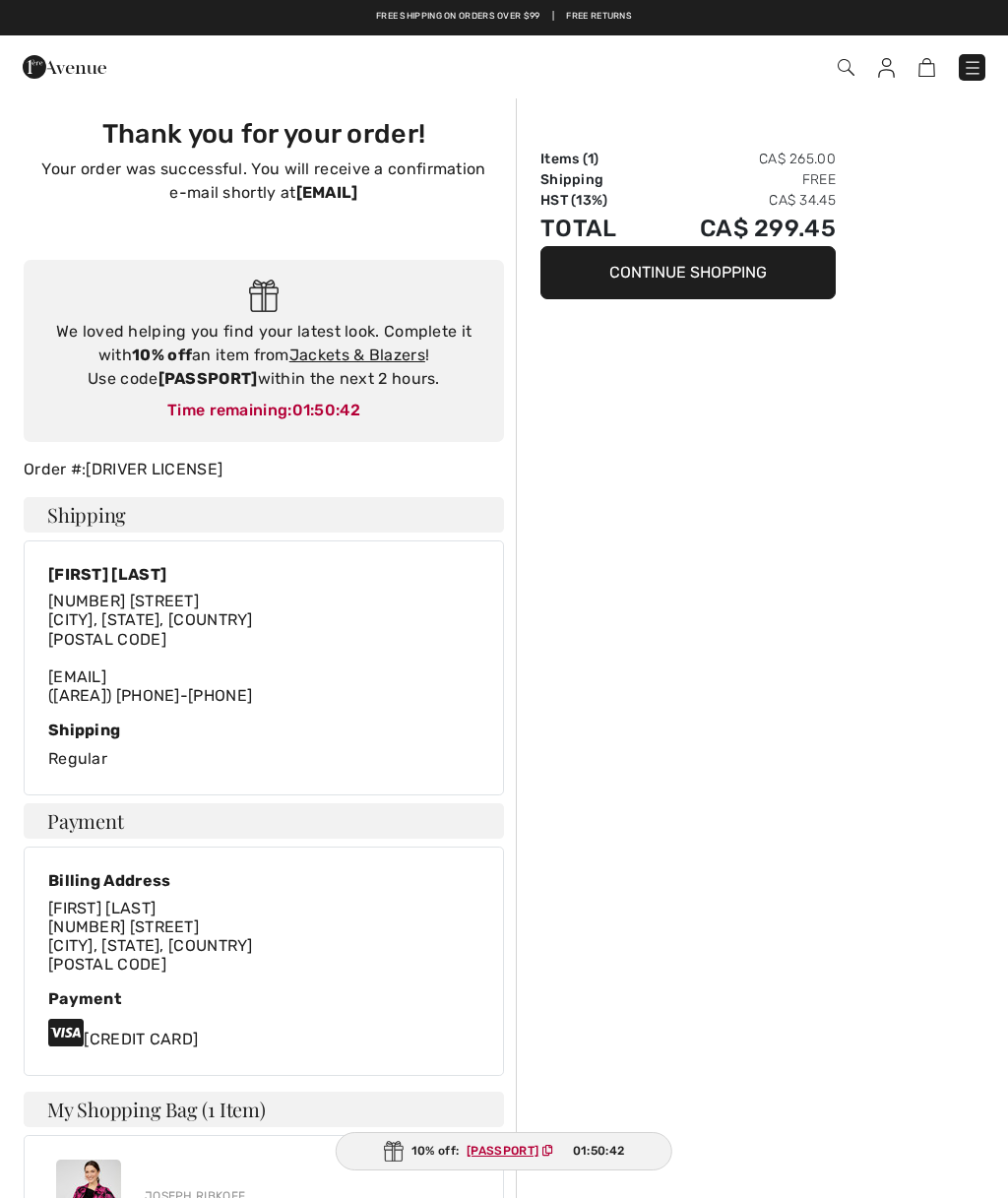 scroll, scrollTop: 0, scrollLeft: 0, axis: both 